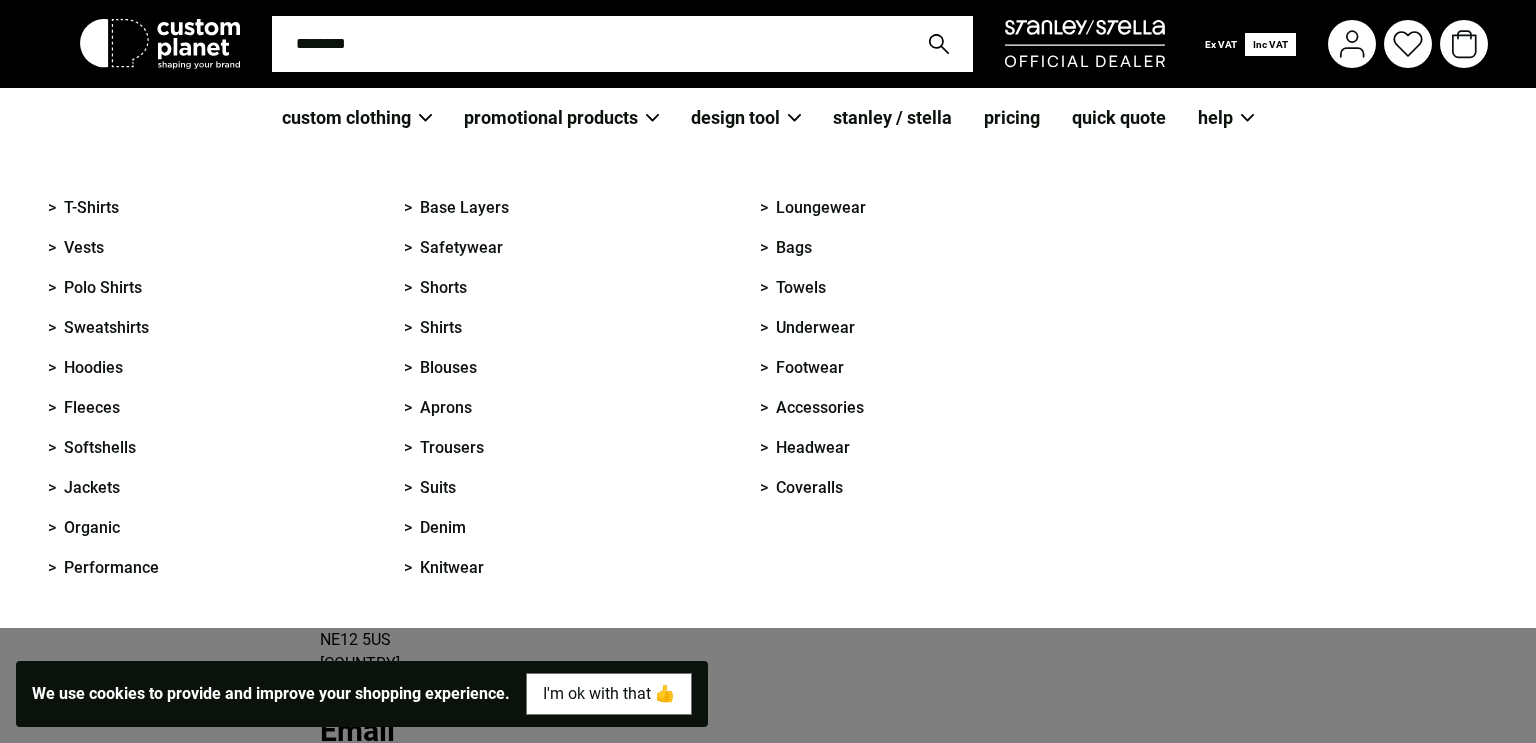 scroll, scrollTop: 0, scrollLeft: 0, axis: both 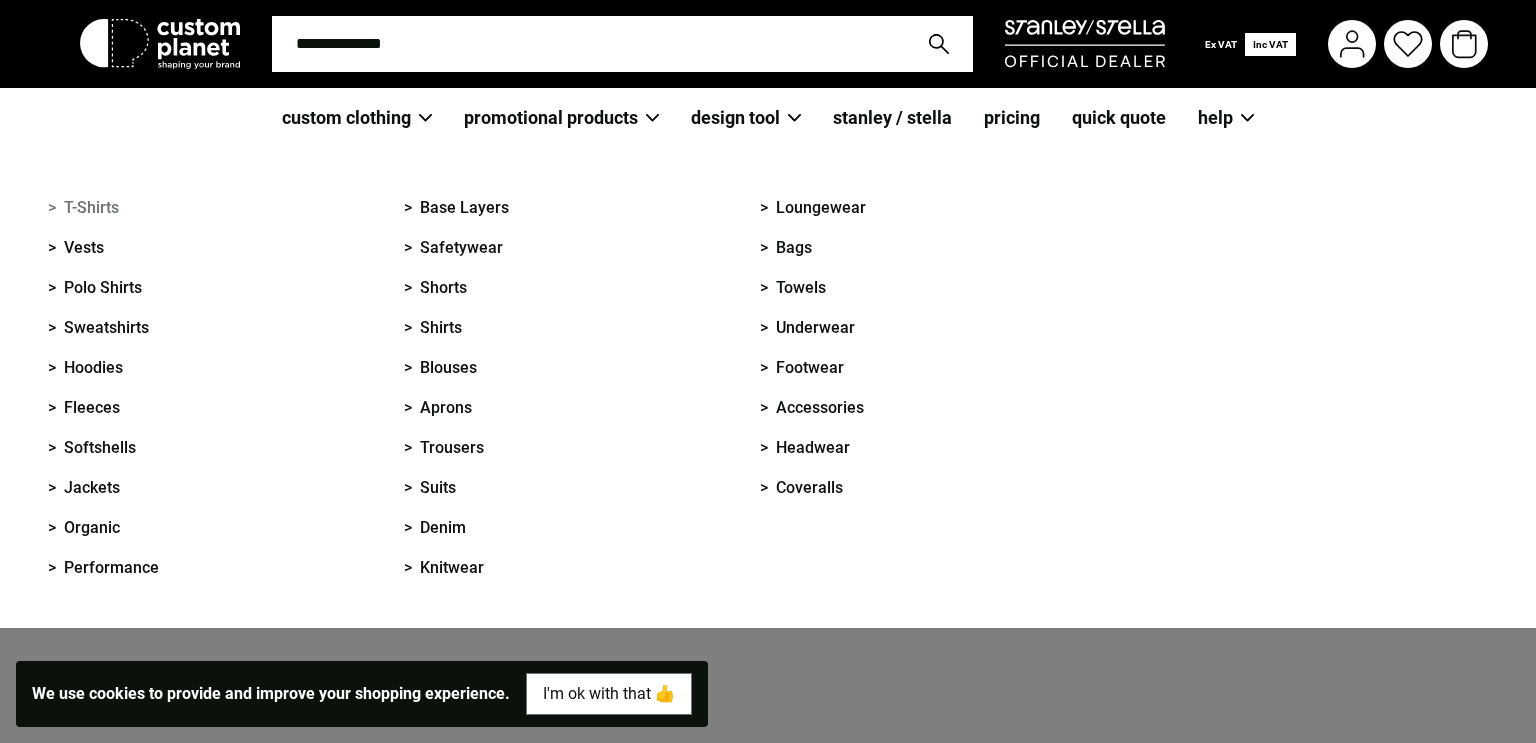 click on ">  T-Shirts" at bounding box center [83, 208] 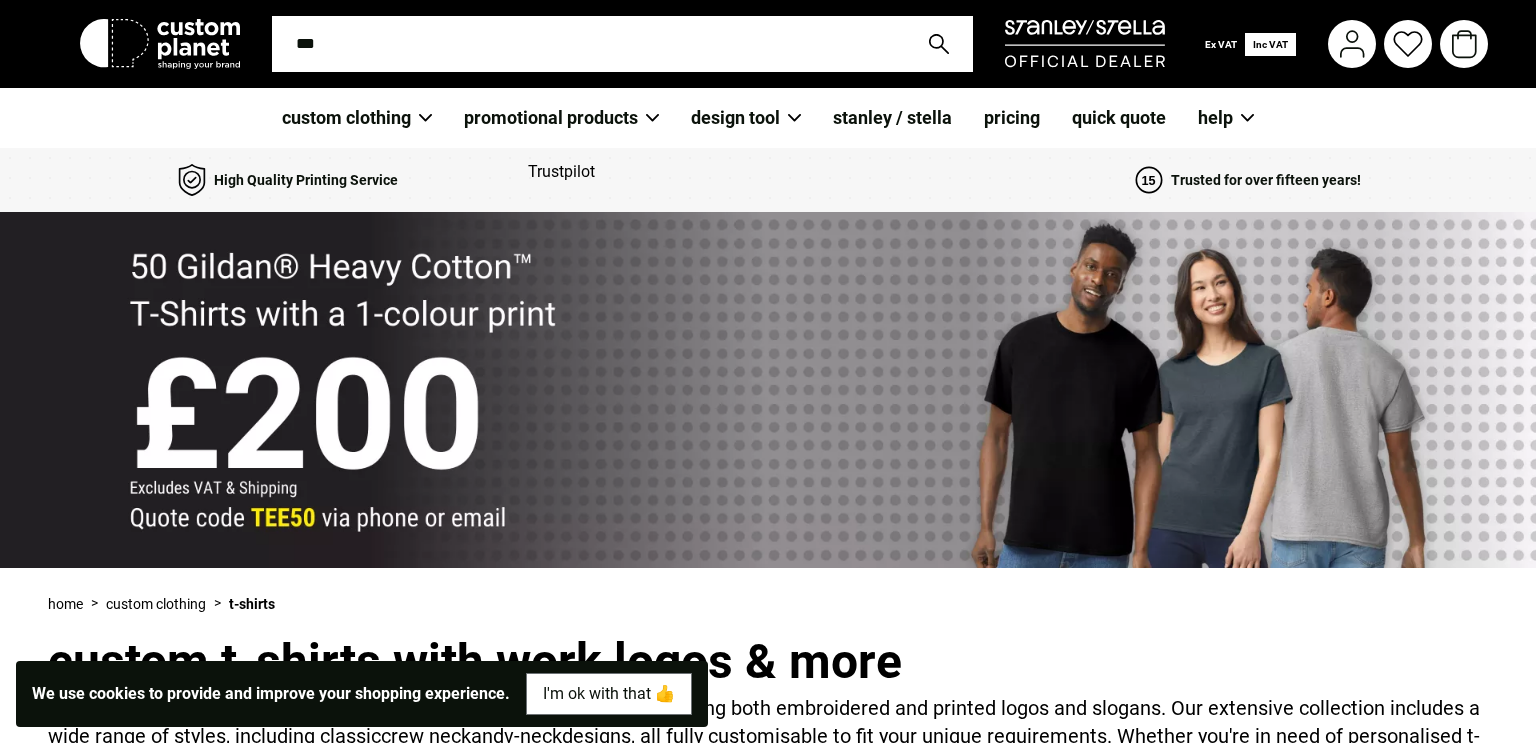 select 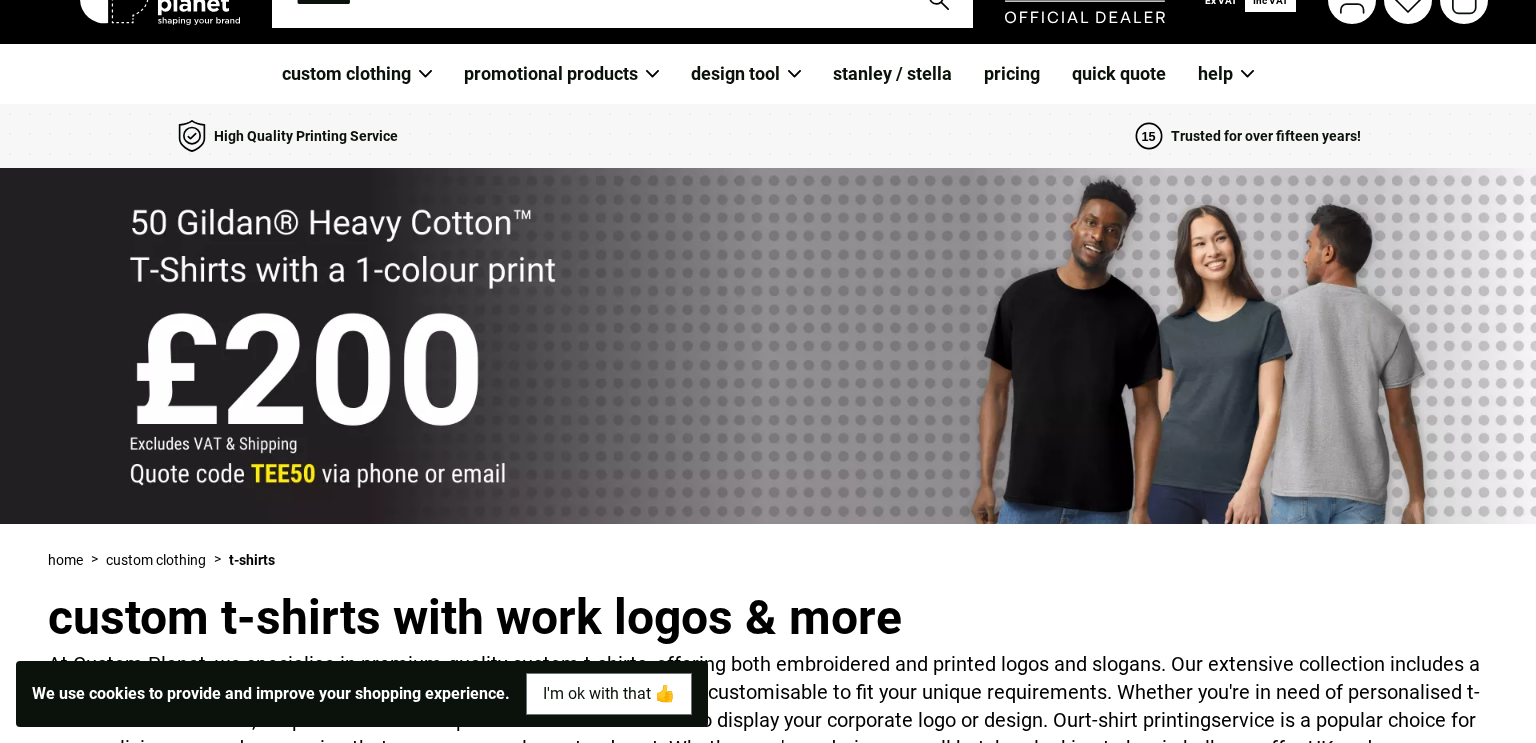 scroll, scrollTop: 80, scrollLeft: 0, axis: vertical 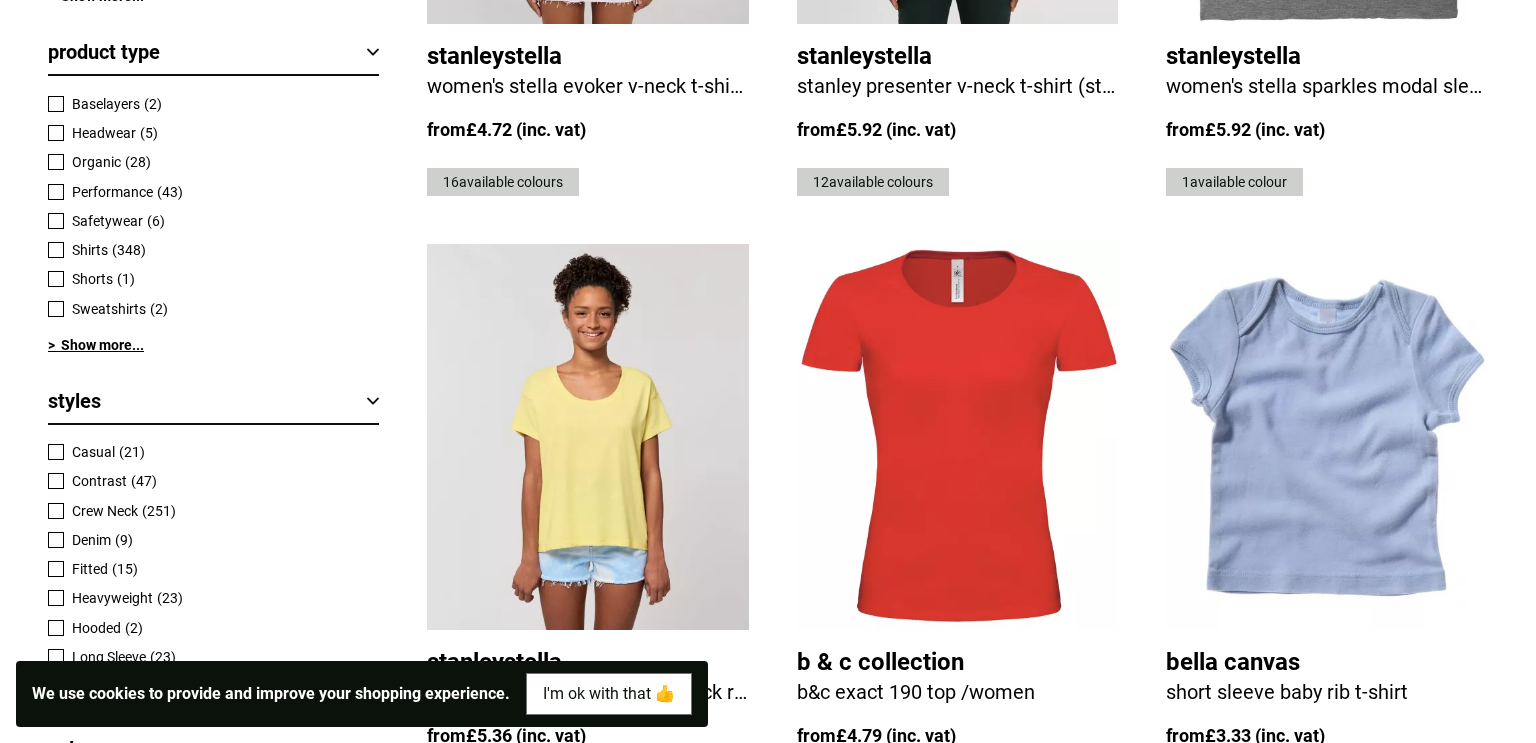 click on ">  Show more..." at bounding box center (213, 345) 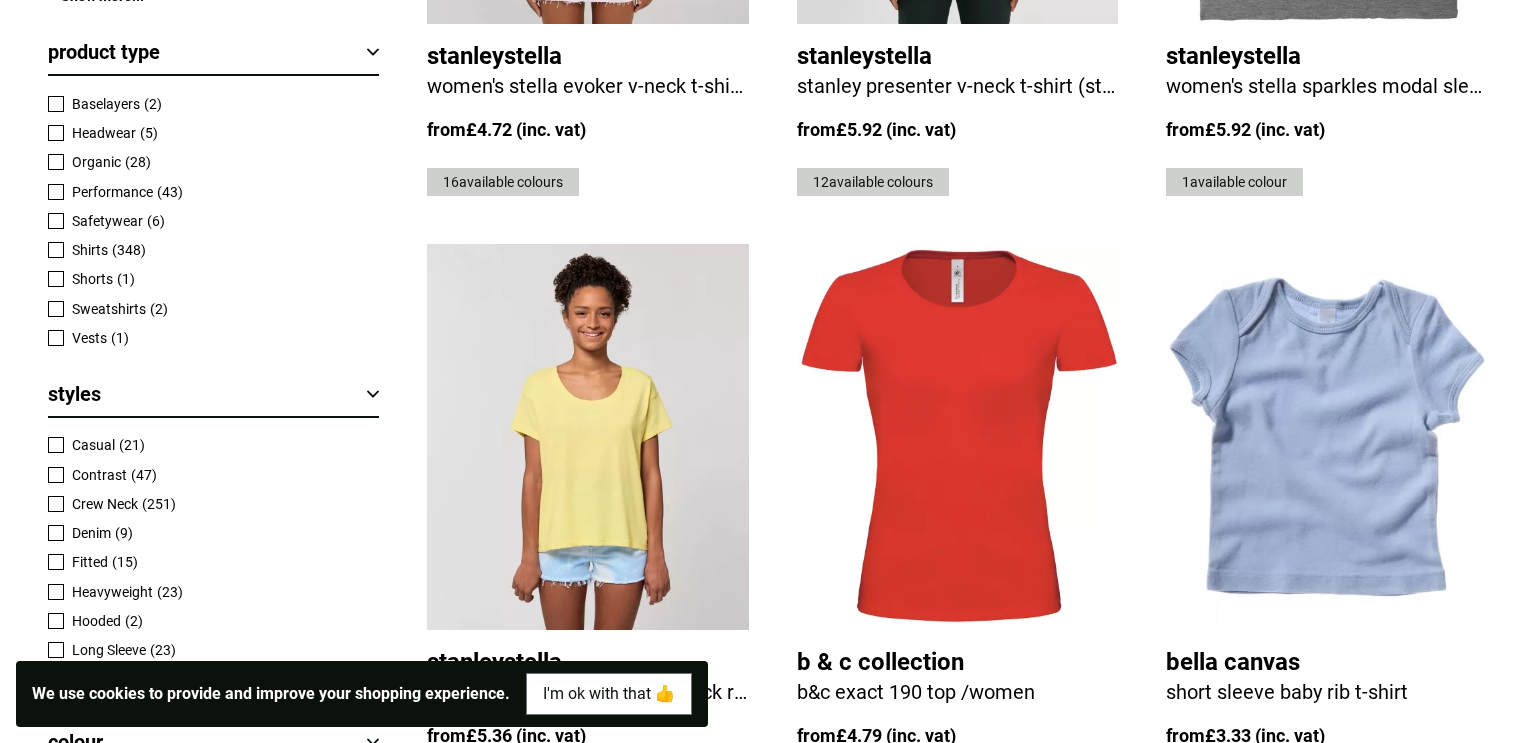 click on "Shirts" at bounding box center [90, 250] 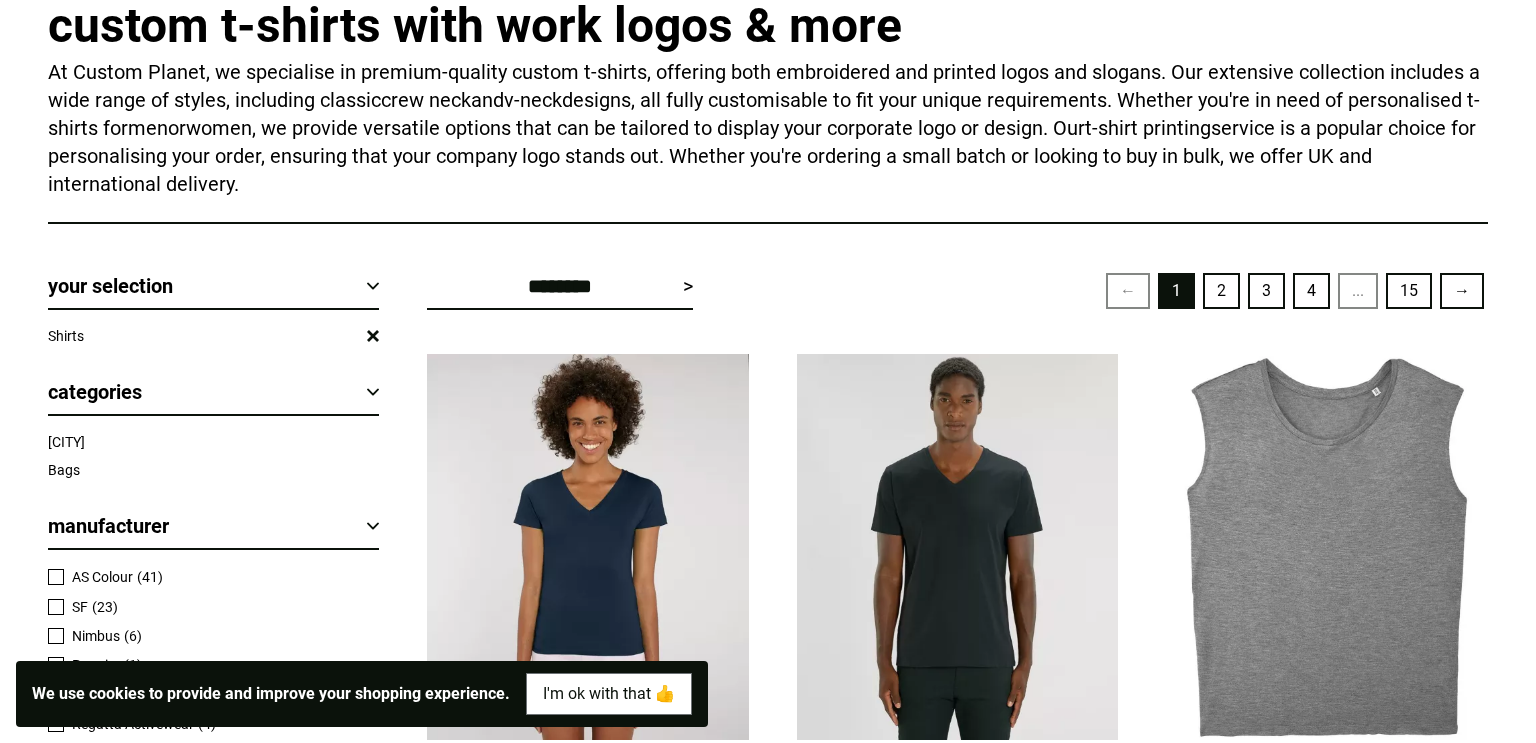 scroll, scrollTop: 0, scrollLeft: 0, axis: both 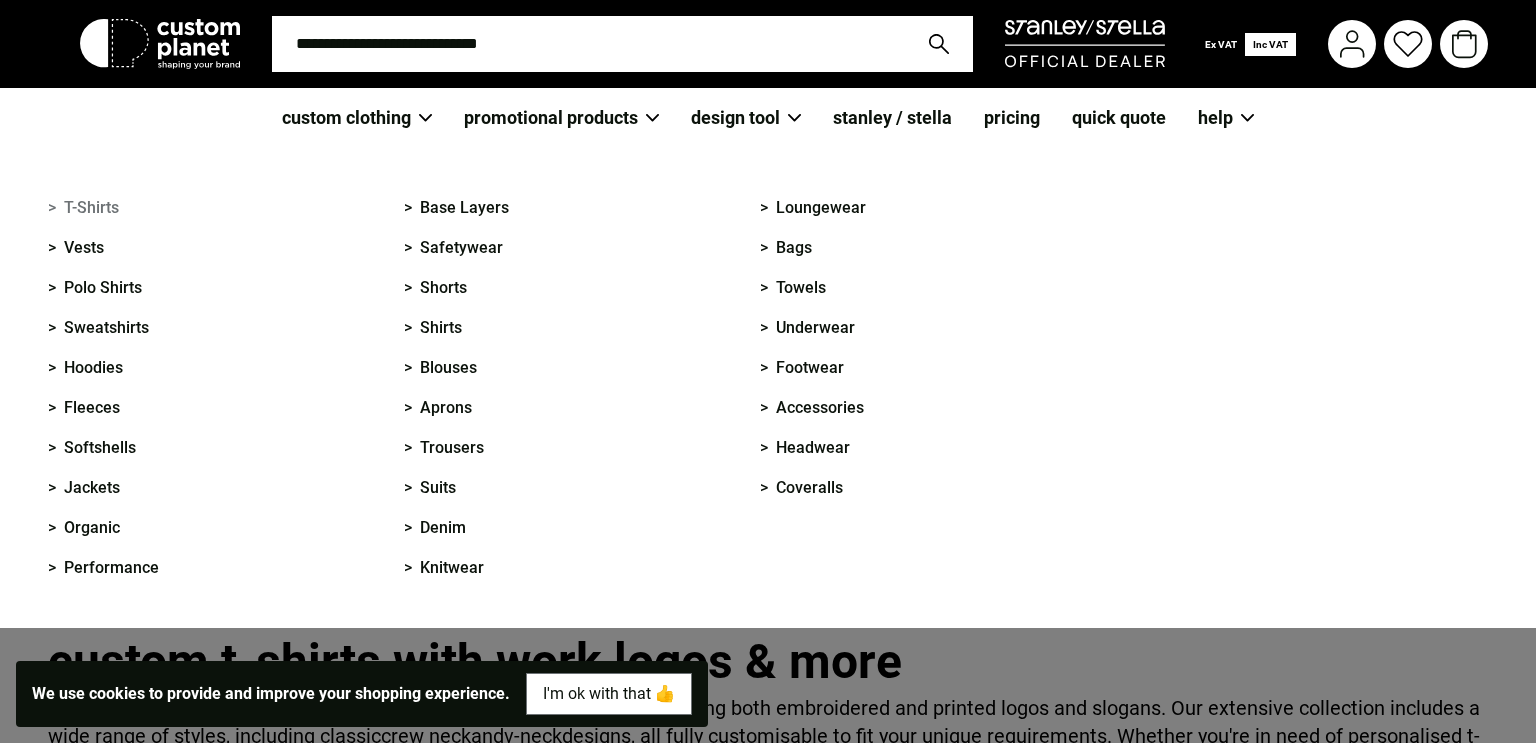 click on ">  T-Shirts" at bounding box center [83, 208] 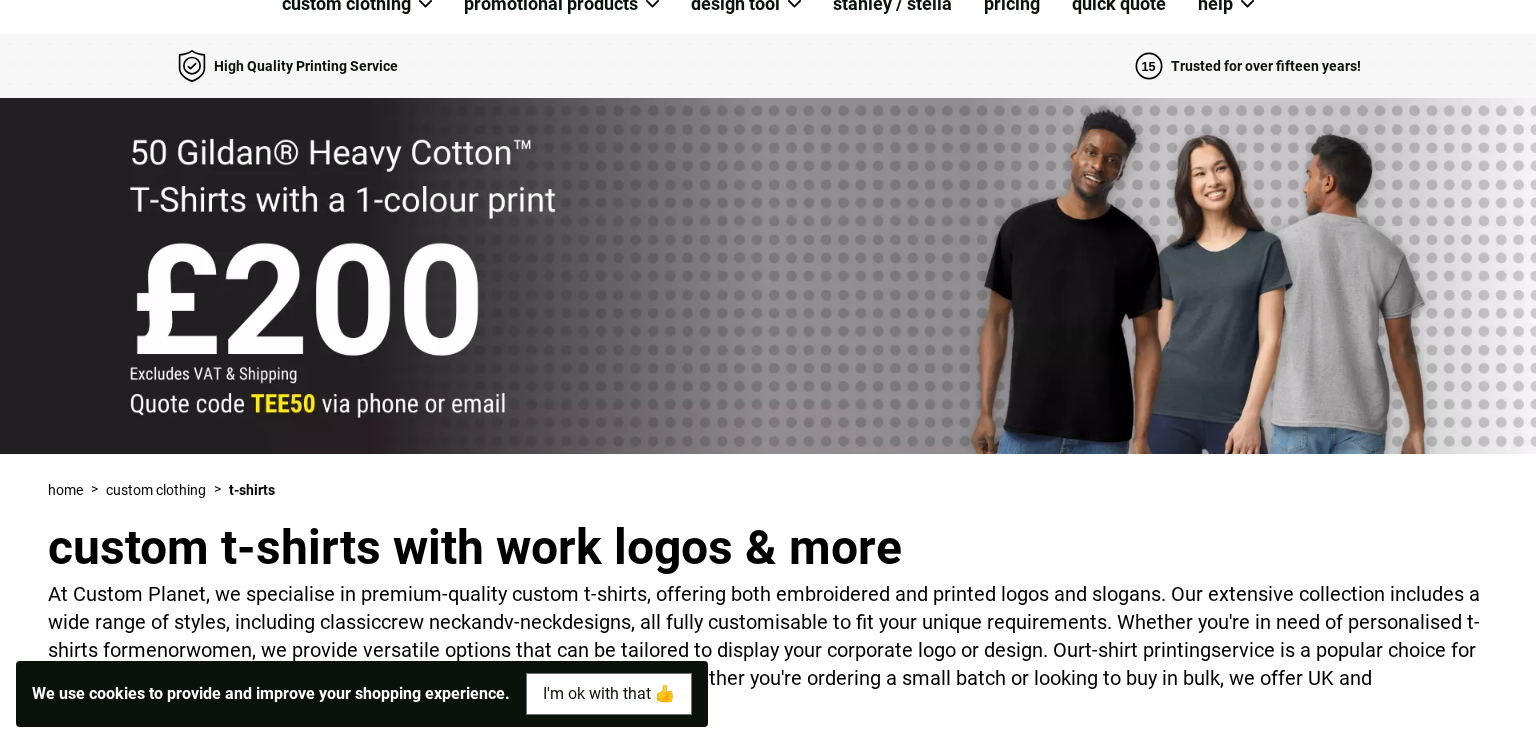 scroll, scrollTop: 640, scrollLeft: 0, axis: vertical 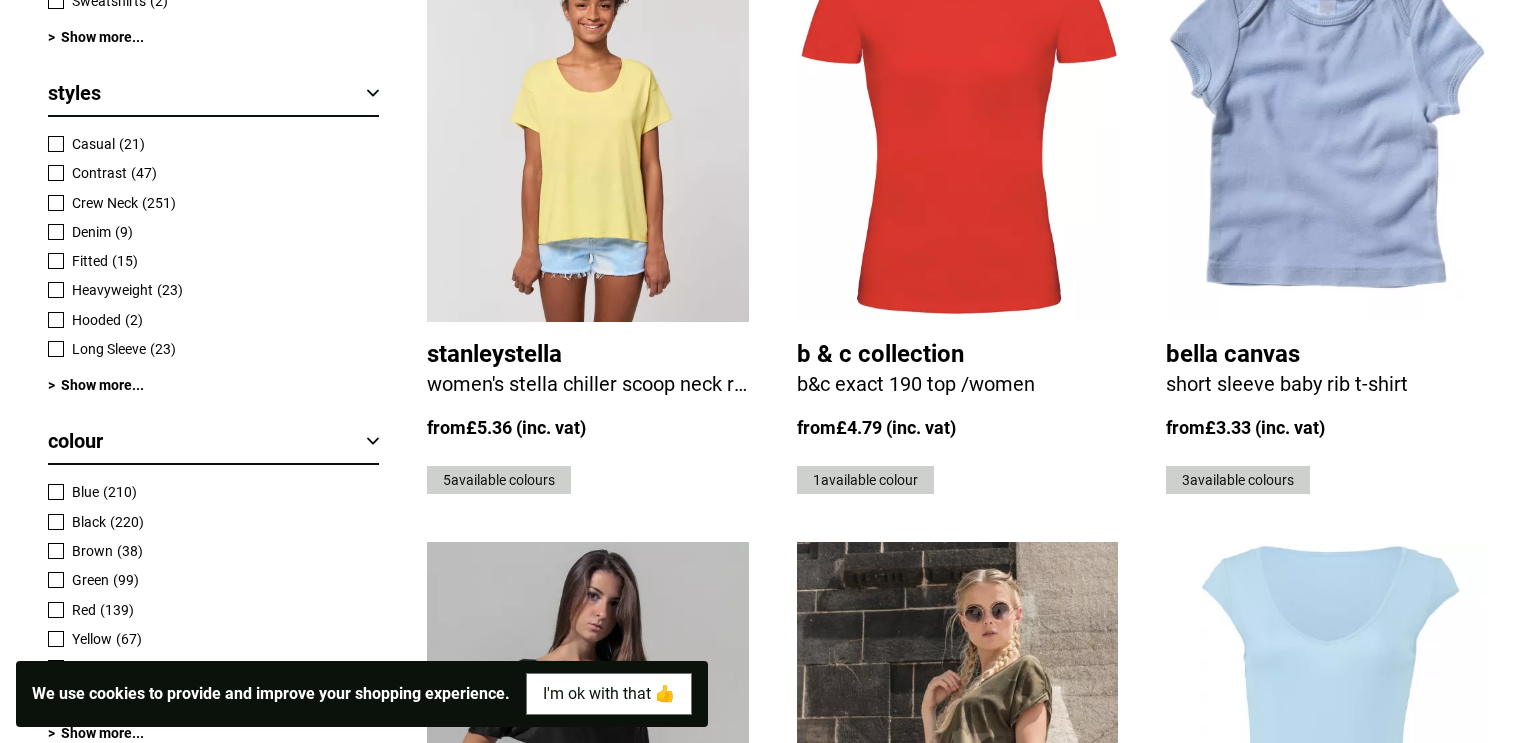 click on "Casual" at bounding box center [93, 144] 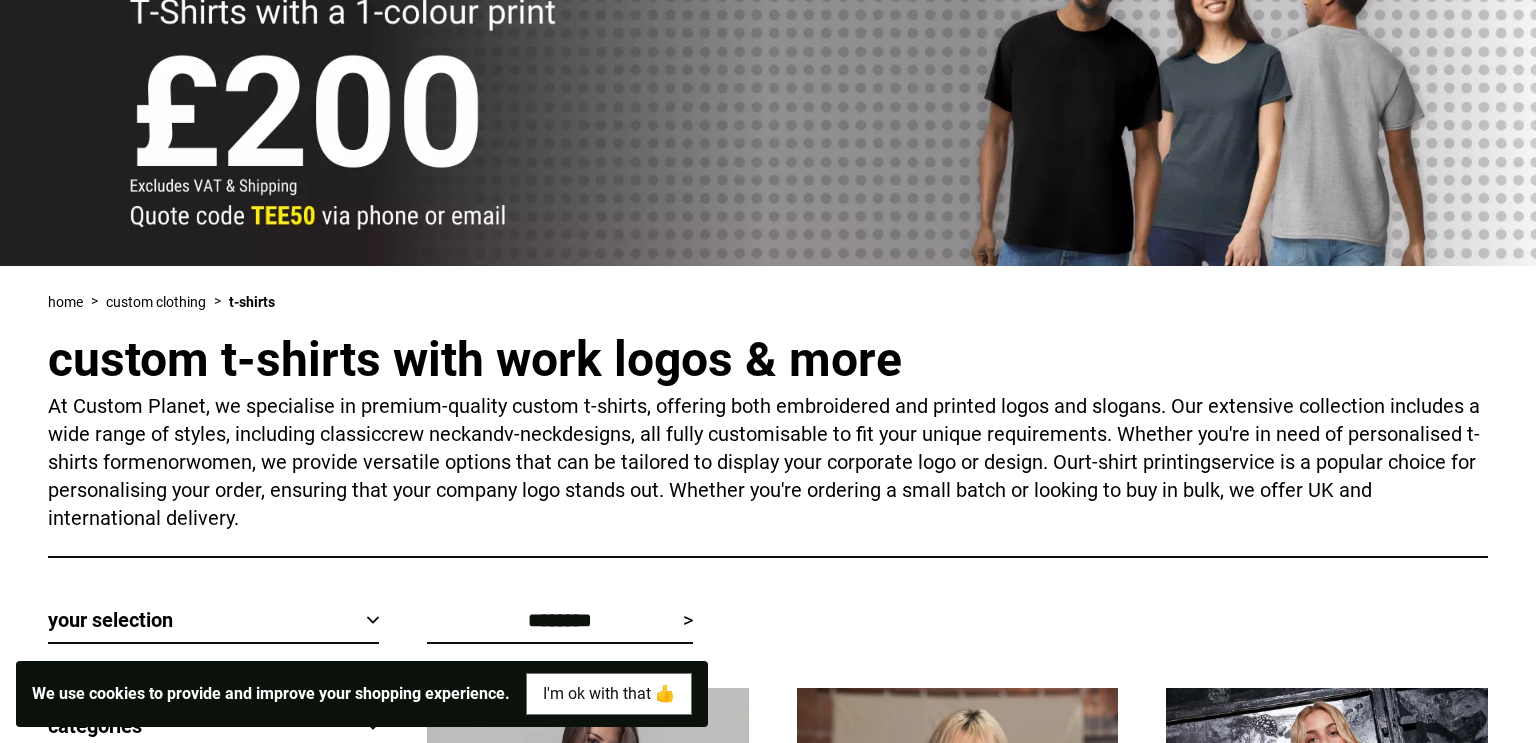 scroll, scrollTop: 0, scrollLeft: 0, axis: both 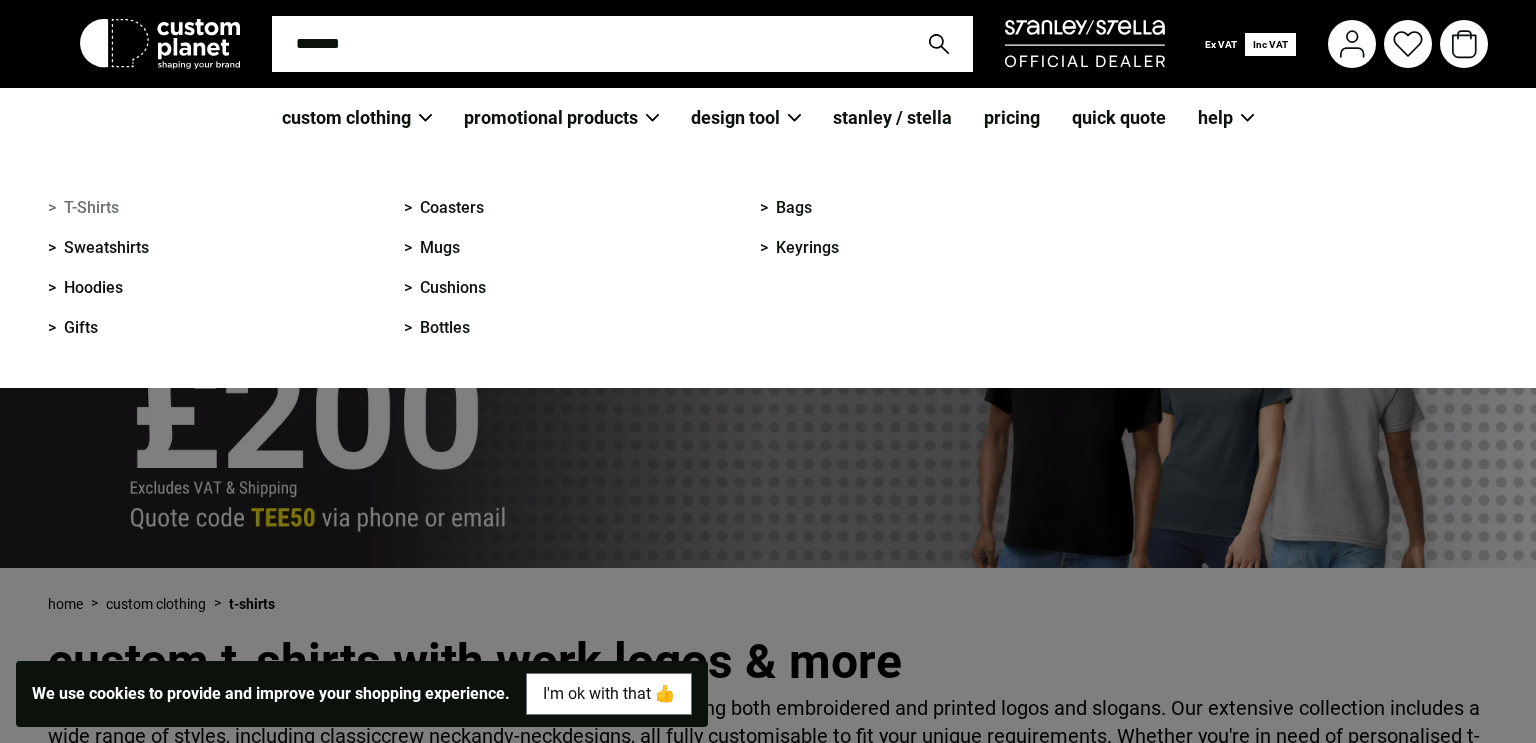 click on ">  T-Shirts" at bounding box center (83, 208) 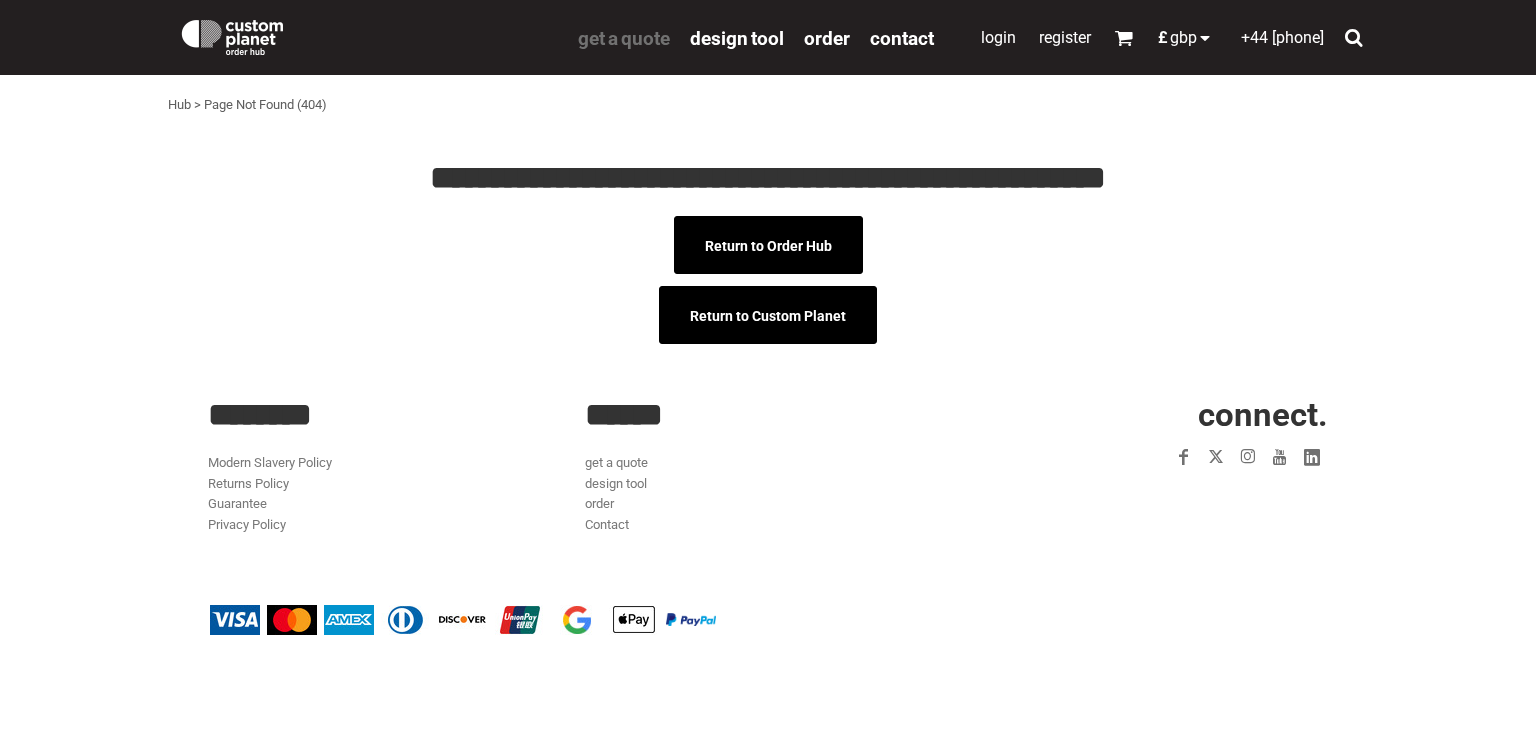 scroll, scrollTop: 0, scrollLeft: 0, axis: both 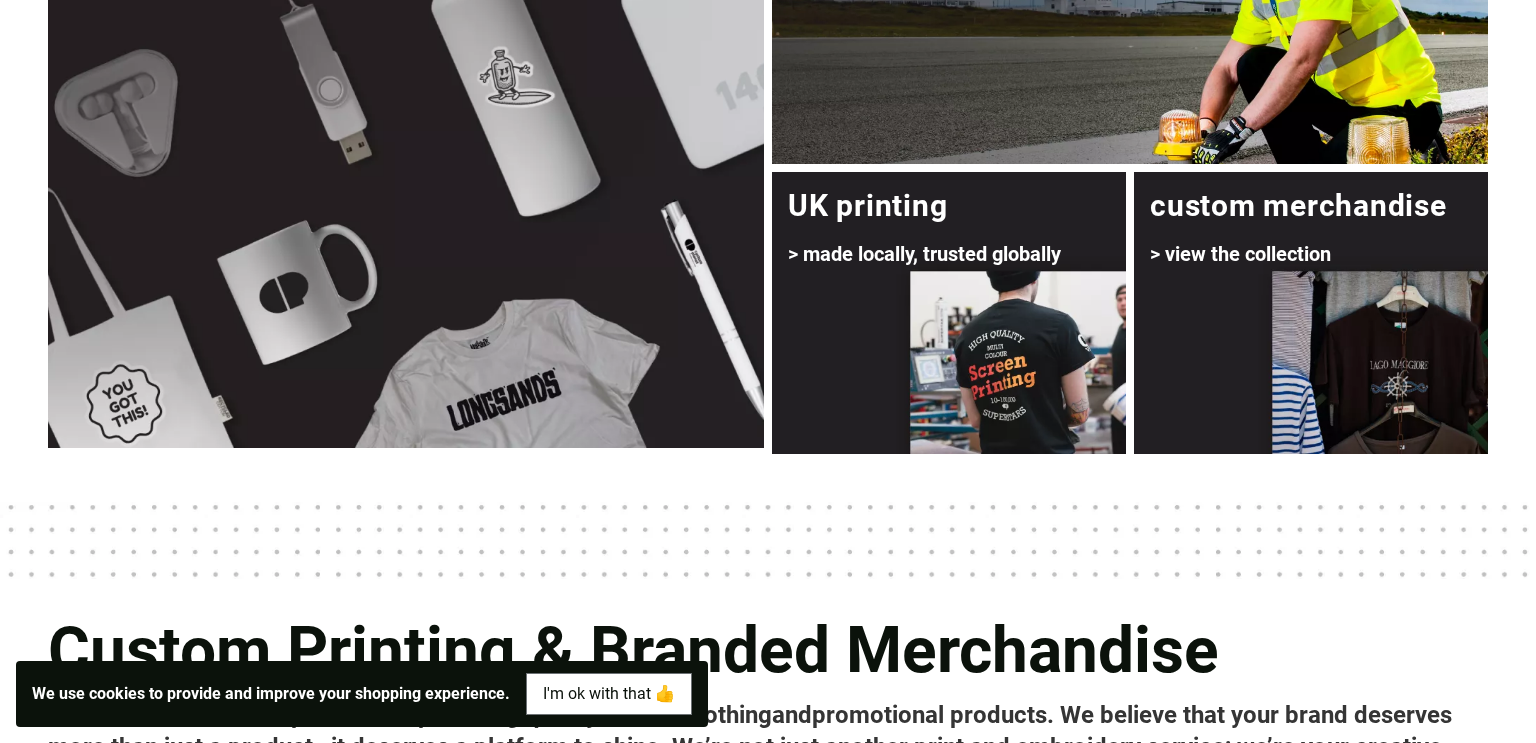 click at bounding box center [949, 313] 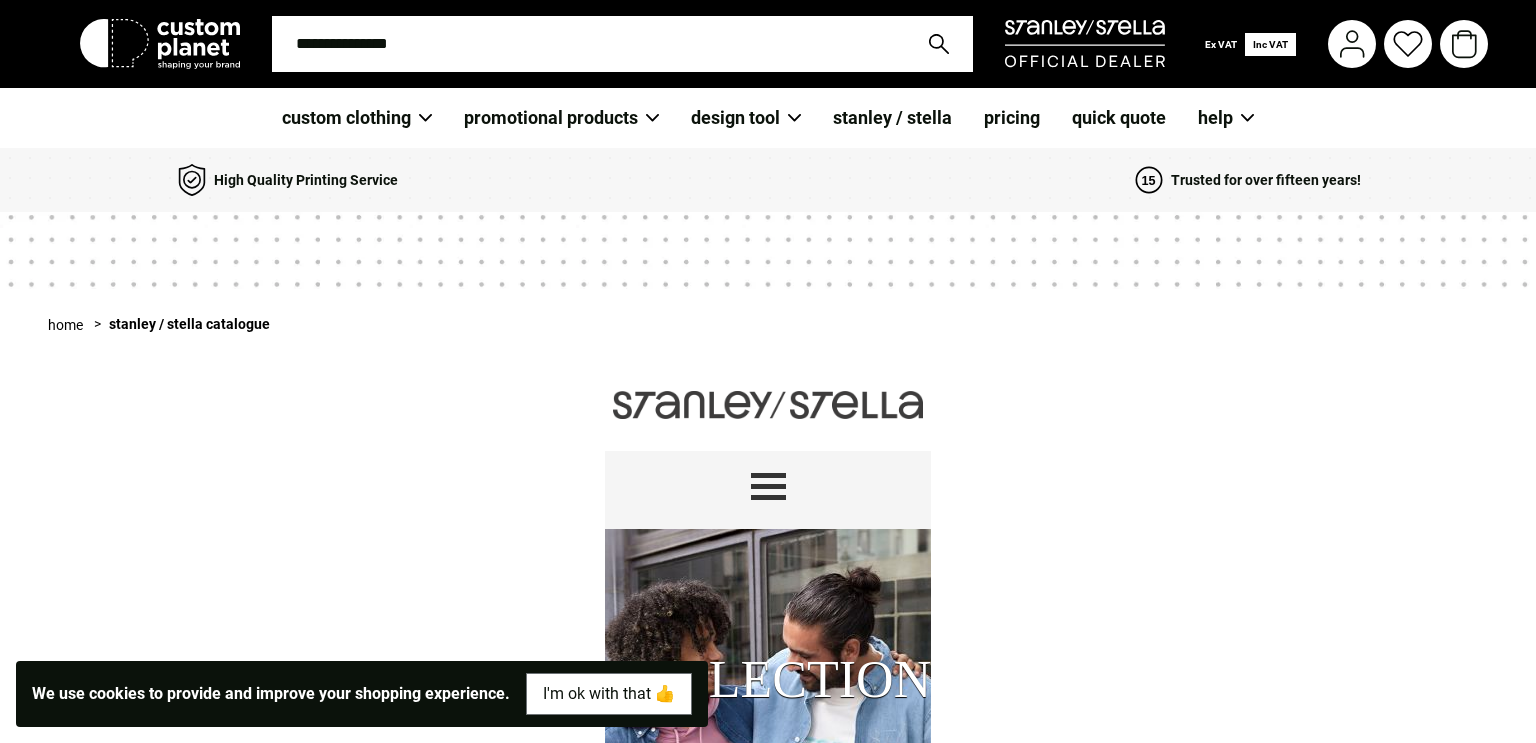 scroll, scrollTop: 404, scrollLeft: 0, axis: vertical 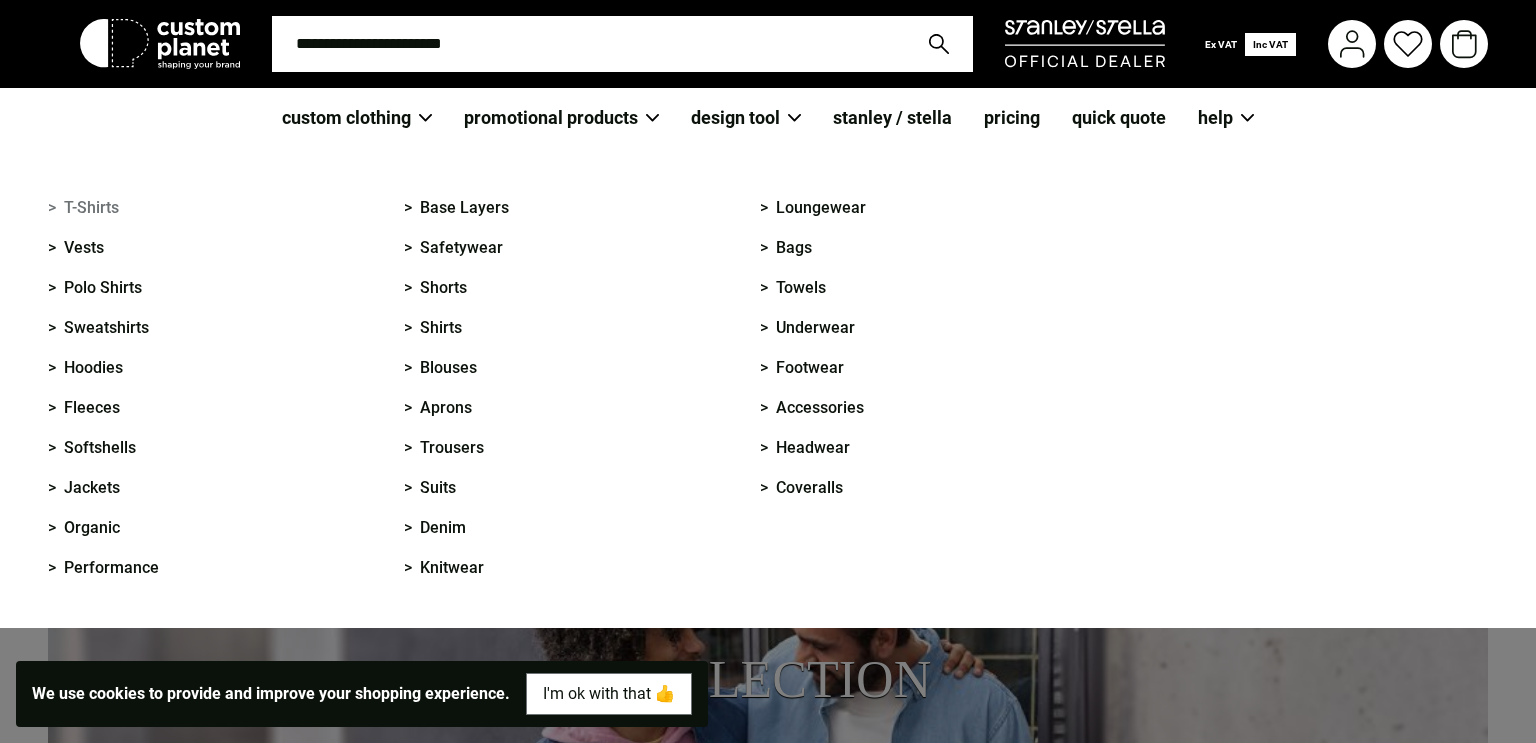 click on ">  T-Shirts" at bounding box center (83, 208) 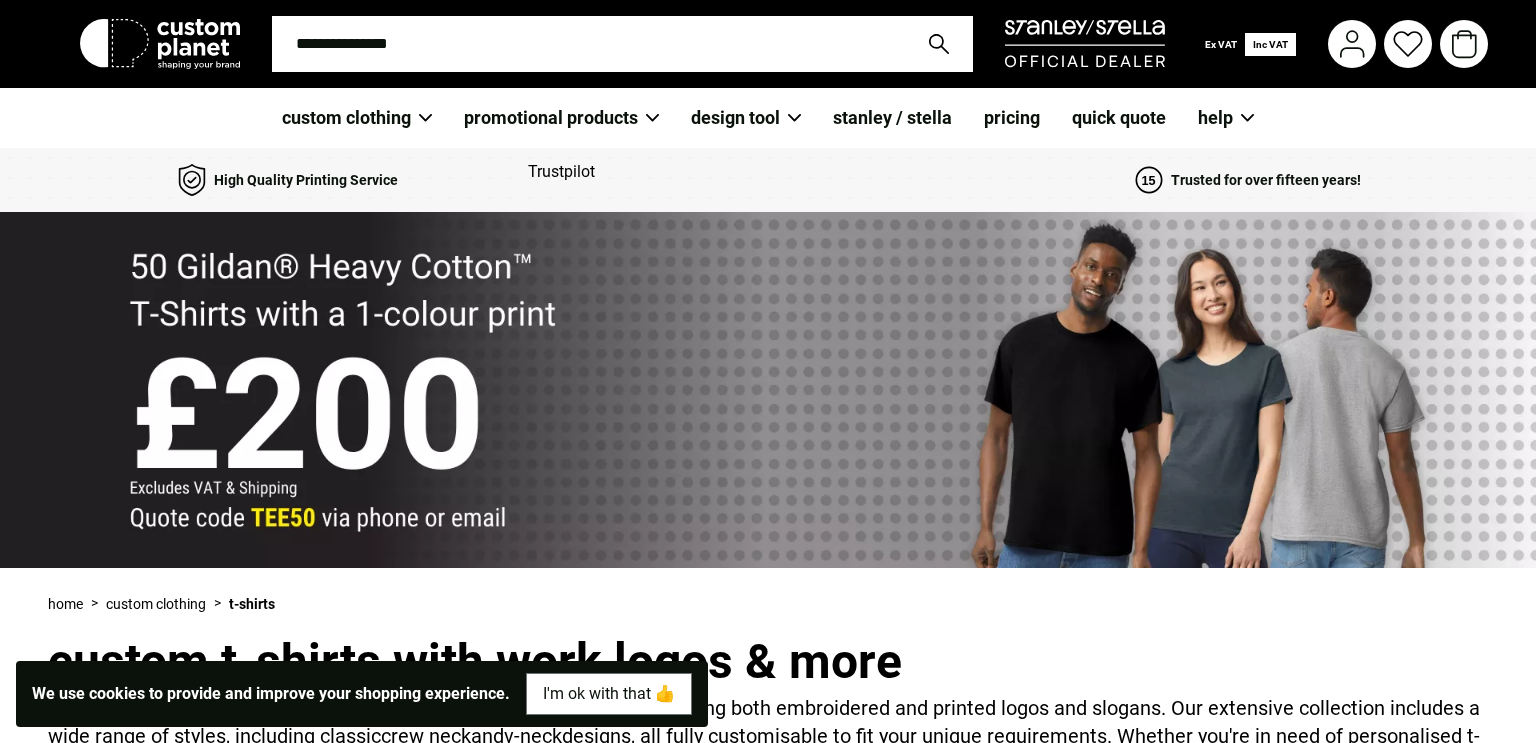 select 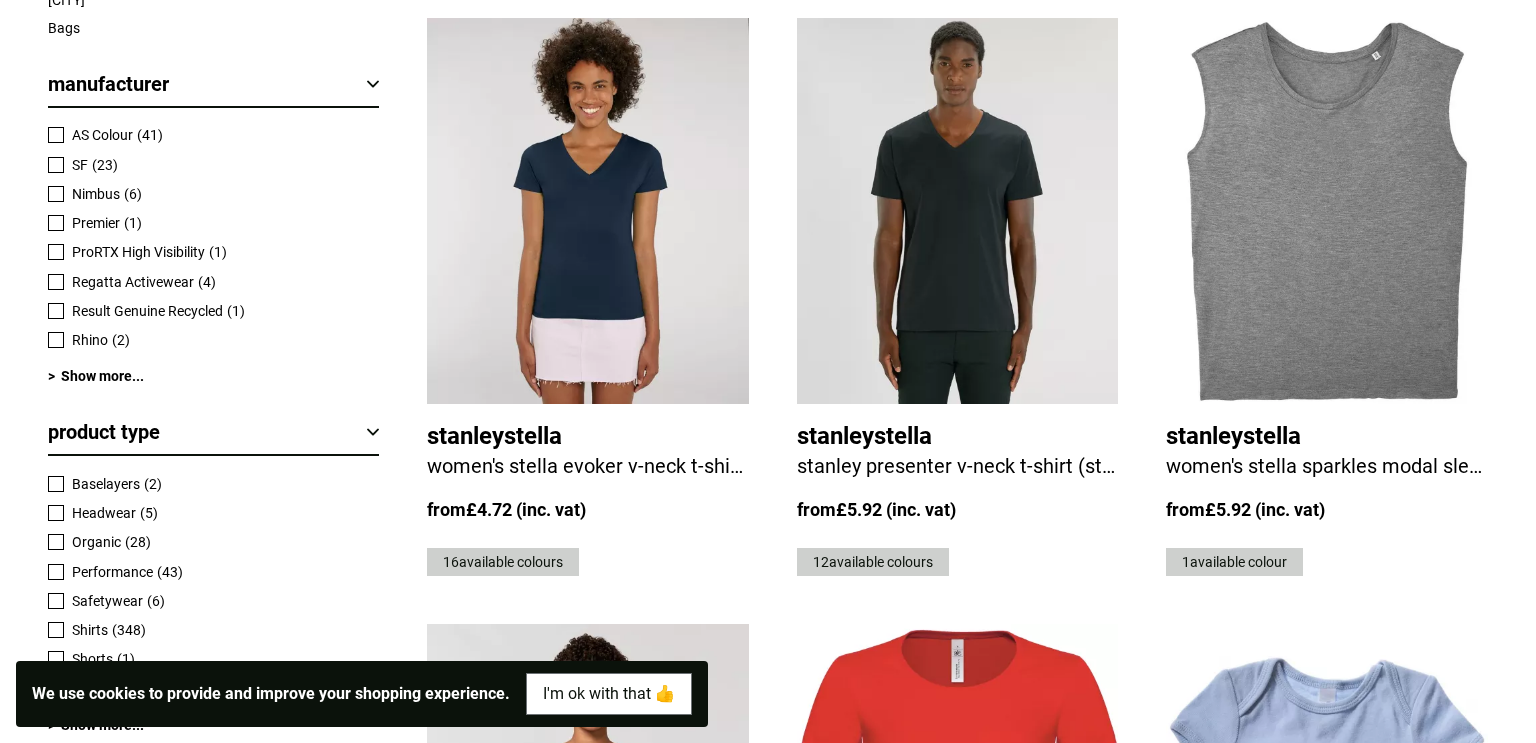 scroll, scrollTop: 976, scrollLeft: 0, axis: vertical 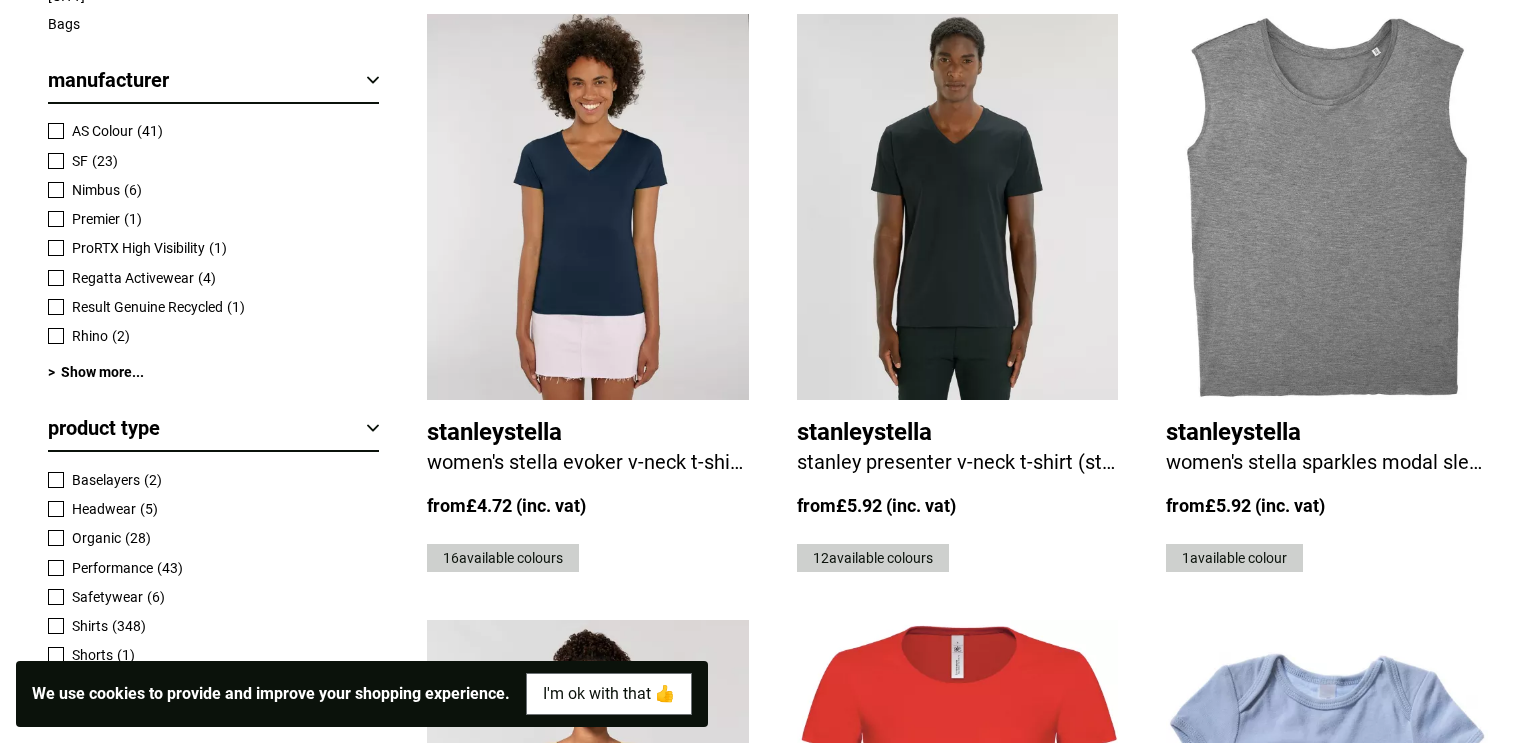 click on "Apply Filters  > Categories [CITY] Bags Manufacturer AS Colour (41) SF (23) Nimbus (6) Premier (1) ProRTX High Visibility (1) Regatta Activewear (4) Result Genuine Recycled (1) Rhino (2) Russell Europe (9) SF Minni (4) Kustom Kit (6) Snickers (1) Spiro (11) StanleyStella (4) Tactical Threads (2) Tombo (6) TriDri® (19) Under Armour (1) Vanilla (3) Larkwood (4) Kariban Proact (2) Asquith & Fox (2) Bella Canvas (25) AWDis Ecologie (4) AWDis Just Cool (14) AWDis Just Hoods (1) AWDis Just T's (15) AWDis So Denim (1) B & C Collection (33) Babybugz (9) Build Your Brand (17) Kariban (13) Colortone (7) Comfy Co (2) Finden & Hales (4) Front Row & Co (5) Fruit of the Loom (19) GameGear (4) Gildan (18) Henbury (1) Yoko (3)  >  Show more...  Product Type Baselayers (2) Headwear (5) Organic (28) Performance (43) Safetywear (6) Shirts (348) Shorts (1) Sweatshirts (2) Vests (1)  >  Show more...  Styles Casual (21) Contrast (47) Crew Neck (251) Denim (9) Fitted (15) Heavyweight (23) Hooded (2) Long Sleeve (23) (2) (1)" at bounding box center [213, 2422] 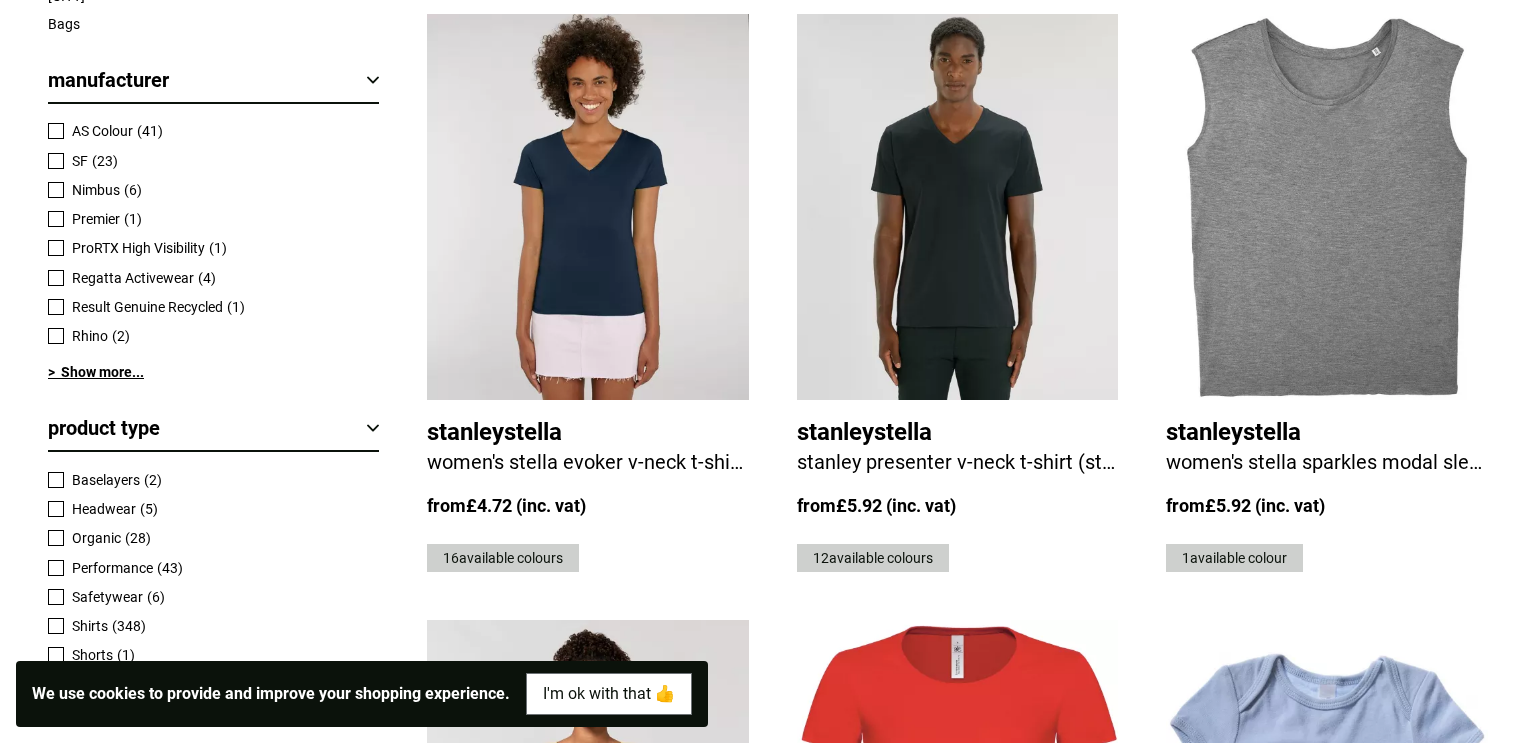 click on ">  Show more..." at bounding box center [213, 372] 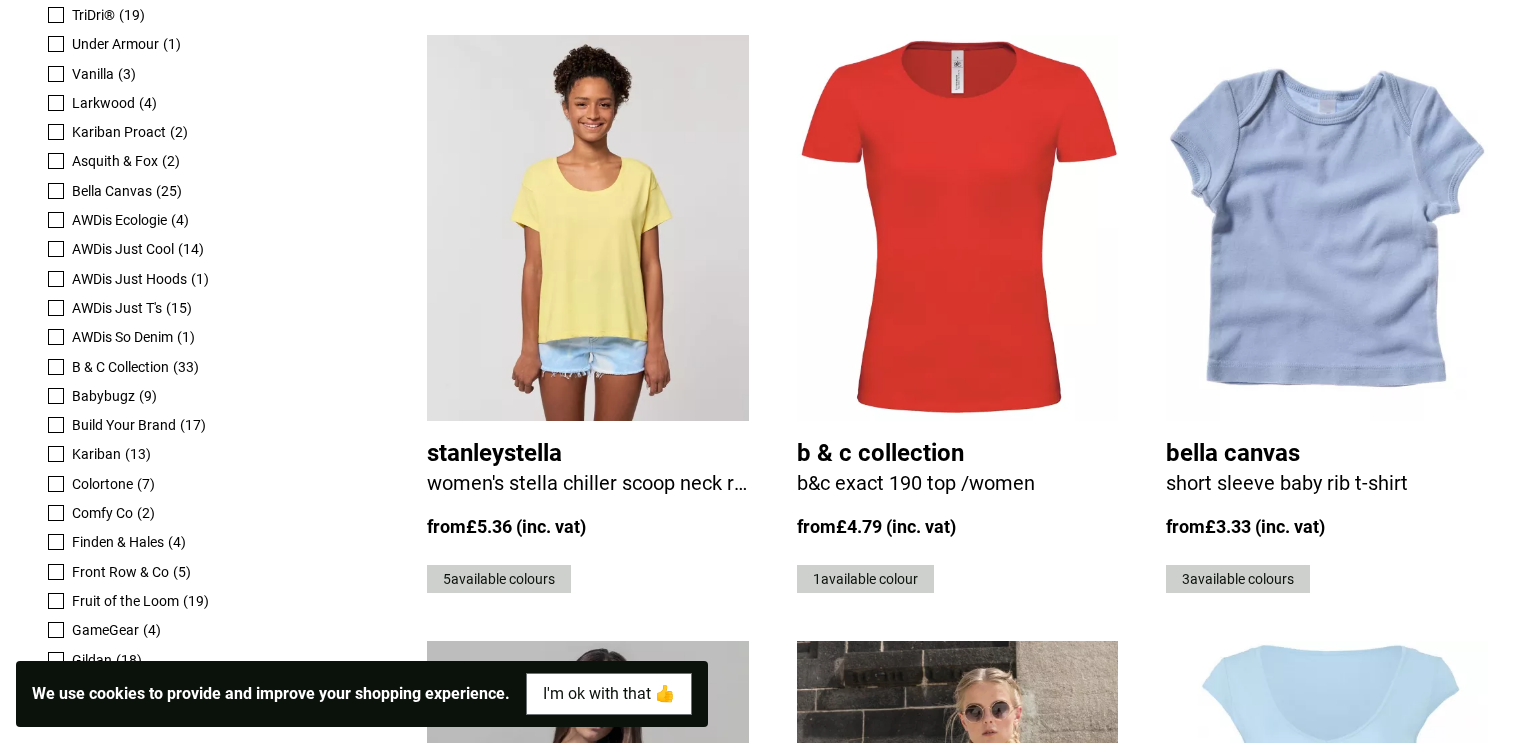 scroll, scrollTop: 1564, scrollLeft: 0, axis: vertical 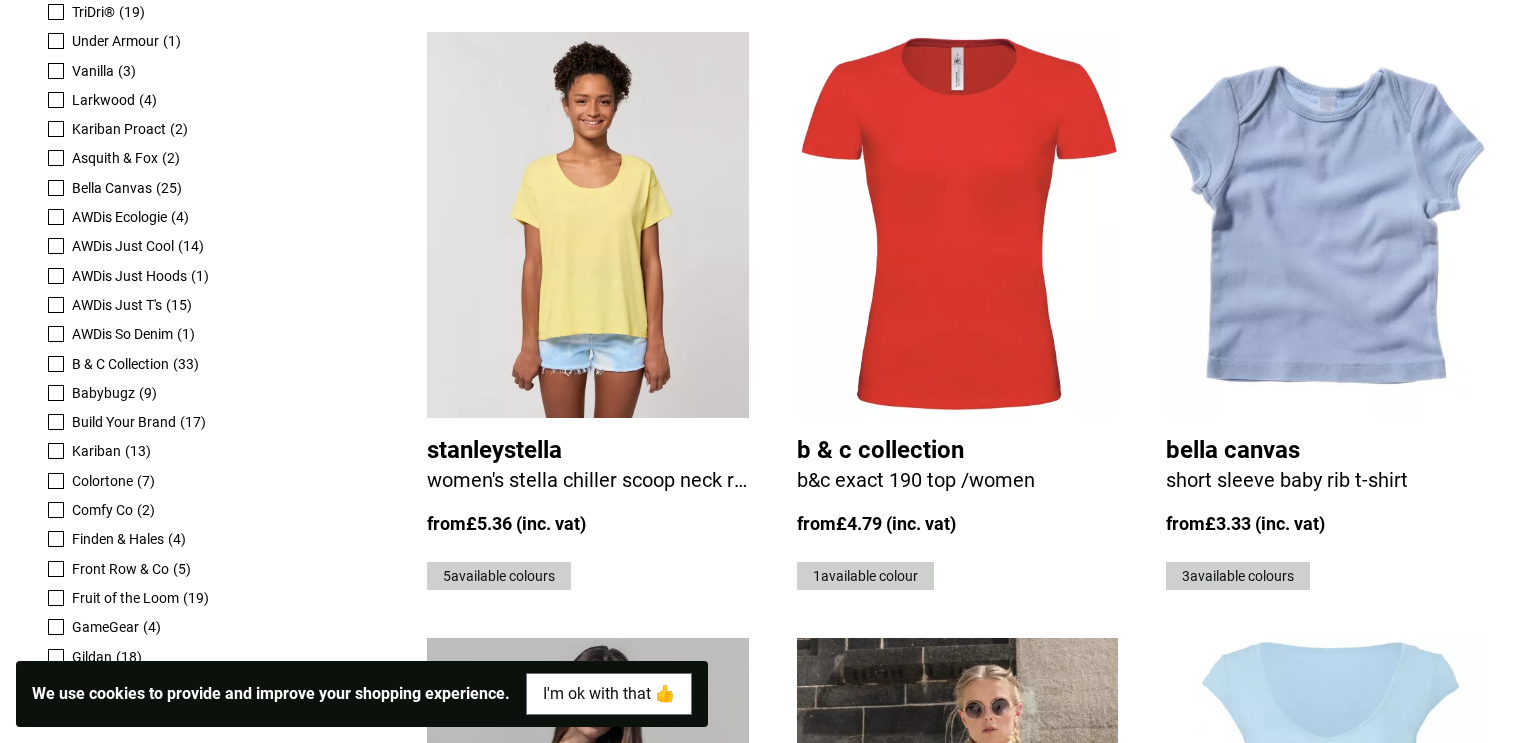 click on "Fruit of the Loom" at bounding box center (125, 598) 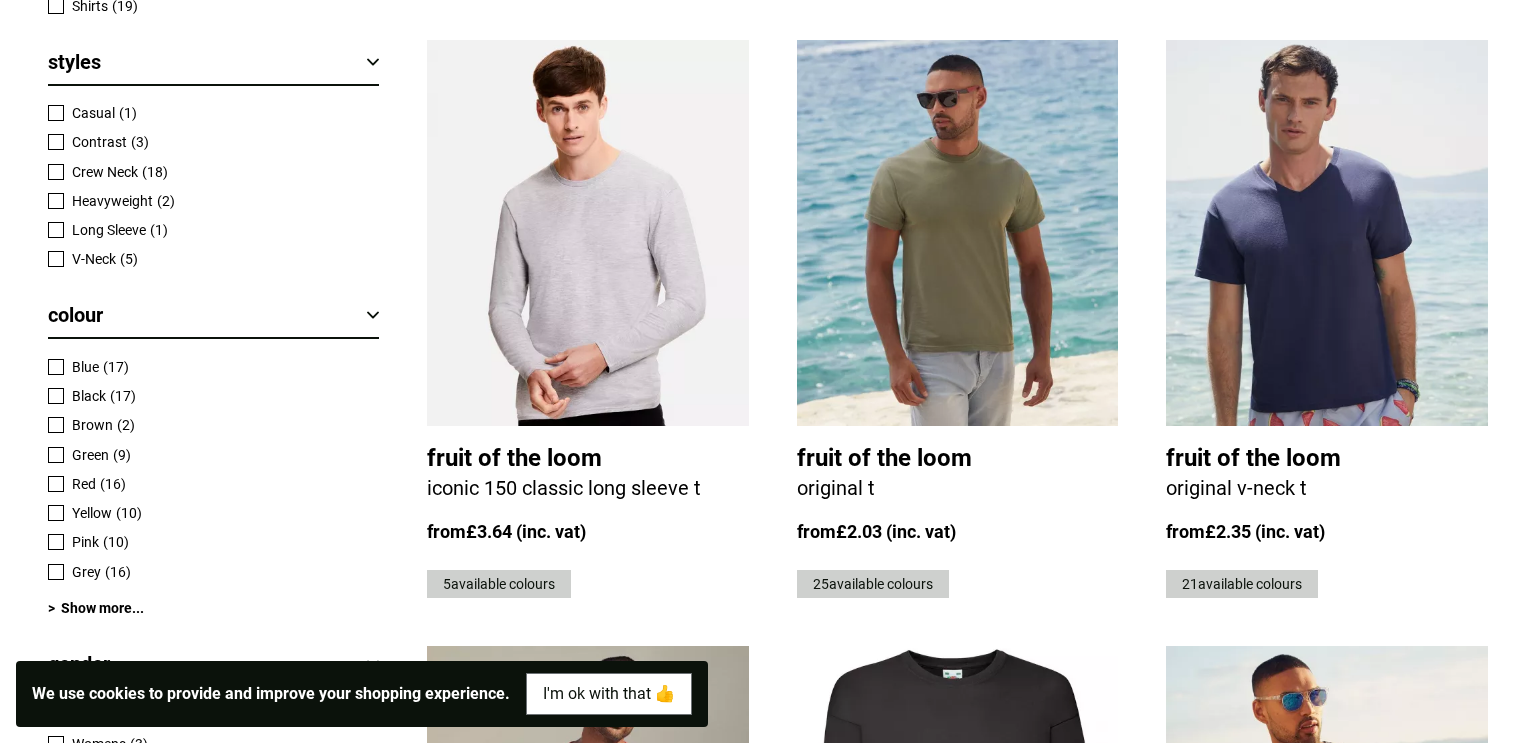 scroll, scrollTop: 1584, scrollLeft: 0, axis: vertical 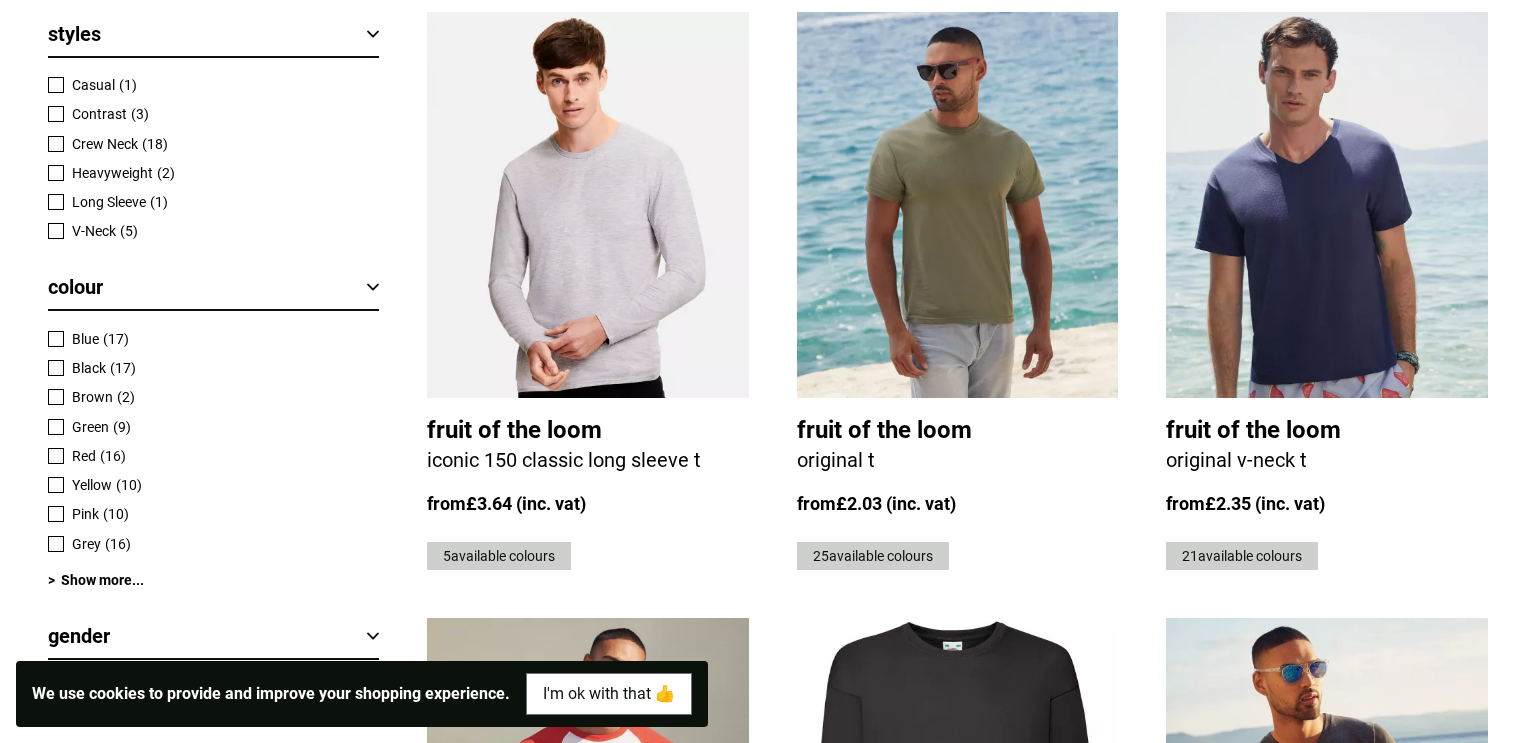 click at bounding box center (958, 205) 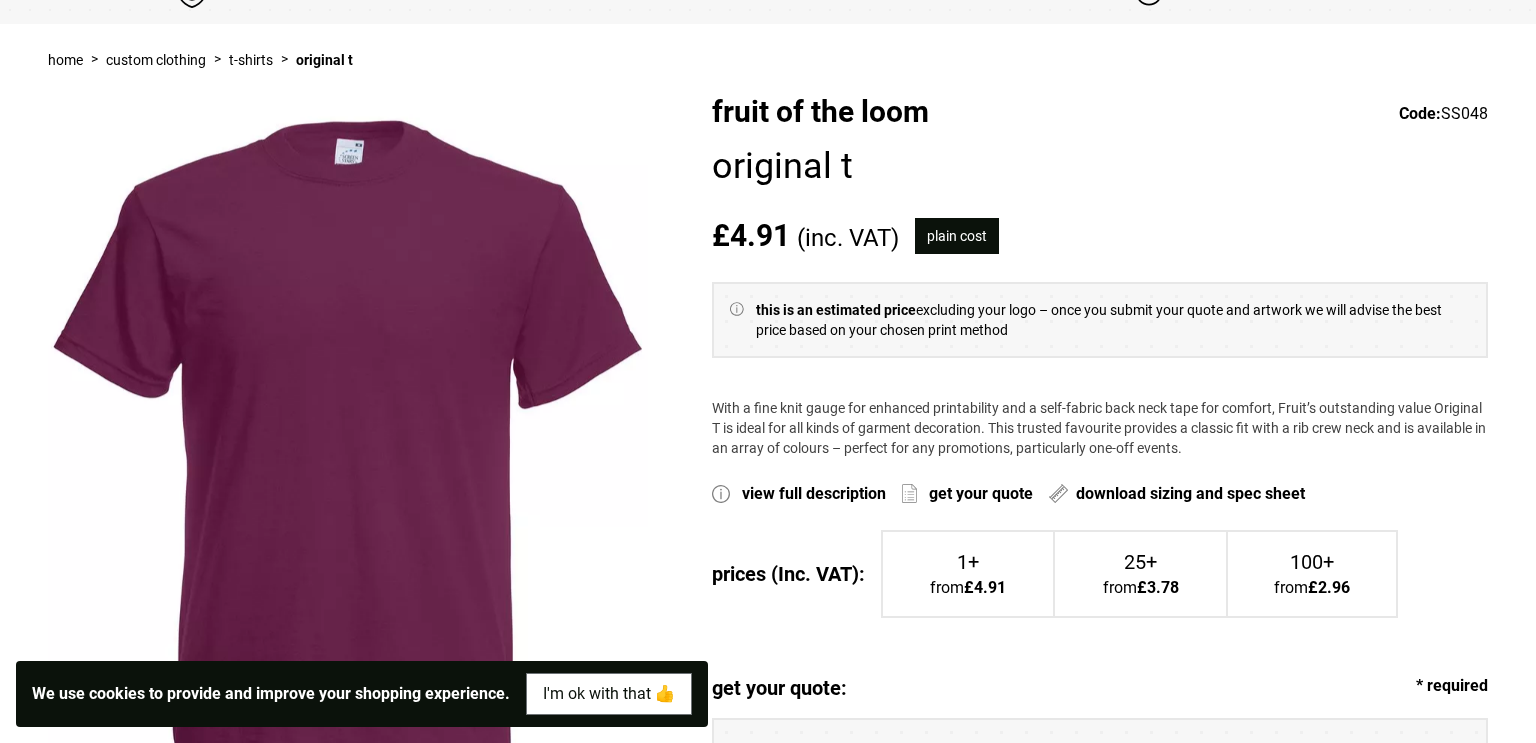 scroll, scrollTop: 209, scrollLeft: 0, axis: vertical 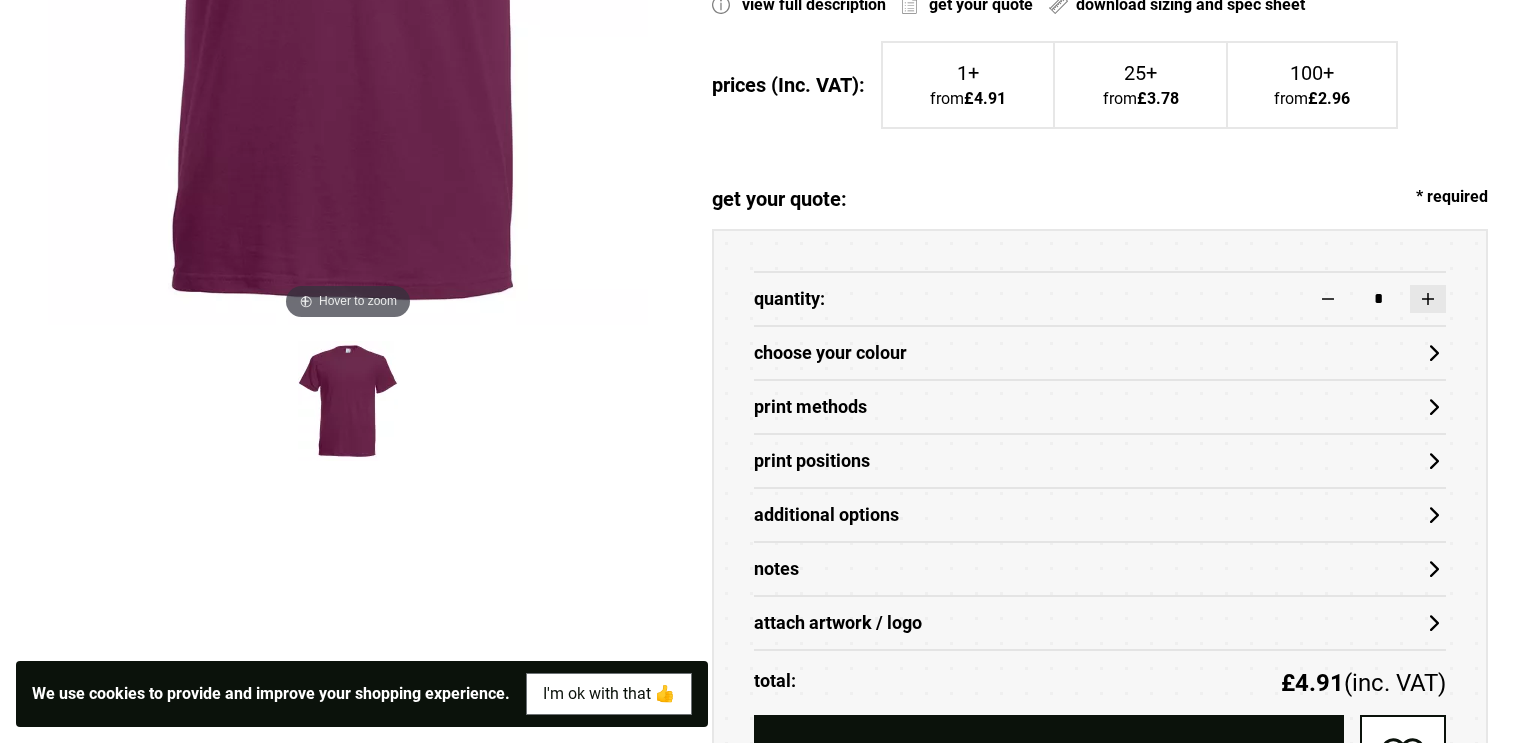 click at bounding box center (1428, 299) 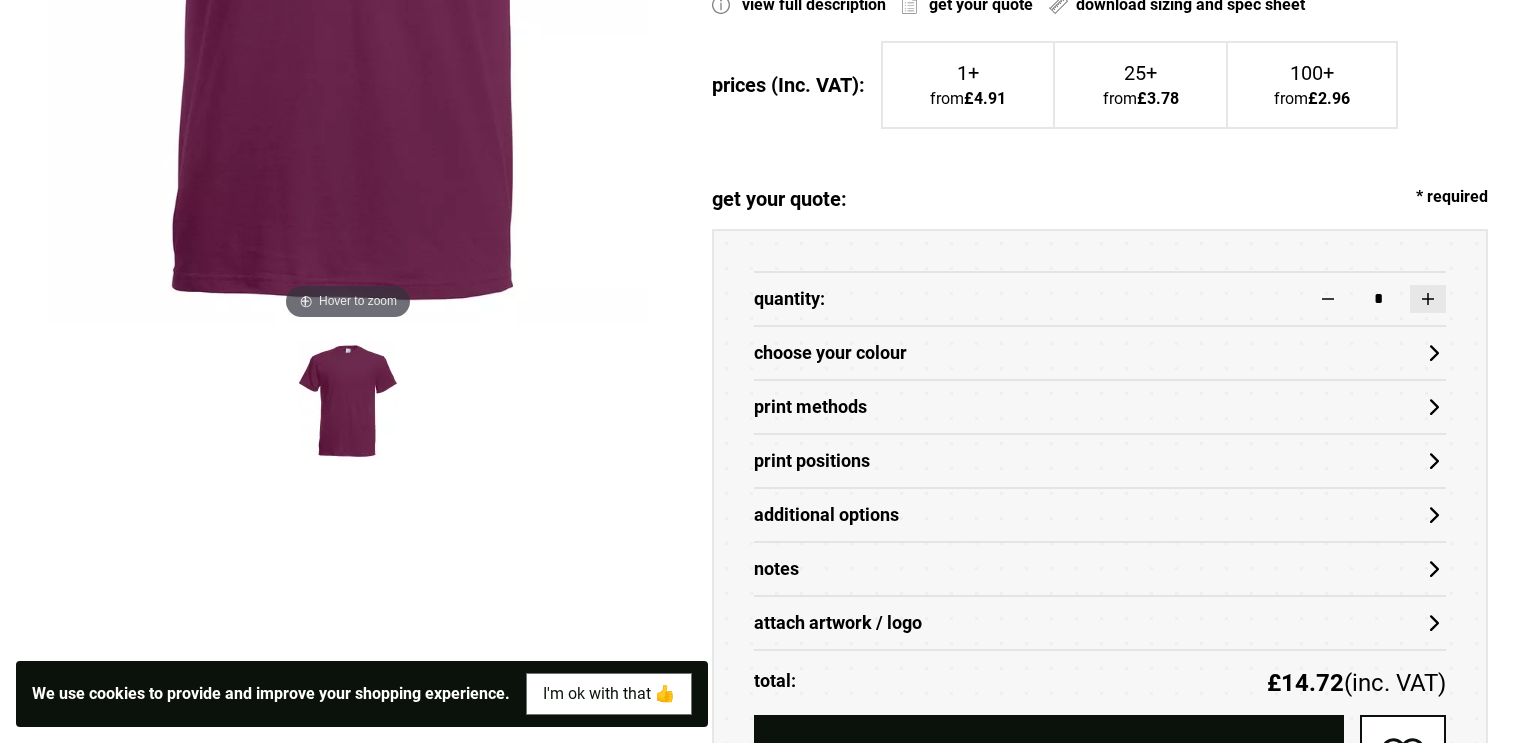 click at bounding box center [1428, 299] 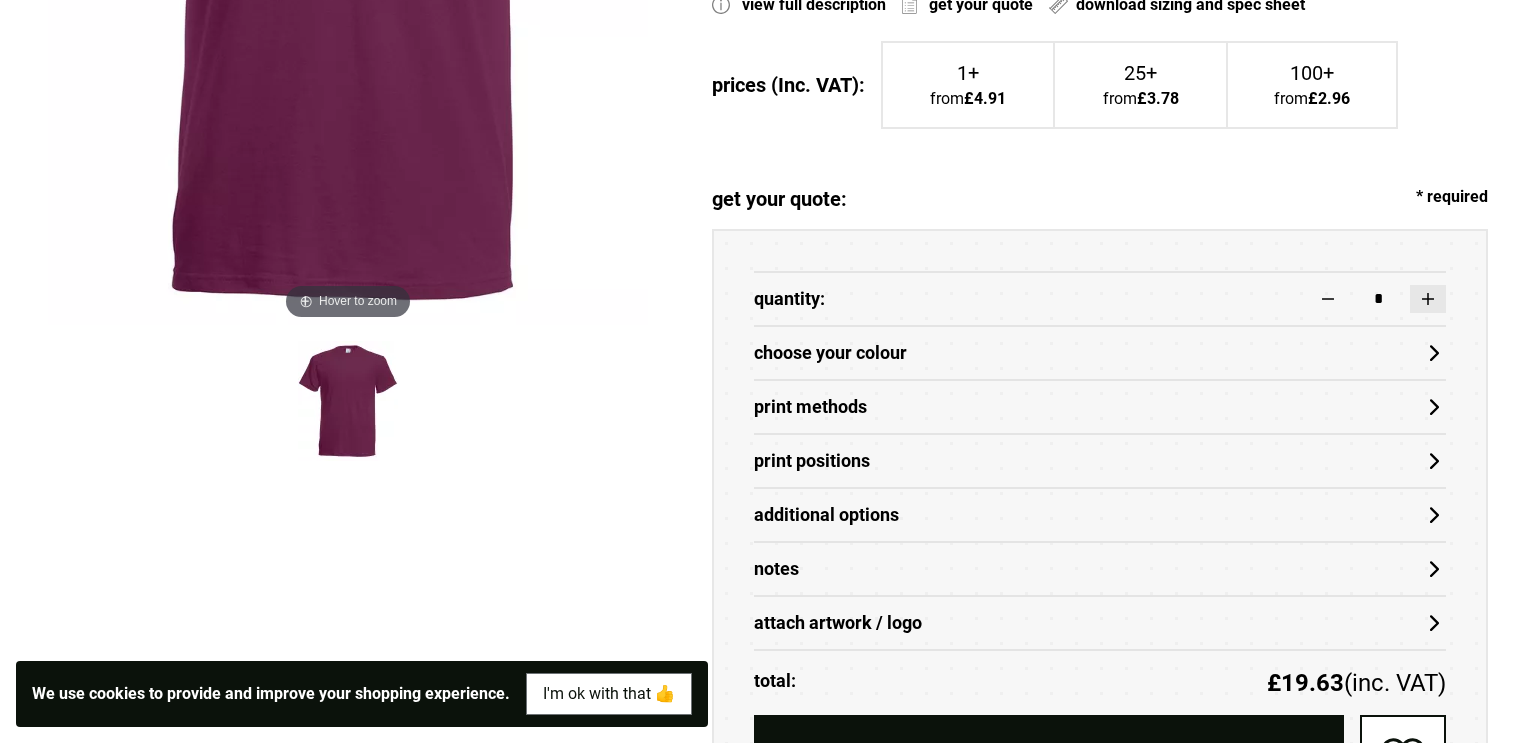 click at bounding box center (1428, 299) 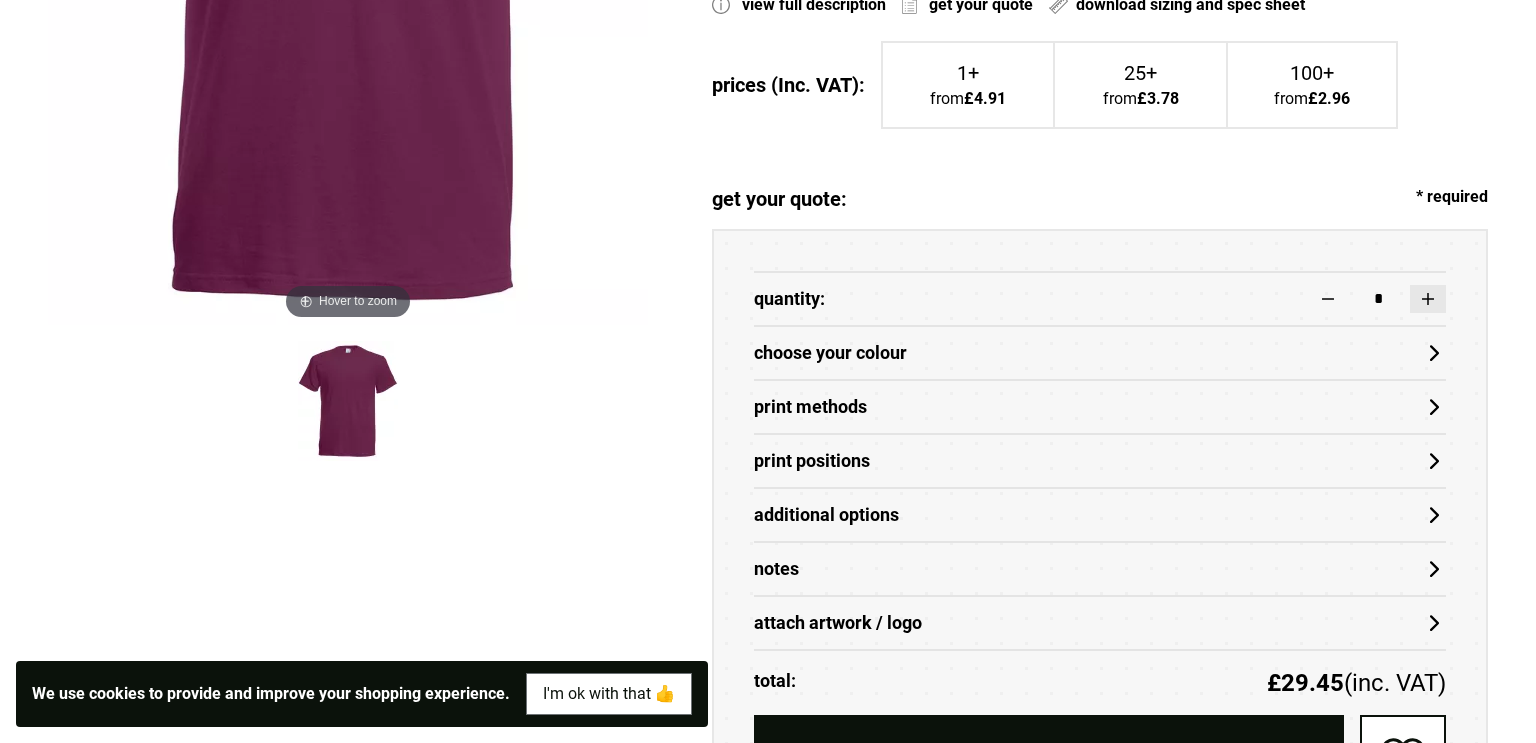 click at bounding box center (1428, 299) 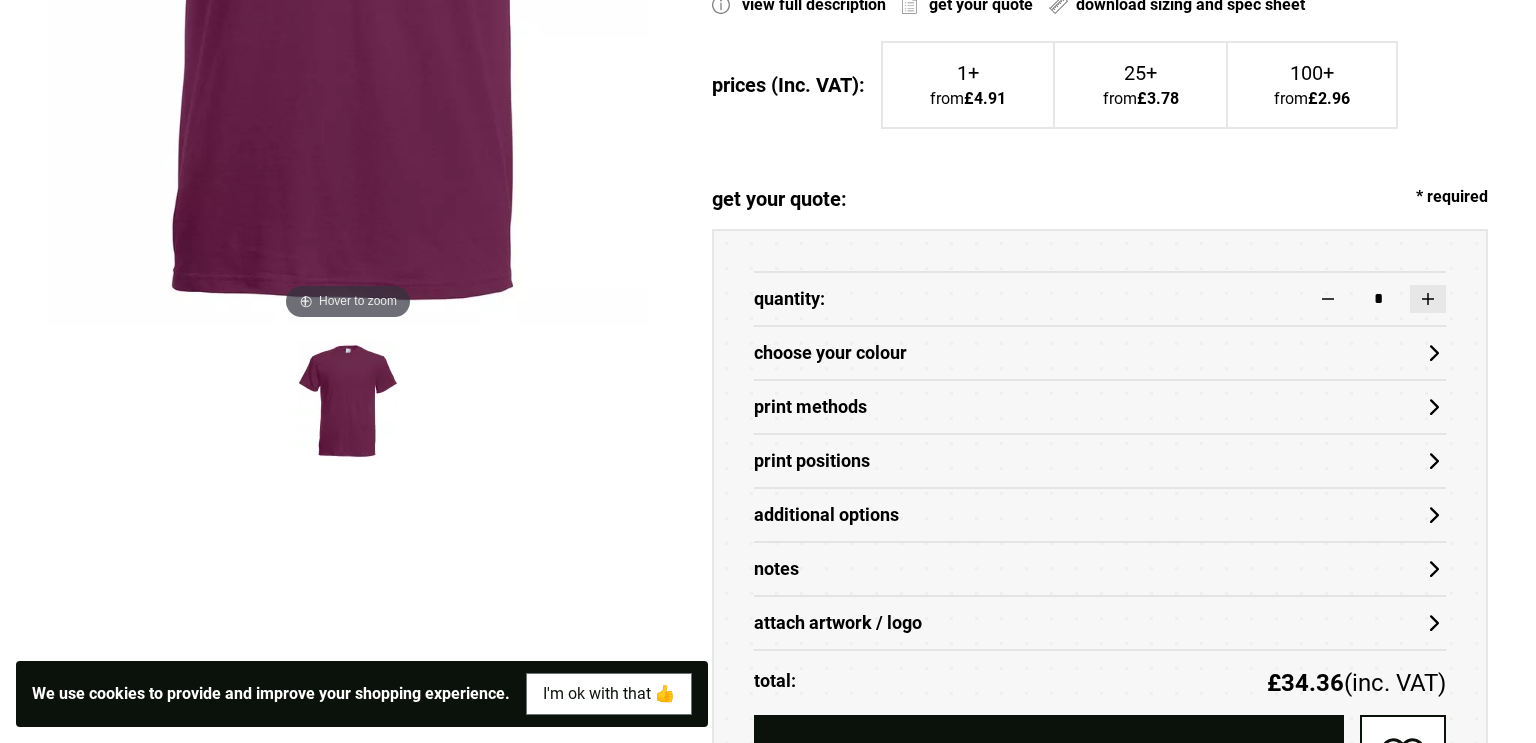 click at bounding box center (1428, 299) 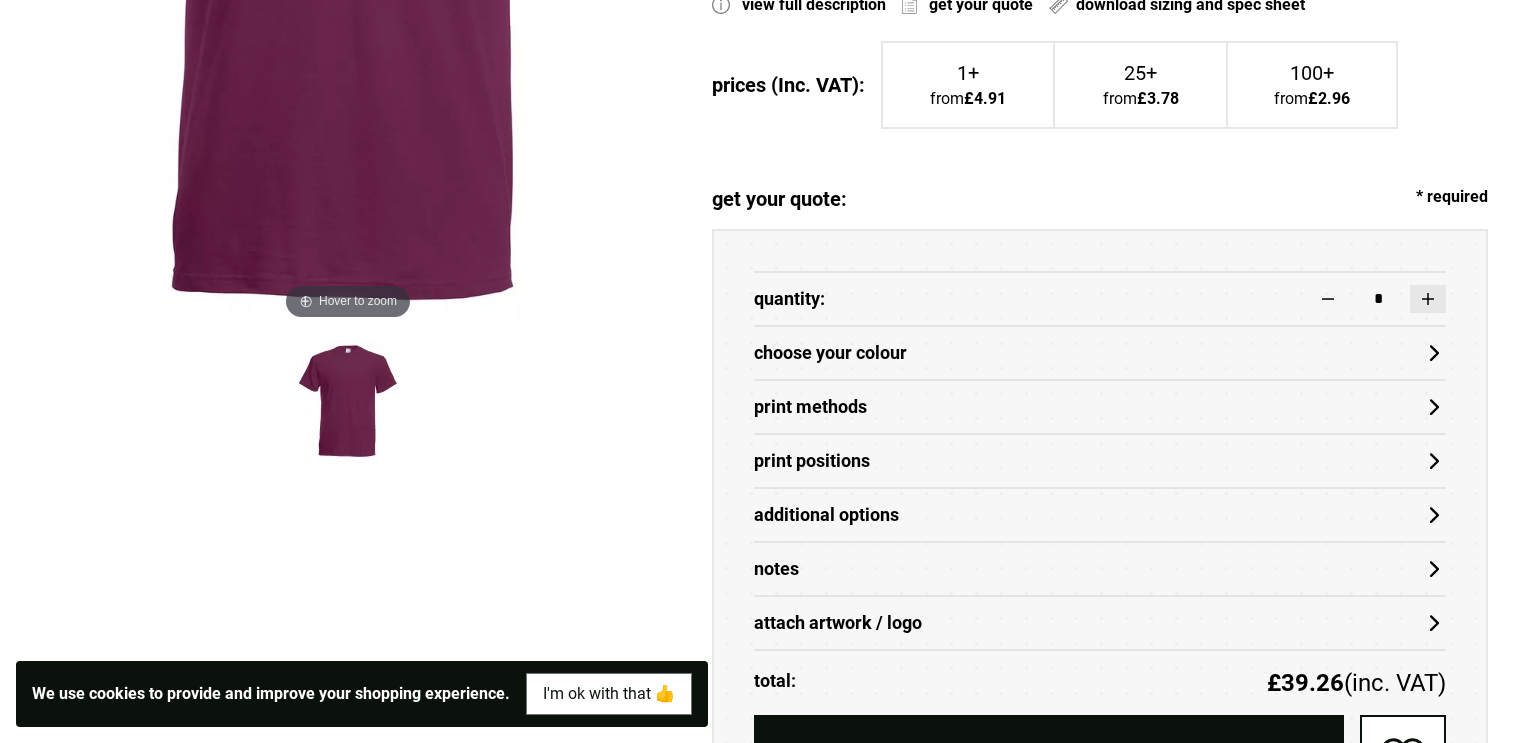 click at bounding box center [1428, 299] 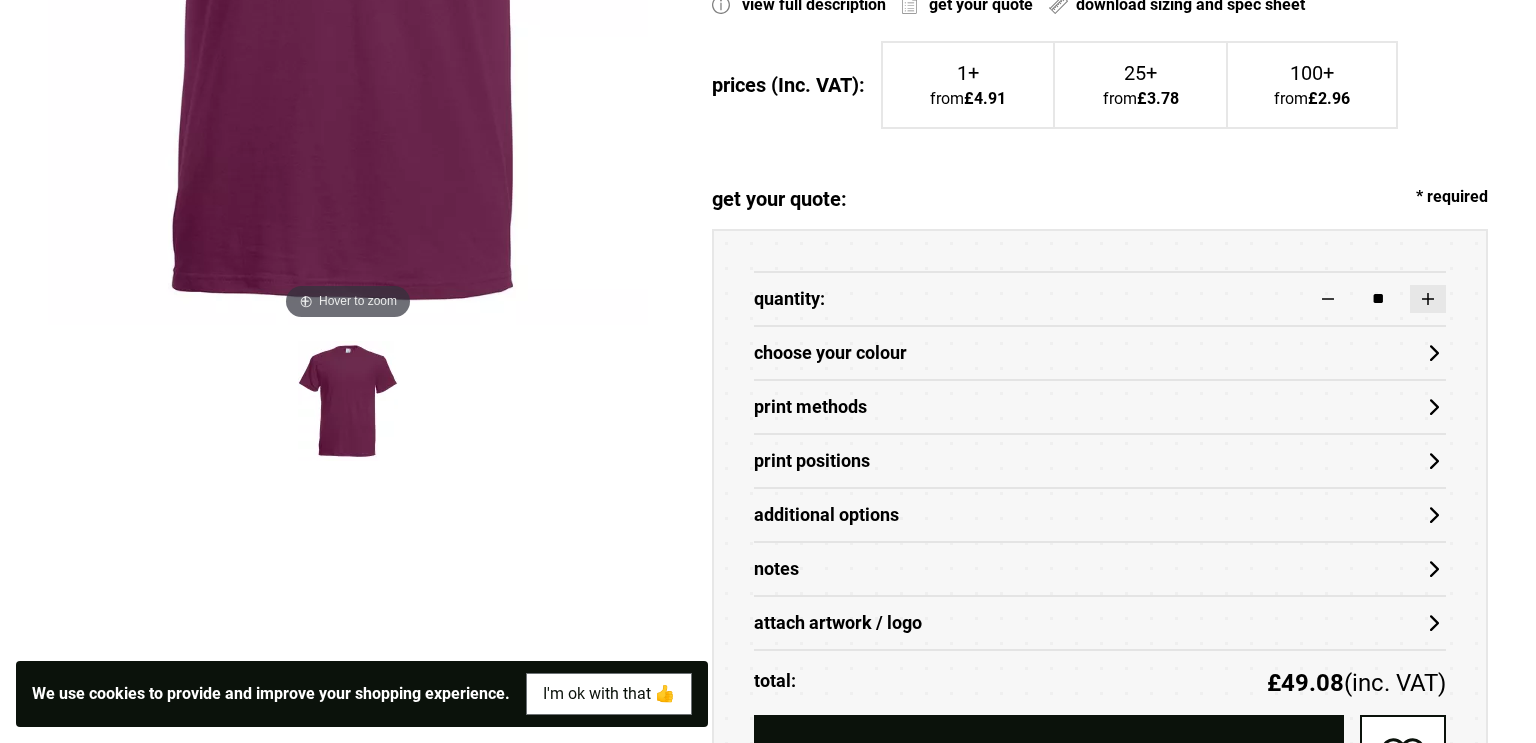 click at bounding box center [1428, 299] 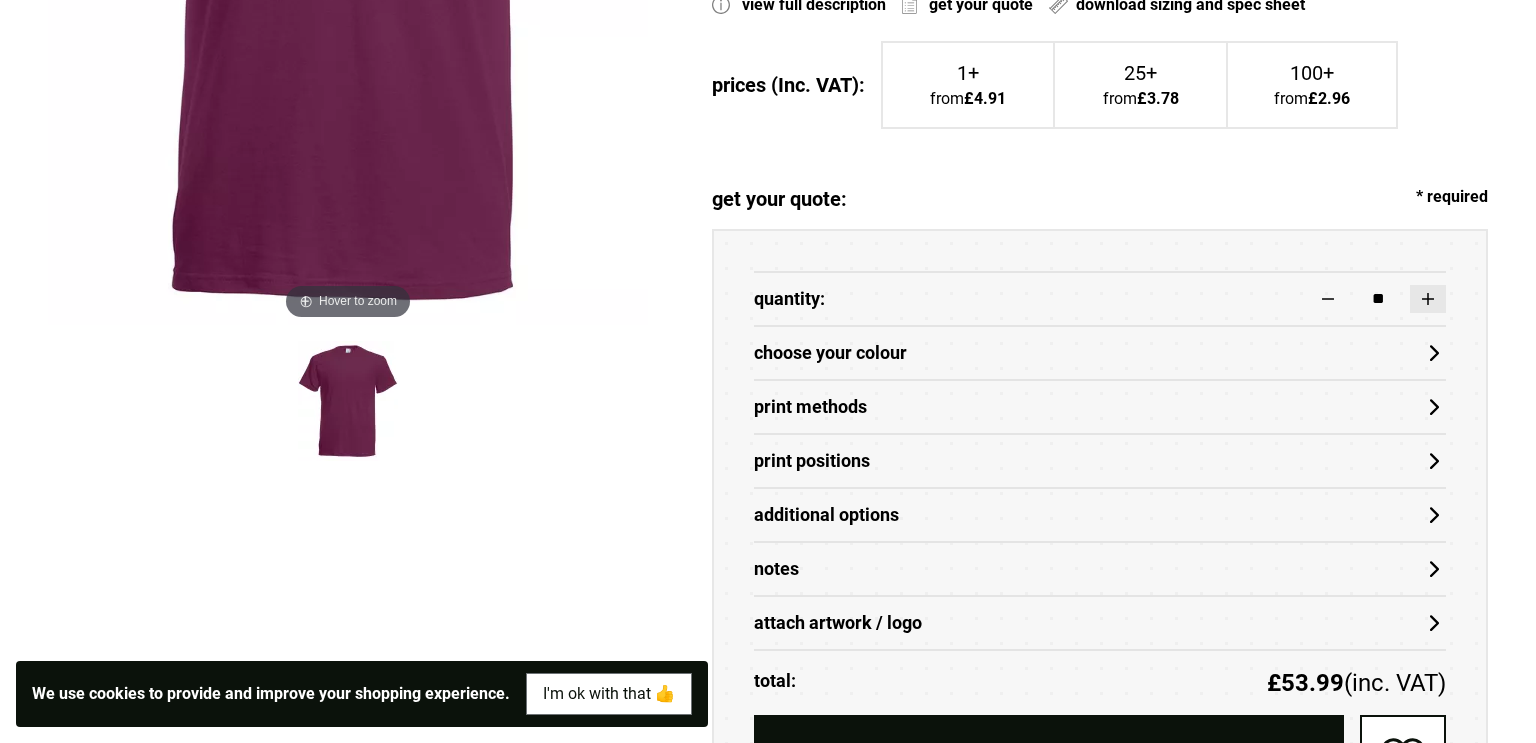 click at bounding box center [1428, 299] 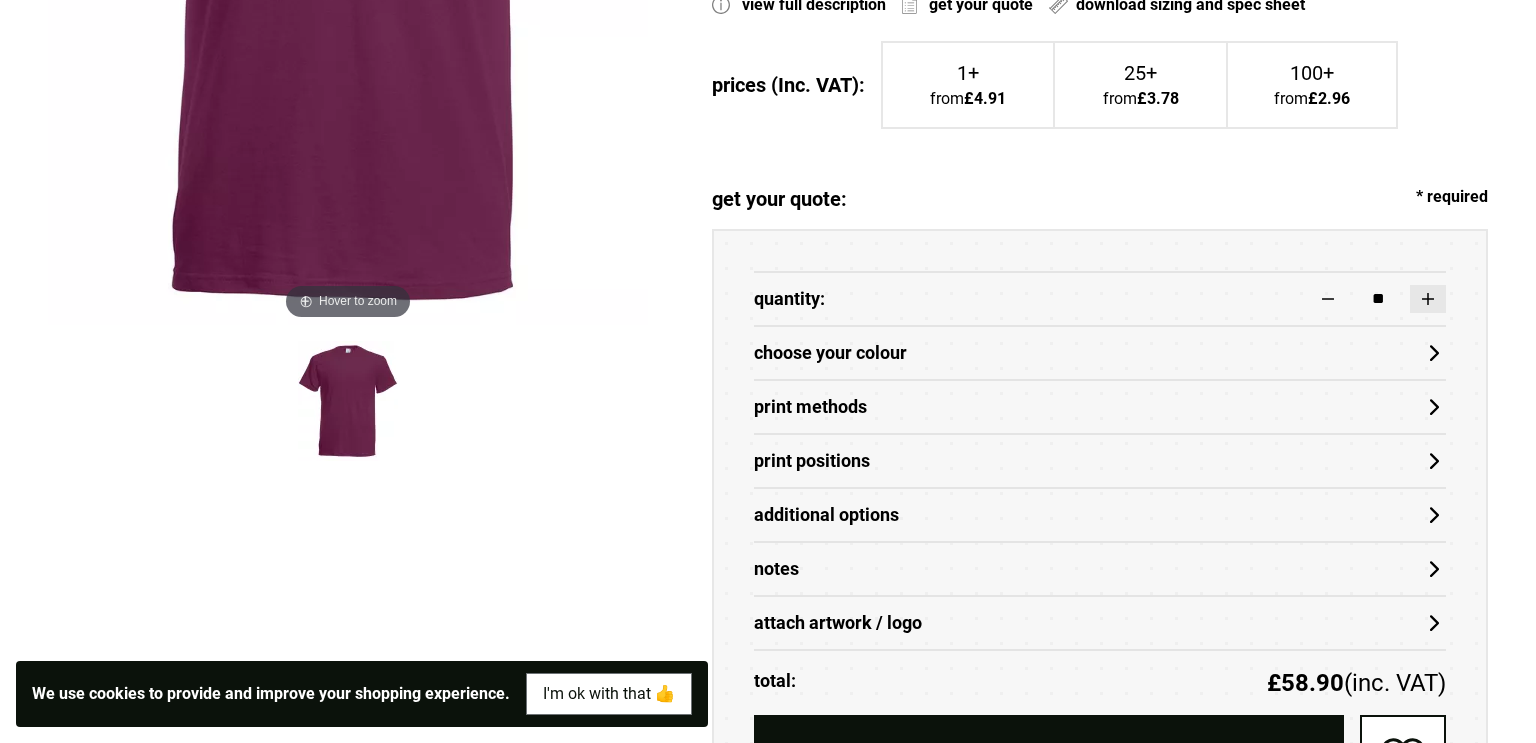 click at bounding box center (1428, 299) 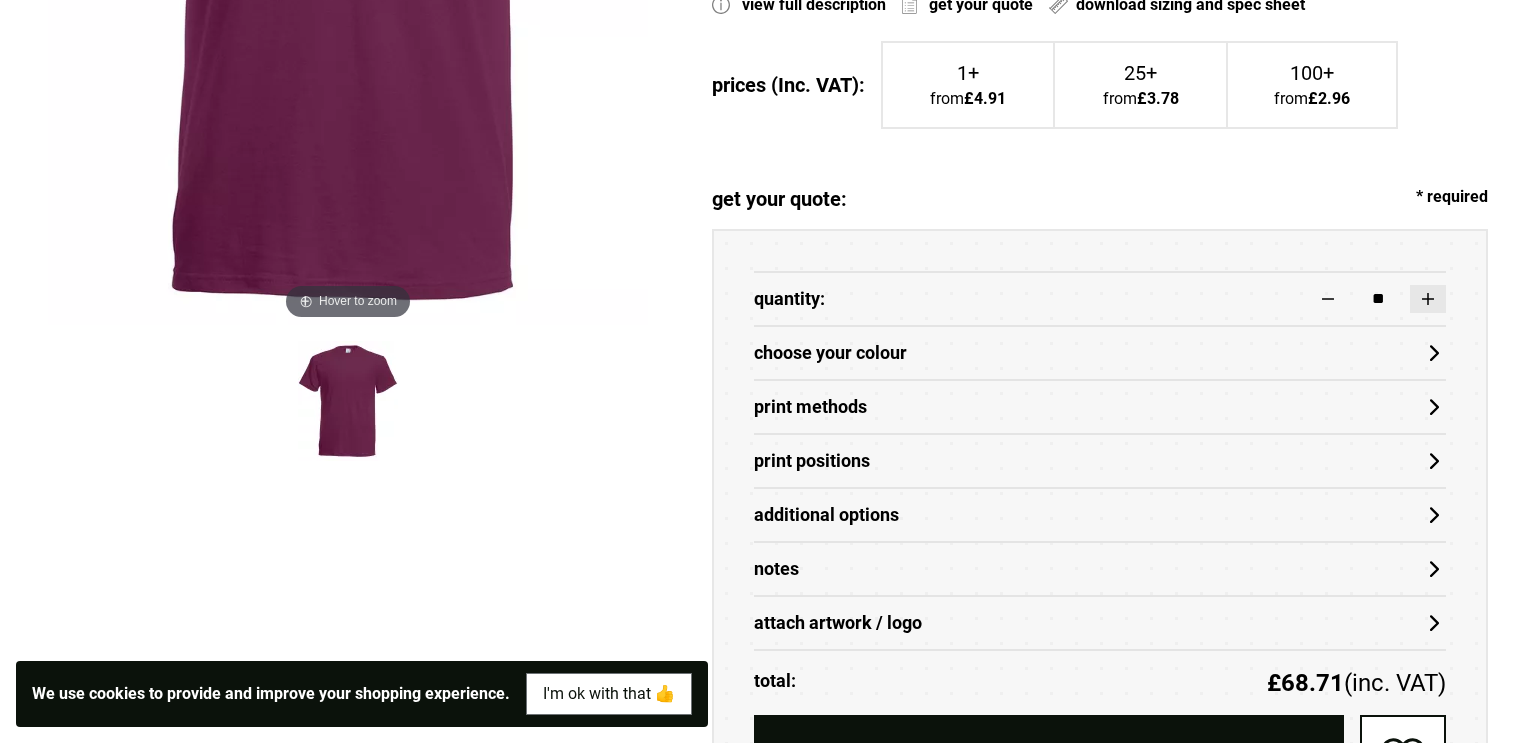 click at bounding box center [1428, 299] 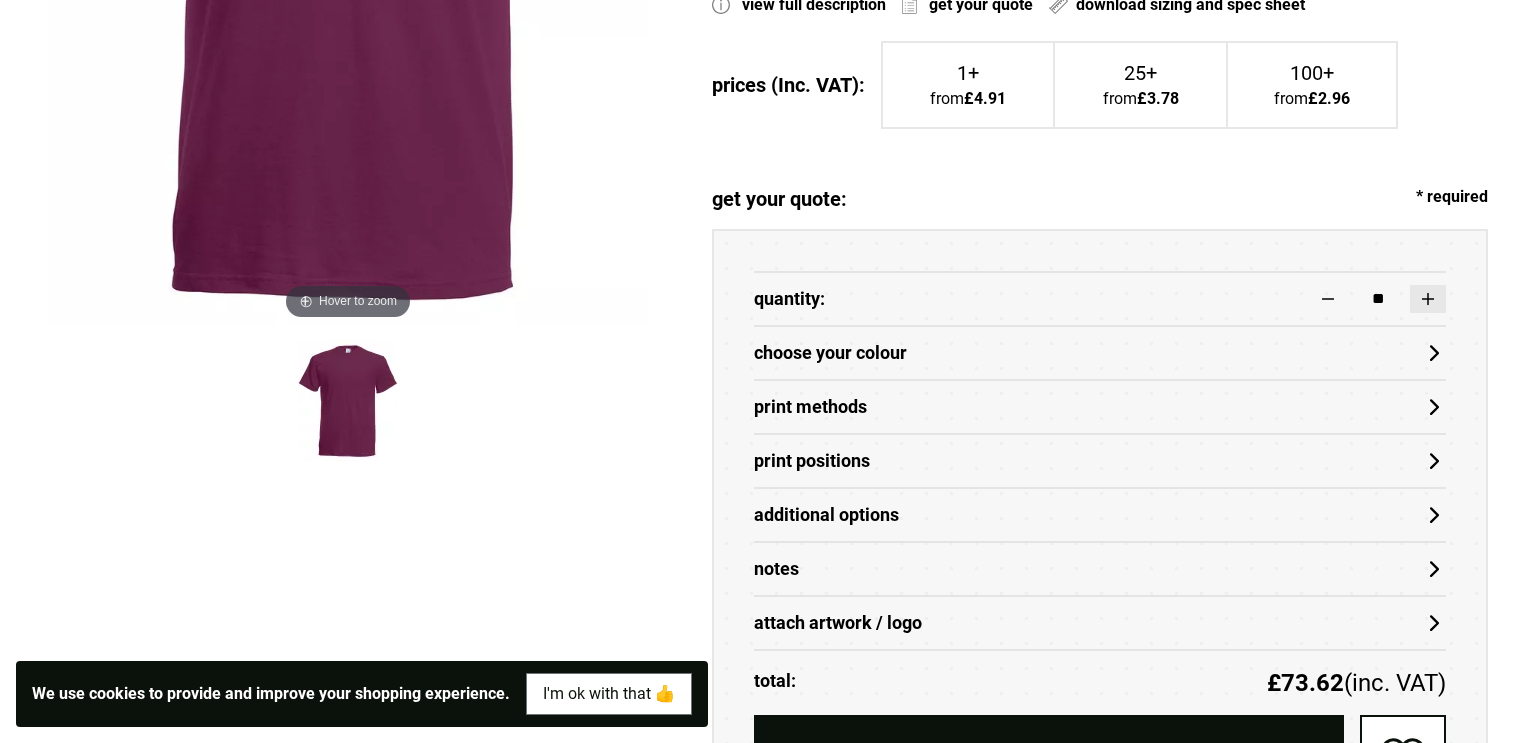 click at bounding box center (1428, 299) 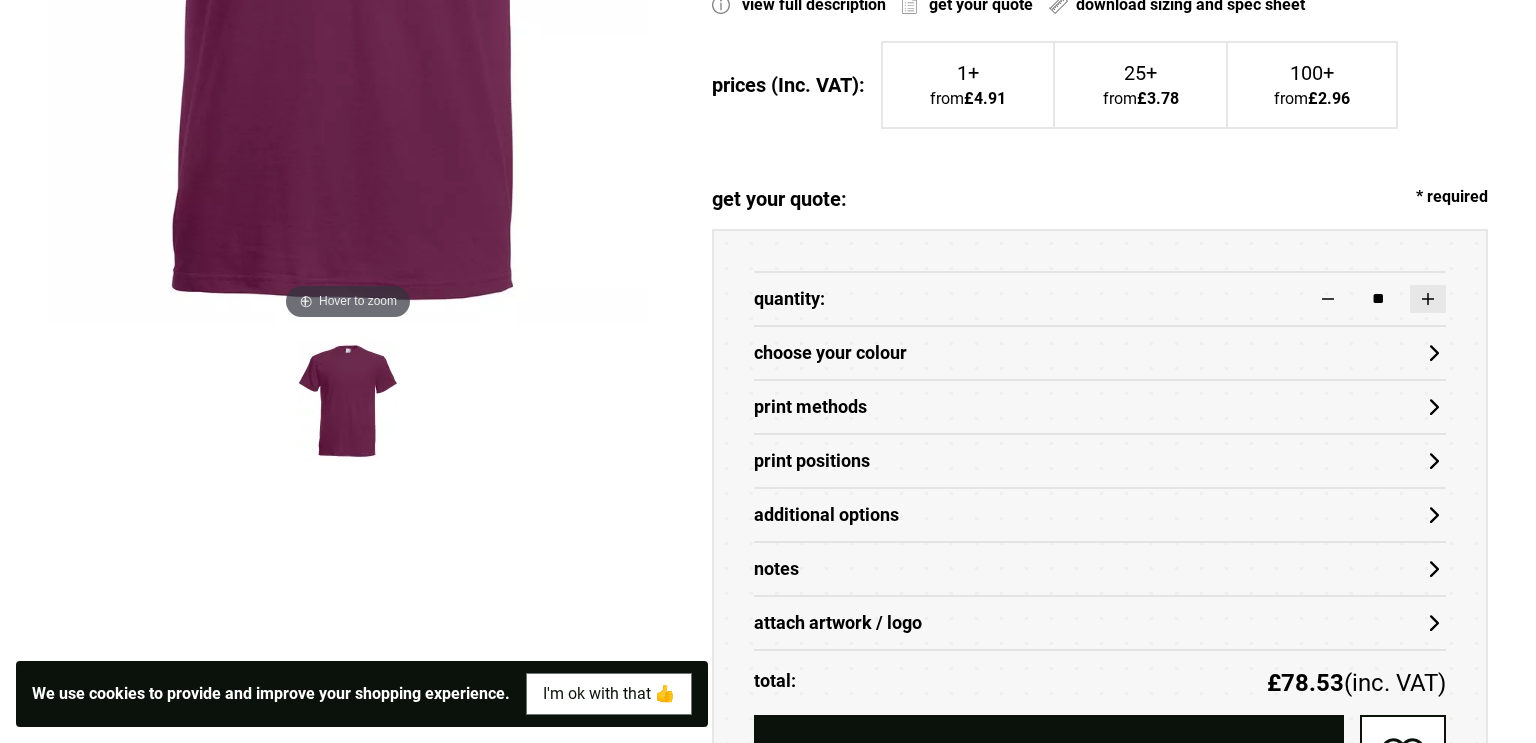 click at bounding box center (1428, 299) 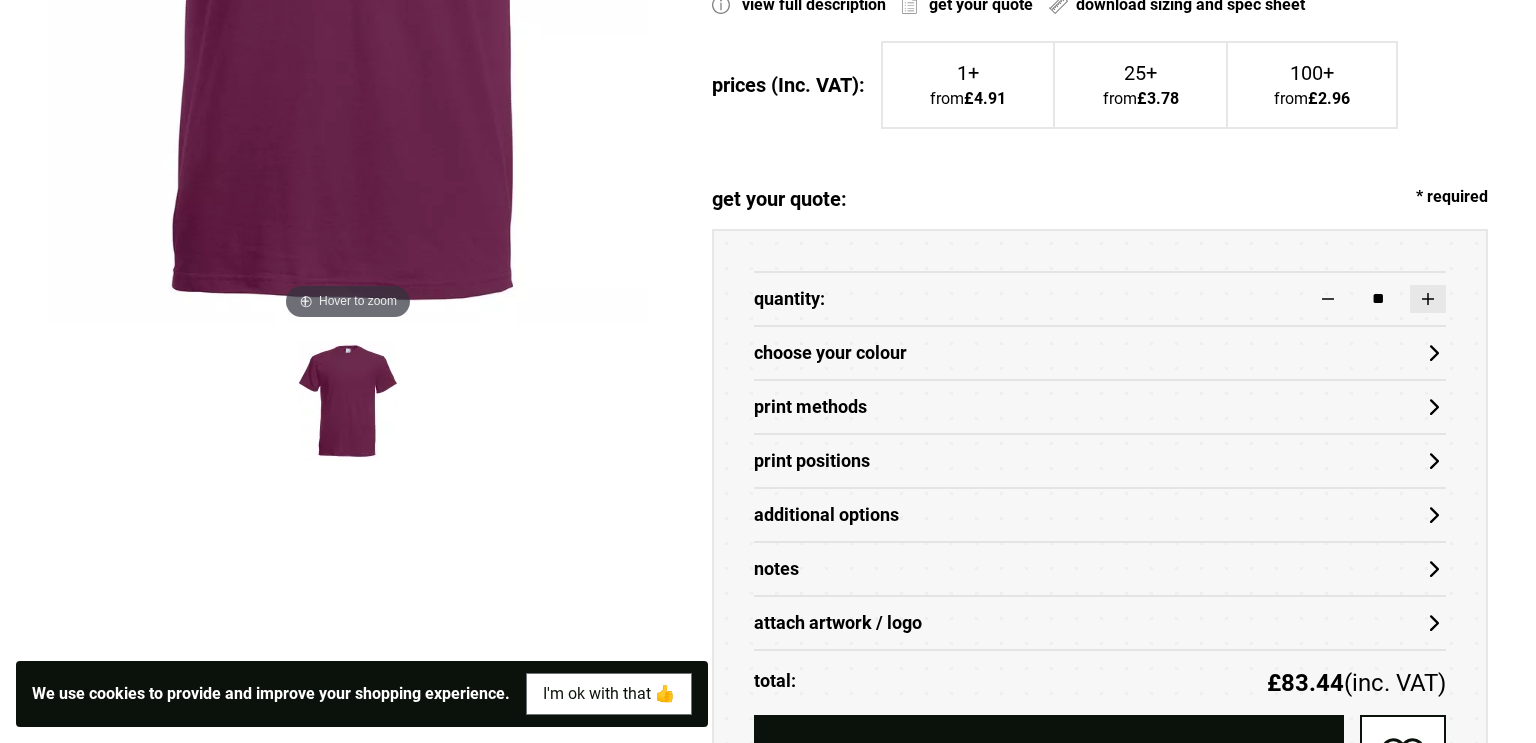 click at bounding box center (1428, 299) 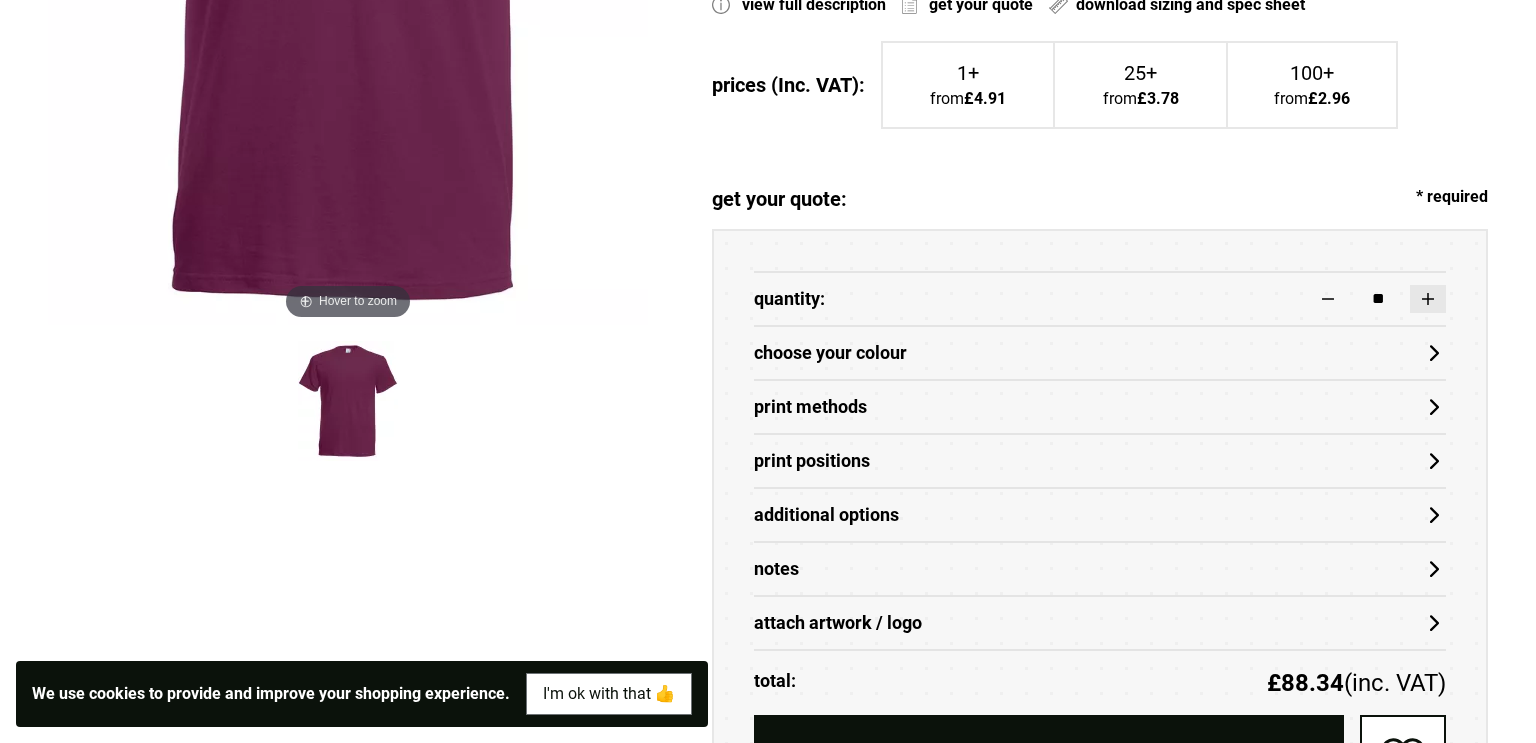 click at bounding box center (1428, 299) 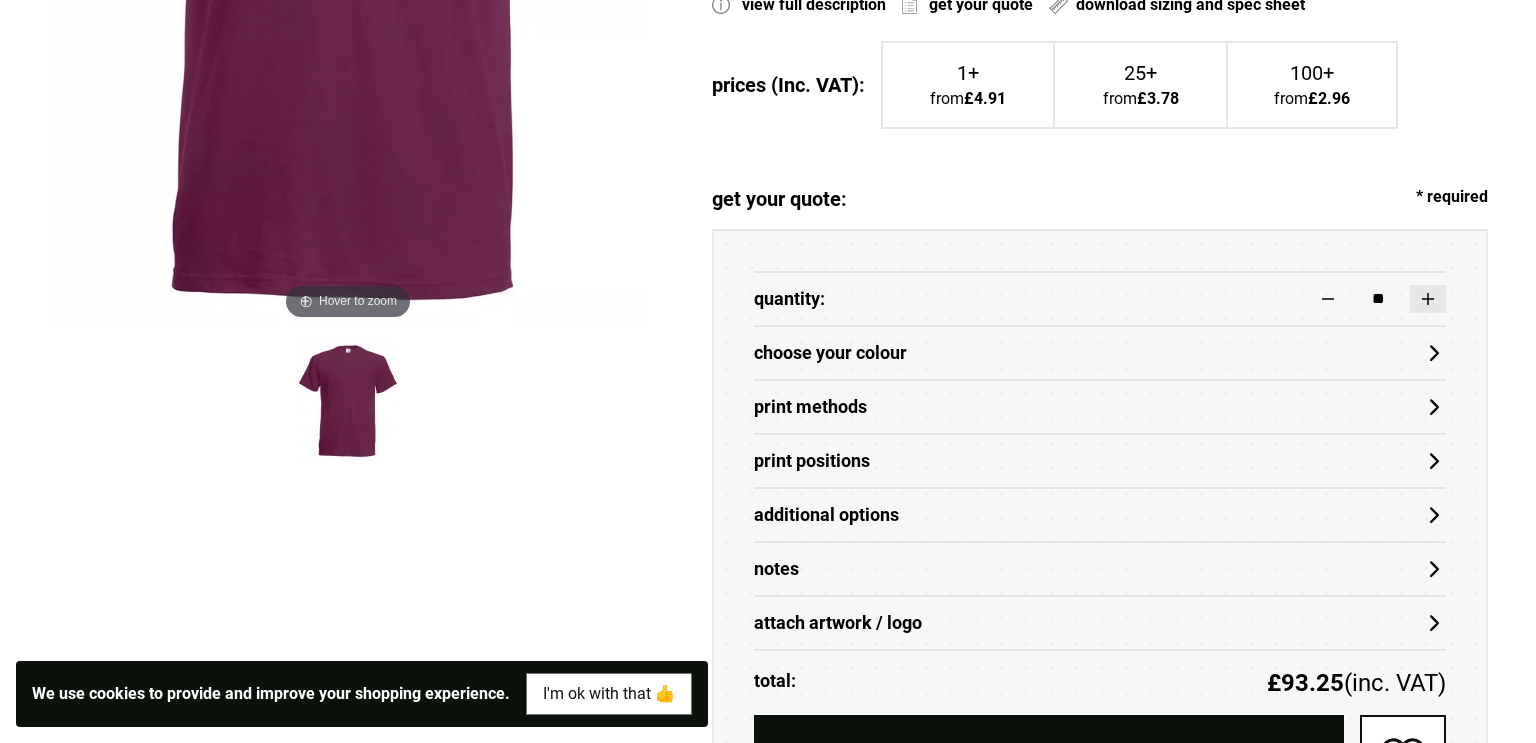 click at bounding box center (1428, 299) 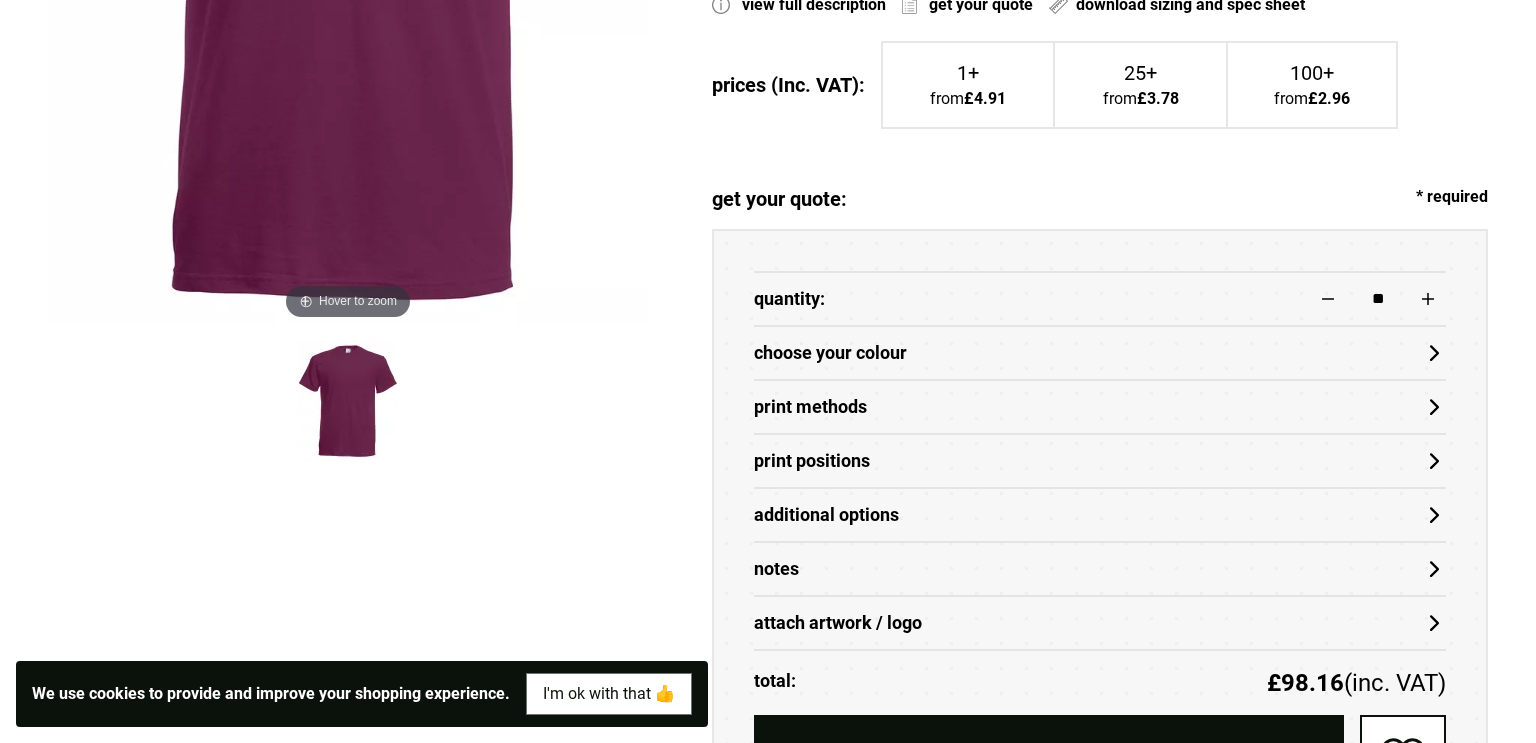 click on "choose your colour" at bounding box center (1100, 353) 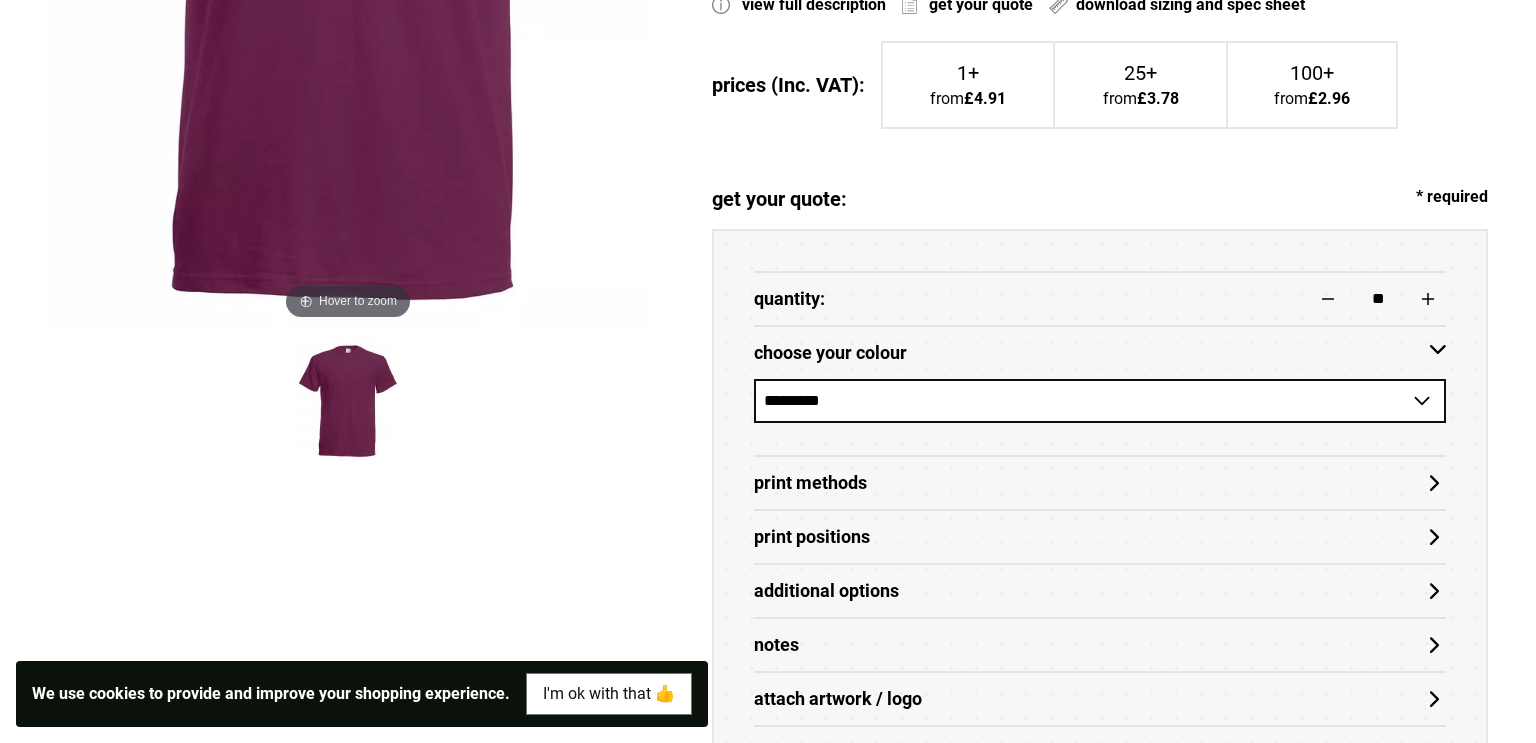 click on "**********" at bounding box center [1100, 401] 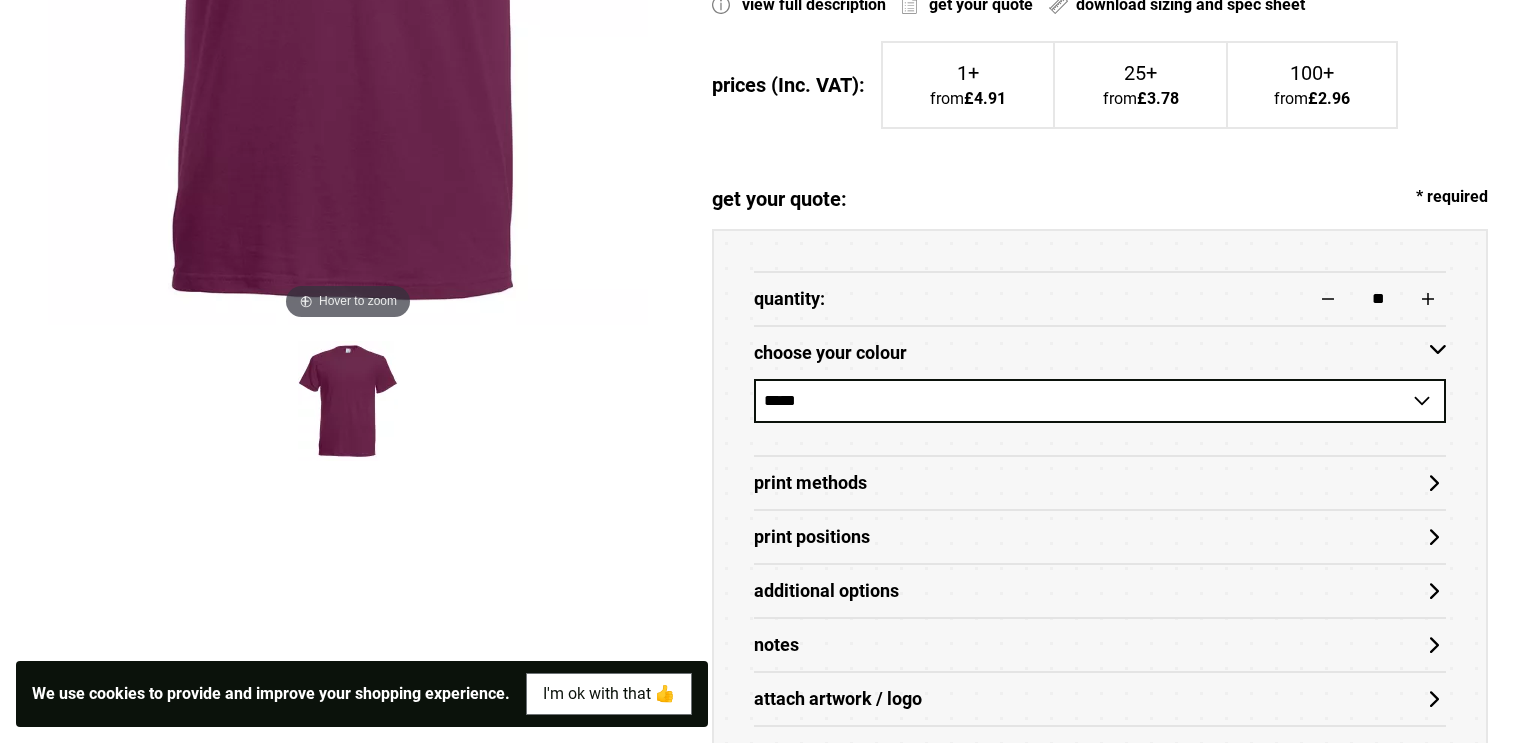 click on "**********" at bounding box center [1100, 401] 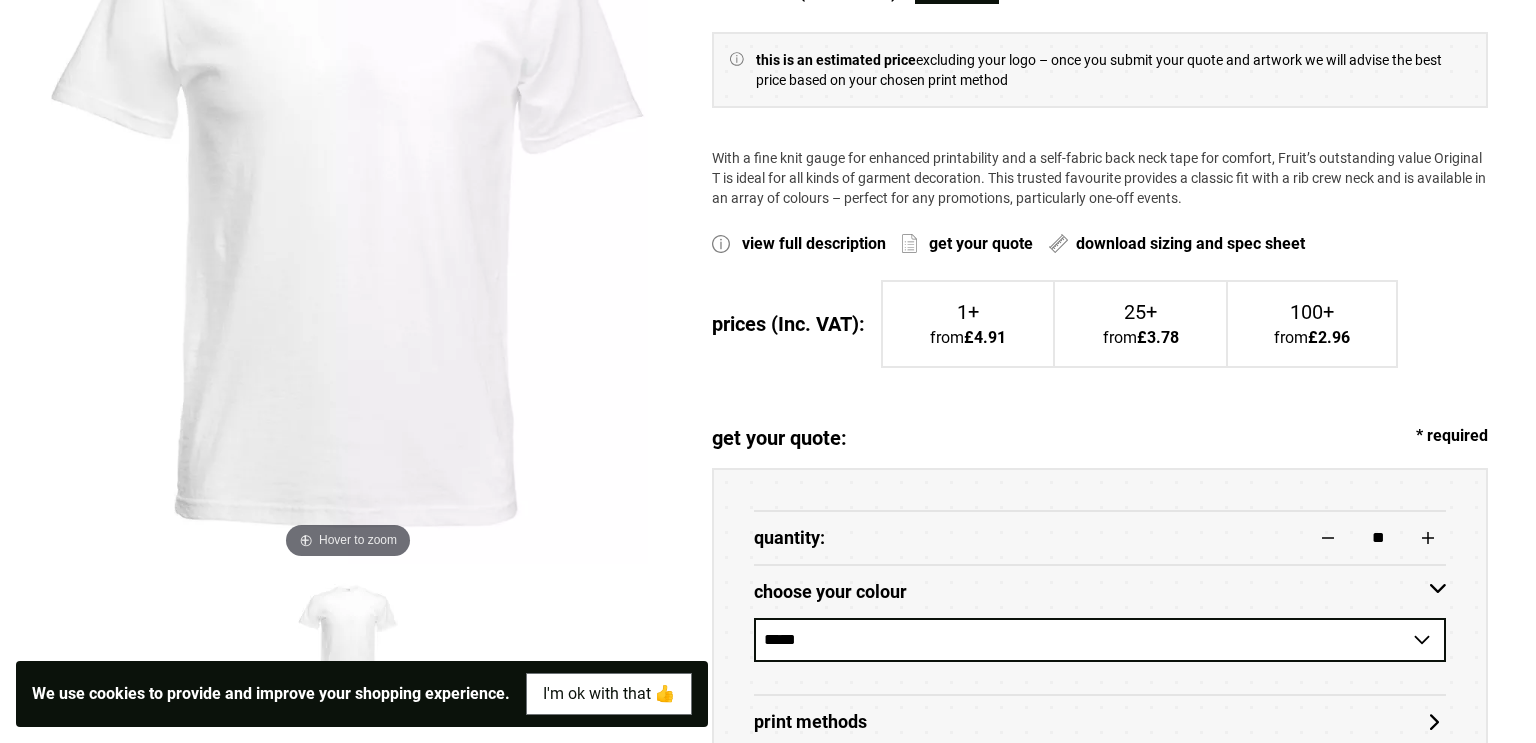 scroll, scrollTop: 856, scrollLeft: 0, axis: vertical 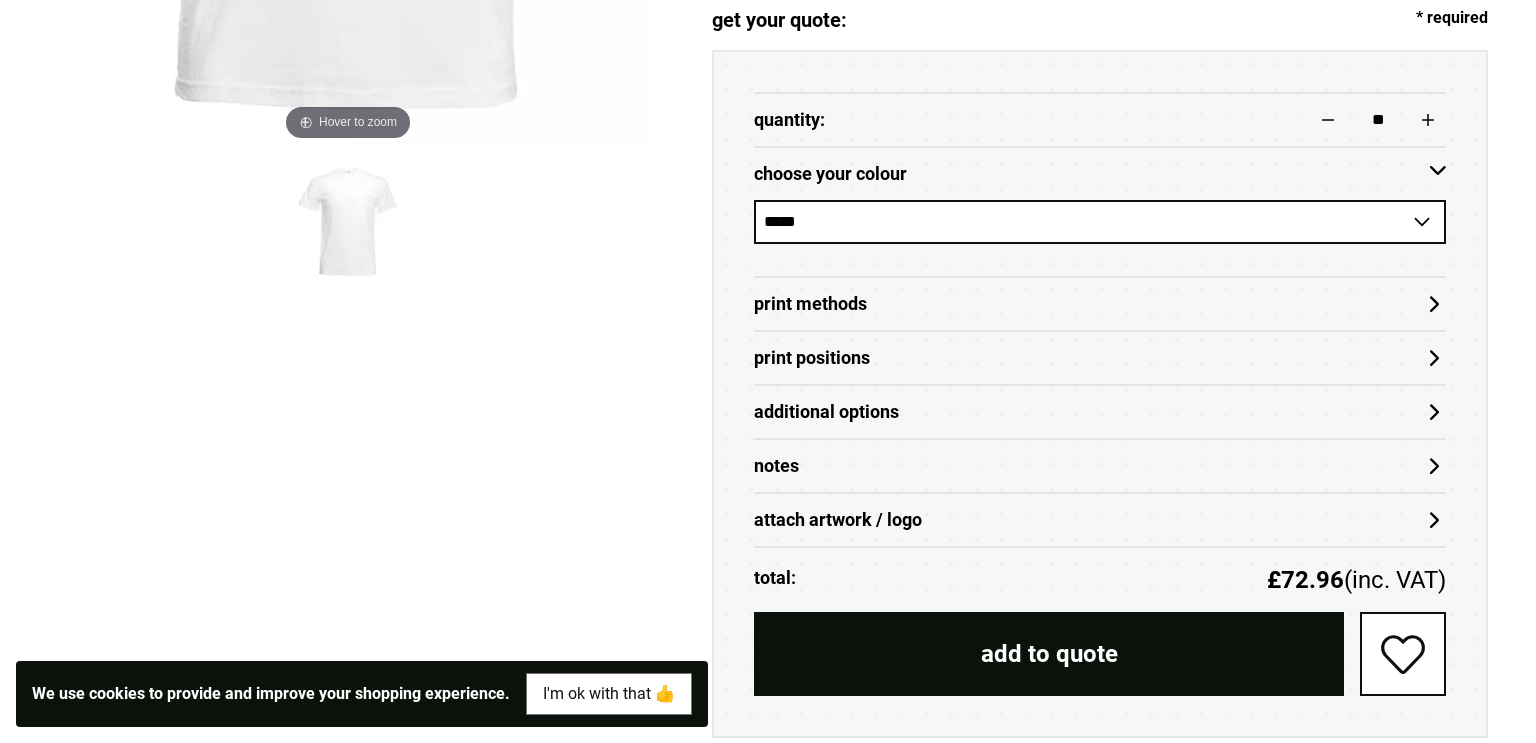 click on "Print Methods" at bounding box center (1100, 304) 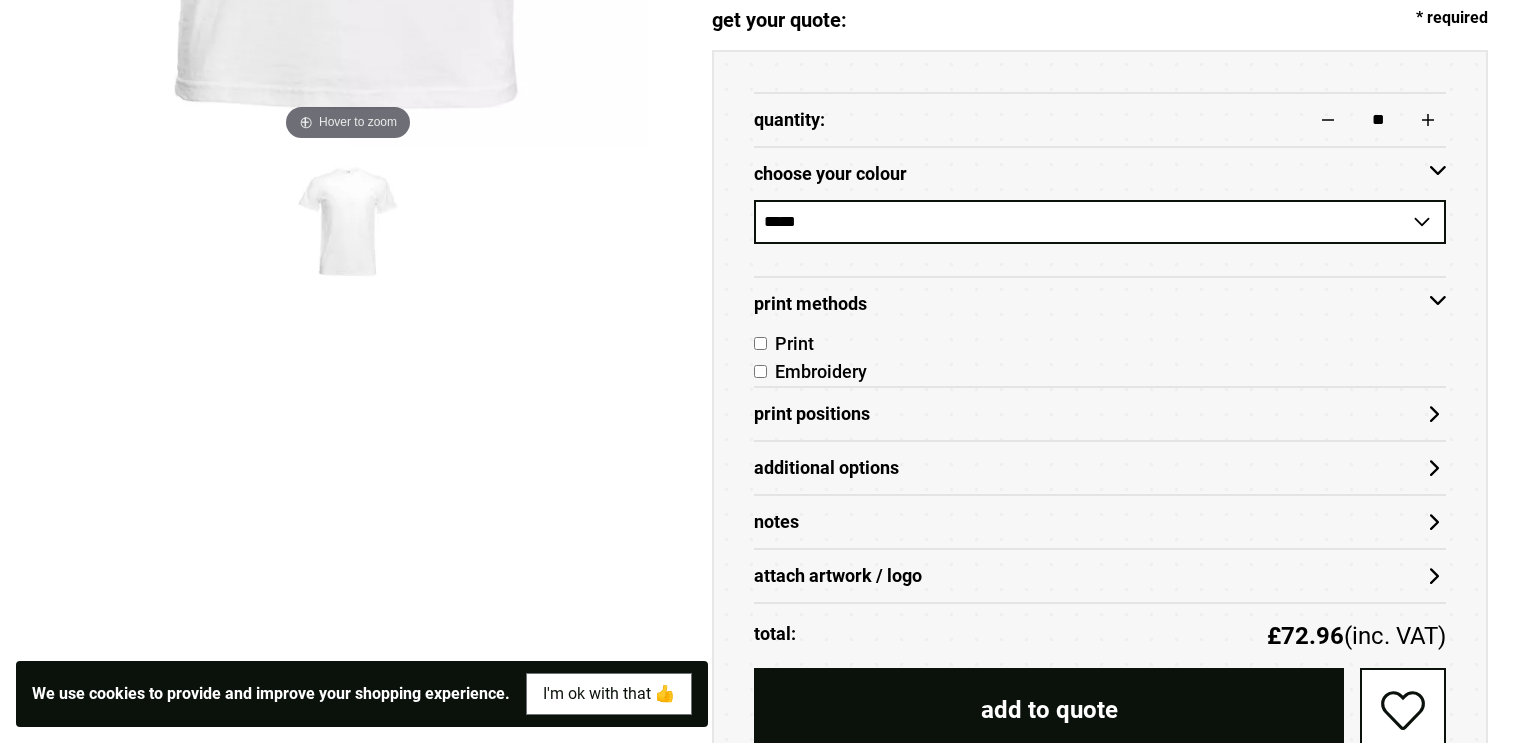 click on "Print" at bounding box center (790, 343) 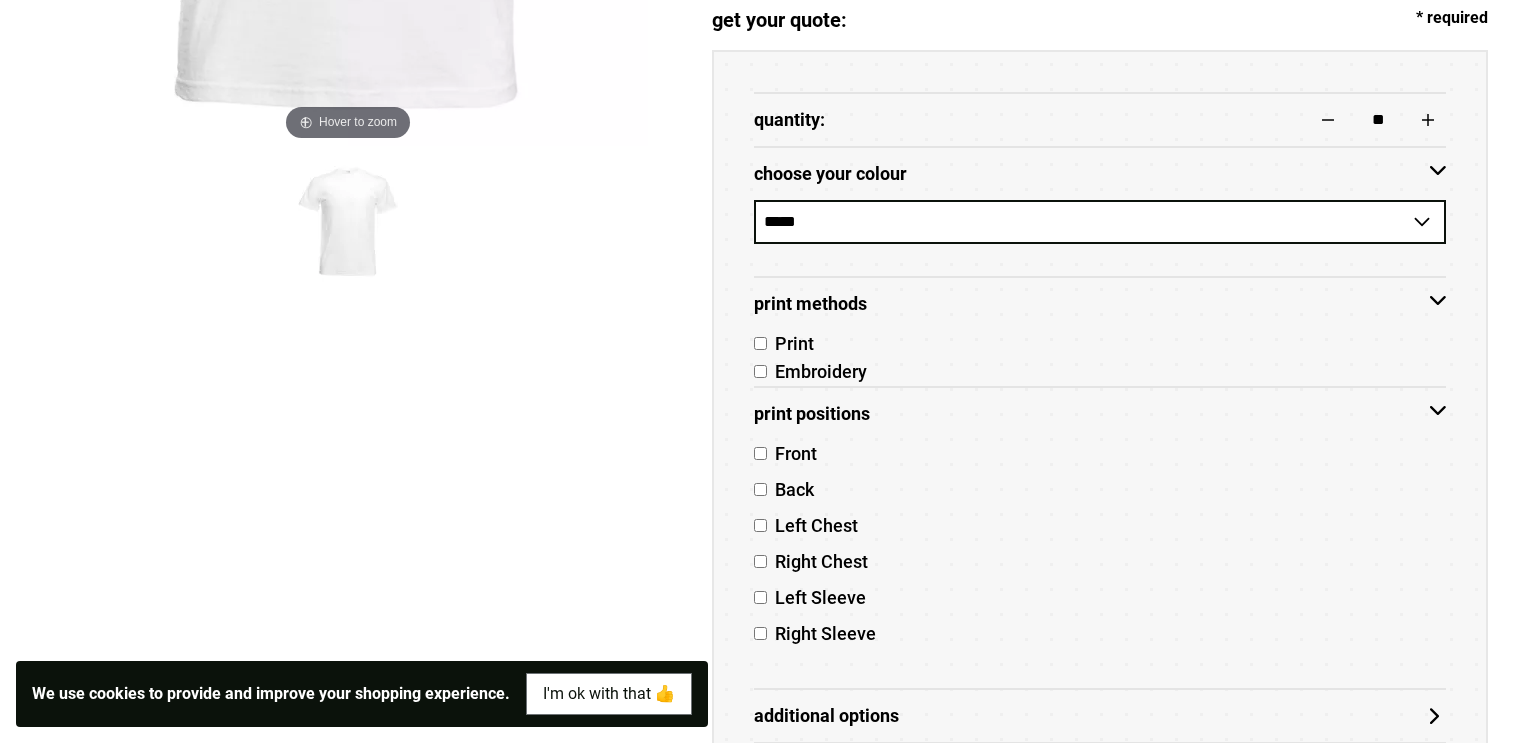 click on "Front" at bounding box center [792, 453] 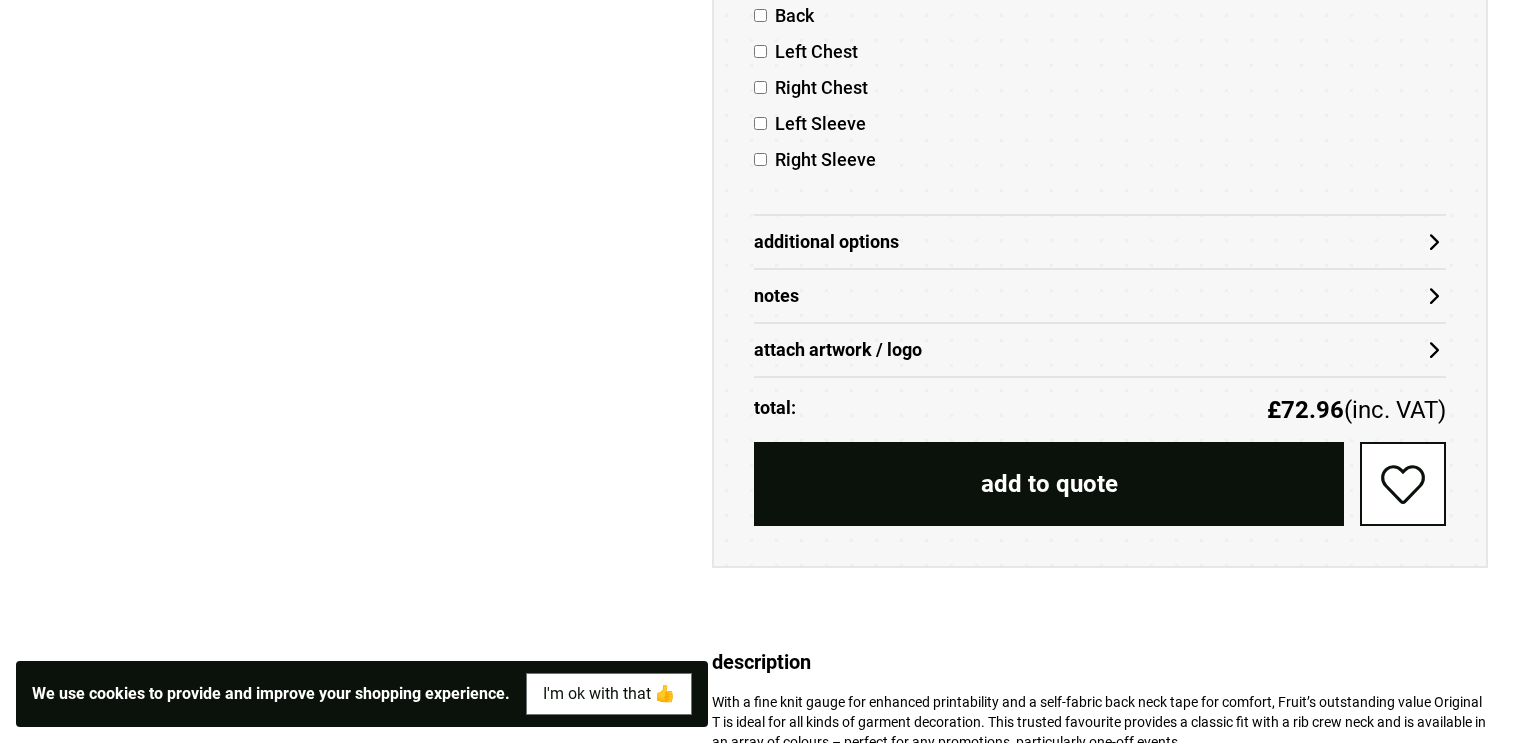 scroll, scrollTop: 1332, scrollLeft: 0, axis: vertical 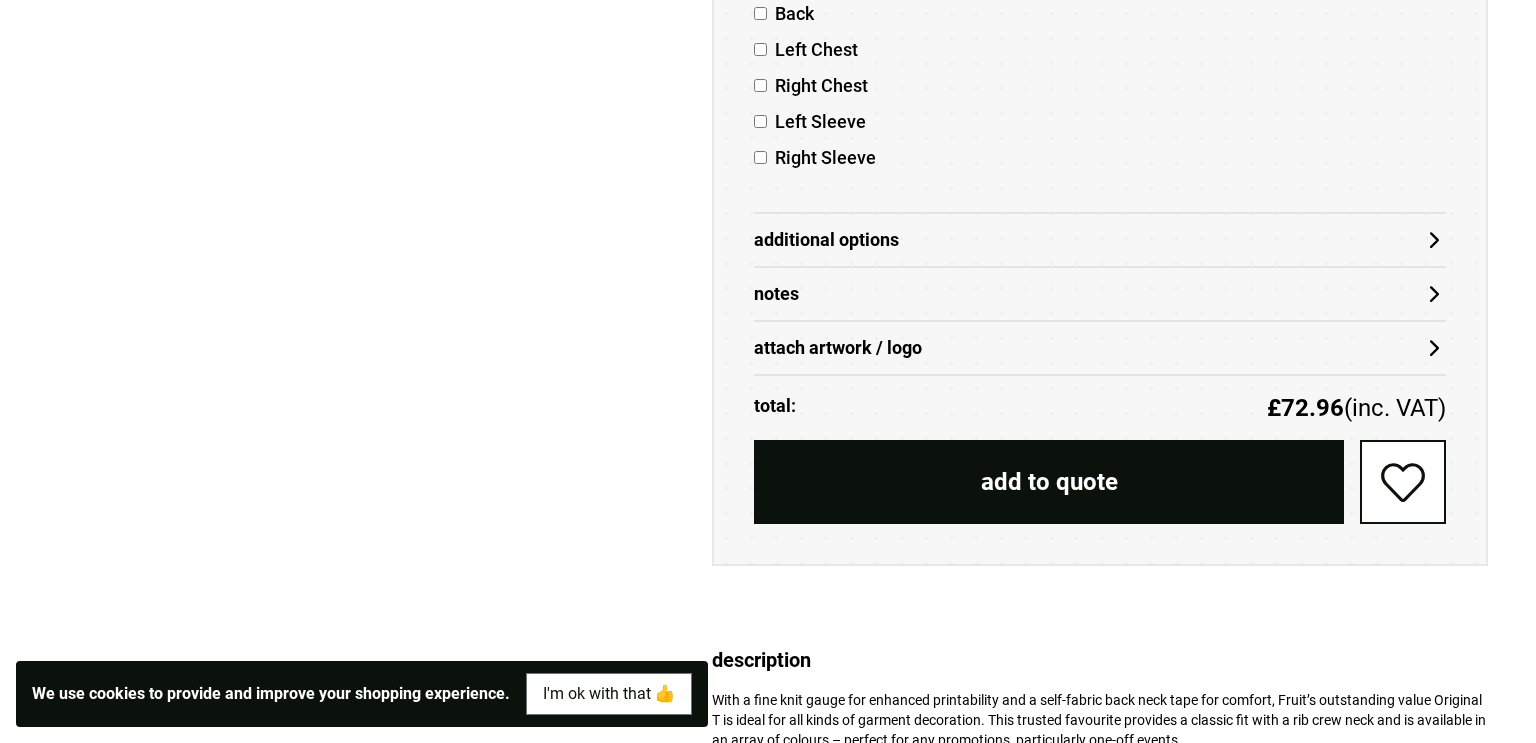 click on "attach artwork / logo" at bounding box center (1100, 348) 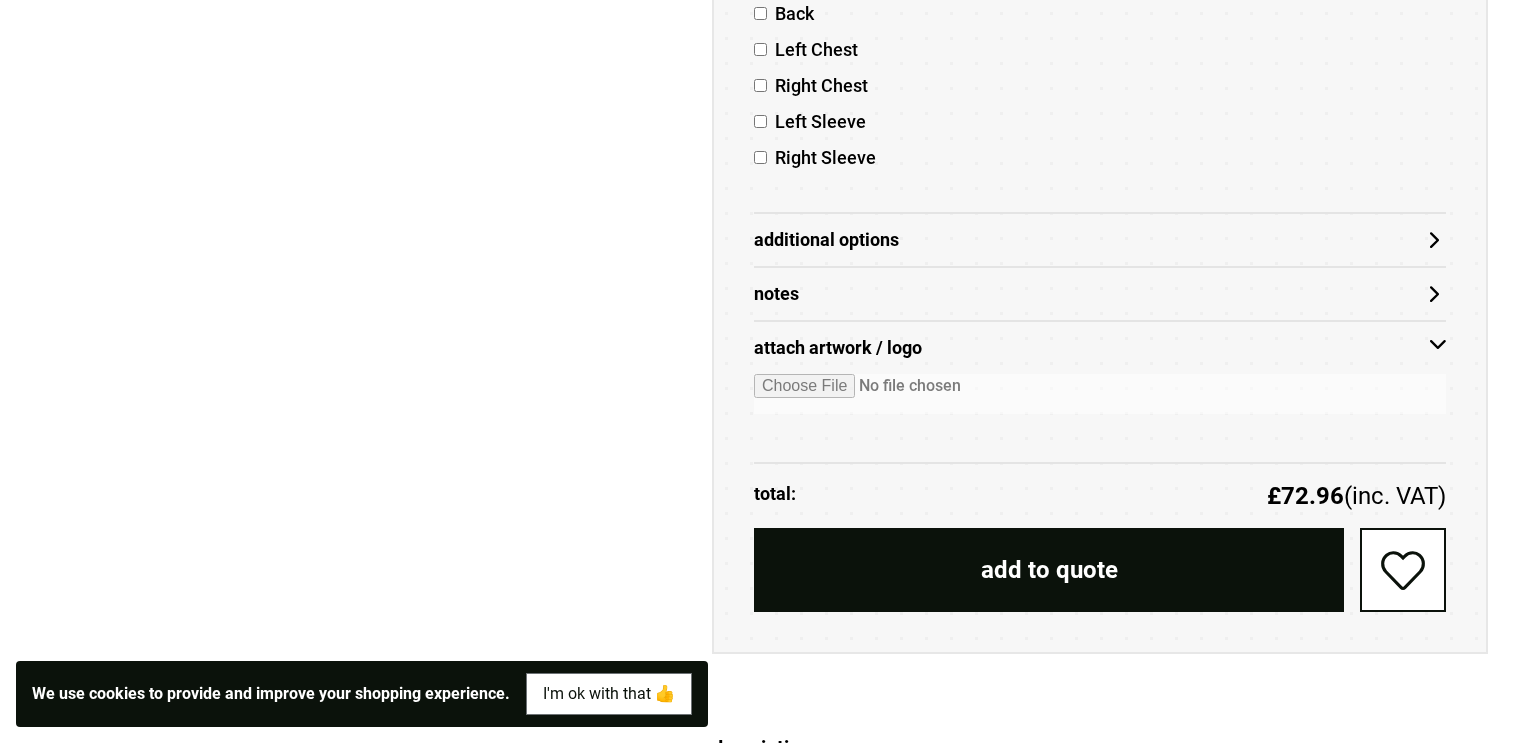 click at bounding box center [1100, 394] 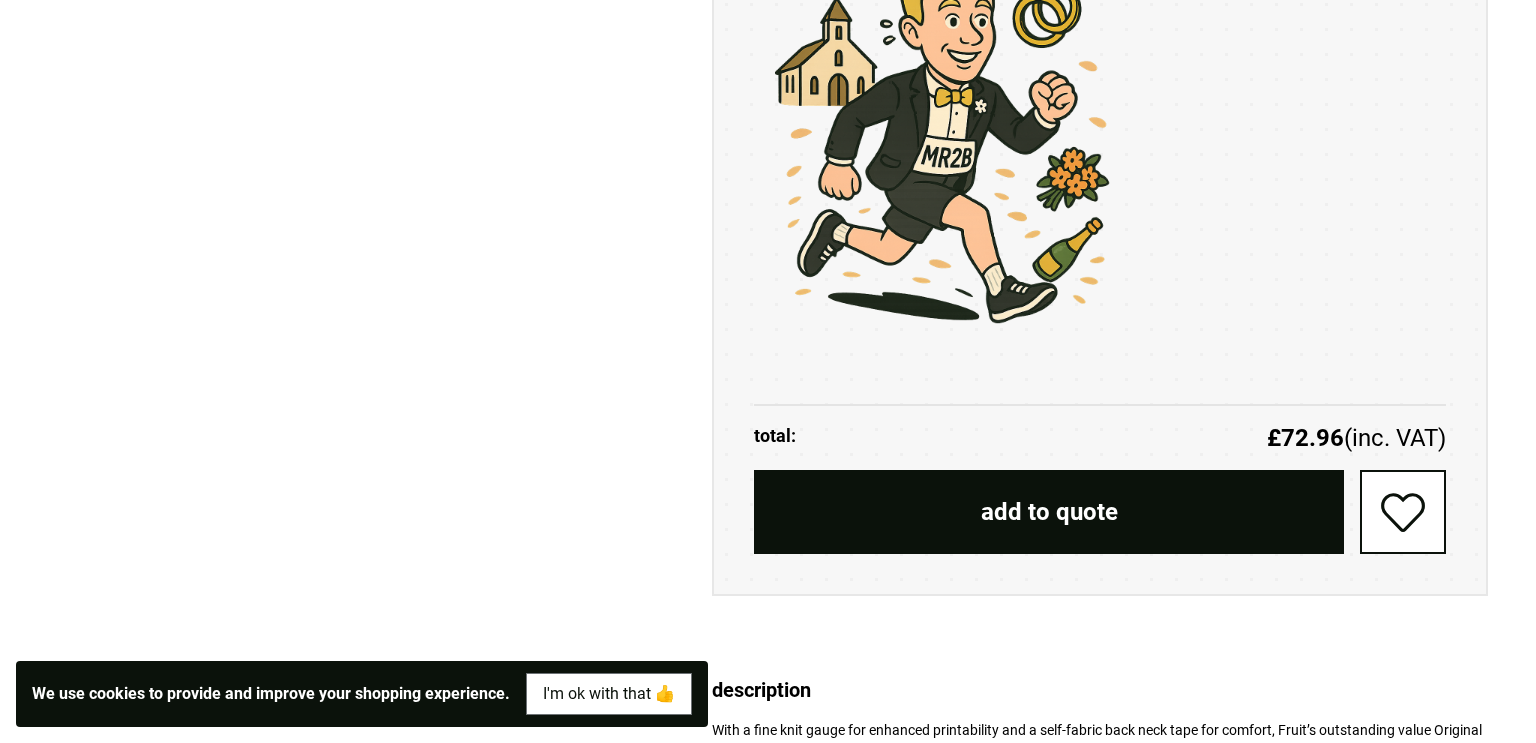 scroll, scrollTop: 1967, scrollLeft: 0, axis: vertical 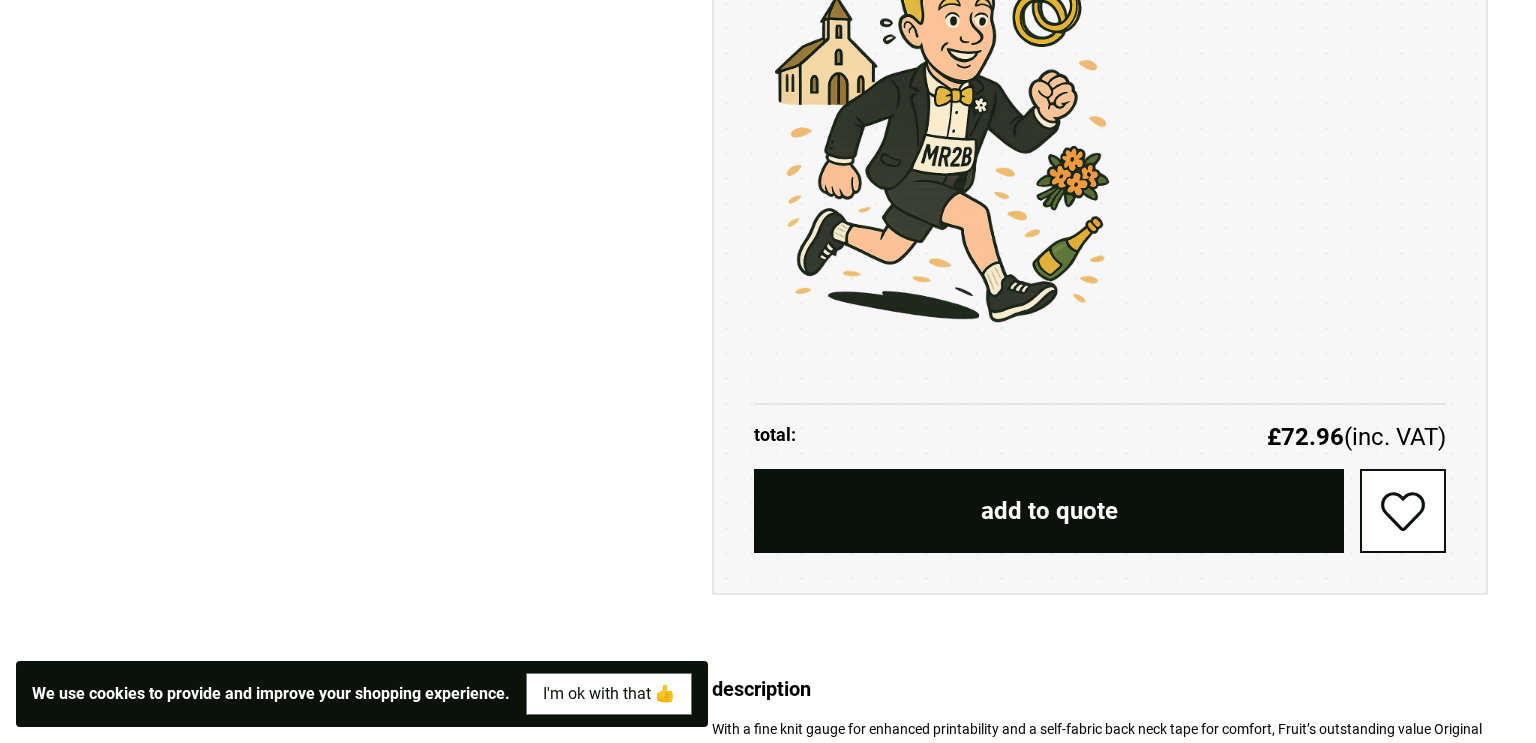 click on "add to quote" at bounding box center [1049, 511] 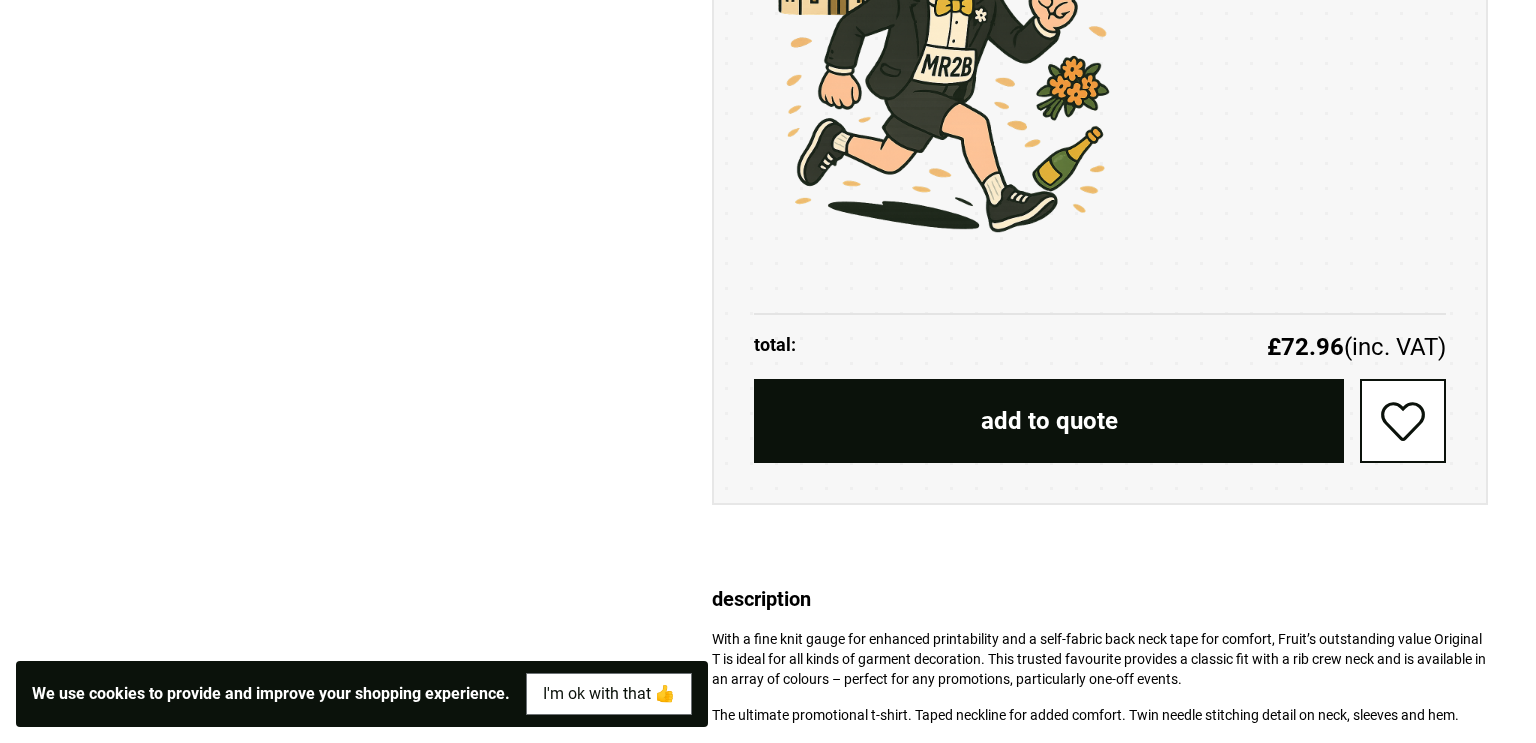 scroll, scrollTop: 2072, scrollLeft: 0, axis: vertical 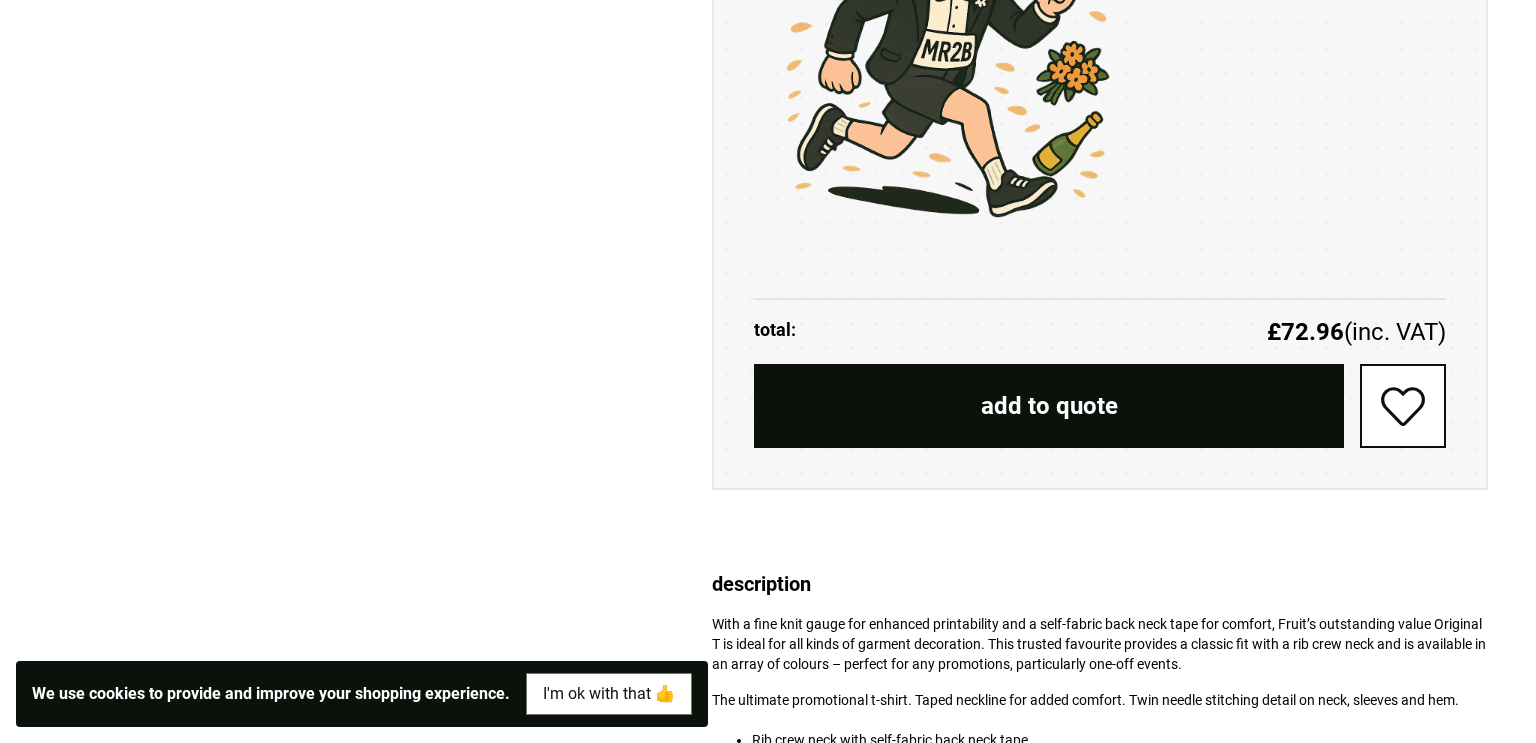 click on "add to quote" at bounding box center [1049, 406] 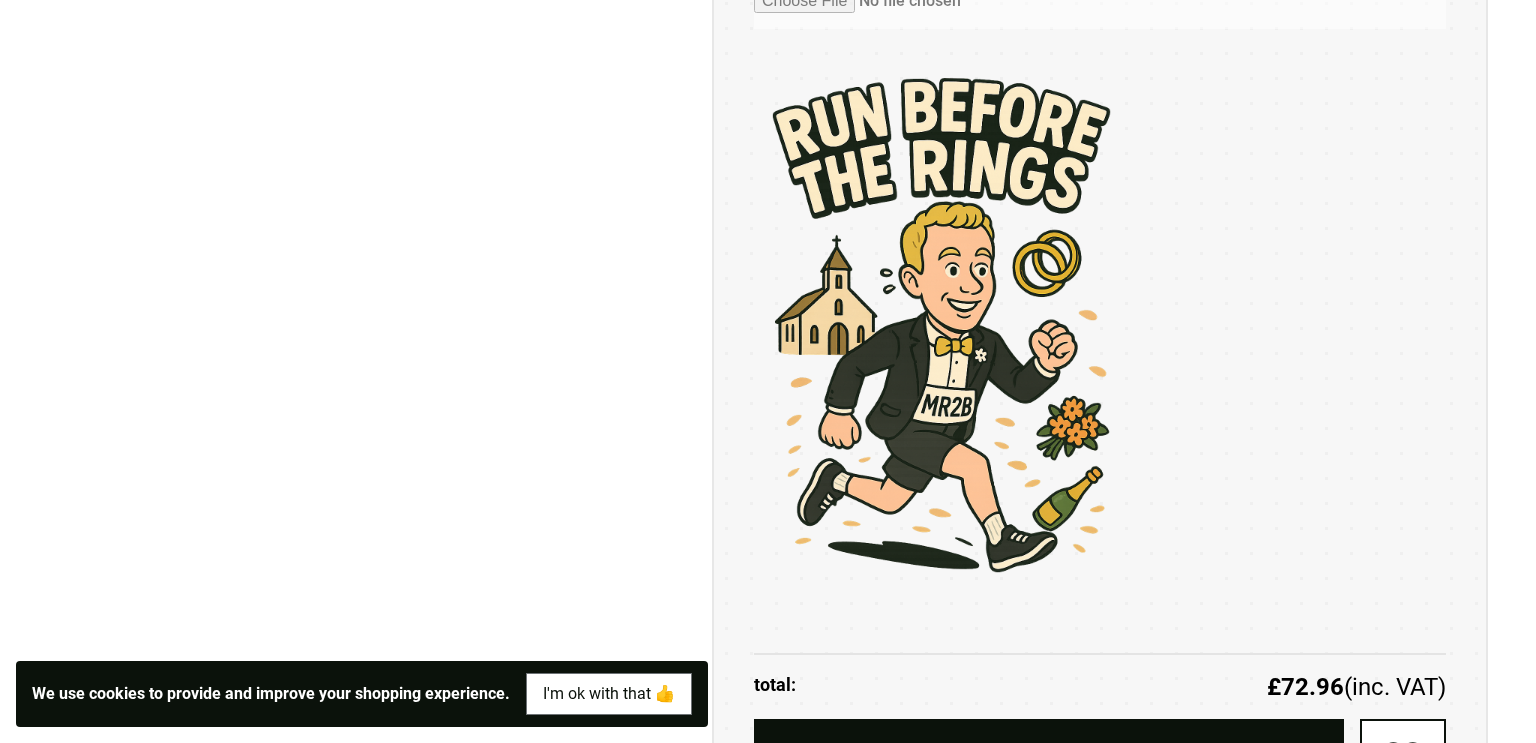 scroll, scrollTop: 1404, scrollLeft: 0, axis: vertical 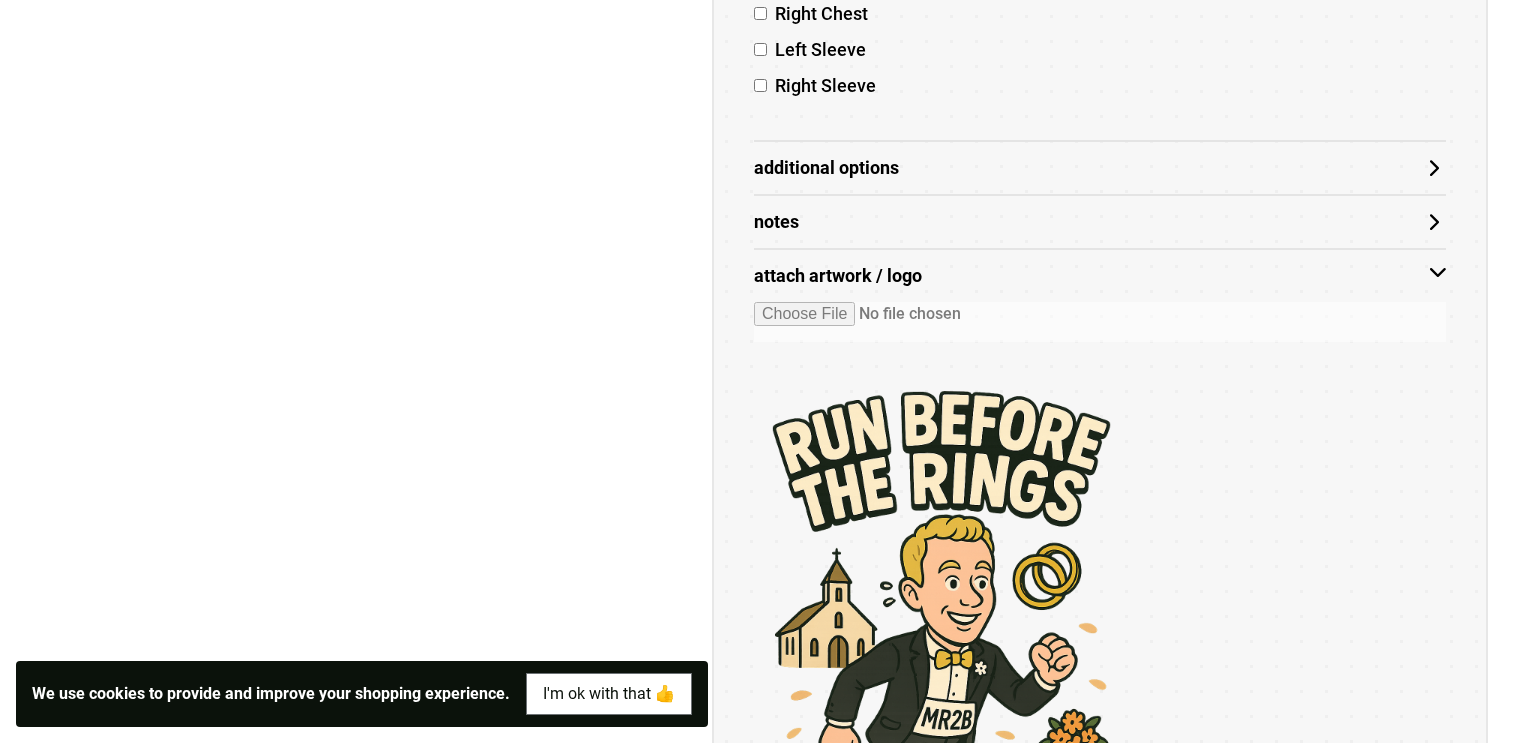 click on "Additional Options" at bounding box center (1100, 168) 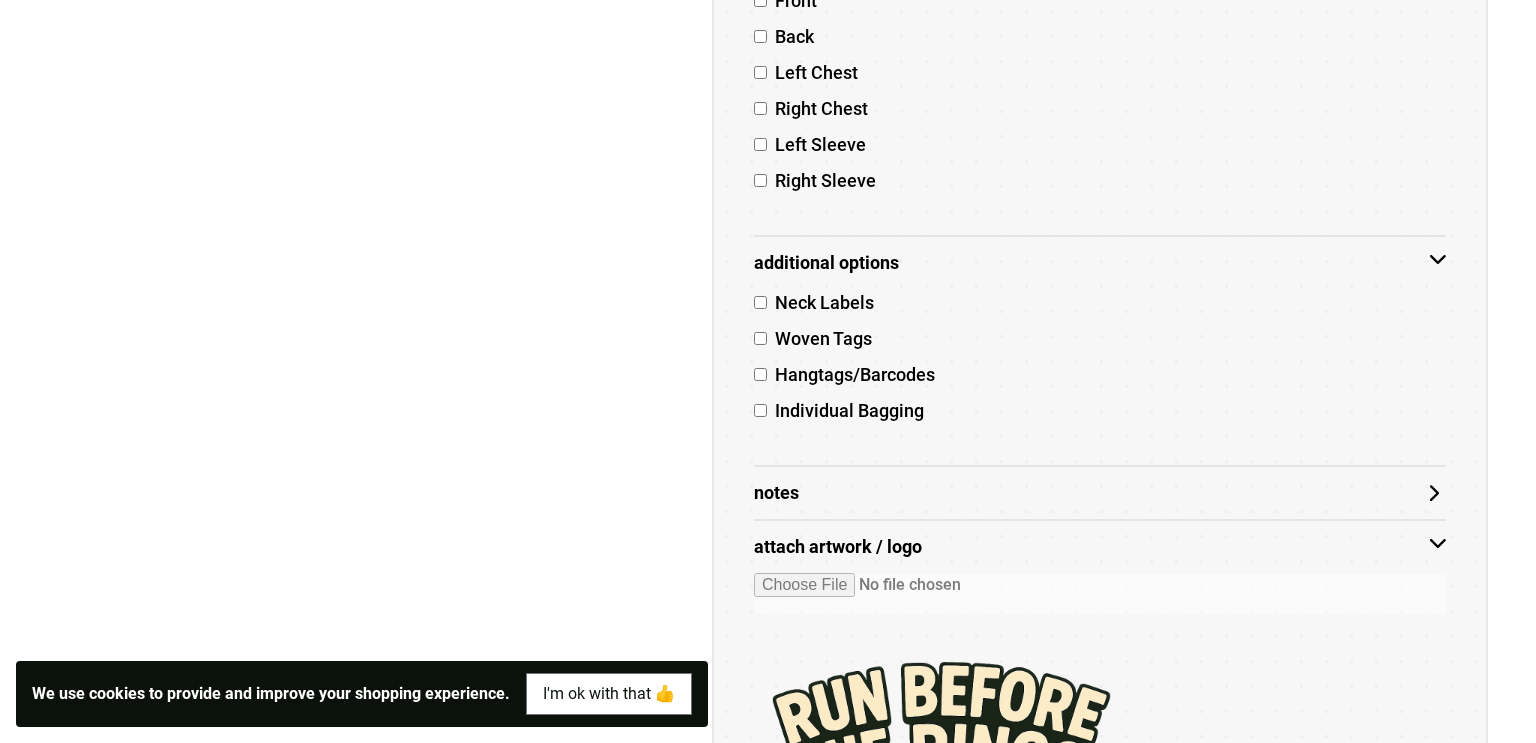 scroll, scrollTop: 1329, scrollLeft: 0, axis: vertical 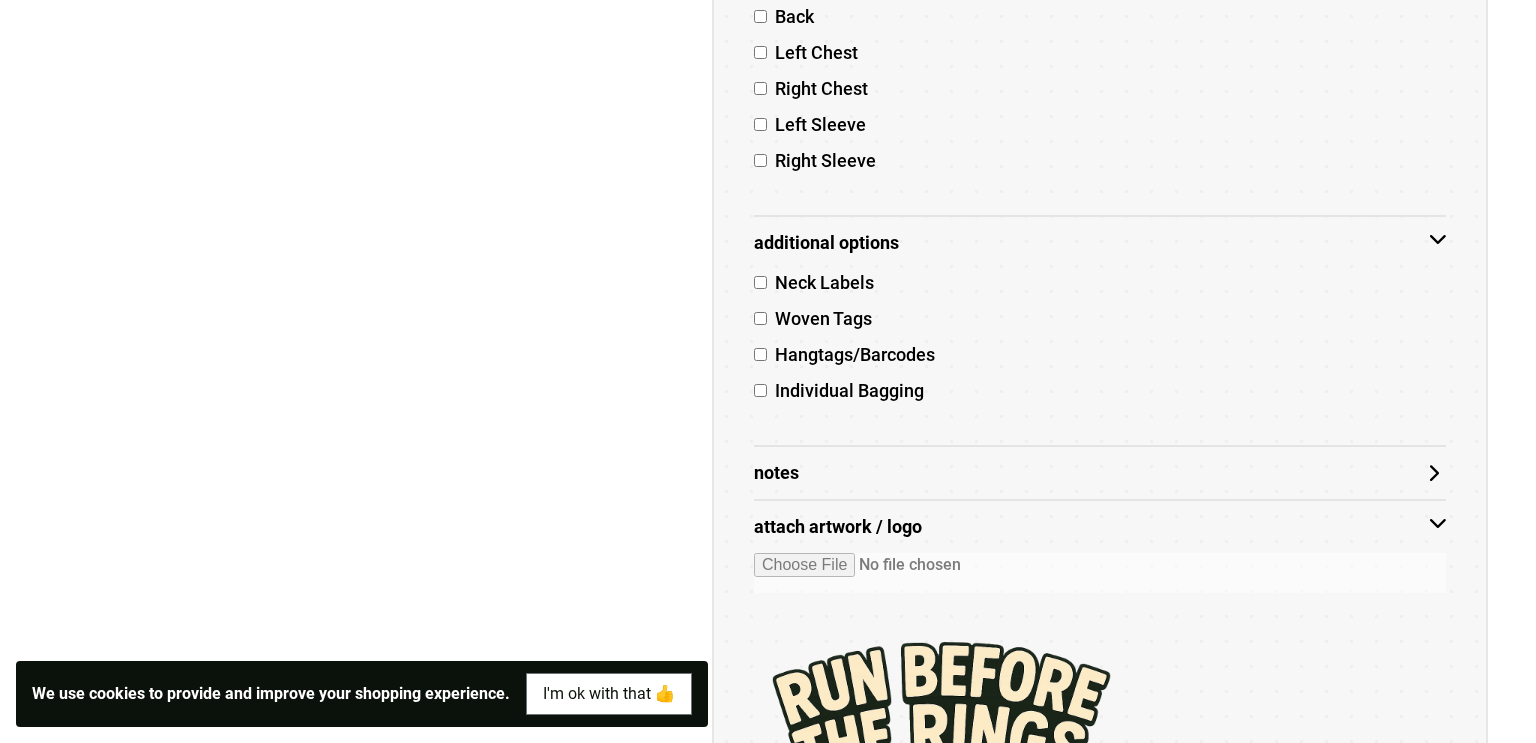 click on "Notes" at bounding box center (1100, 473) 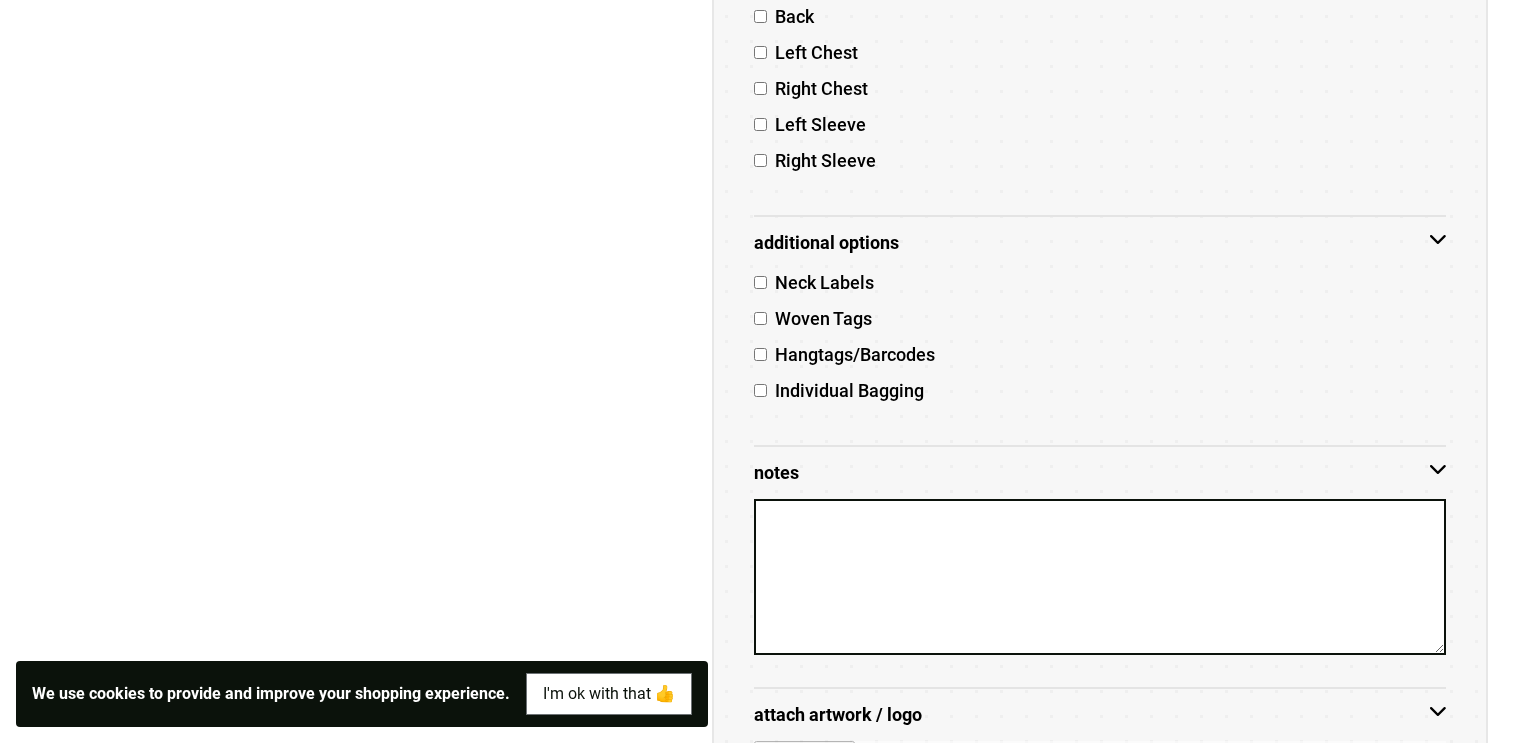click on "**********" at bounding box center (1068, 452) 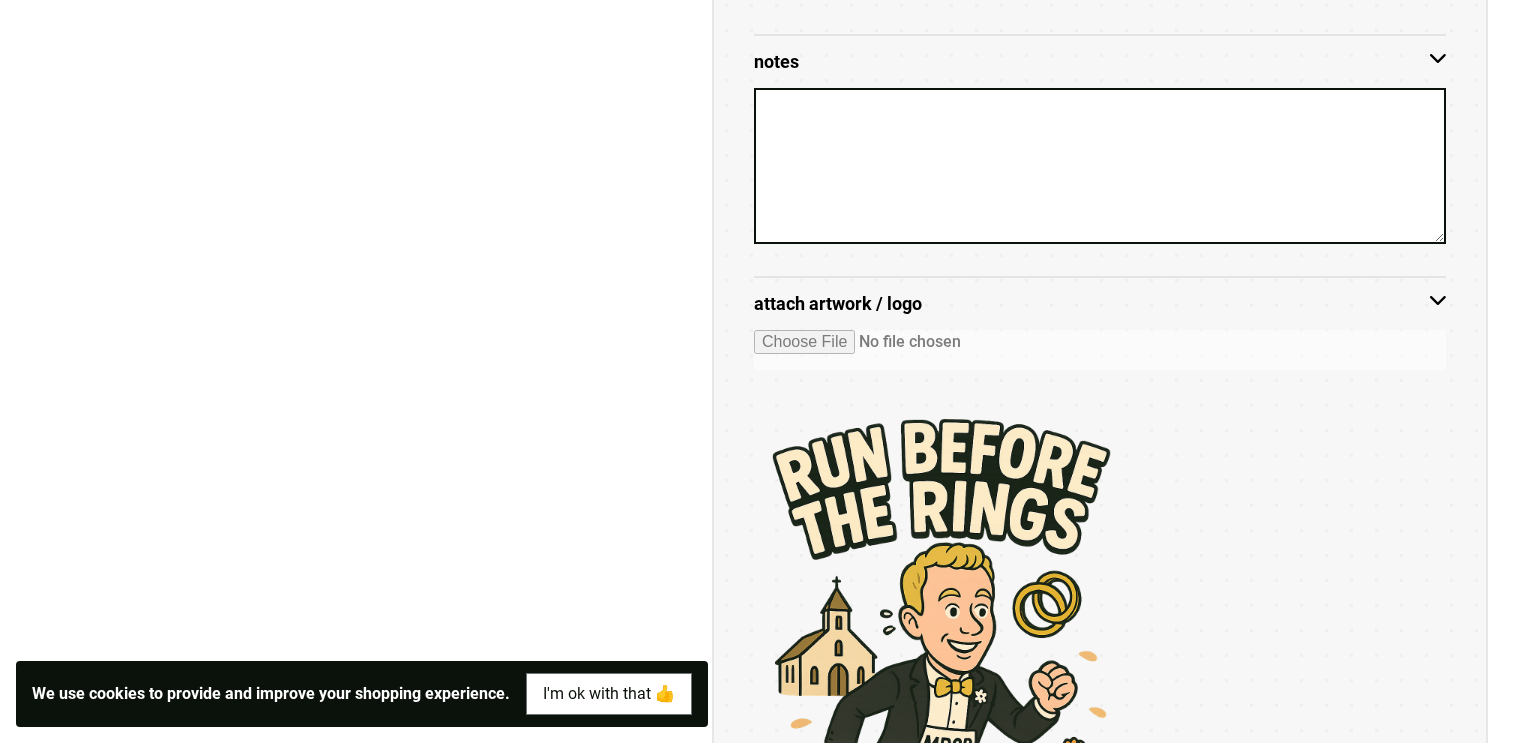 scroll, scrollTop: 1740, scrollLeft: 0, axis: vertical 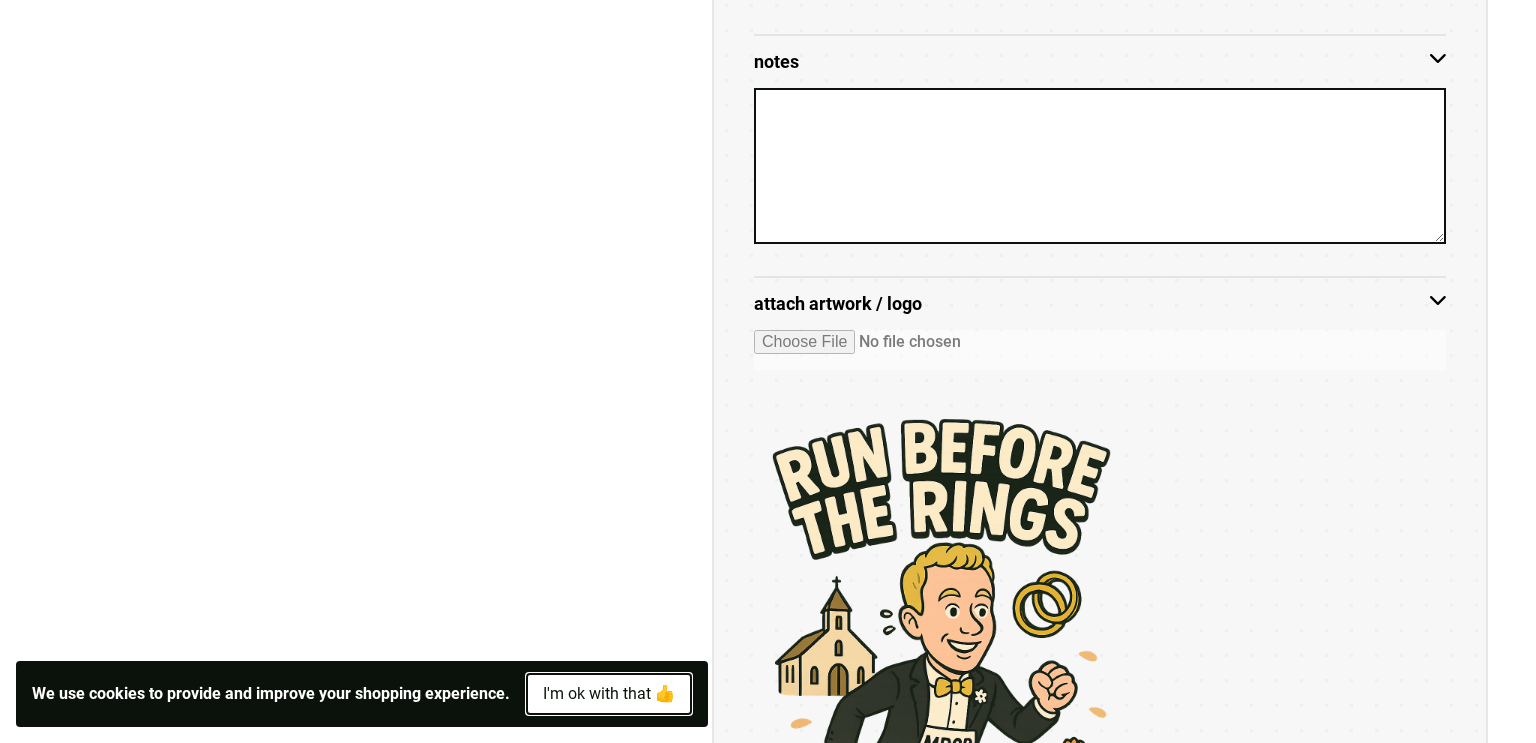 click on "I'm ok with that 👍" at bounding box center (609, 694) 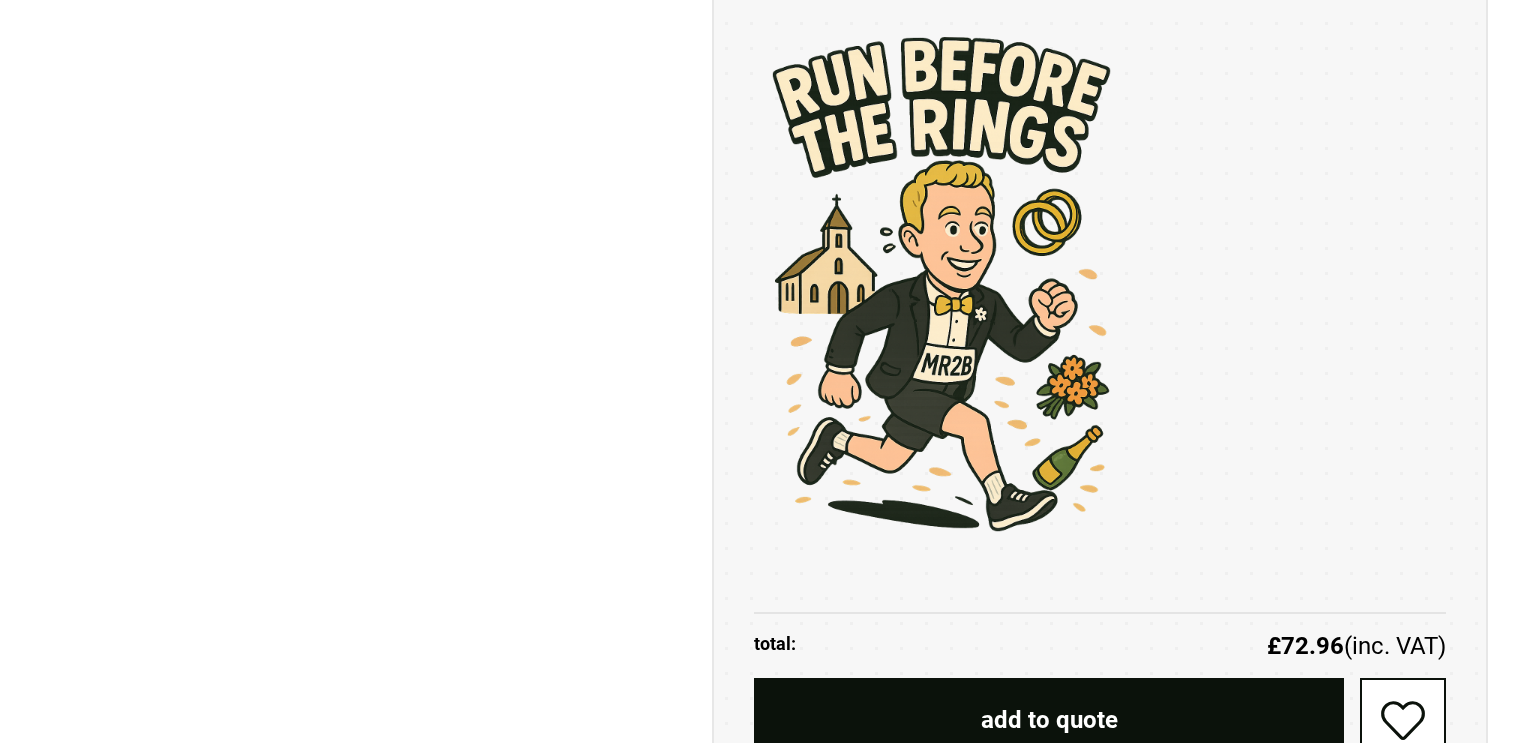 scroll, scrollTop: 2133, scrollLeft: 0, axis: vertical 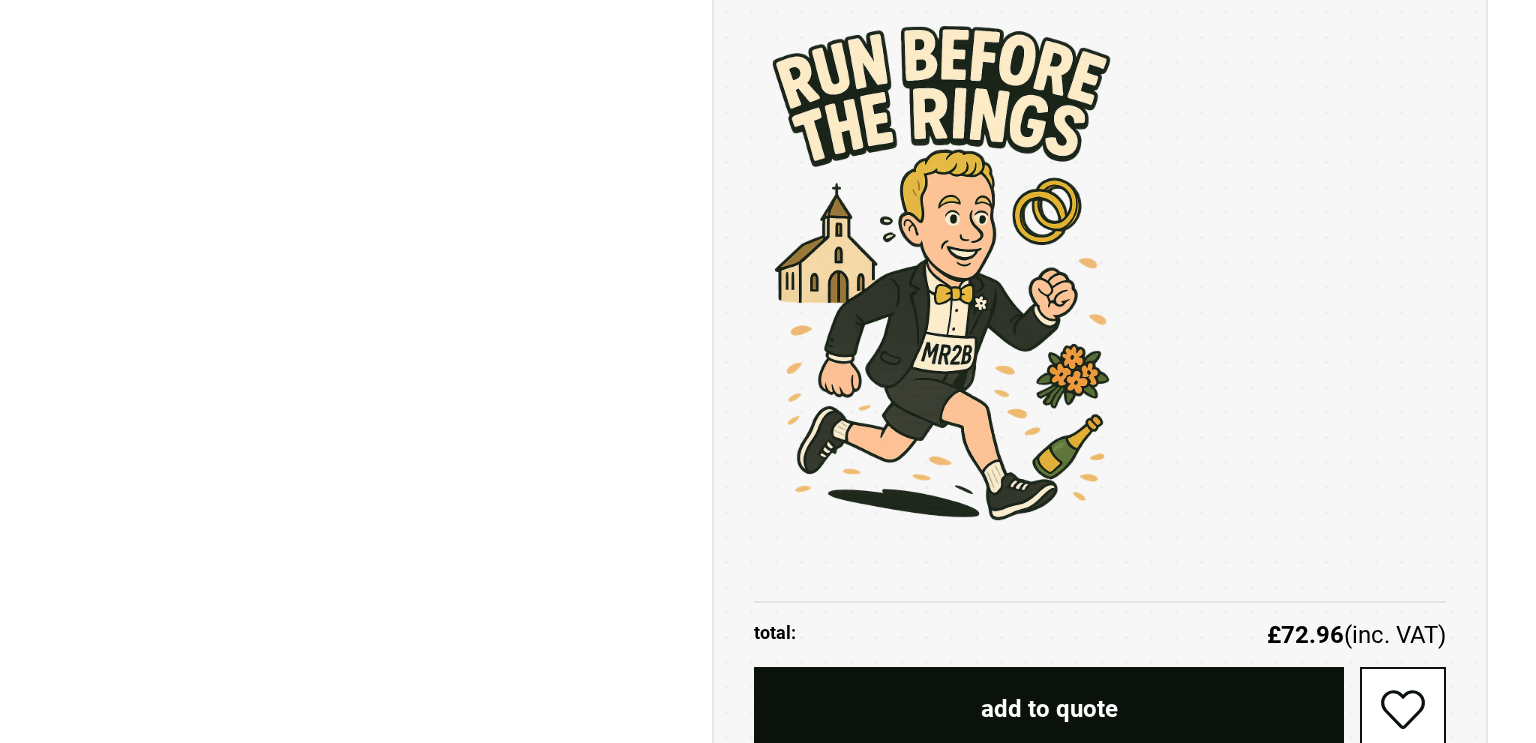 click on "add to quote" at bounding box center [1049, 709] 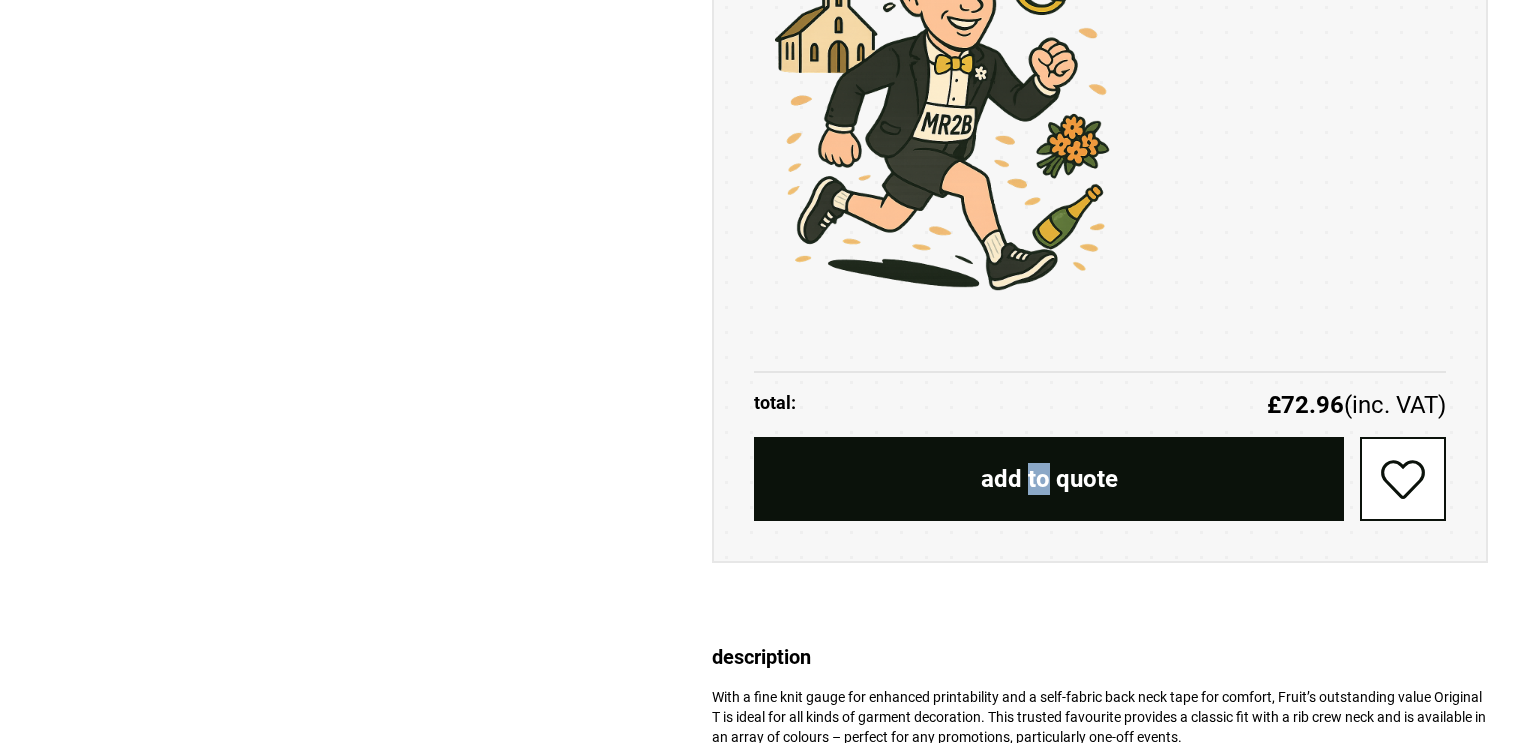 scroll, scrollTop: 2368, scrollLeft: 0, axis: vertical 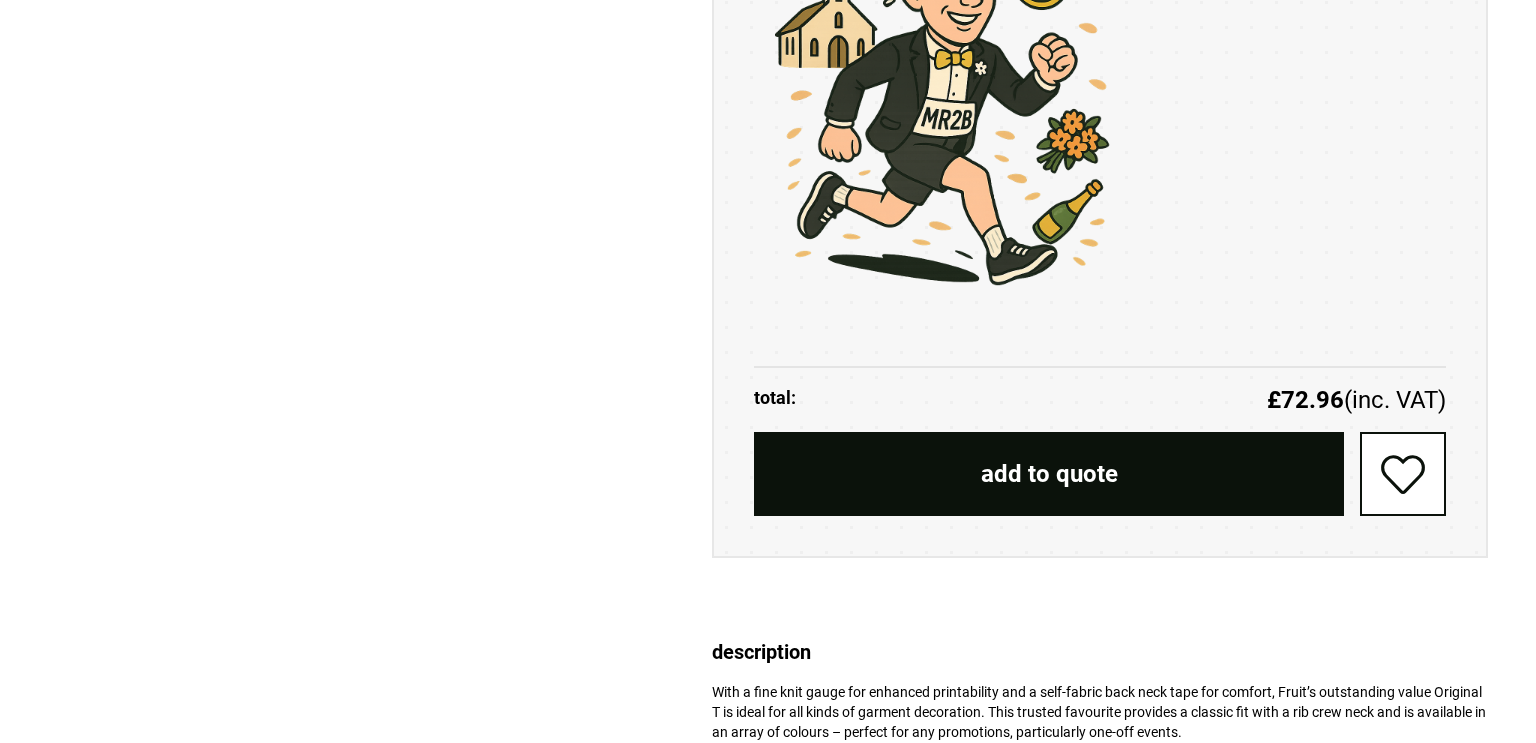 click on "**********" at bounding box center [1100, -452] 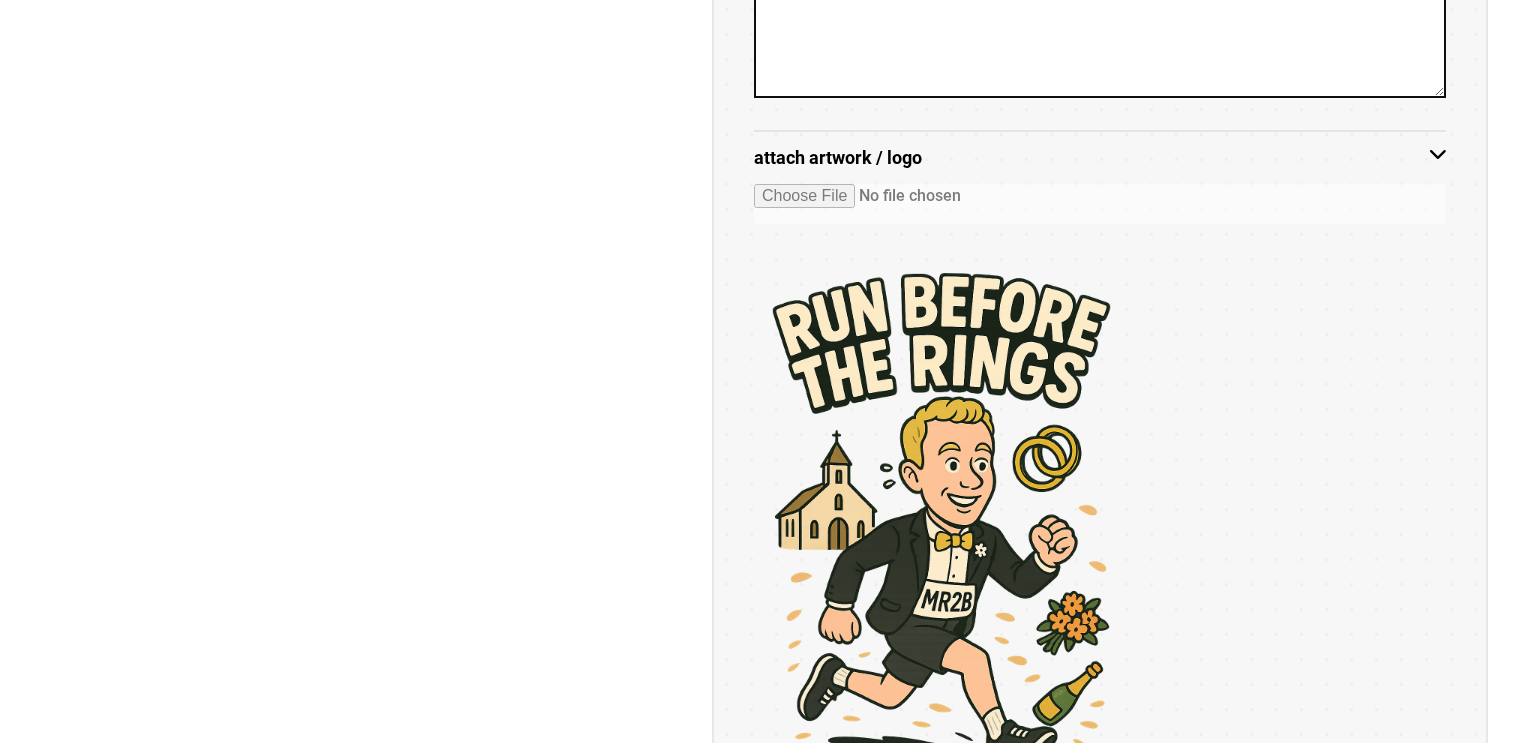 click on "attach artwork / logo" at bounding box center [1100, 158] 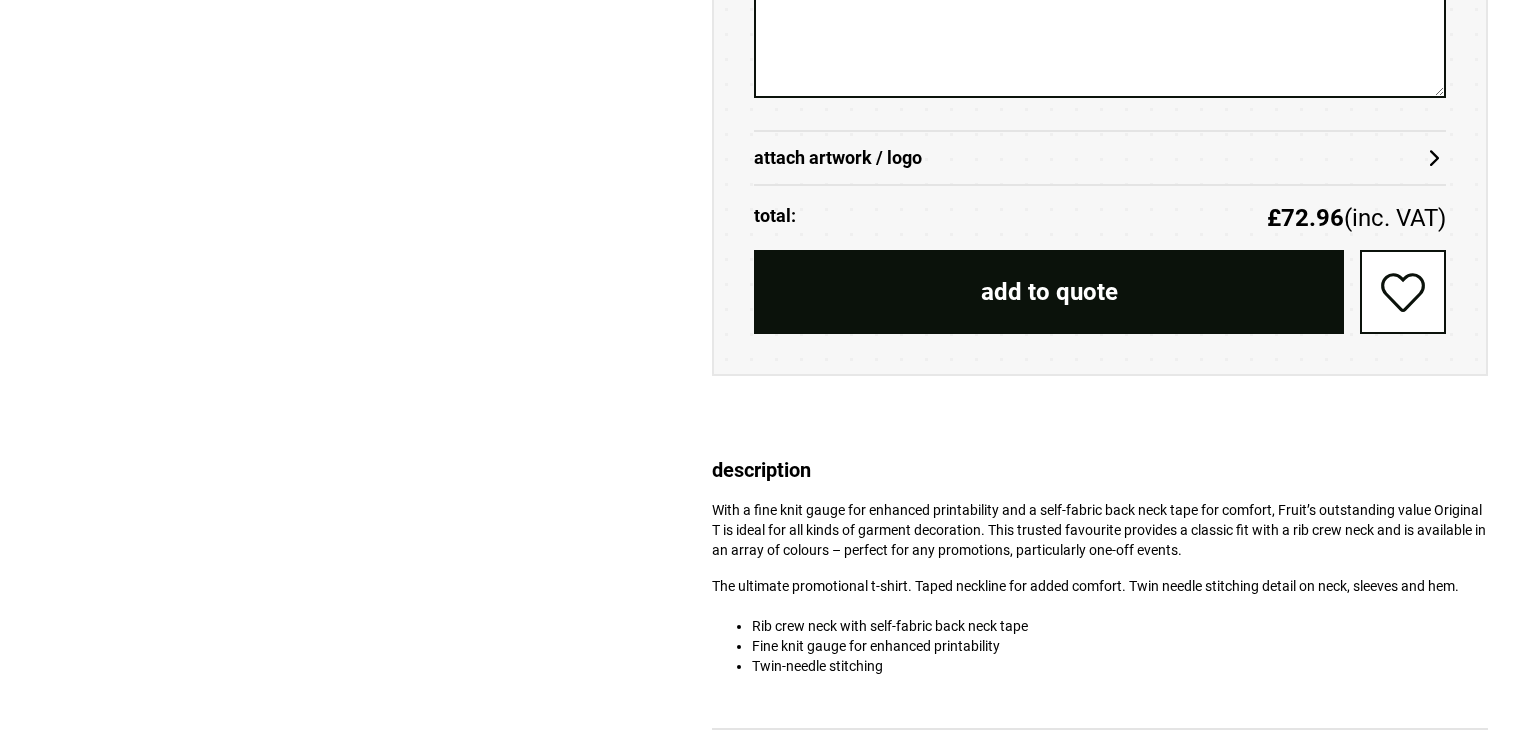 click on "attach artwork / logo" at bounding box center (1100, 158) 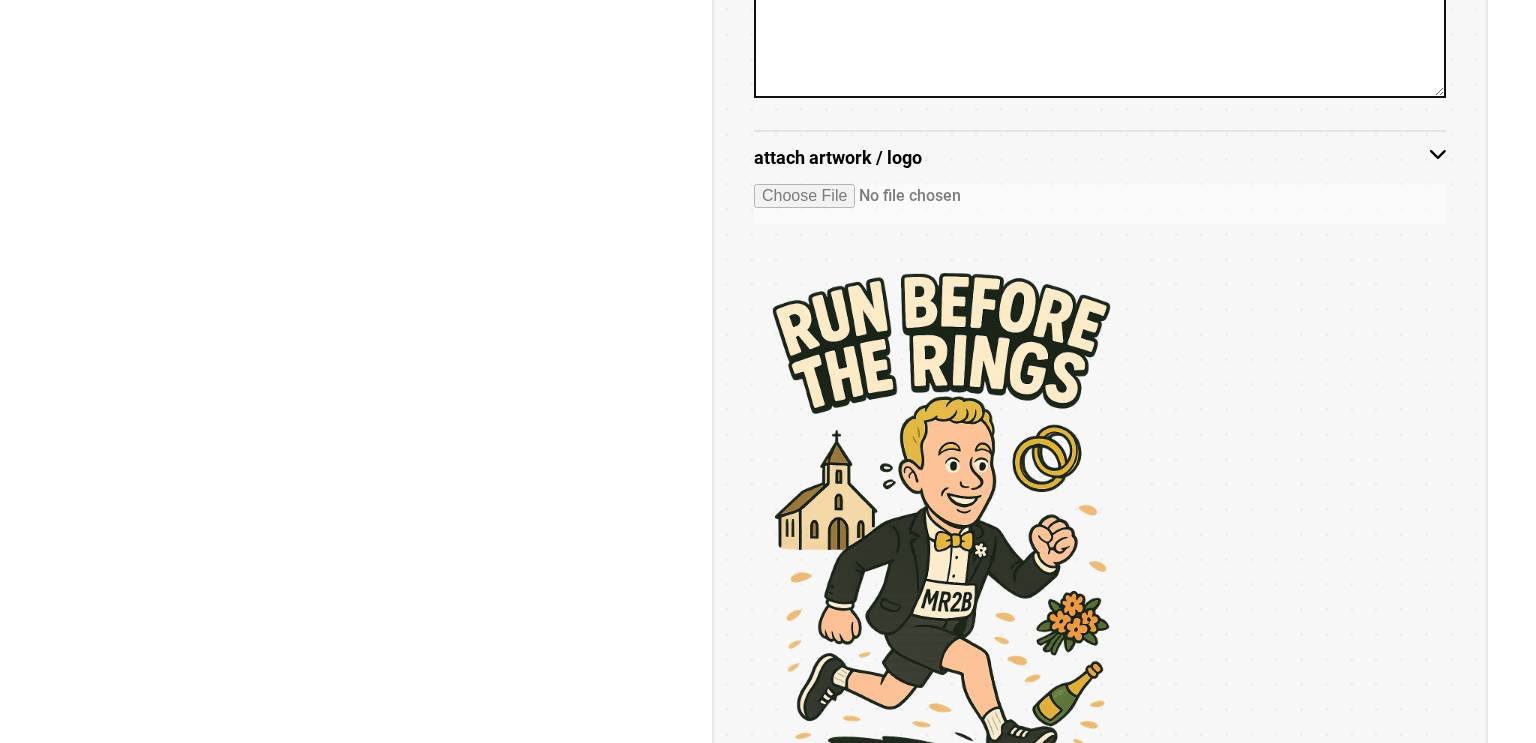 click at bounding box center (1100, 204) 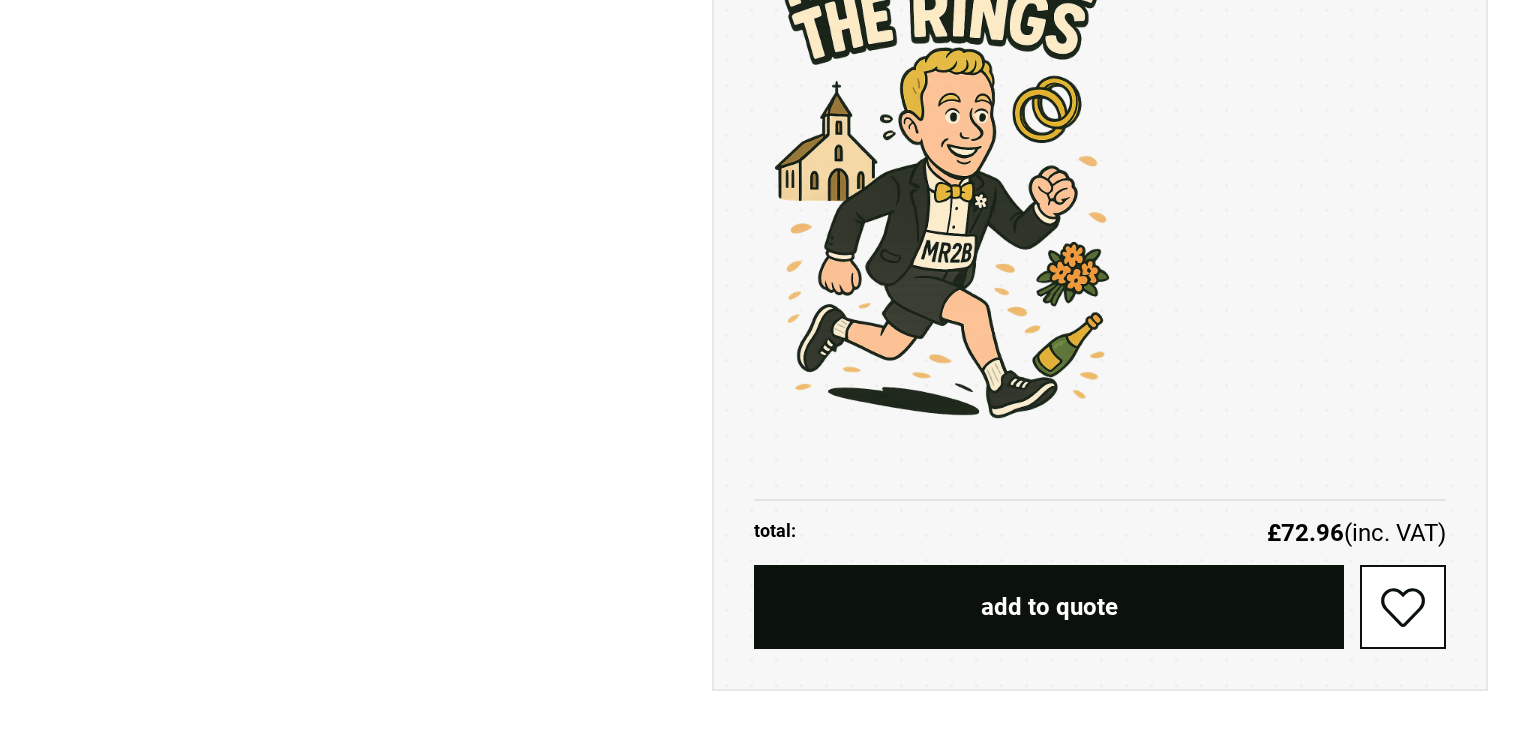 scroll, scrollTop: 2258, scrollLeft: 0, axis: vertical 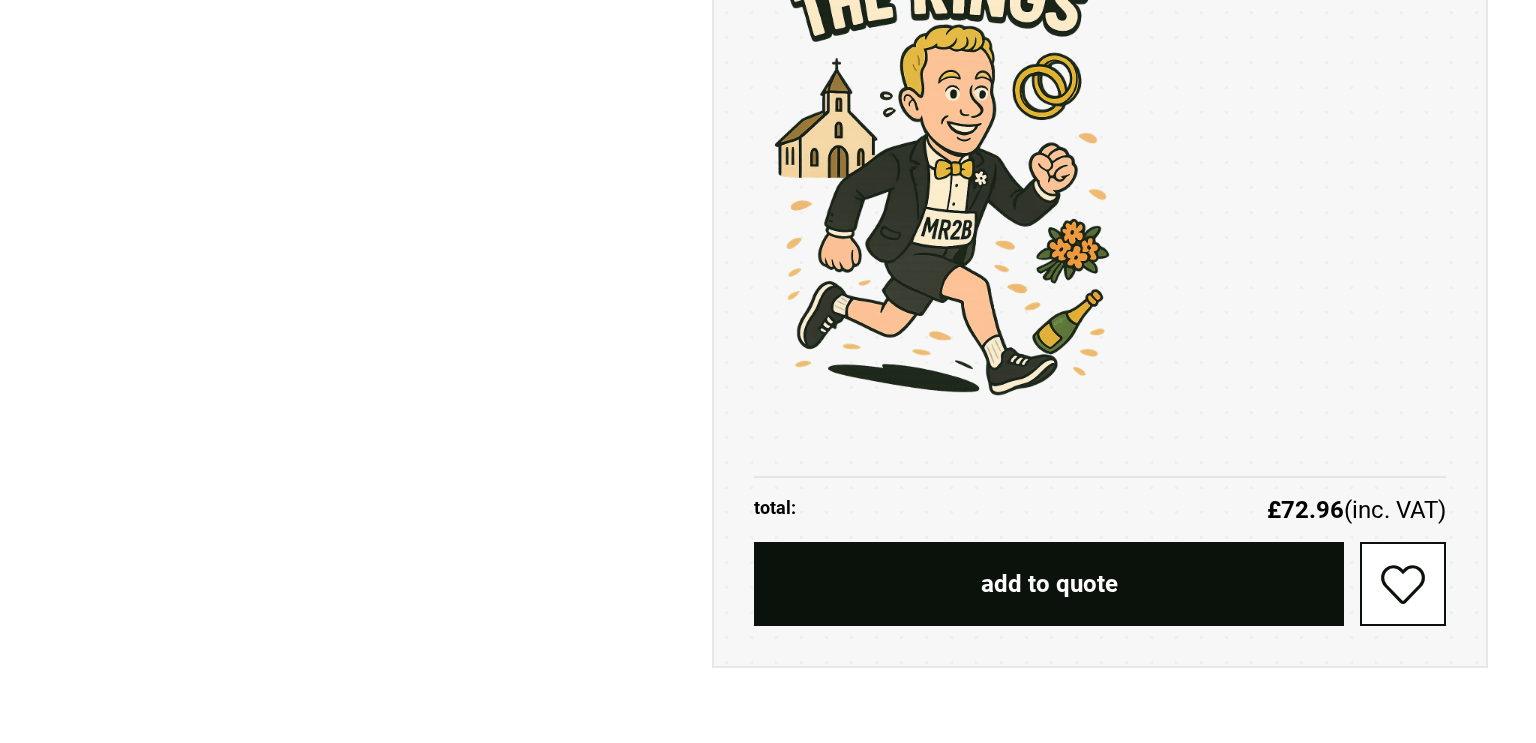 click on "add to quote" at bounding box center (1049, 584) 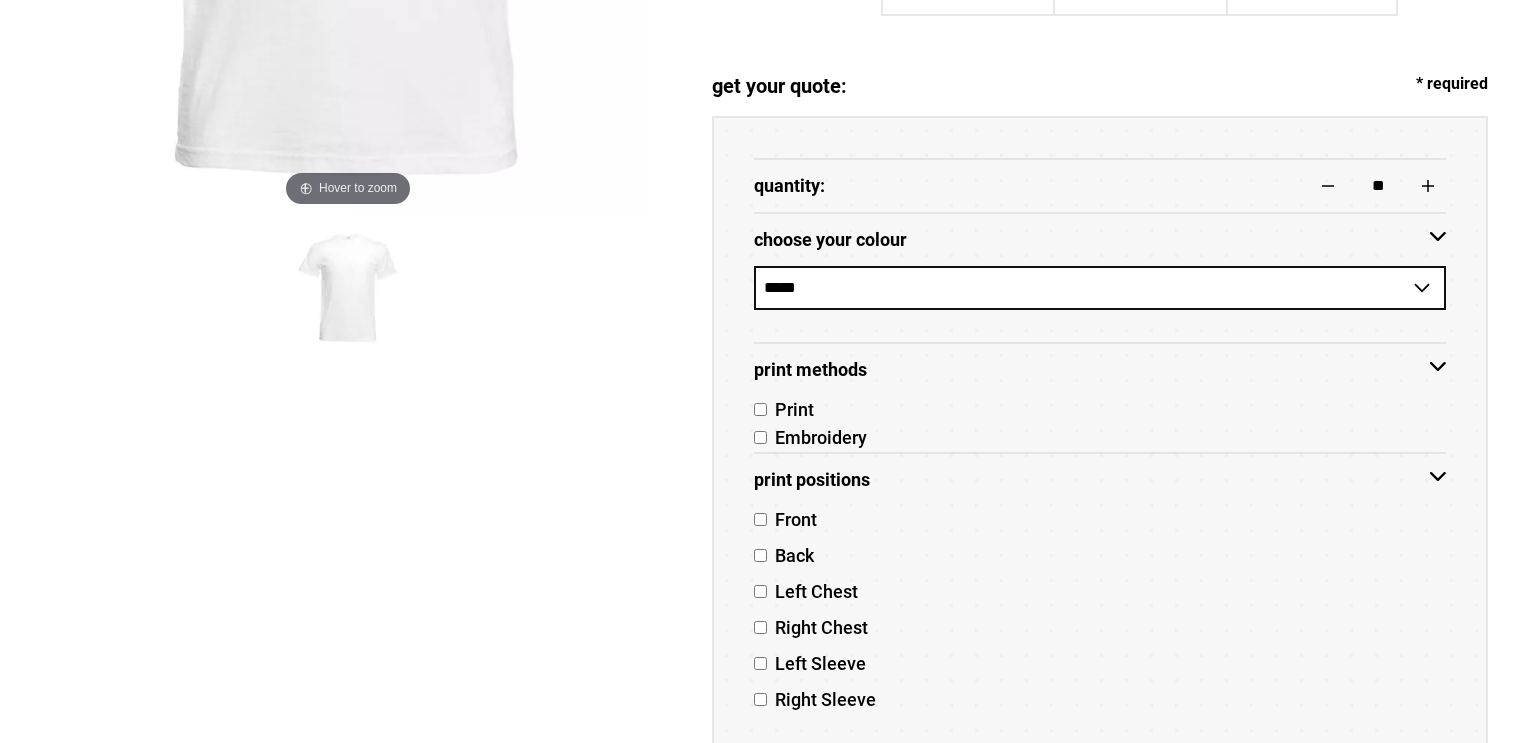 scroll, scrollTop: 785, scrollLeft: 0, axis: vertical 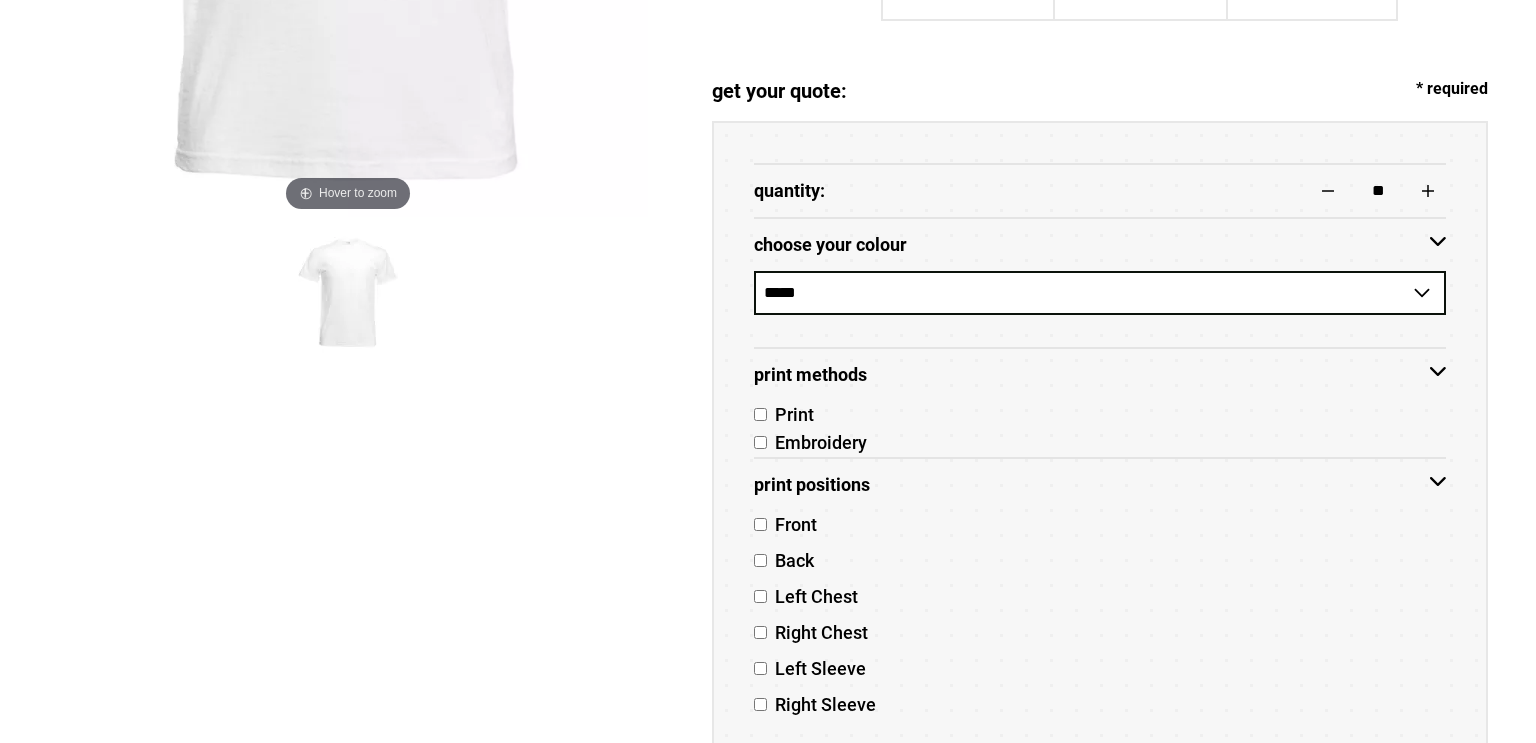 click on "choose your colour" at bounding box center (1100, 245) 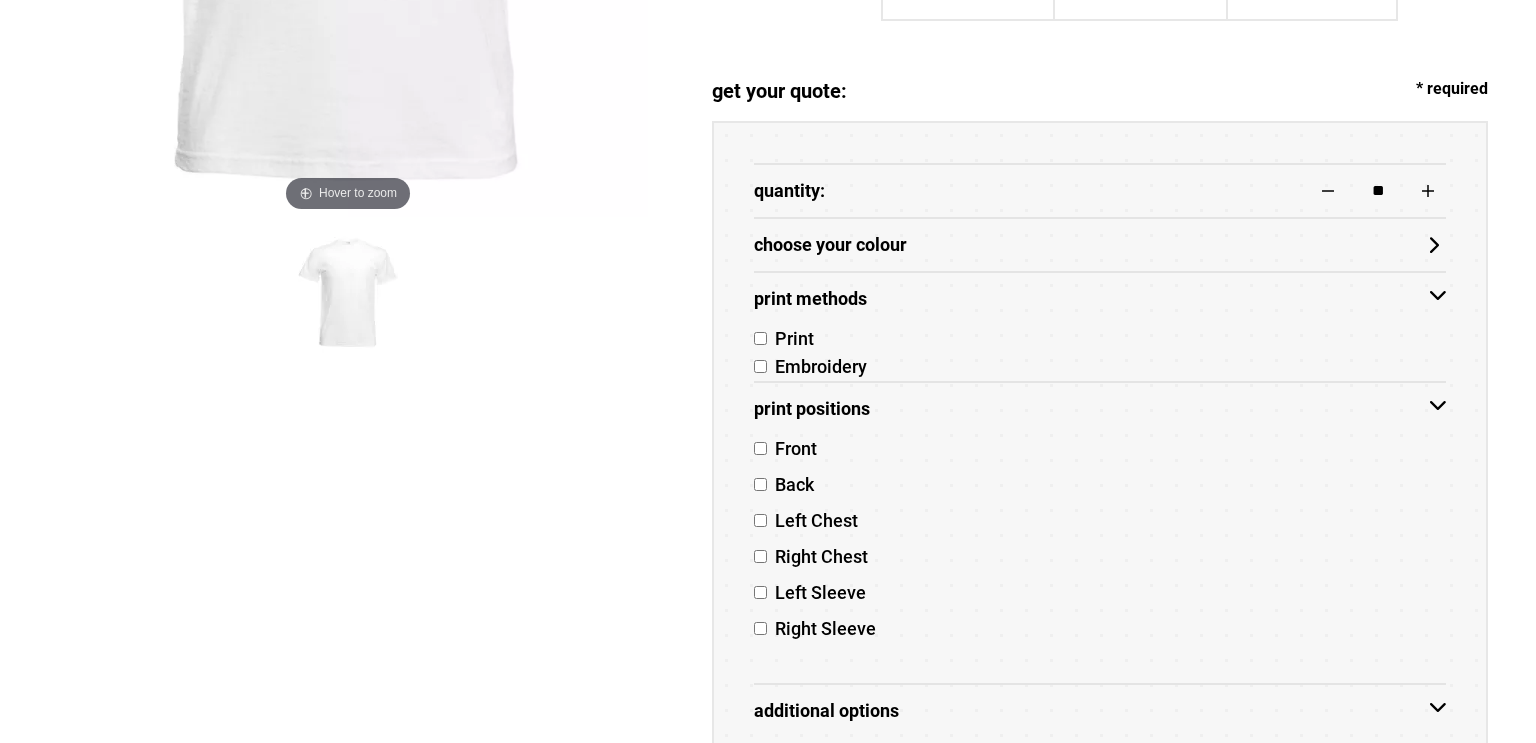 click on "Print Methods" at bounding box center (1100, 299) 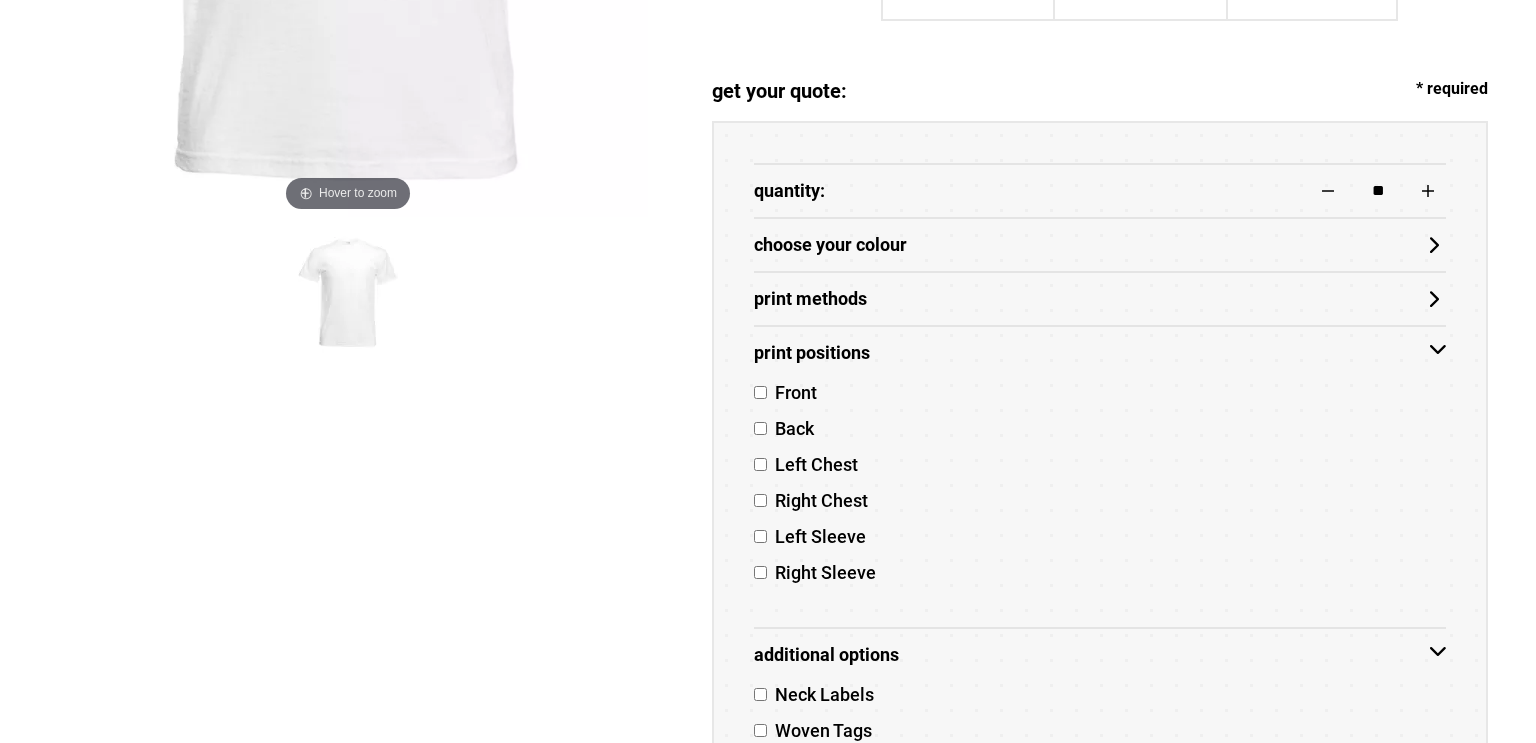 click on "Print Positions" at bounding box center [1100, 352] 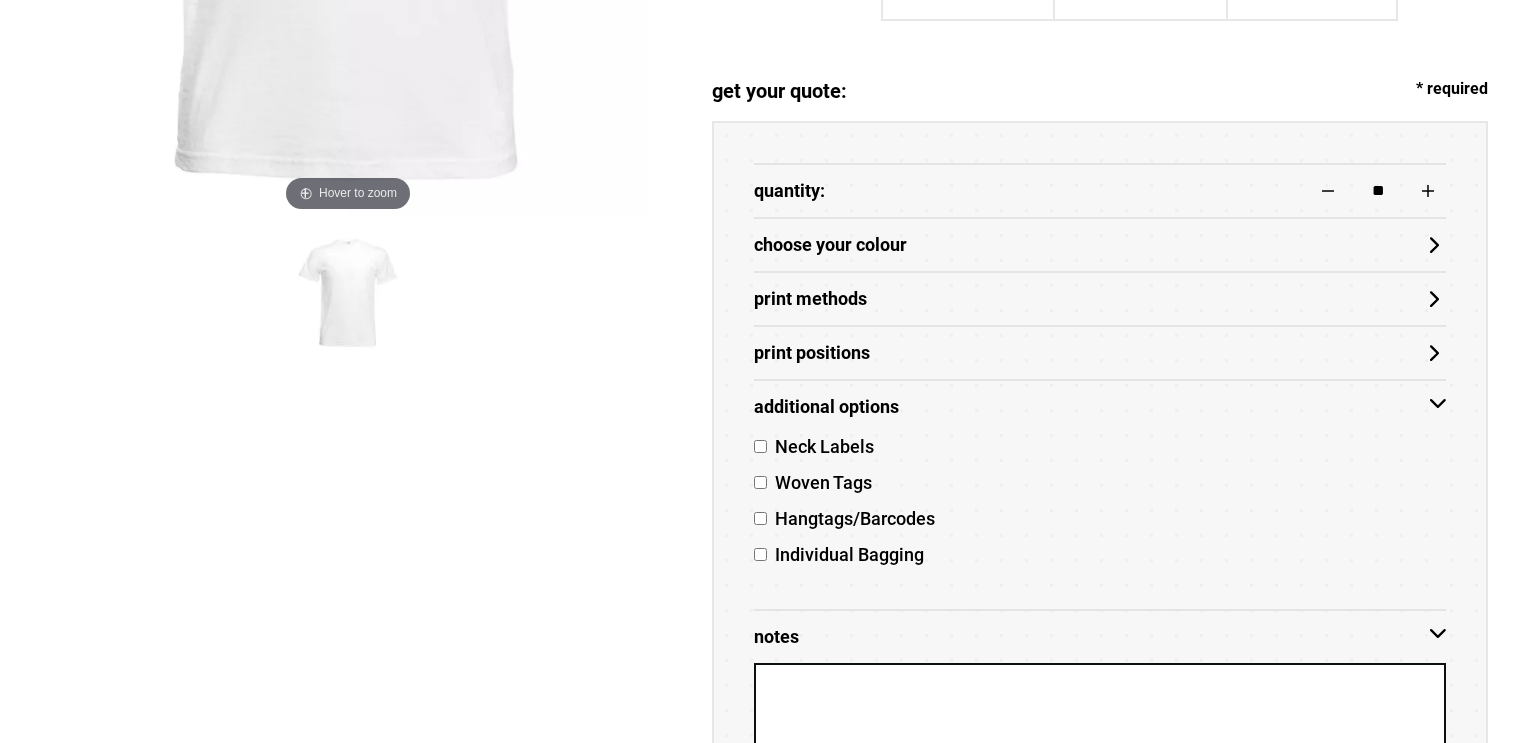 click on "Additional Options" at bounding box center (1100, 407) 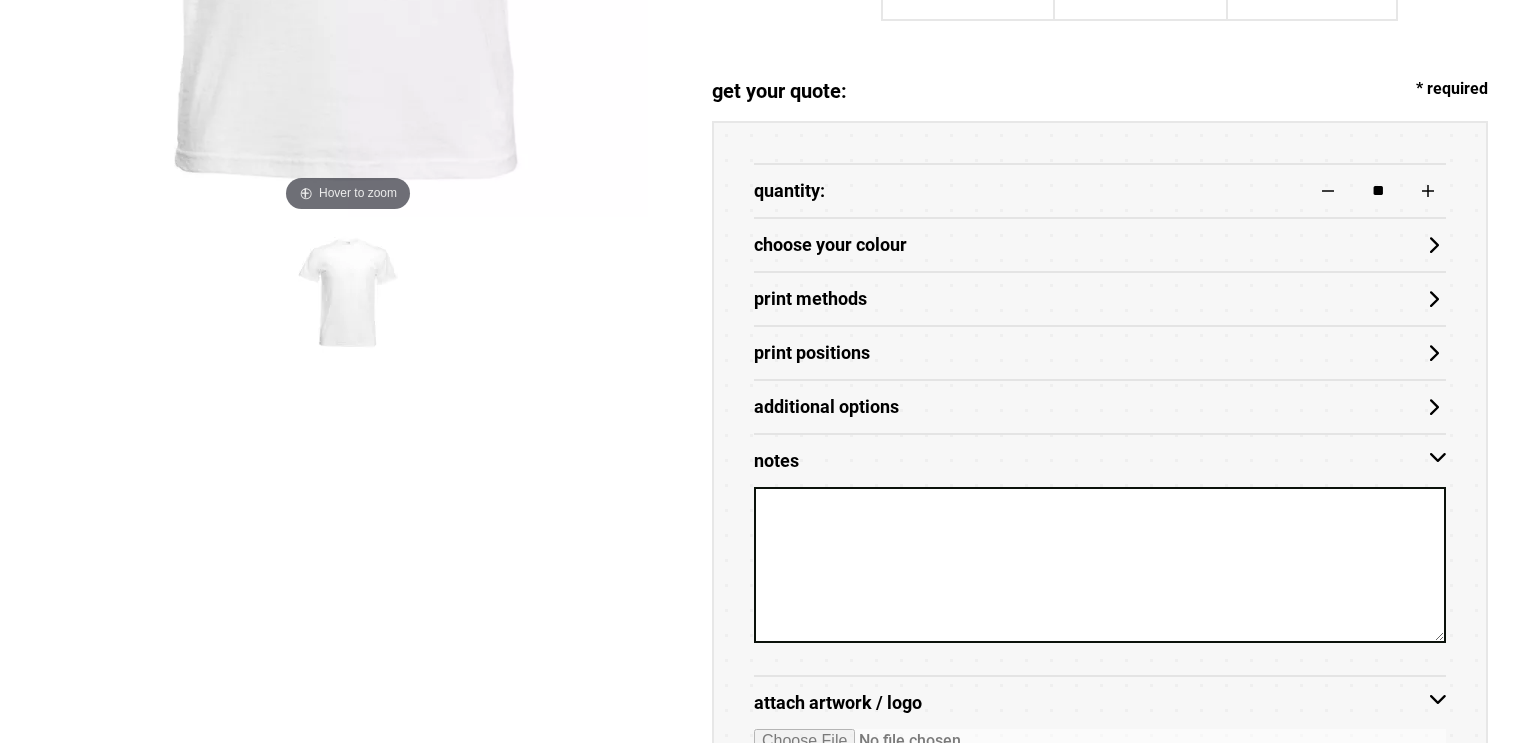 click on "Notes" at bounding box center (1100, 461) 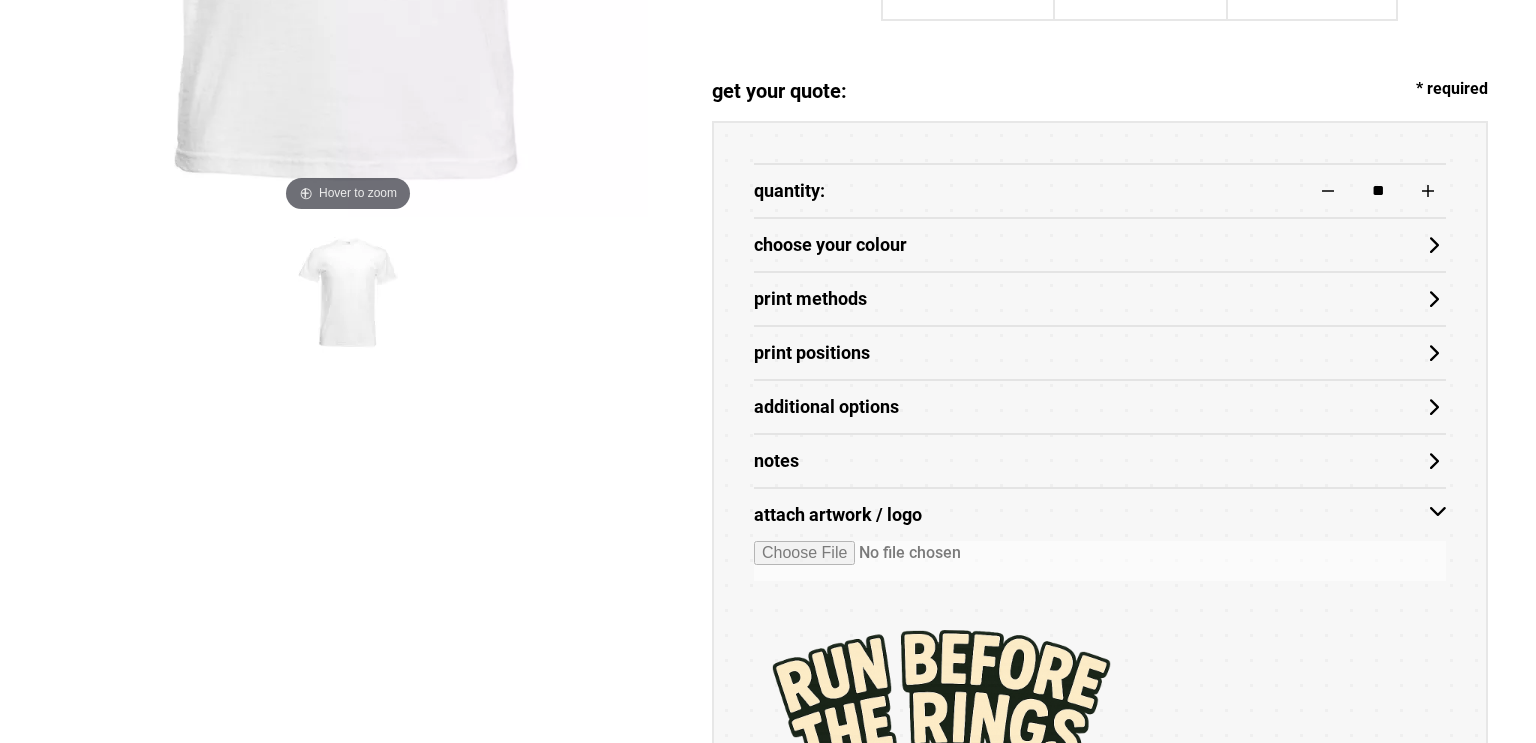 click on "attach artwork / logo" at bounding box center [1100, 514] 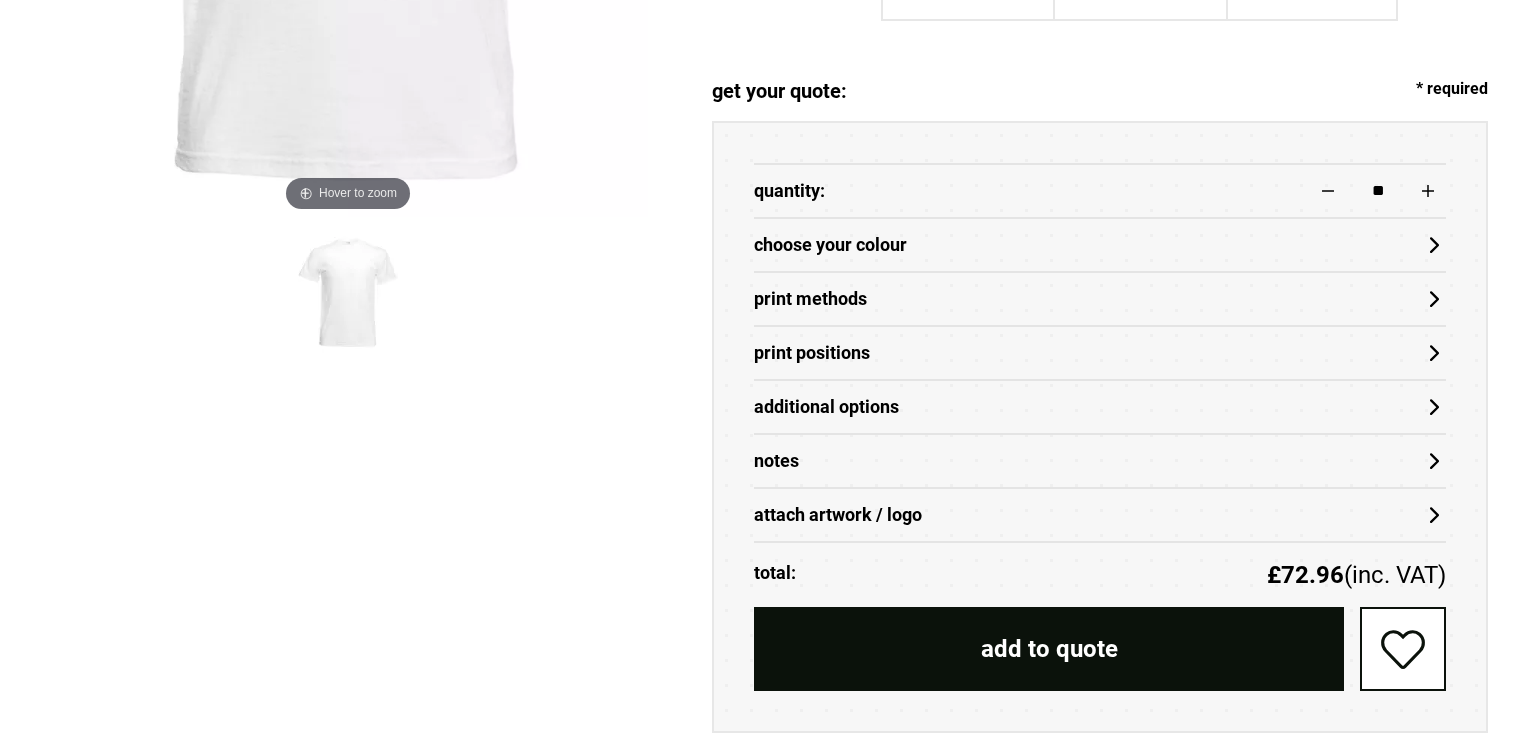 click on "attach artwork / logo" at bounding box center [1100, 514] 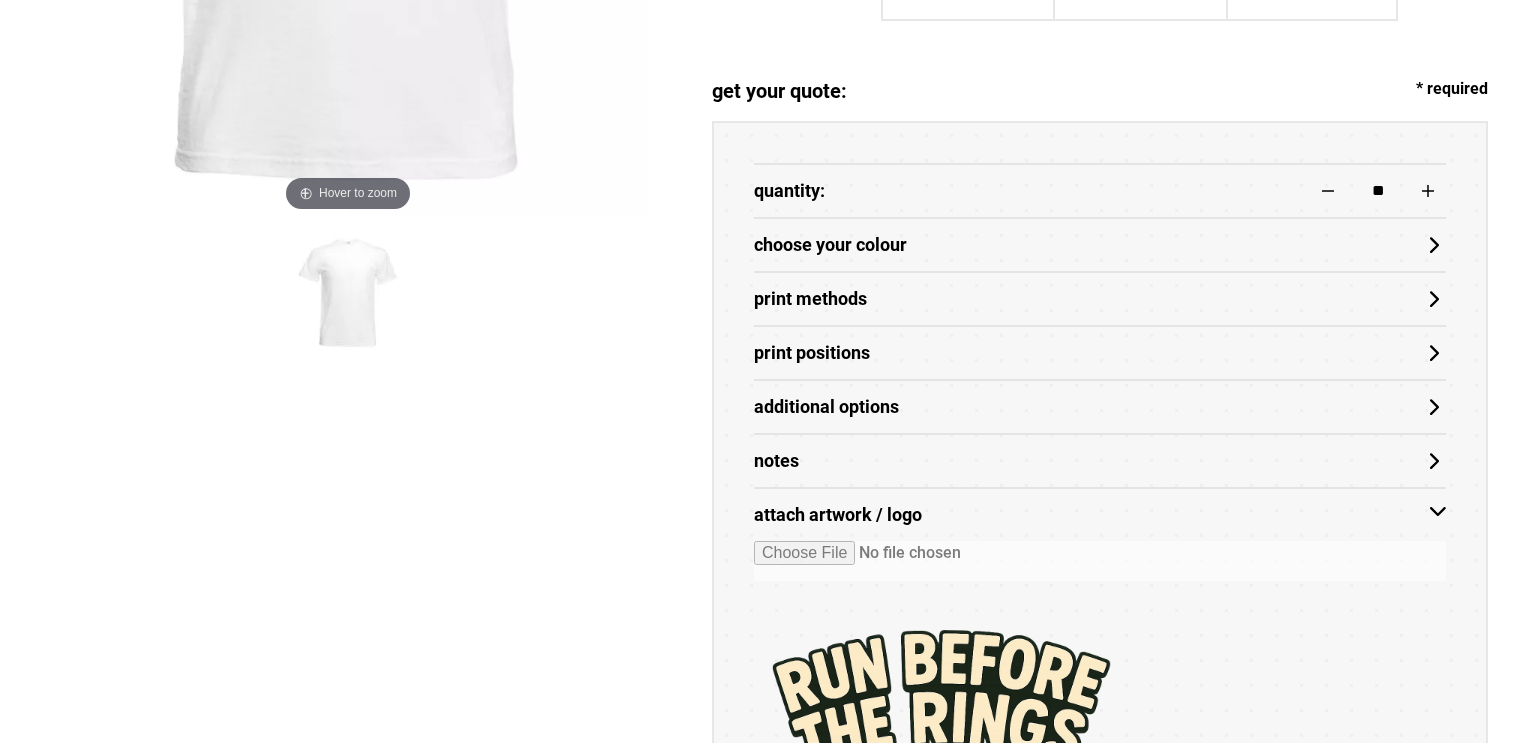 click on "attach artwork / logo" at bounding box center (1100, 514) 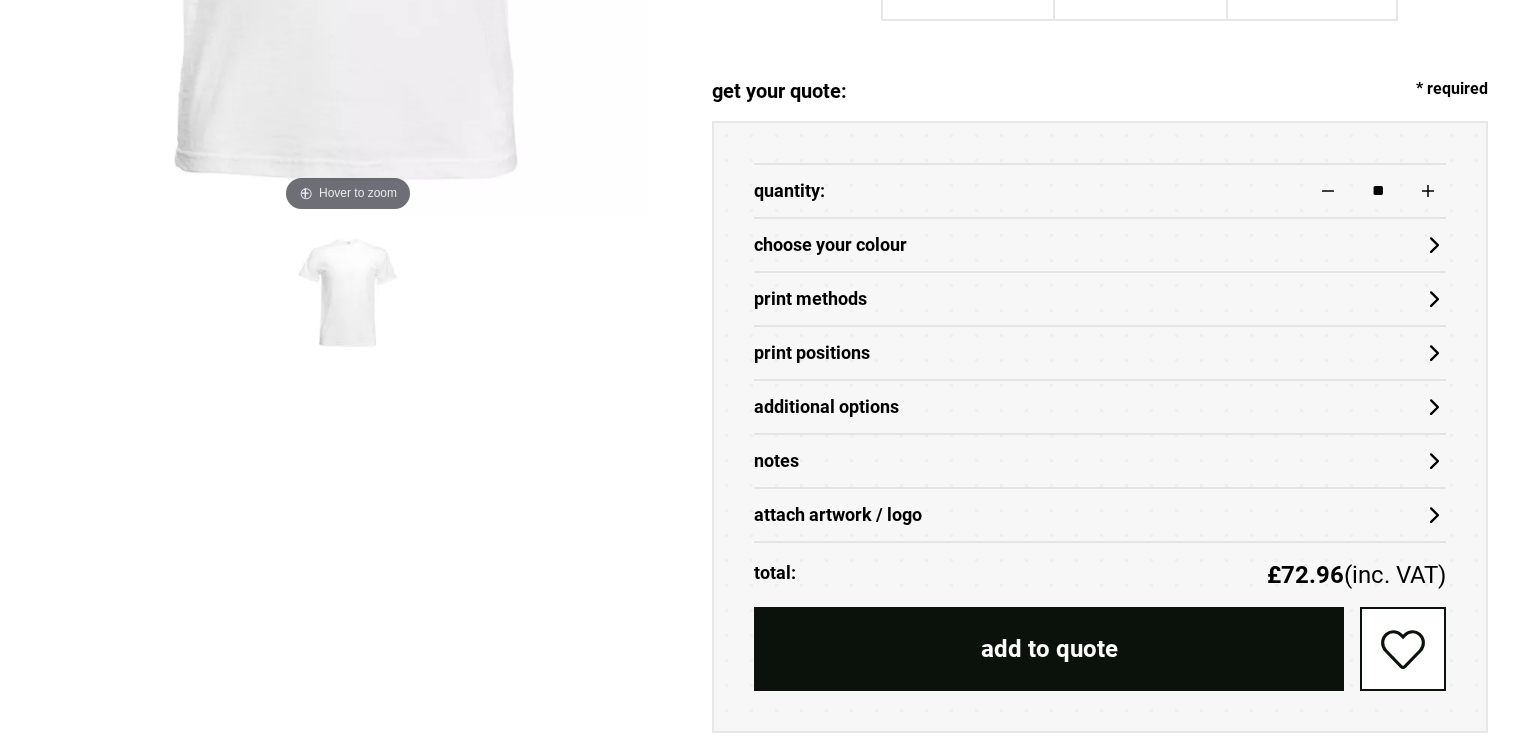 click on "add to quote" at bounding box center [1049, 649] 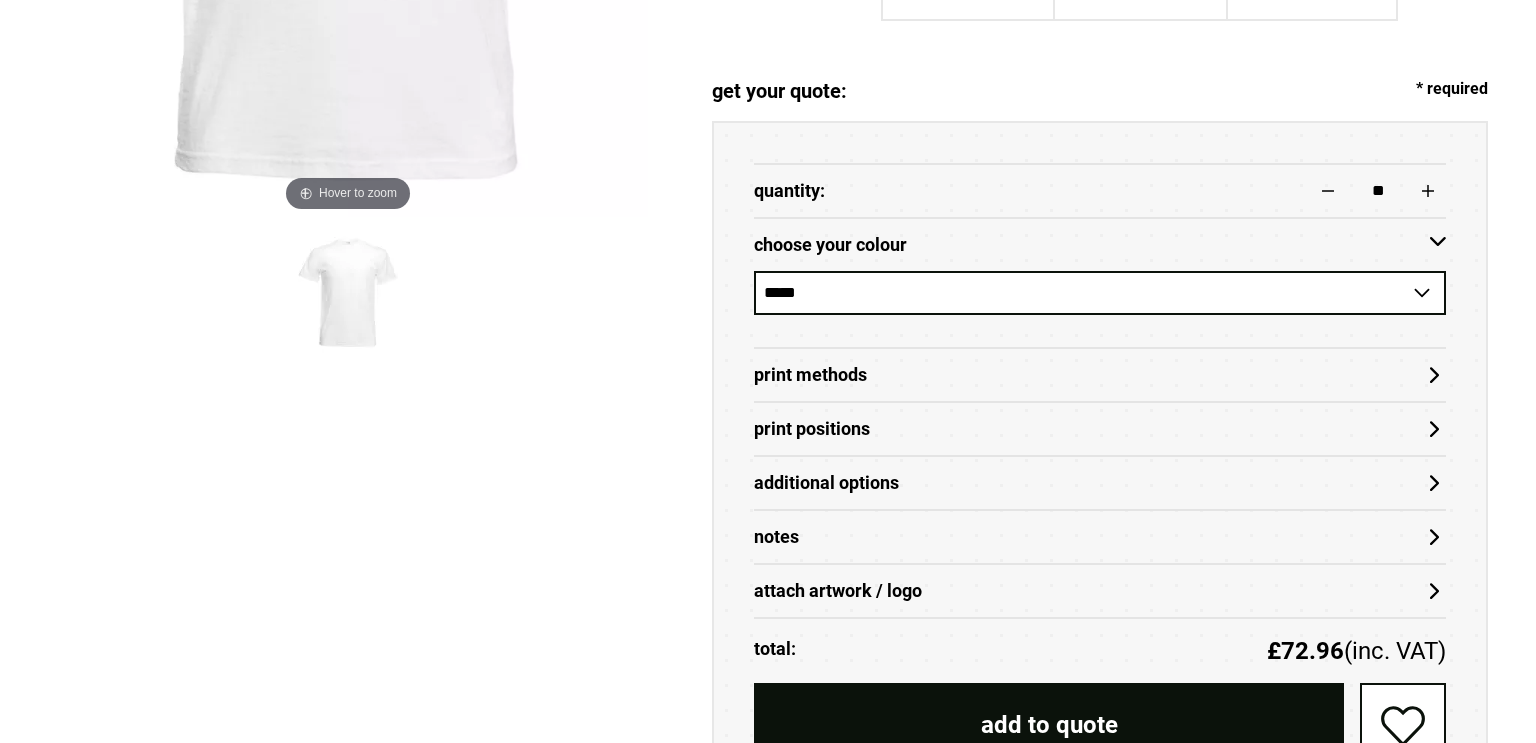 click on "**********" at bounding box center [1100, 293] 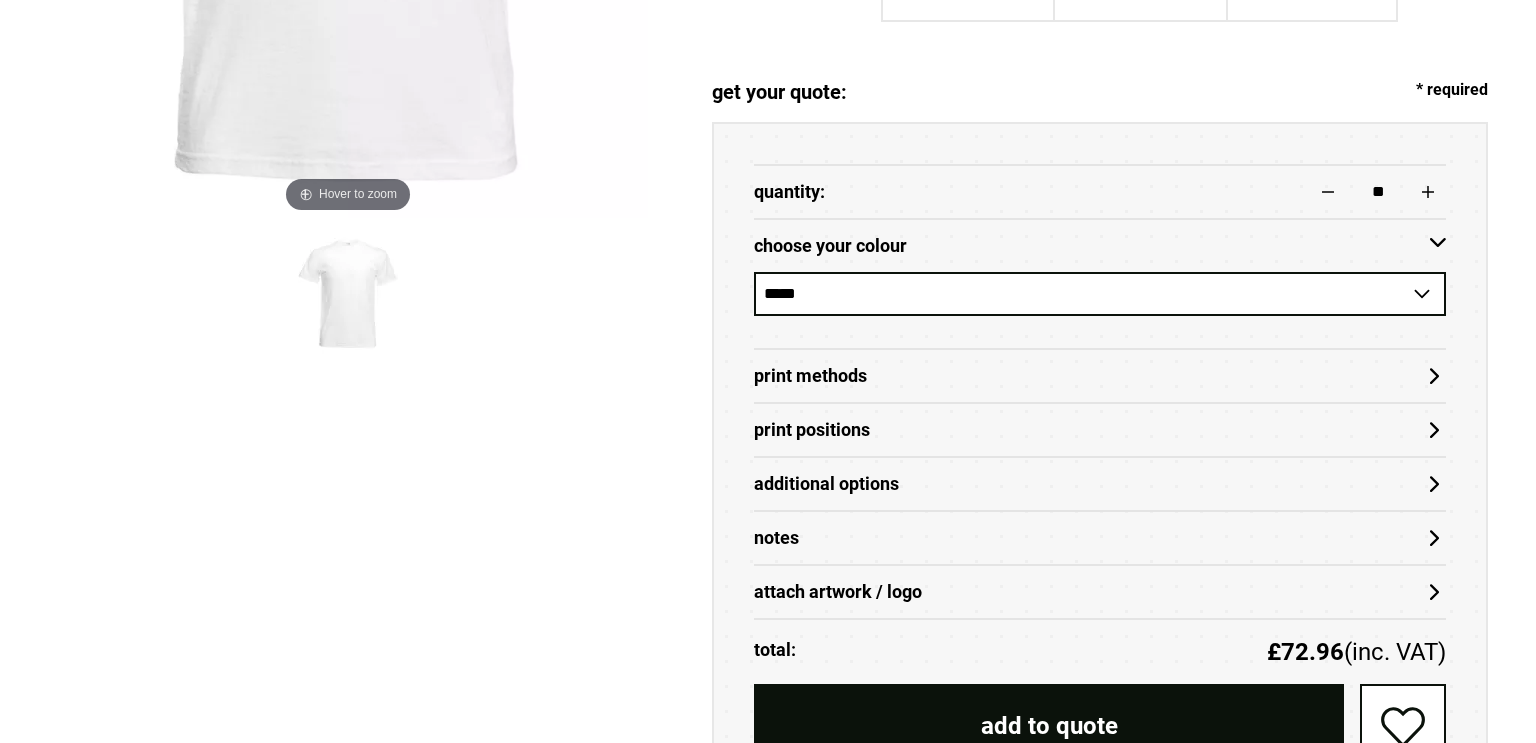 scroll, scrollTop: 692, scrollLeft: 0, axis: vertical 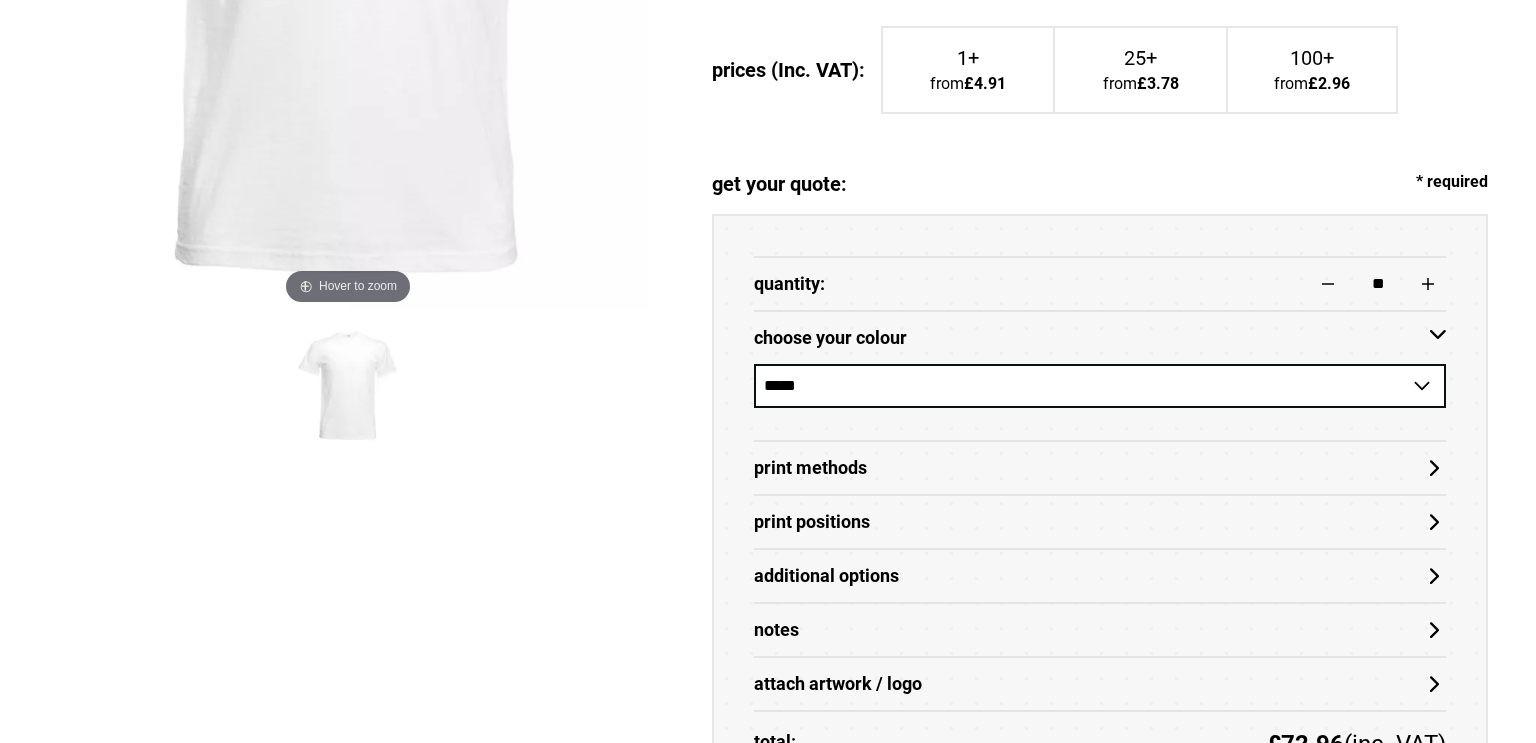 click on "Print Methods" at bounding box center [1100, 467] 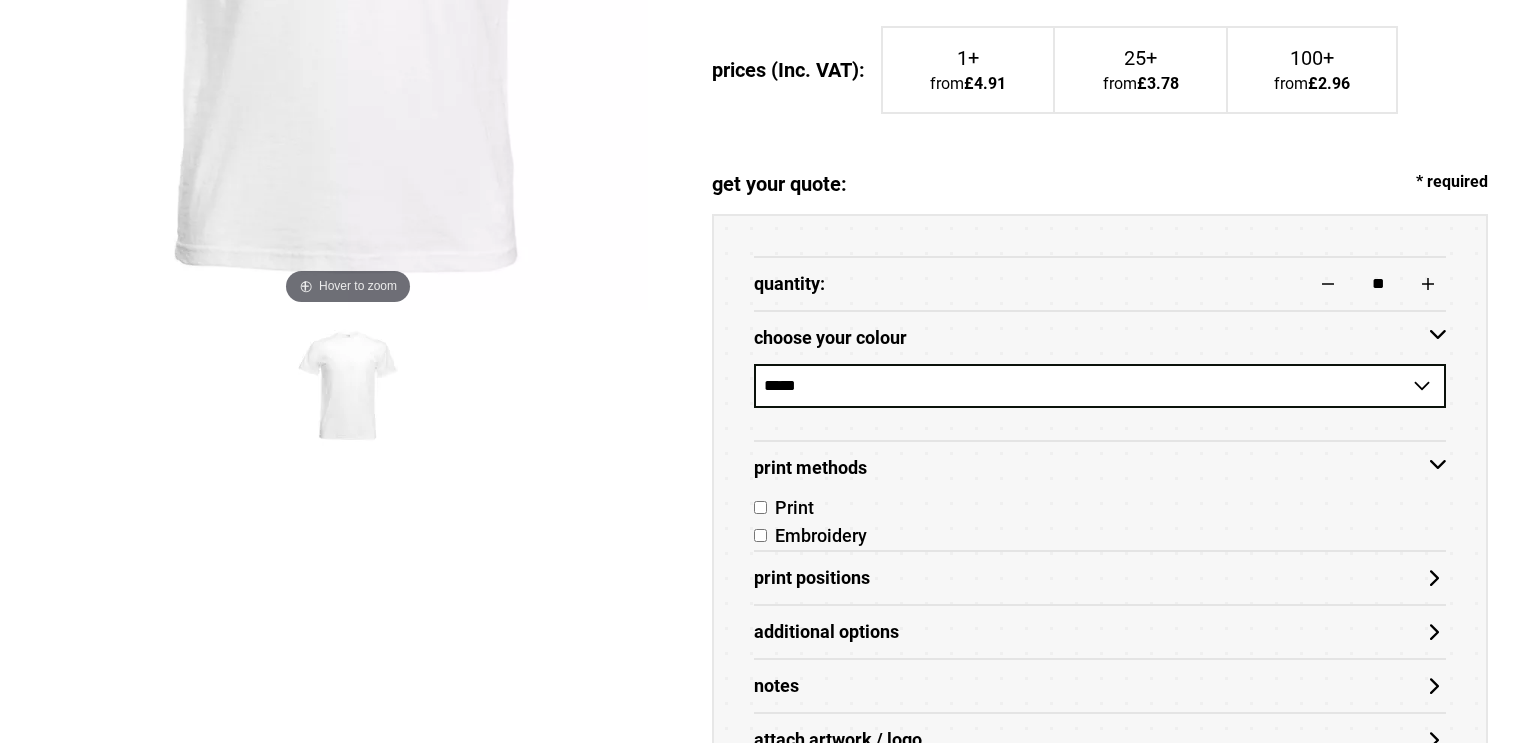 click on "Print Positions" at bounding box center (1100, 578) 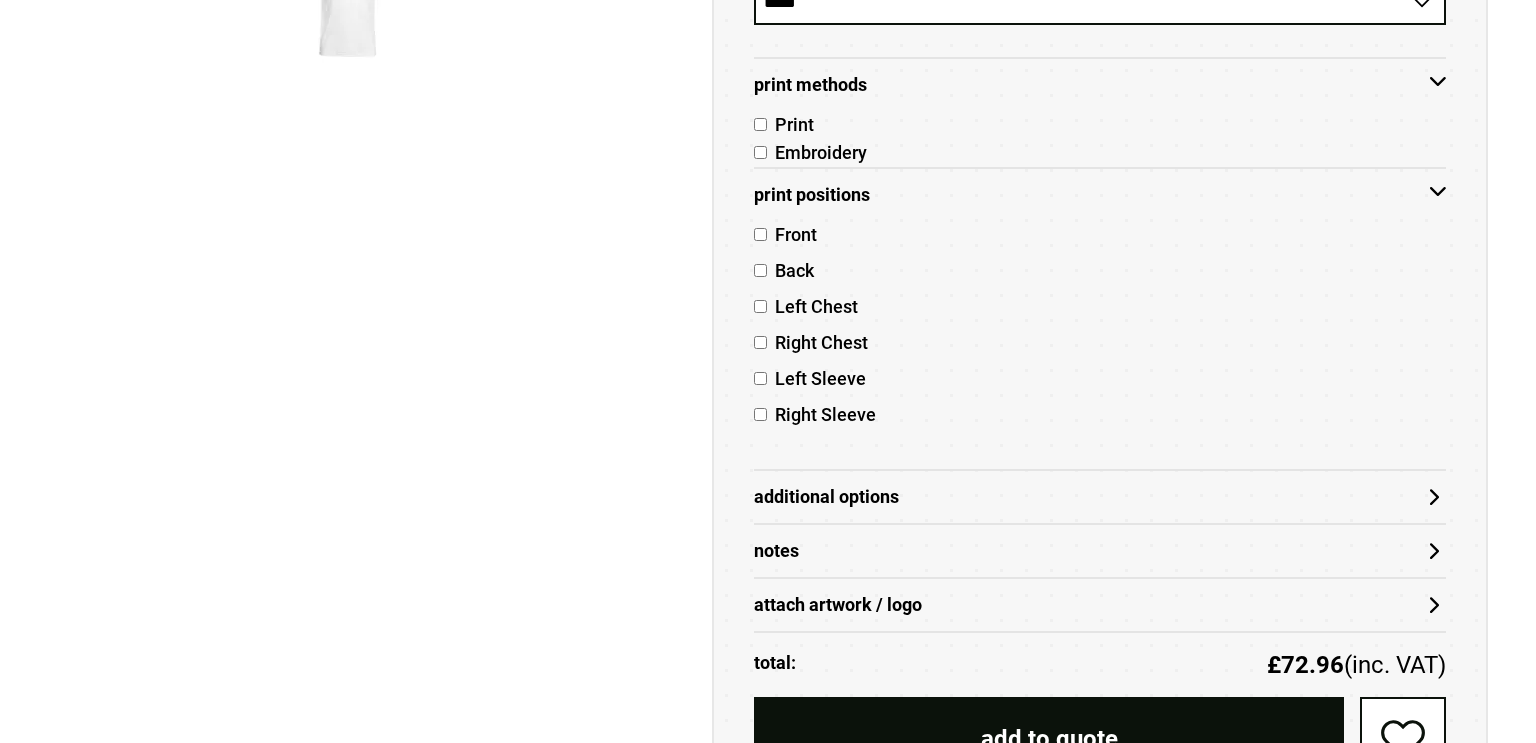 scroll, scrollTop: 1084, scrollLeft: 0, axis: vertical 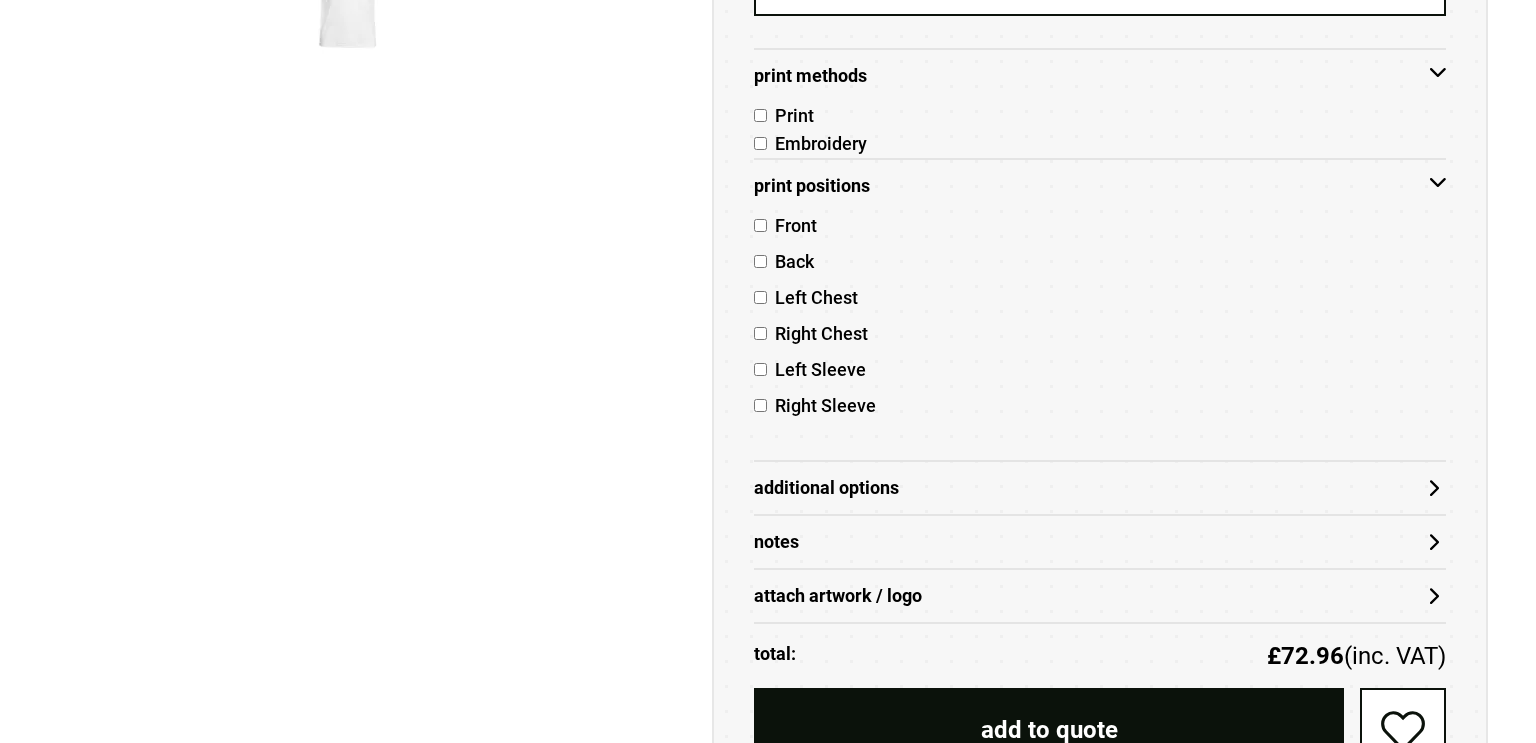 click on "Additional Options" at bounding box center [1100, 488] 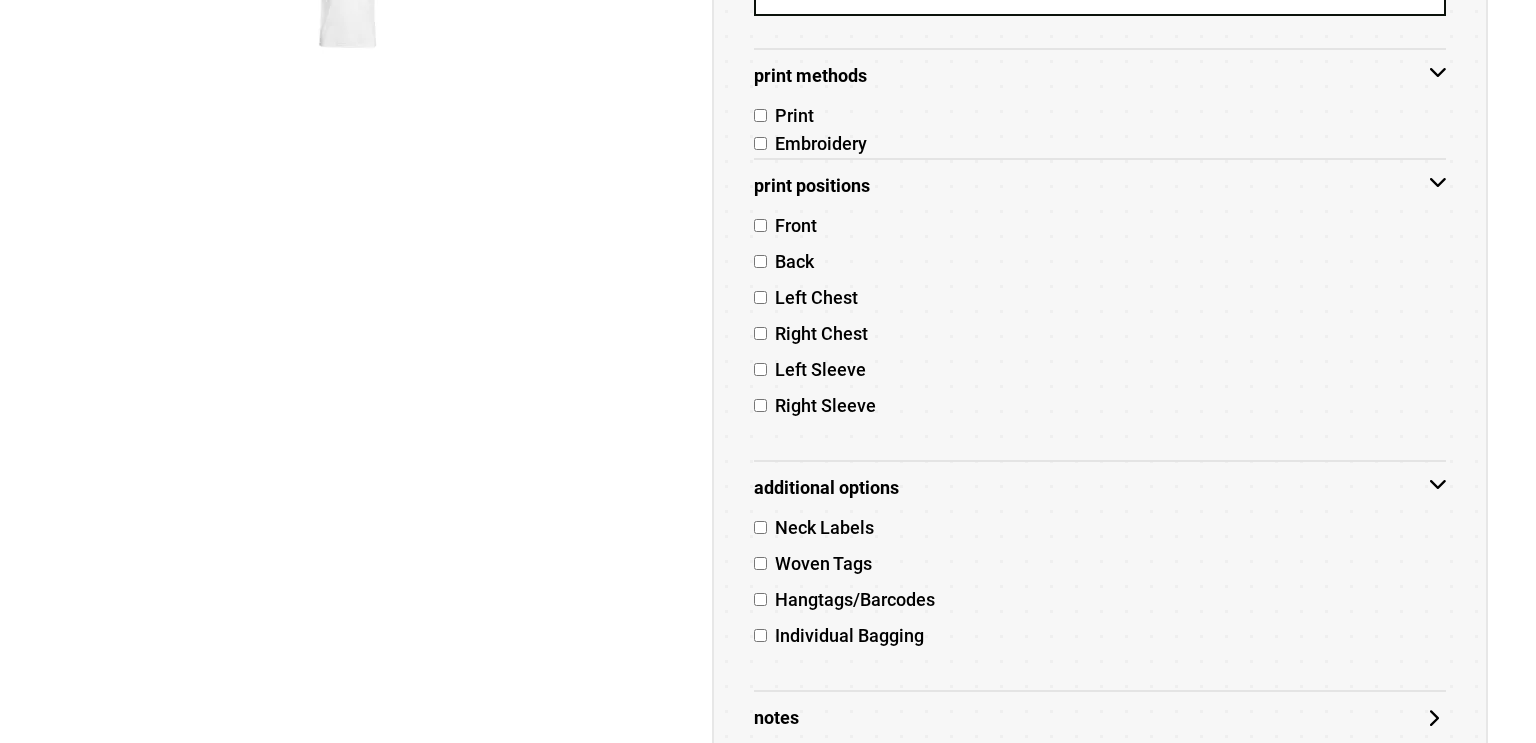 click on "Neck Labels" at bounding box center (820, 527) 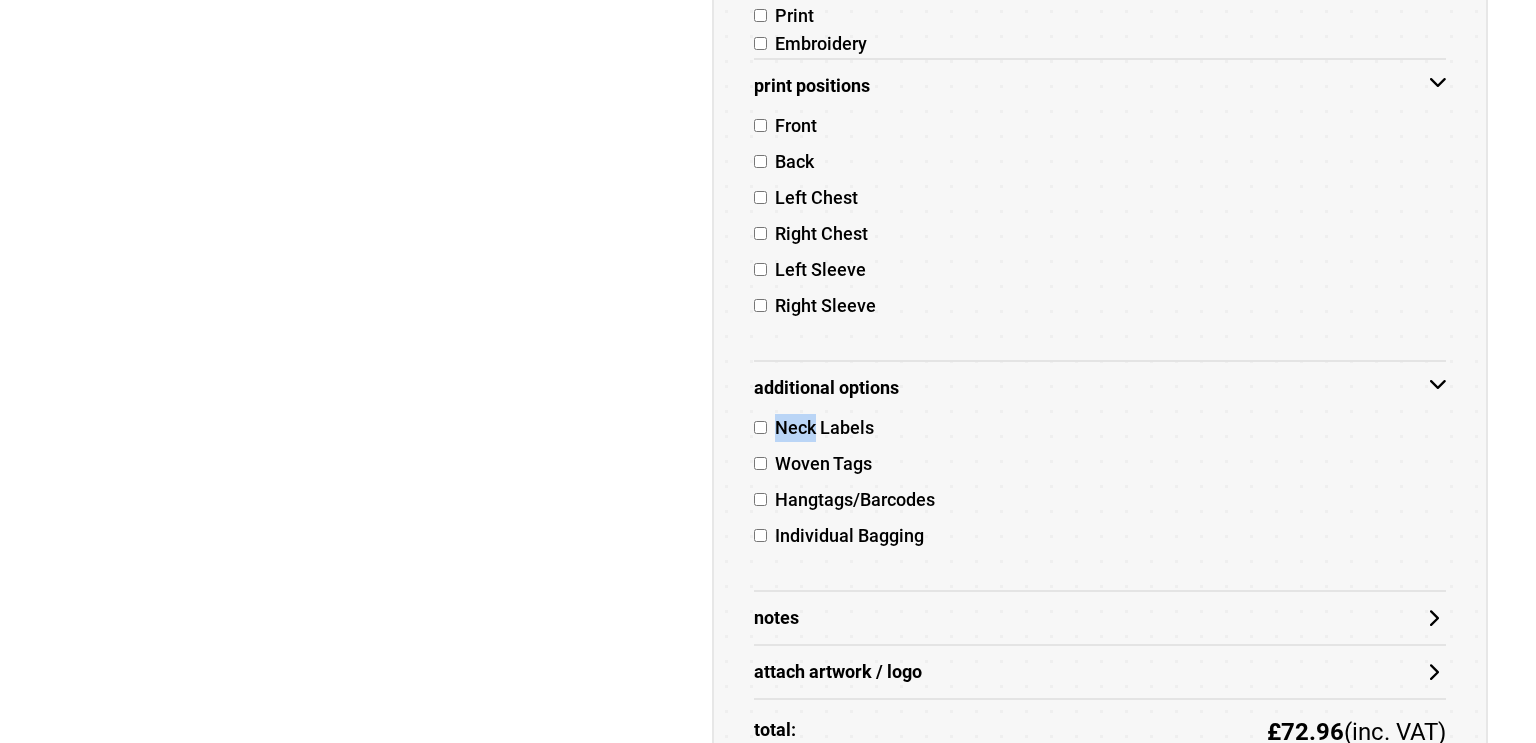 scroll, scrollTop: 1191, scrollLeft: 0, axis: vertical 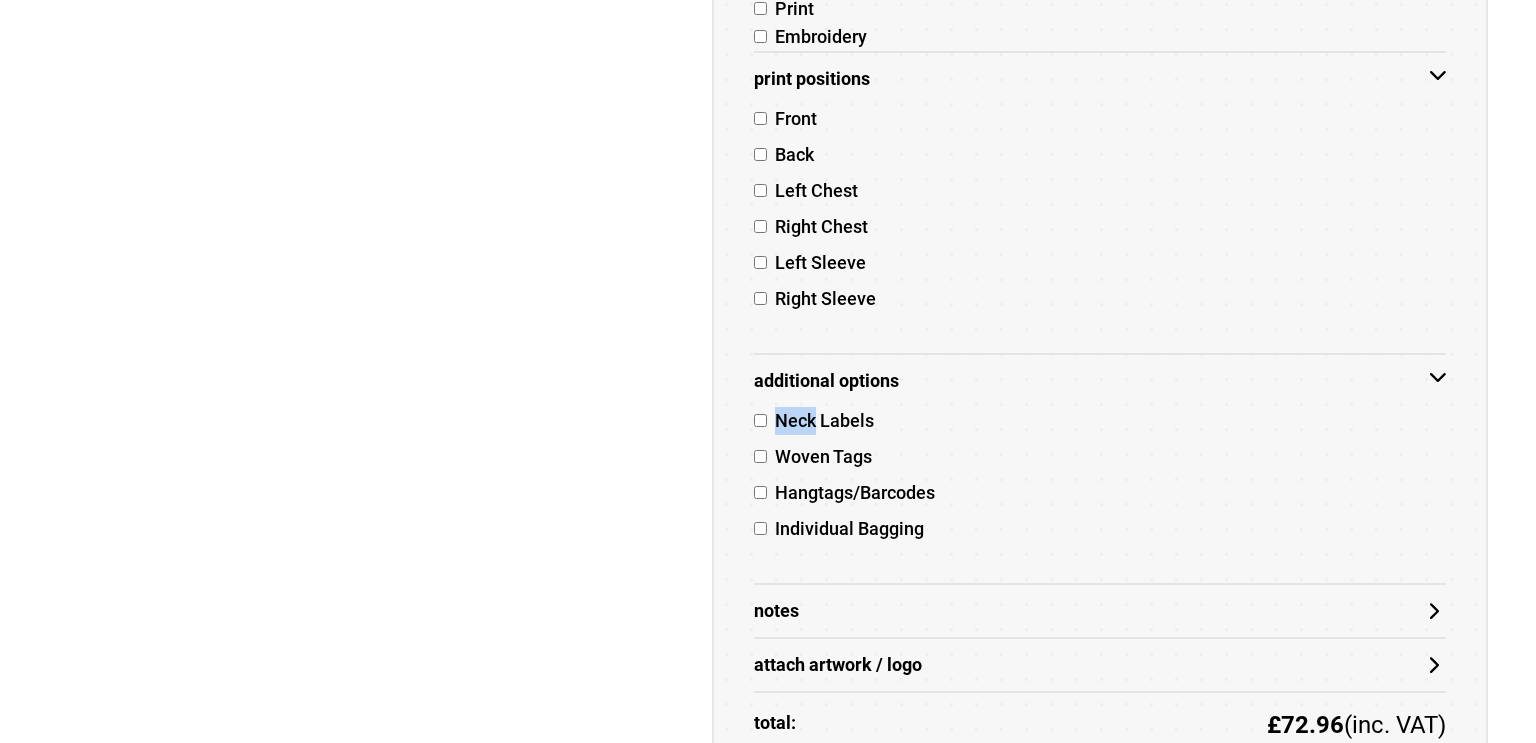 click on "**********" at bounding box center [1100, 299] 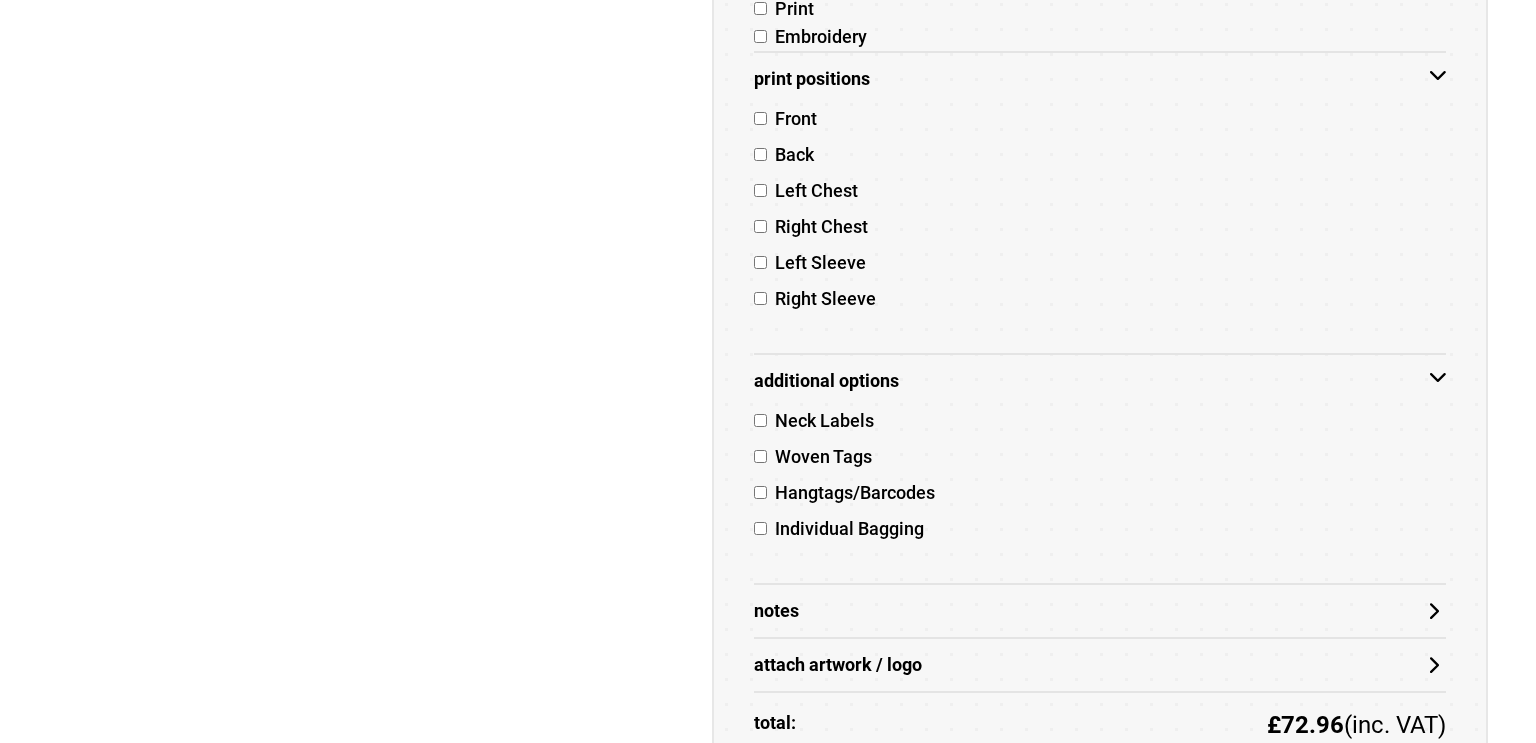 click on "**********" at bounding box center (1100, 299) 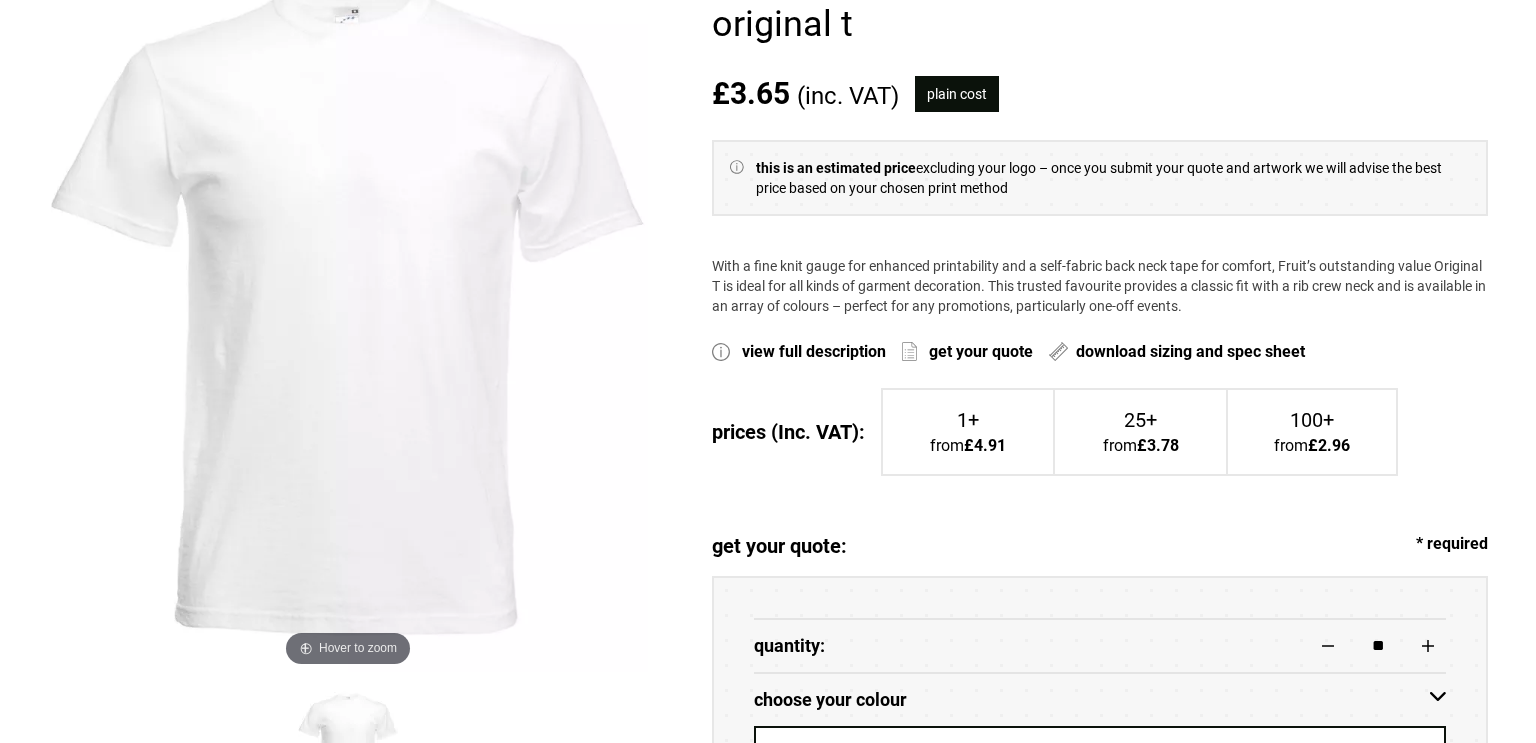 scroll, scrollTop: 326, scrollLeft: 0, axis: vertical 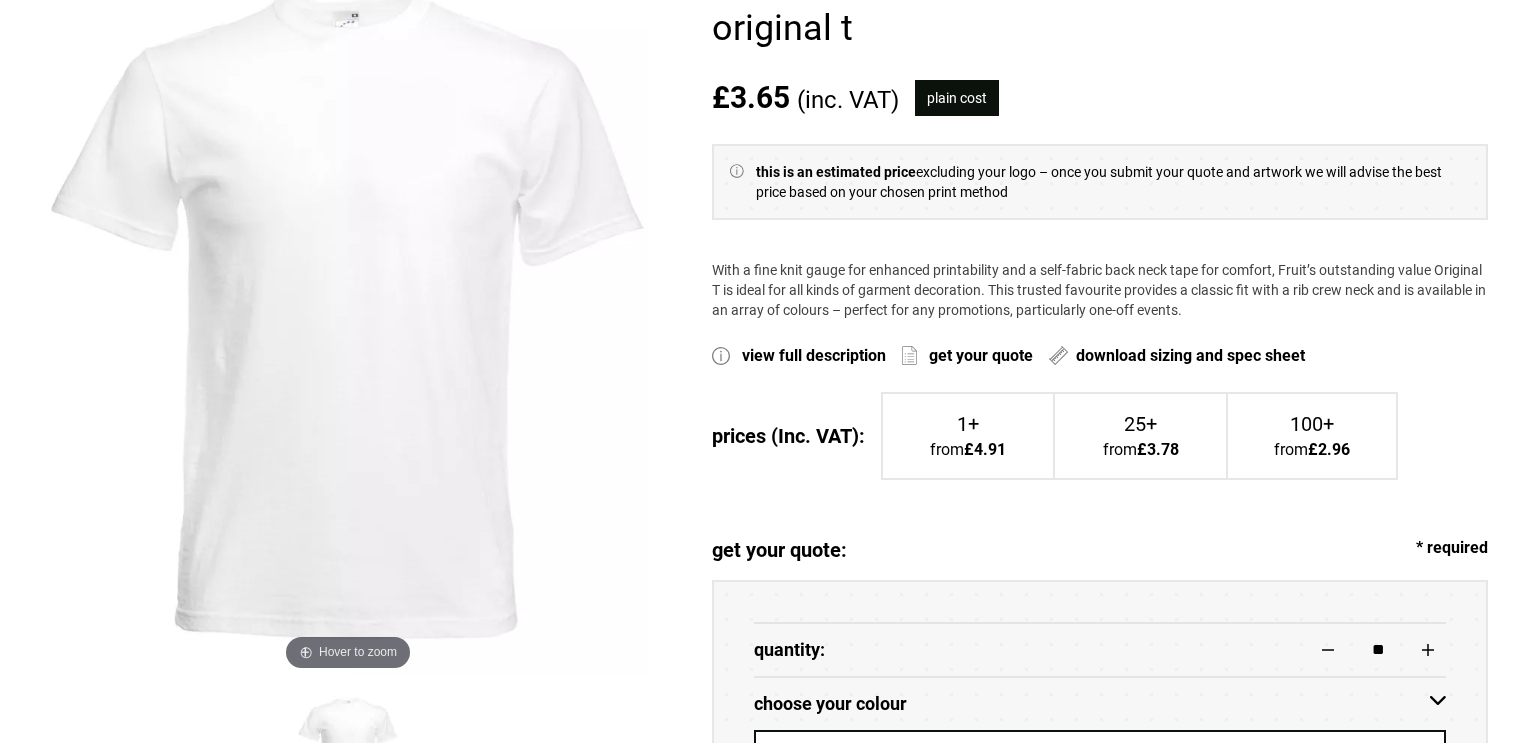 click on "1+" at bounding box center (968, 424) 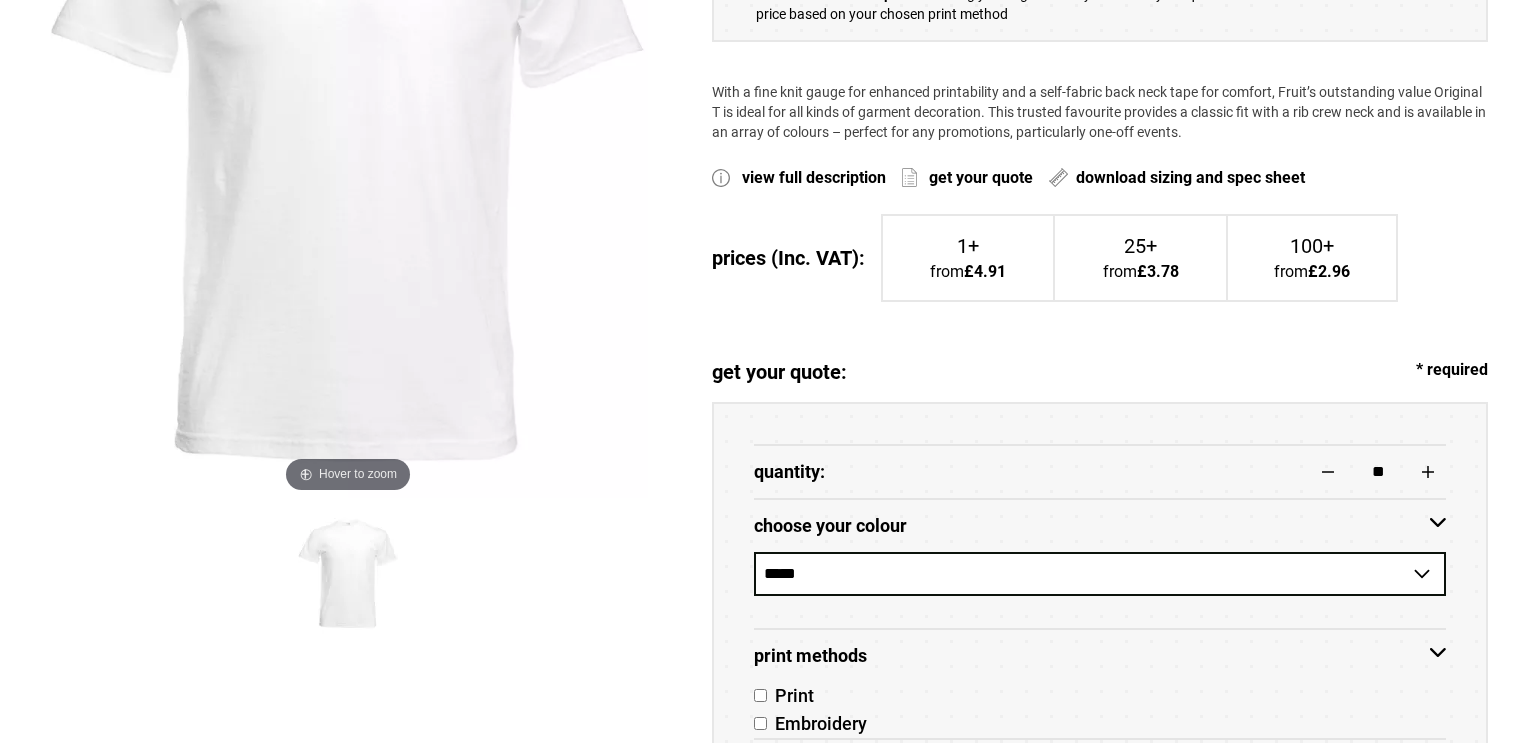 scroll, scrollTop: 515, scrollLeft: 0, axis: vertical 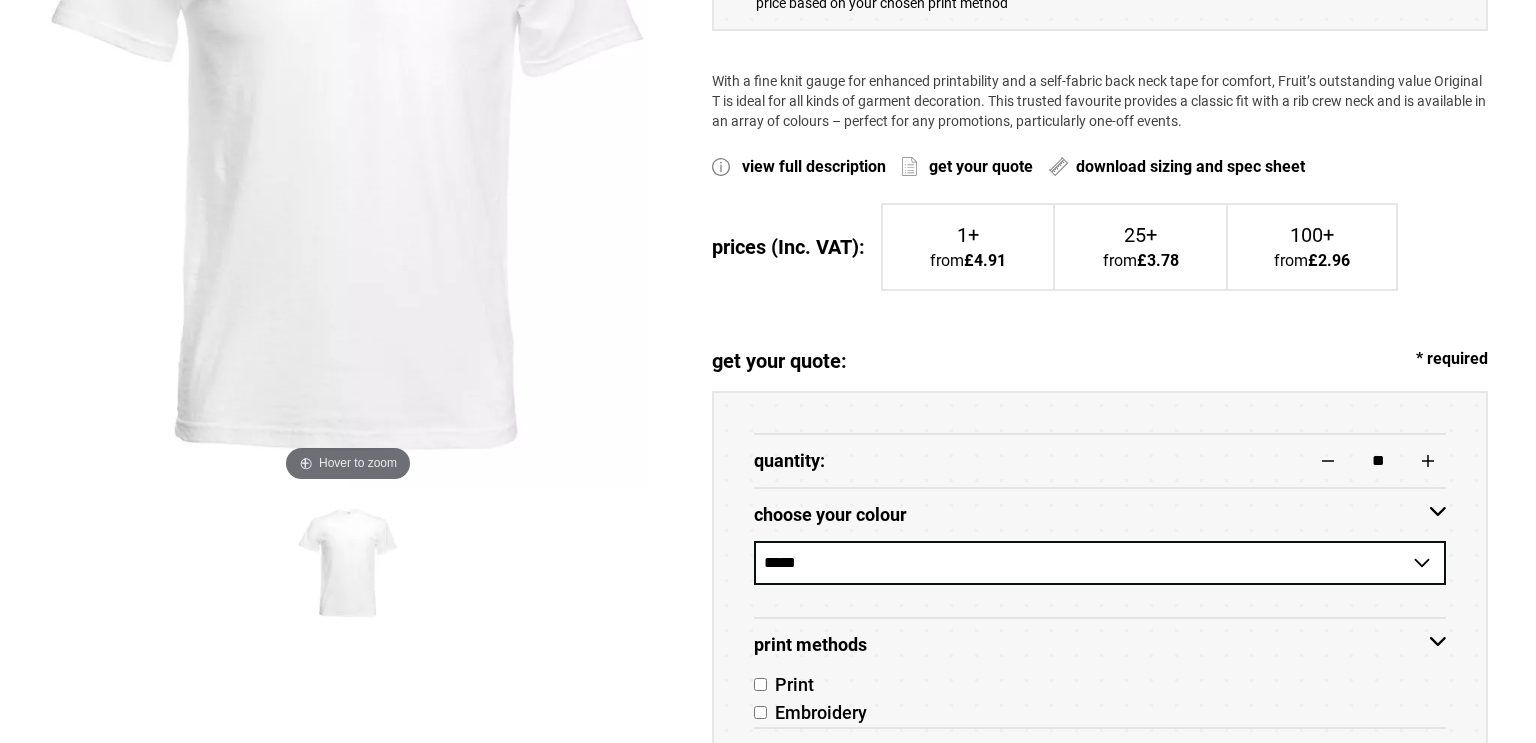 click on "choose your colour" at bounding box center (1100, 514) 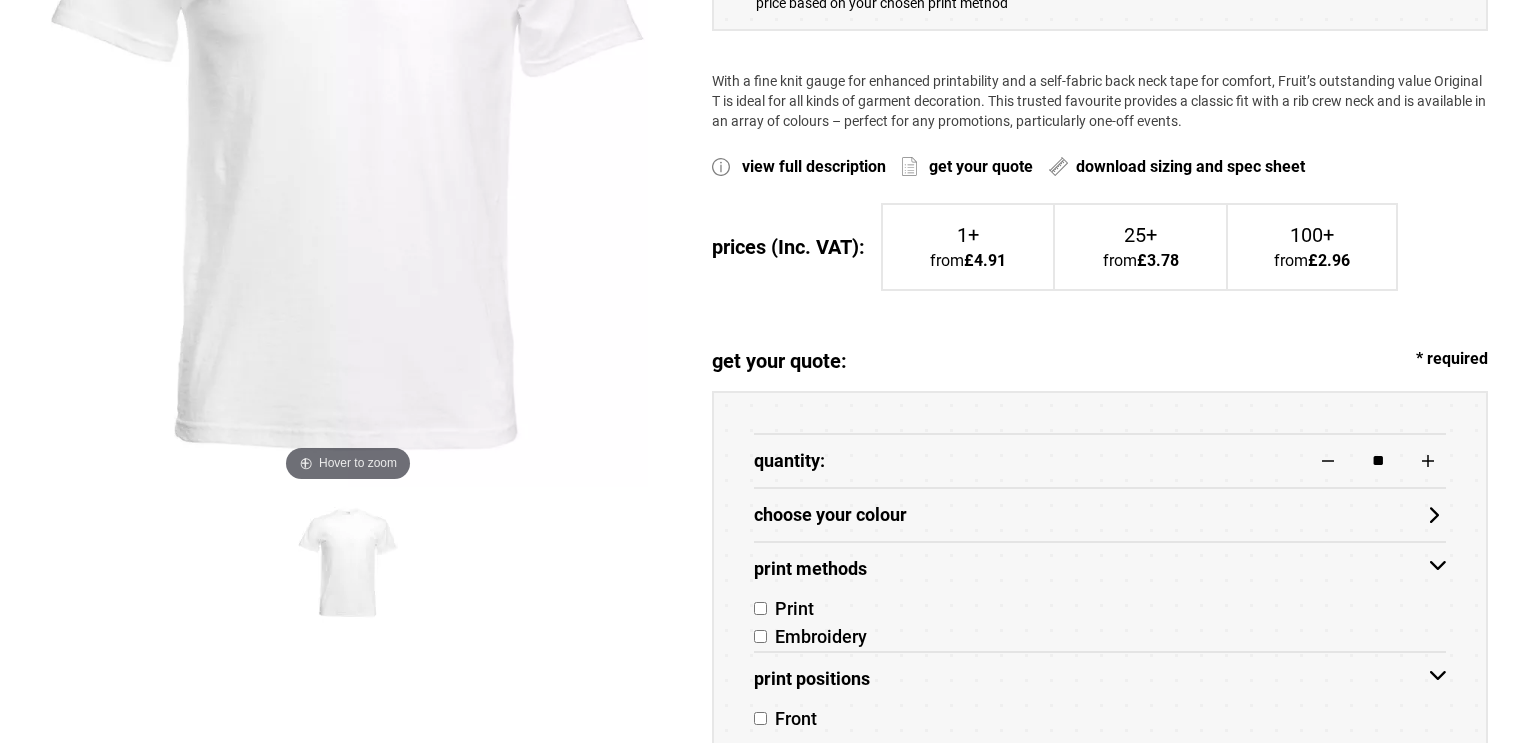 click on "Print Methods" at bounding box center (1100, 568) 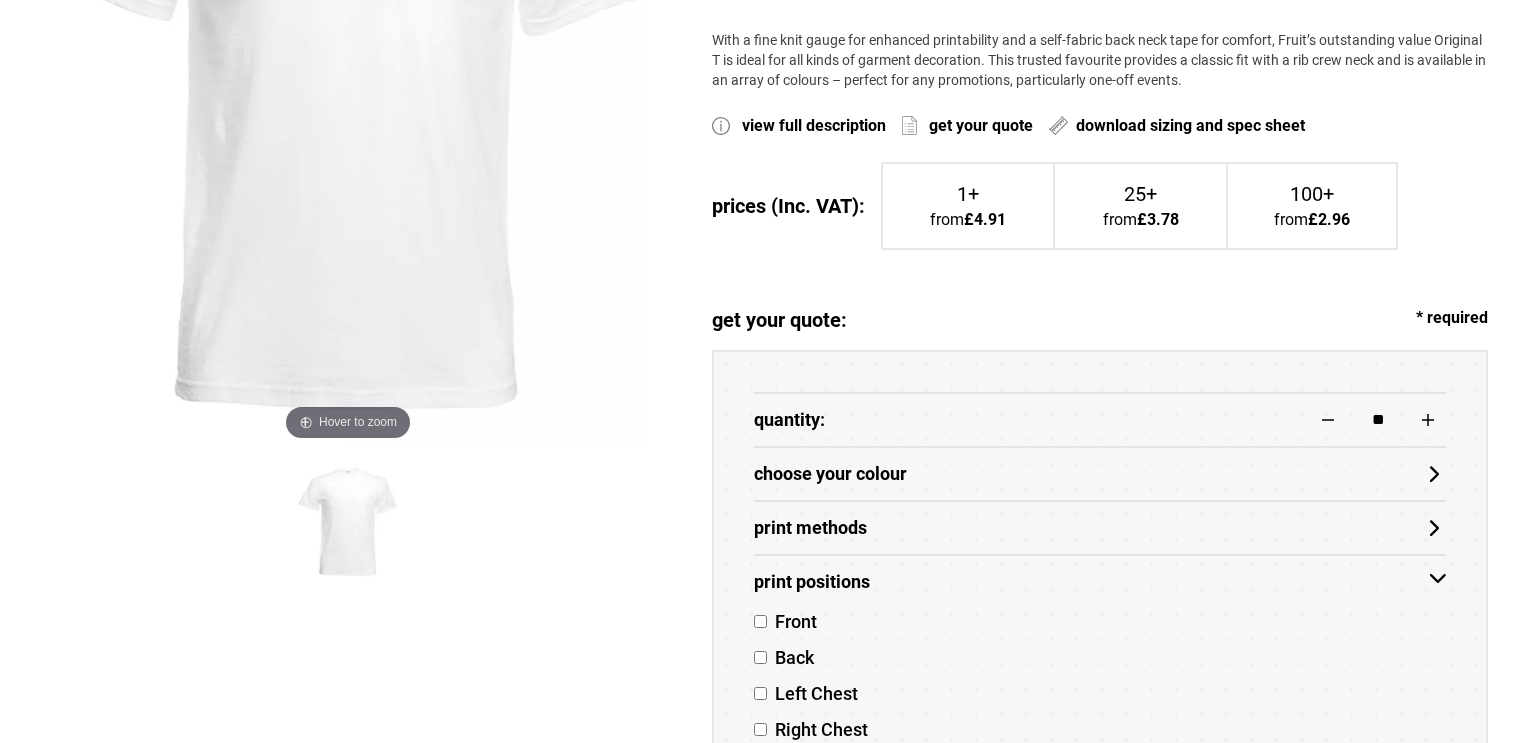 scroll, scrollTop: 558, scrollLeft: 0, axis: vertical 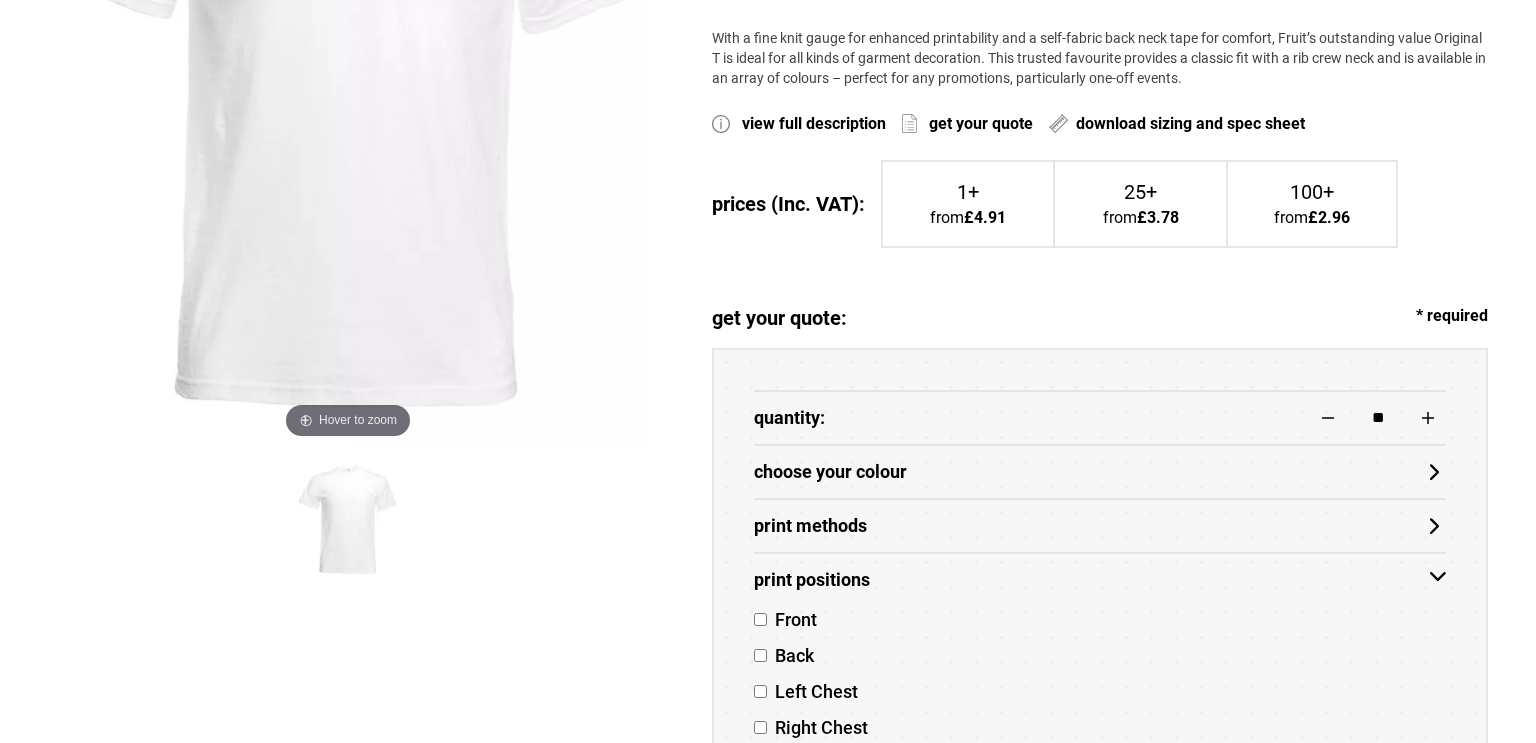 click on "Print Positions" at bounding box center (1100, 580) 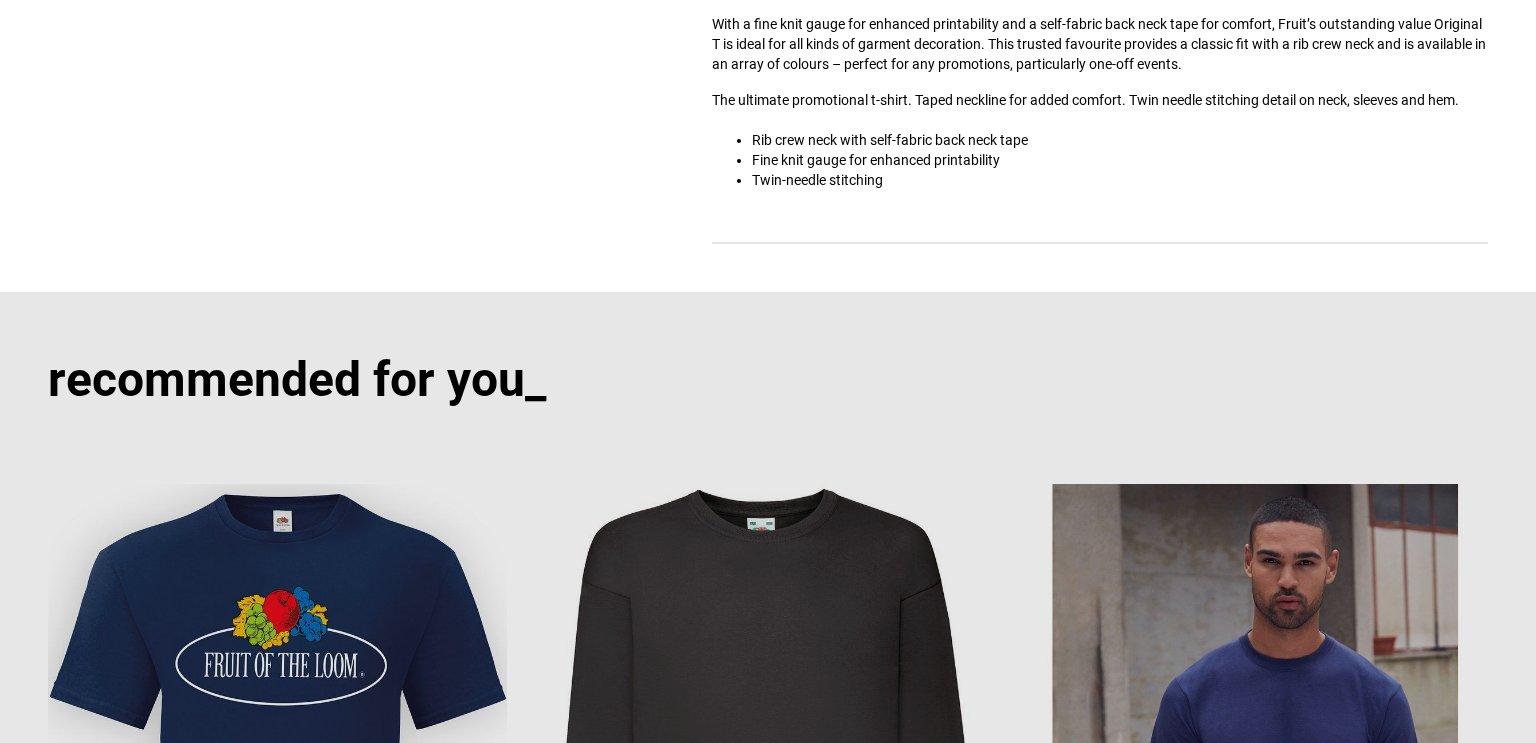 scroll, scrollTop: 1225, scrollLeft: 0, axis: vertical 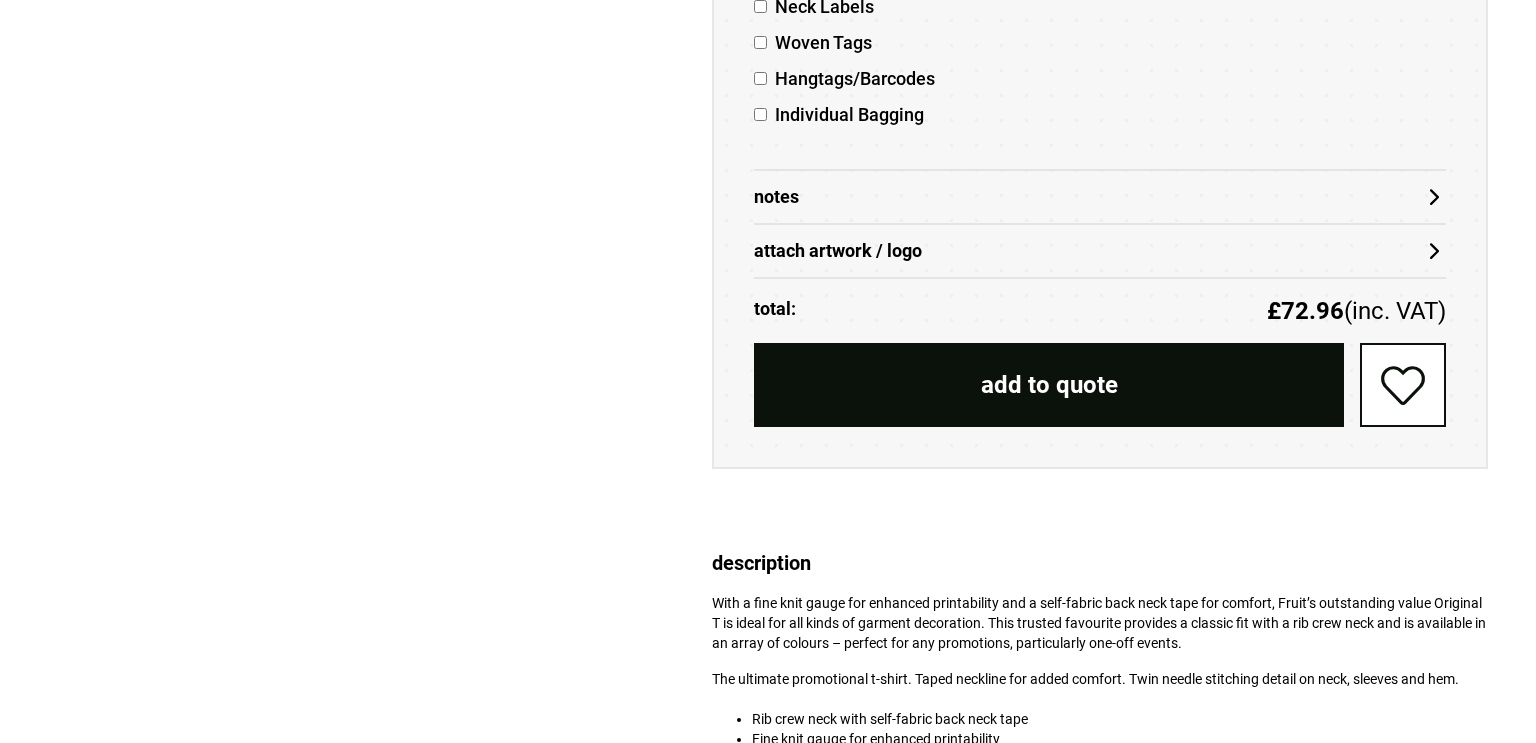 click on "add to quote" at bounding box center (1049, 385) 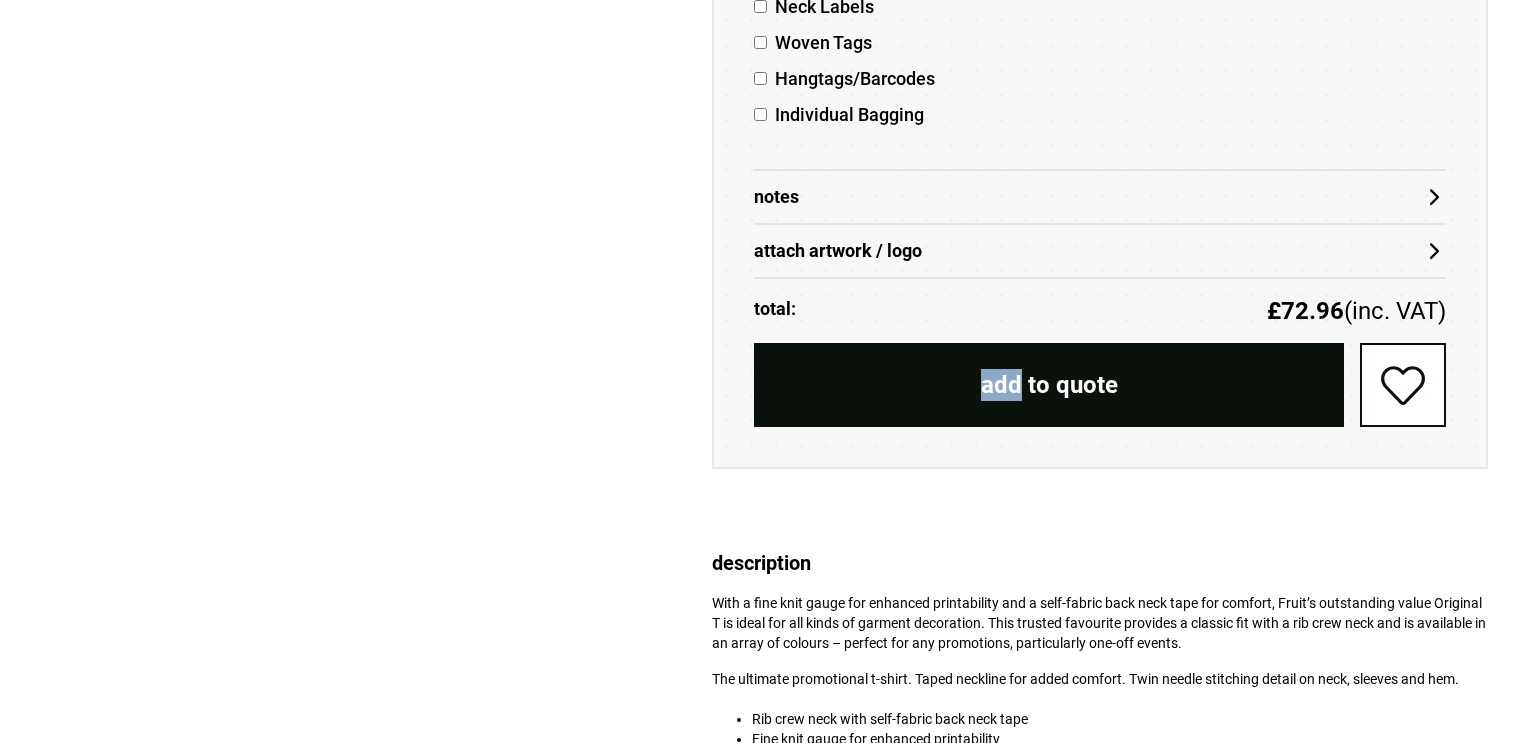 click on "add to quote" at bounding box center [1049, 385] 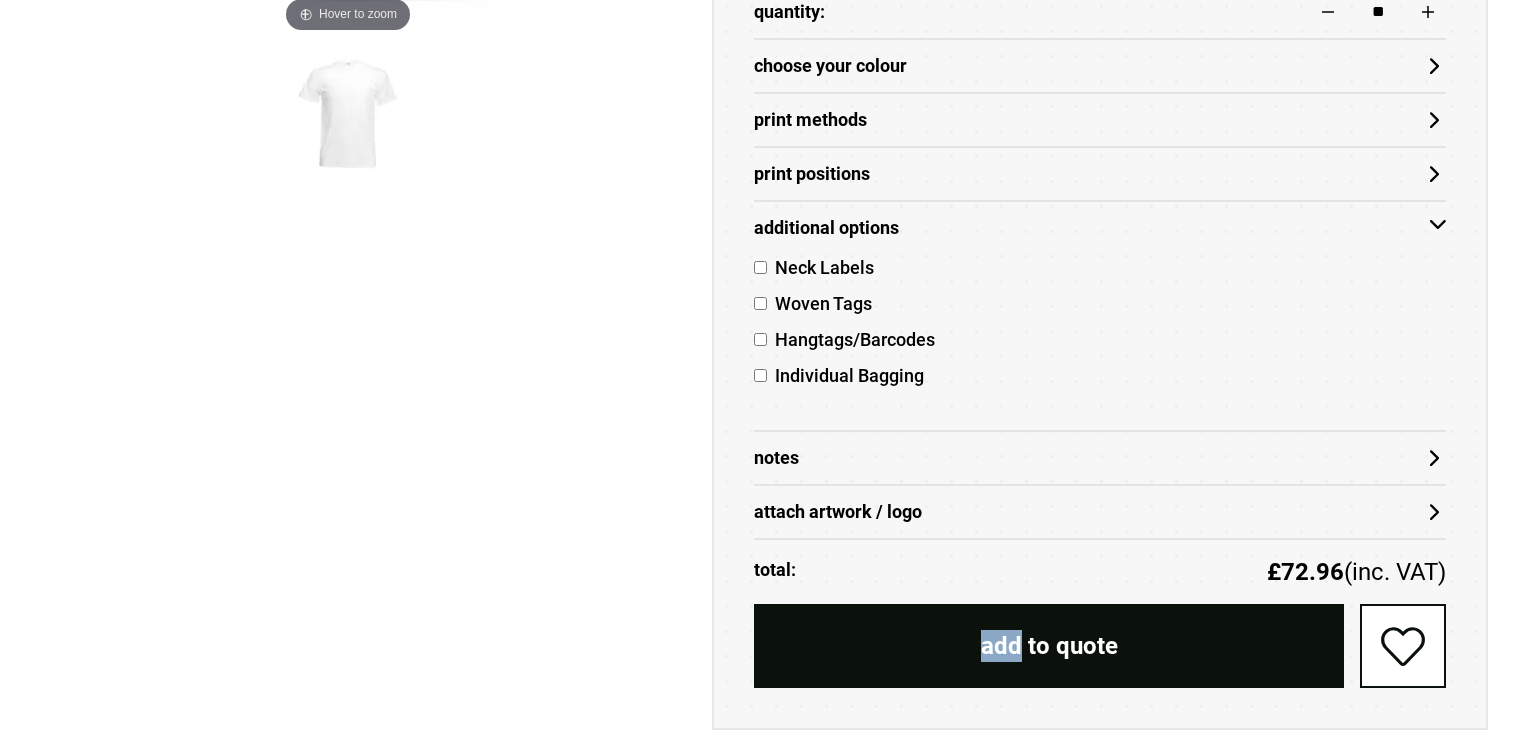 scroll, scrollTop: 963, scrollLeft: 0, axis: vertical 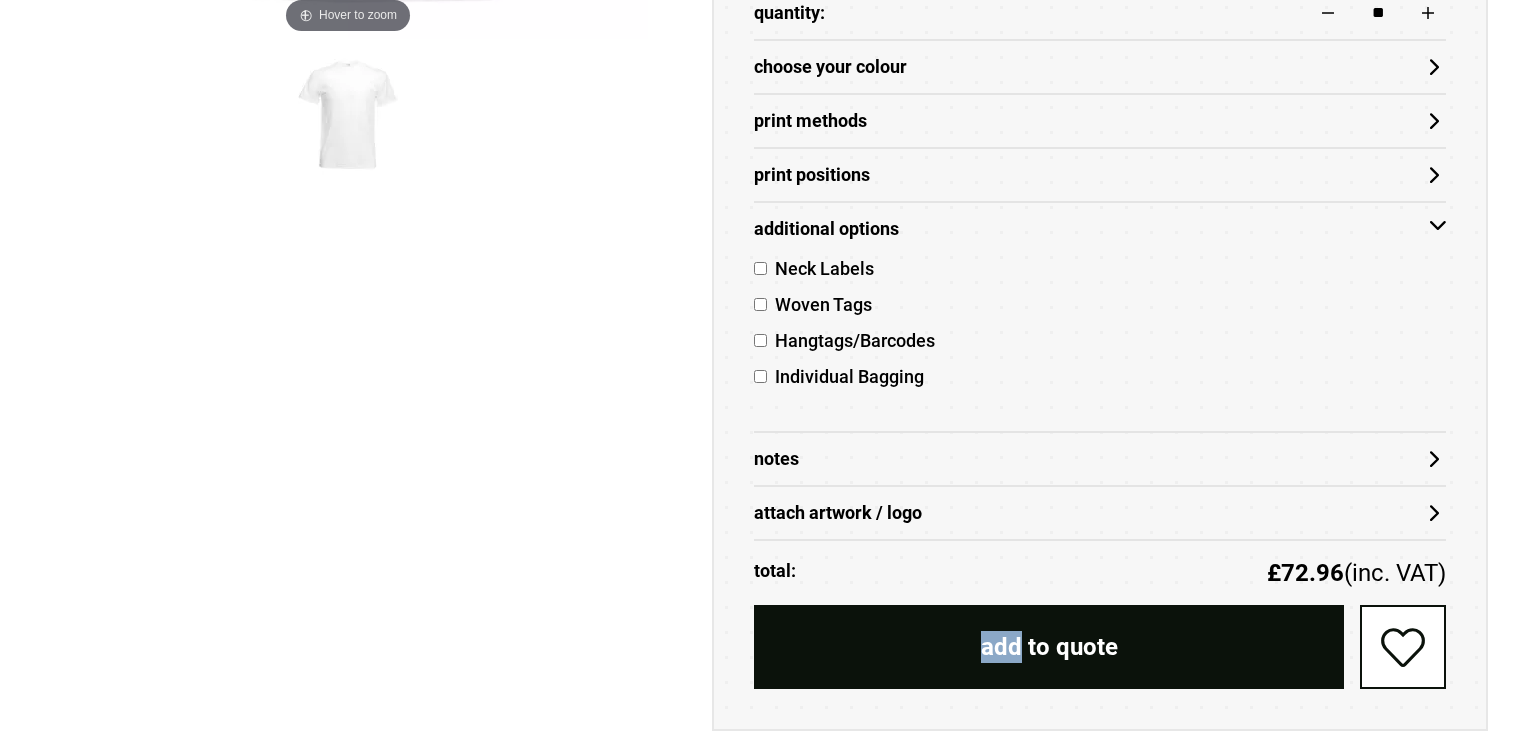 click on "Hover to zoom" at bounding box center (348, 202) 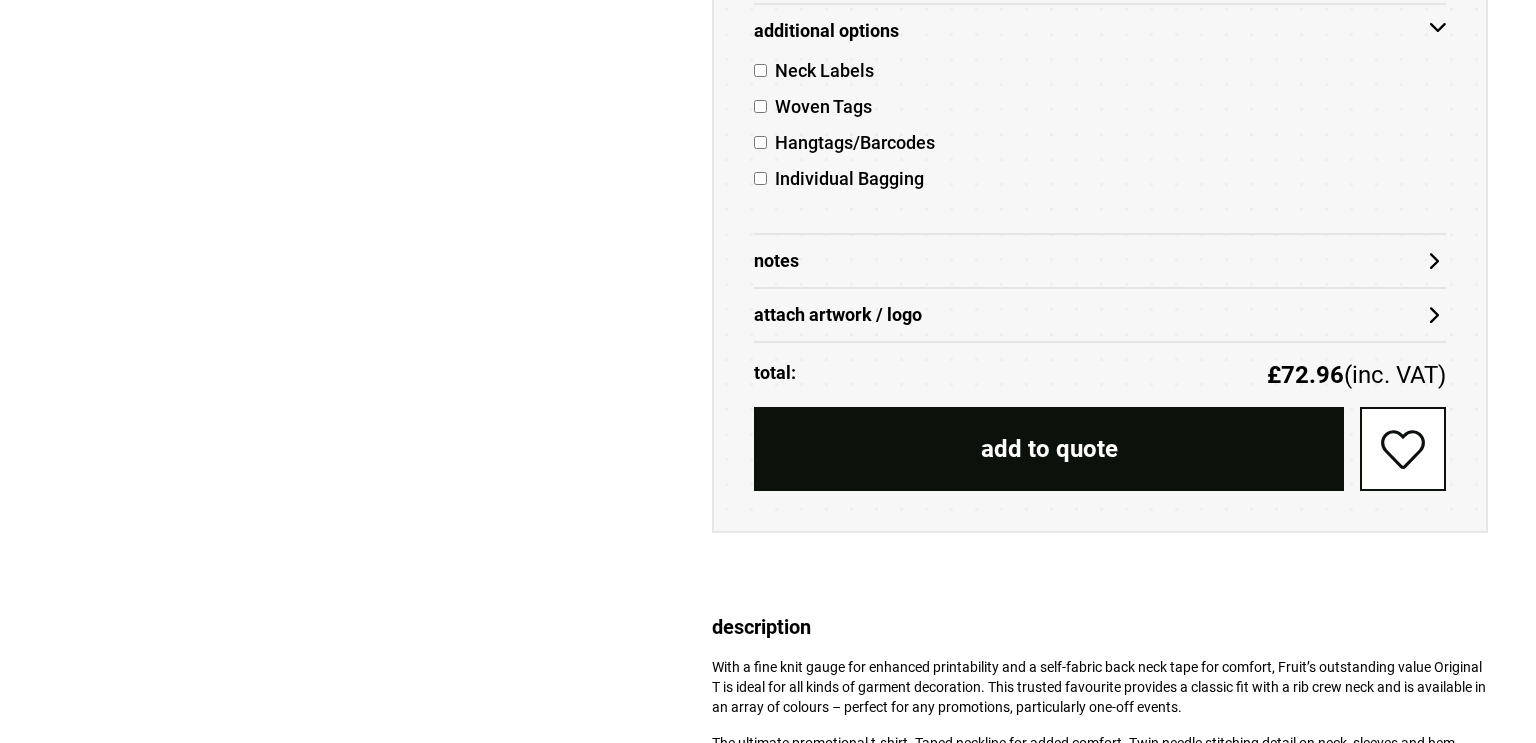scroll, scrollTop: 1160, scrollLeft: 0, axis: vertical 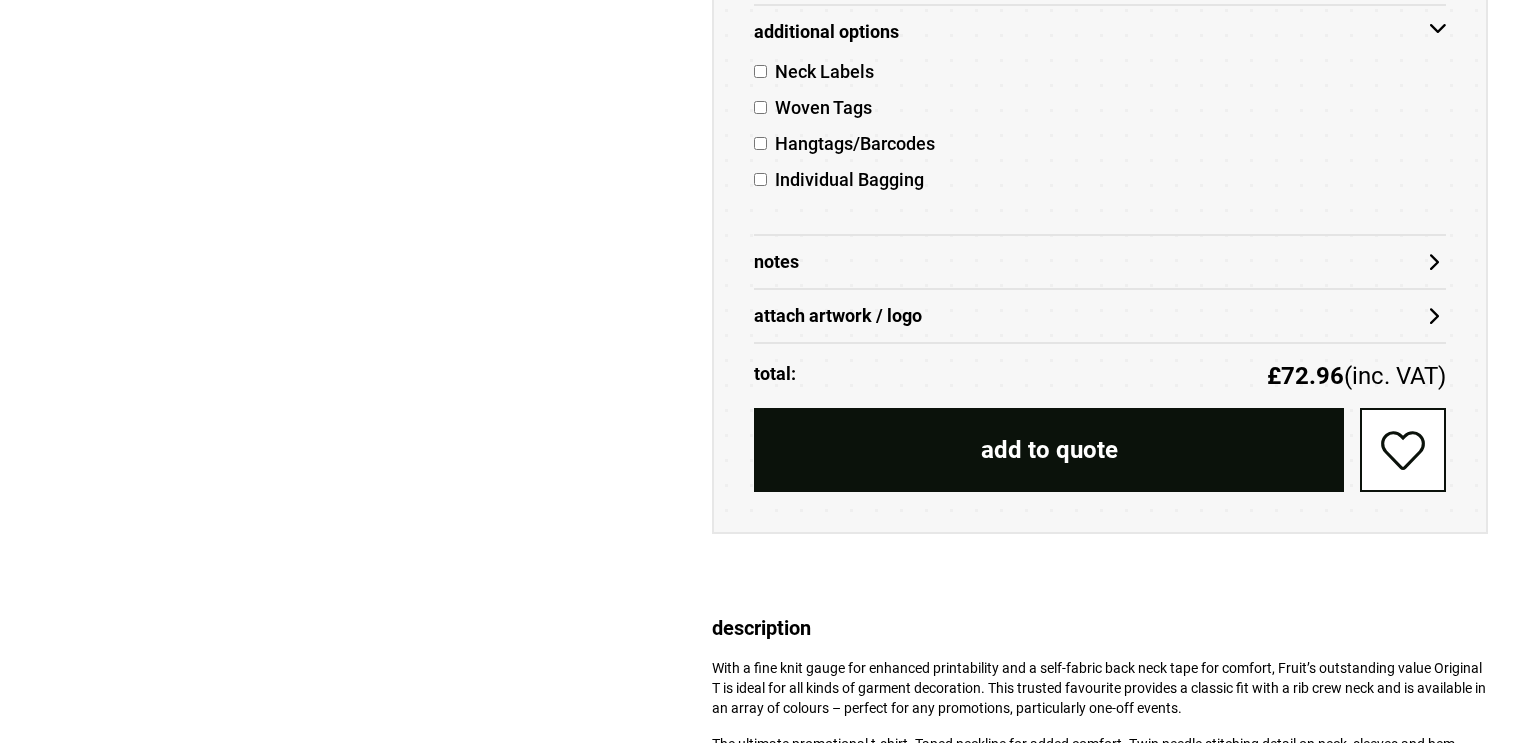 click on "attach artwork / logo" at bounding box center (1100, 316) 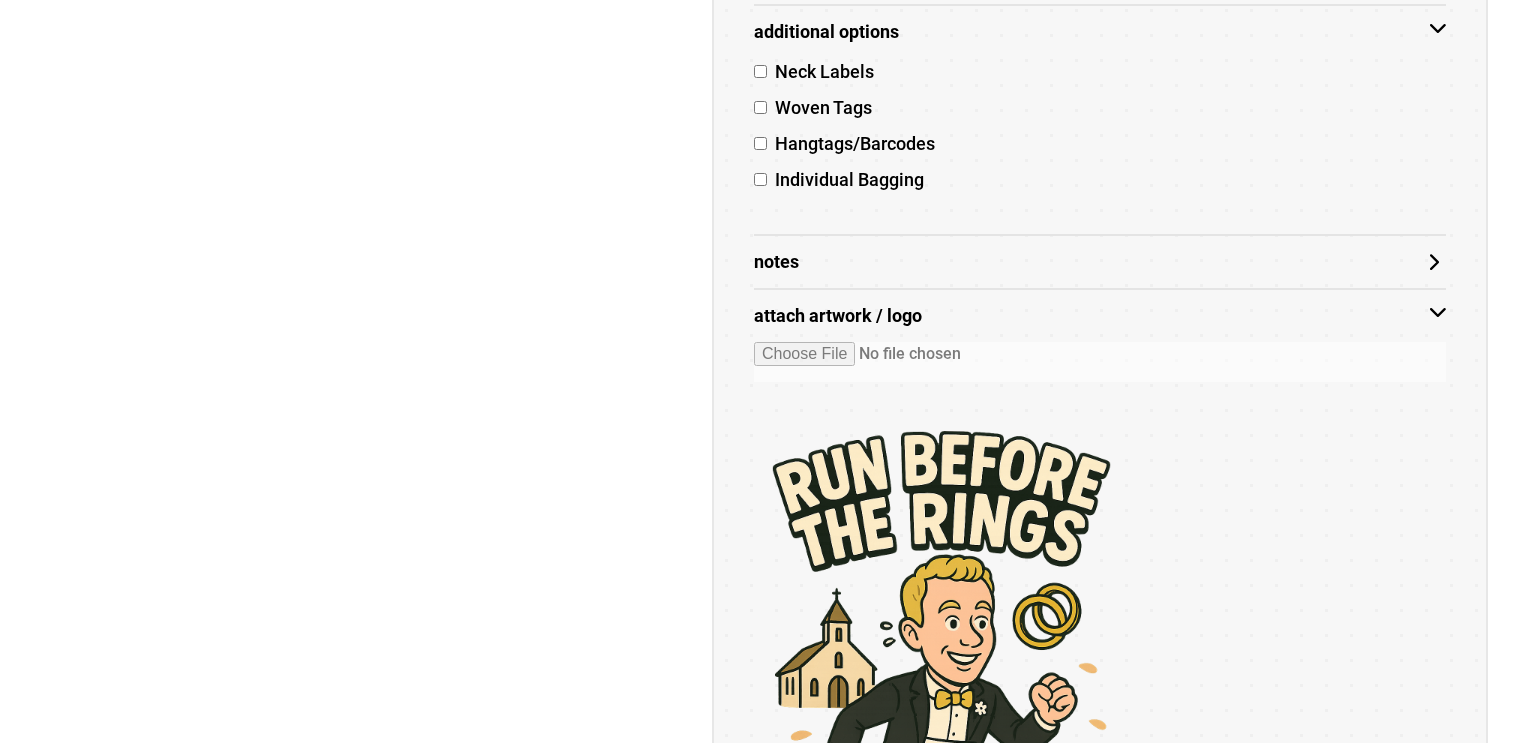 click at bounding box center (1100, 362) 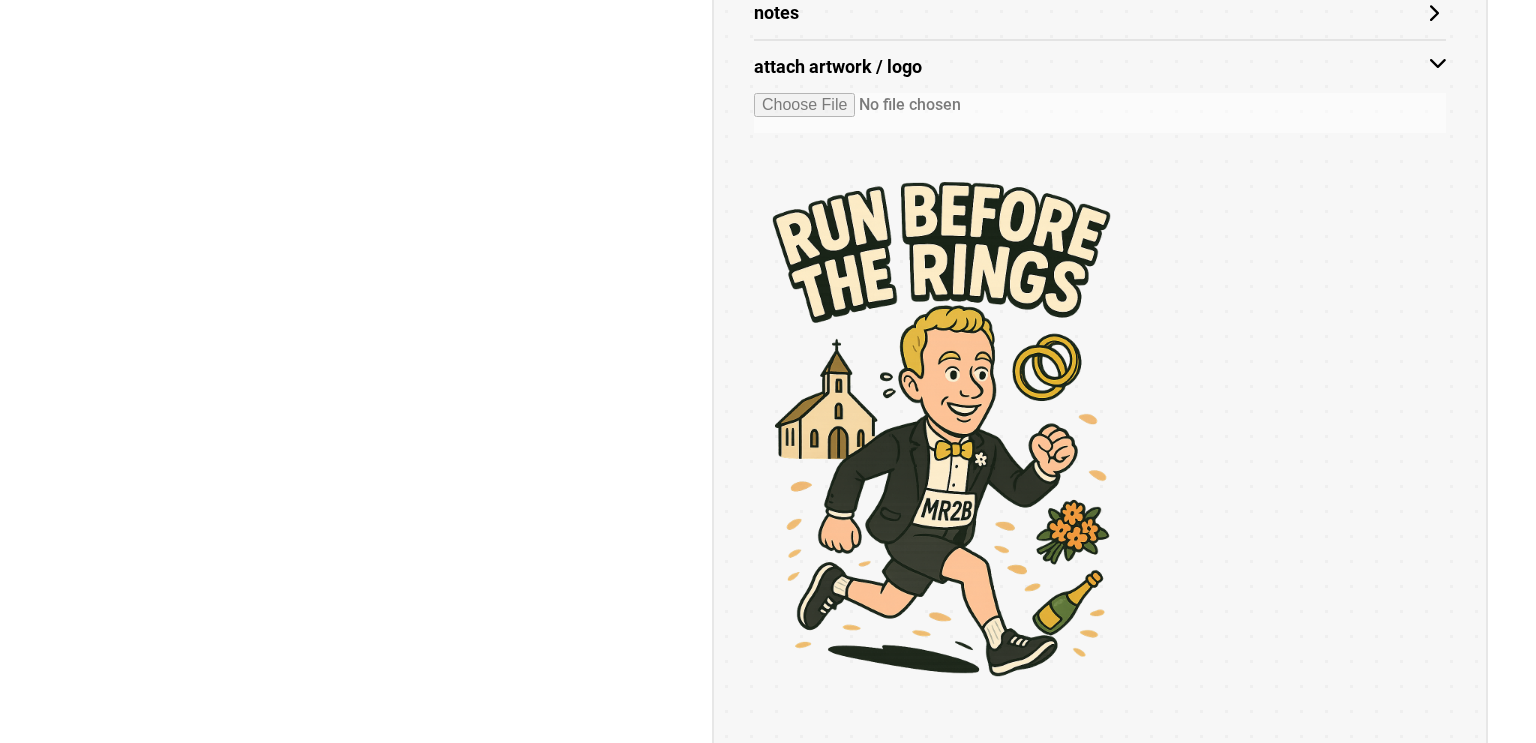 scroll, scrollTop: 1667, scrollLeft: 0, axis: vertical 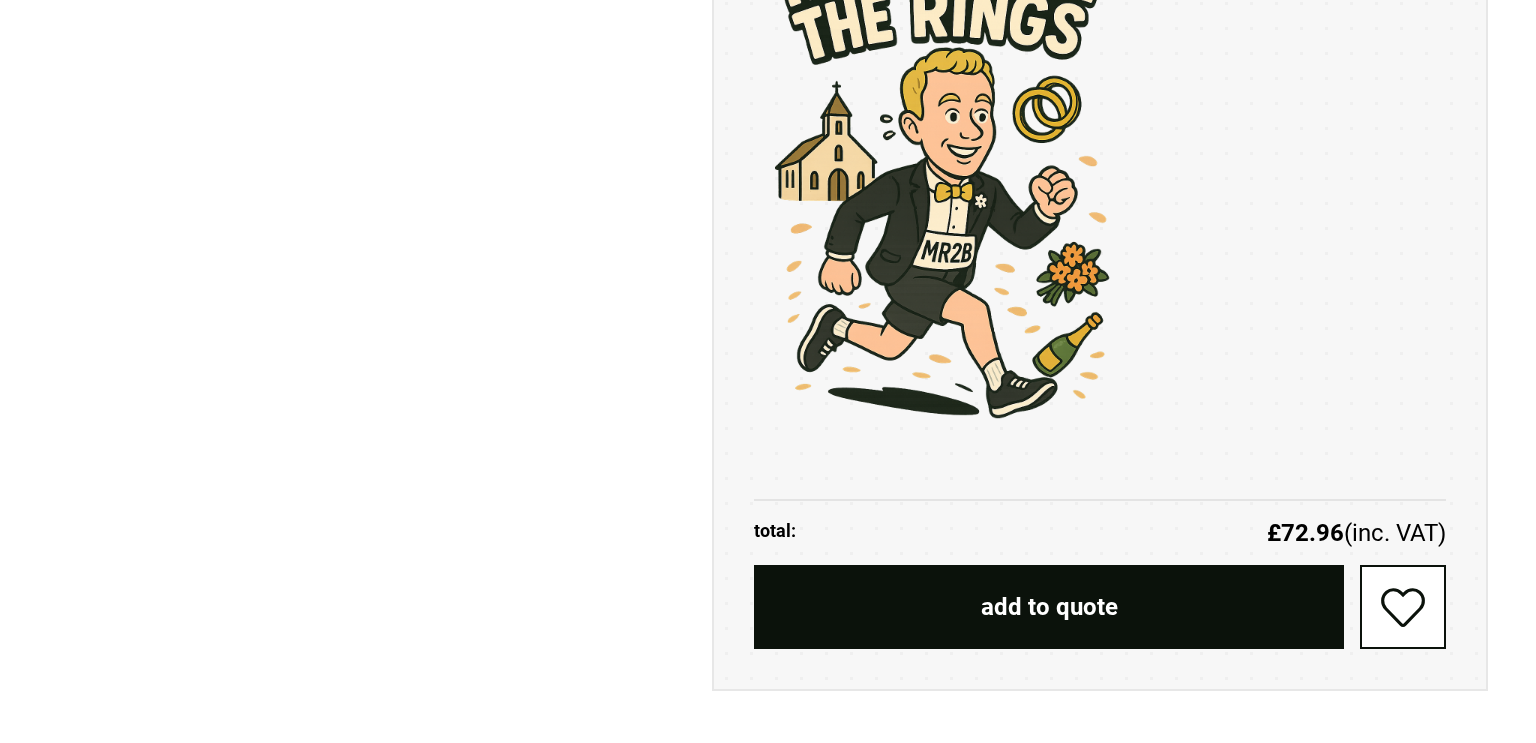 click on "add to quote" at bounding box center [1049, 607] 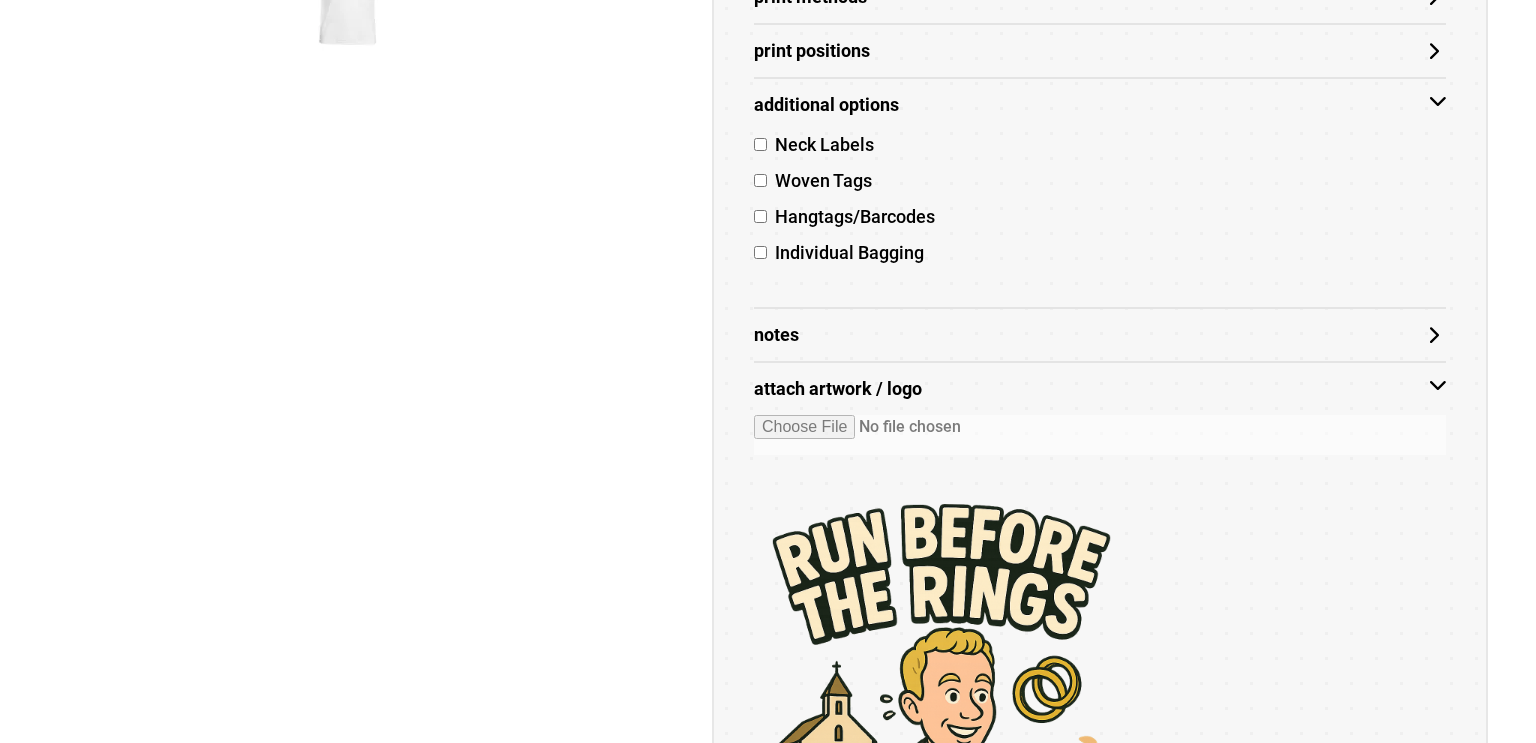 scroll, scrollTop: 1077, scrollLeft: 0, axis: vertical 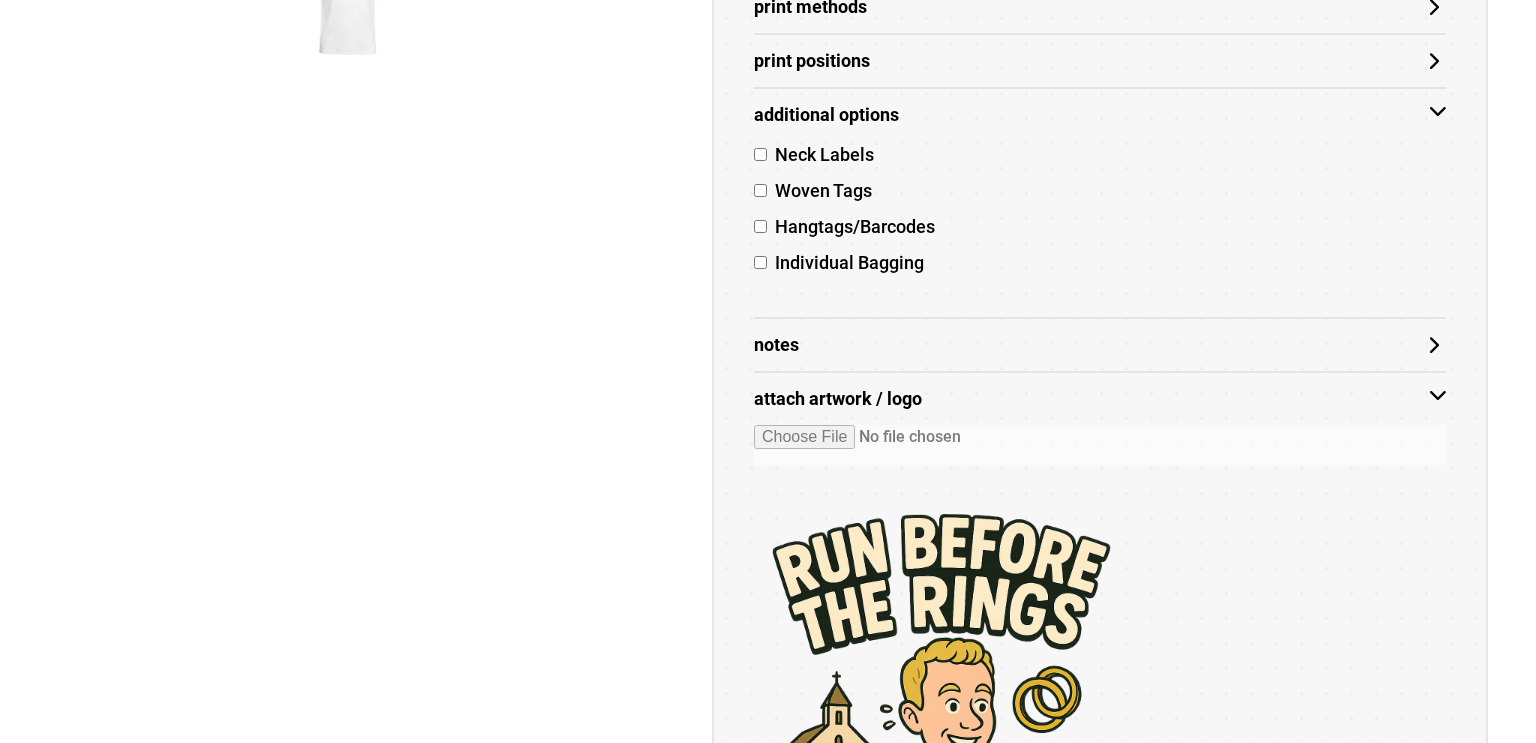 click on "Neck Labels" at bounding box center (820, 154) 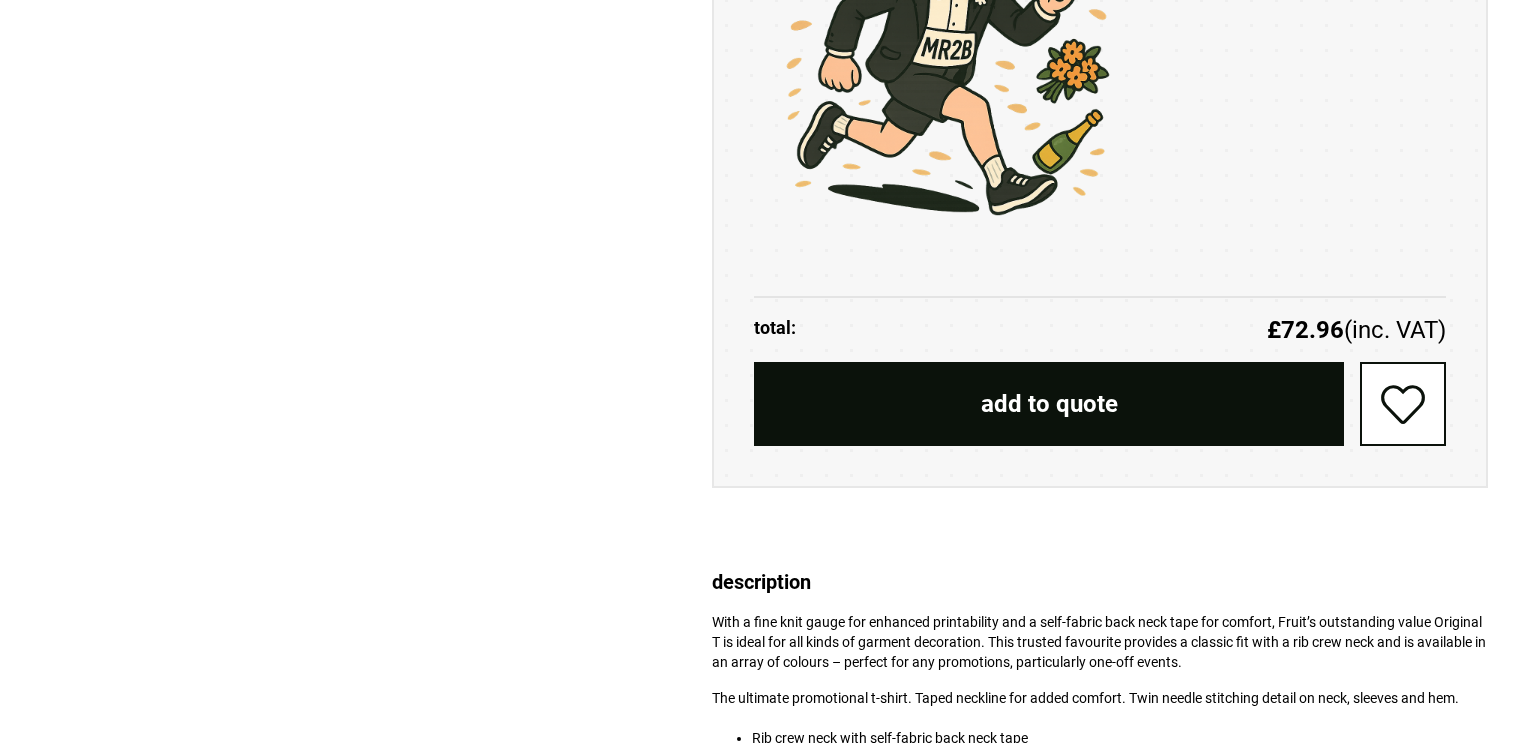 scroll, scrollTop: 1868, scrollLeft: 0, axis: vertical 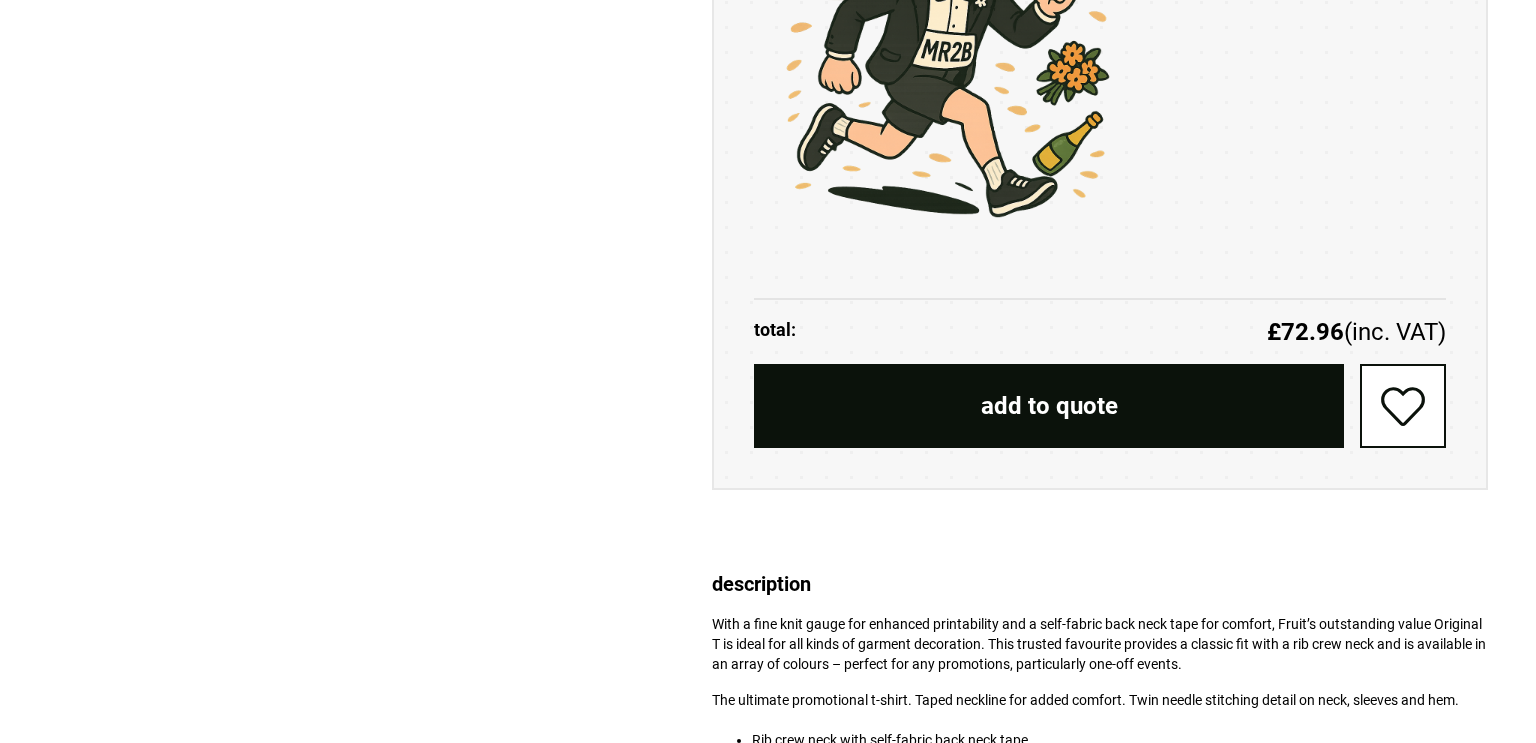 click on "add to quote" at bounding box center (1049, 406) 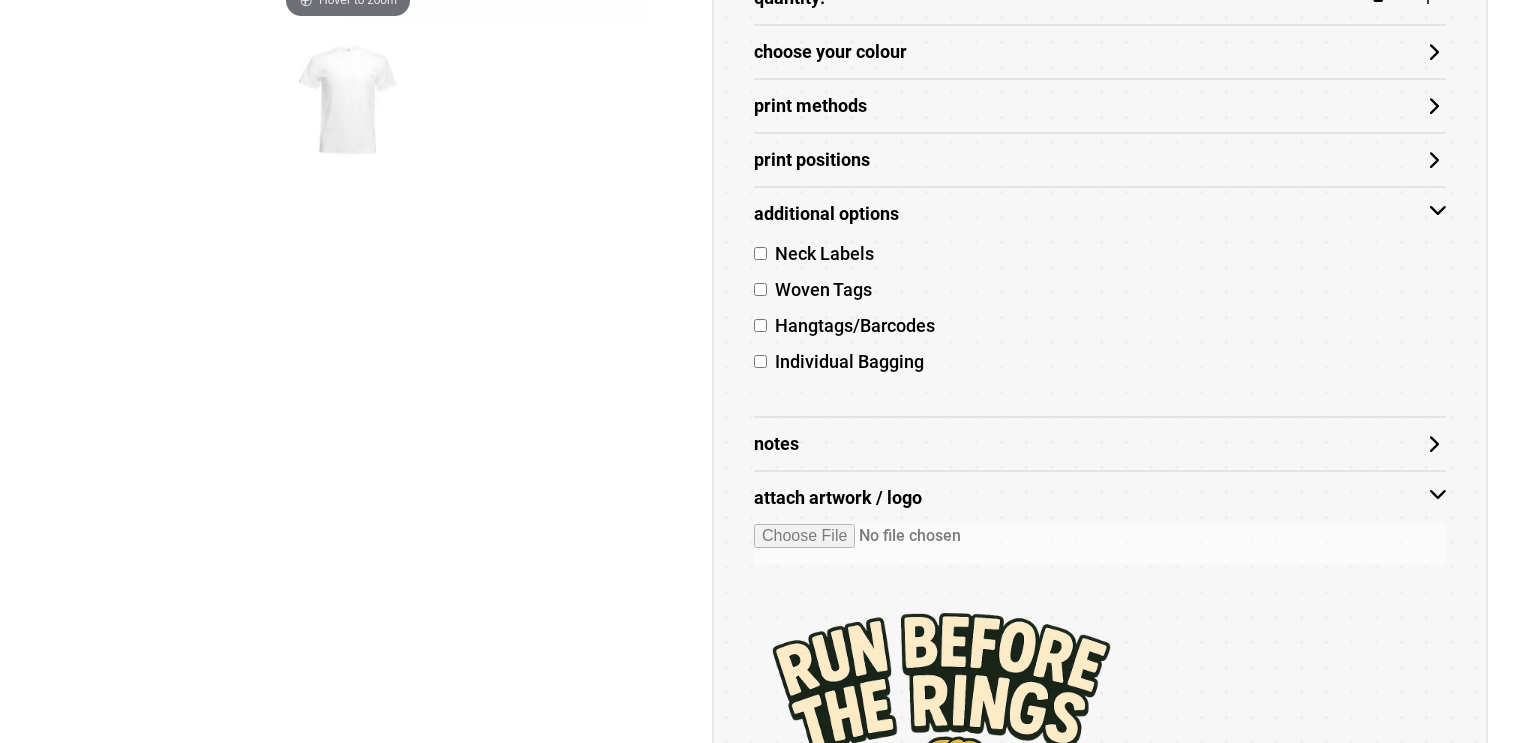 click on "Neck Labels" at bounding box center [820, 253] 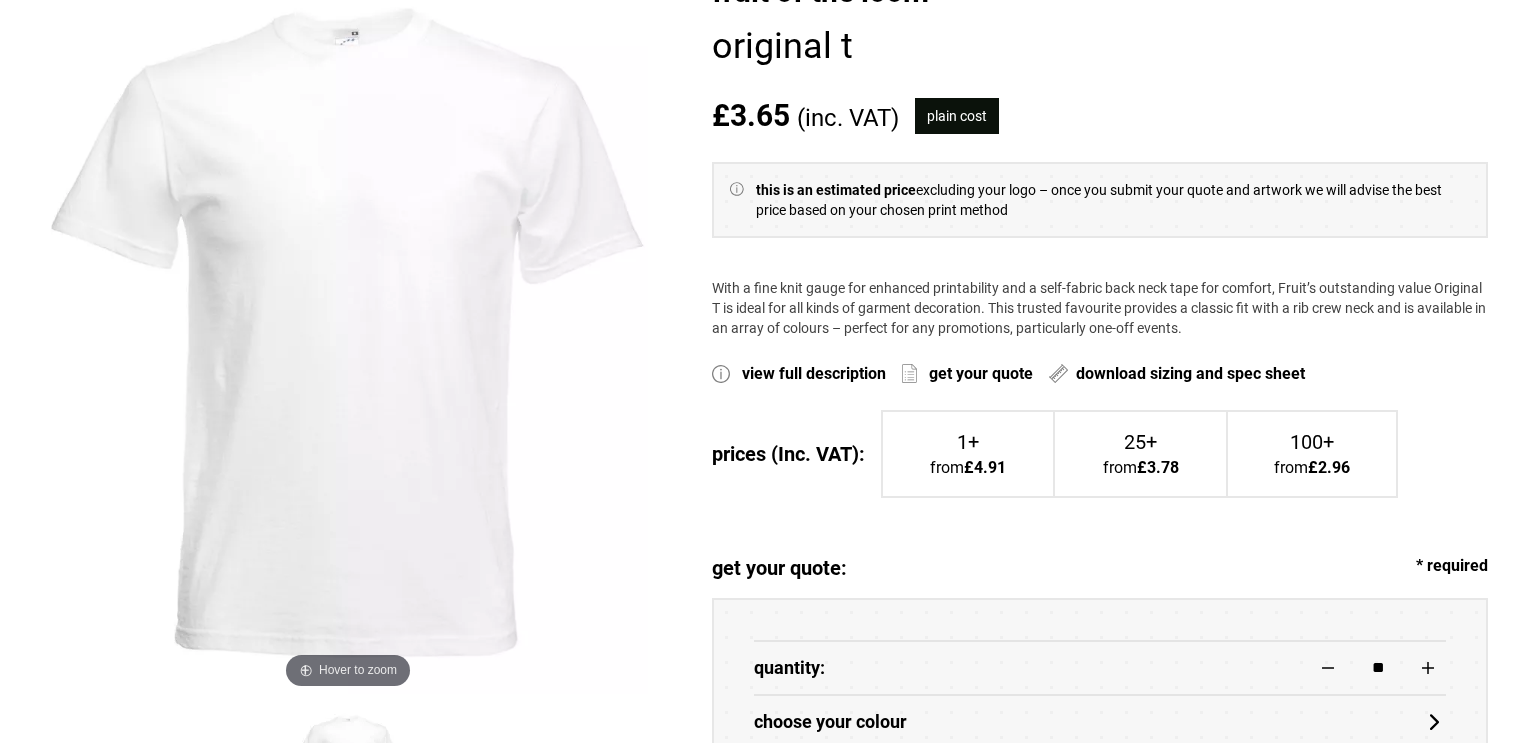scroll, scrollTop: 0, scrollLeft: 0, axis: both 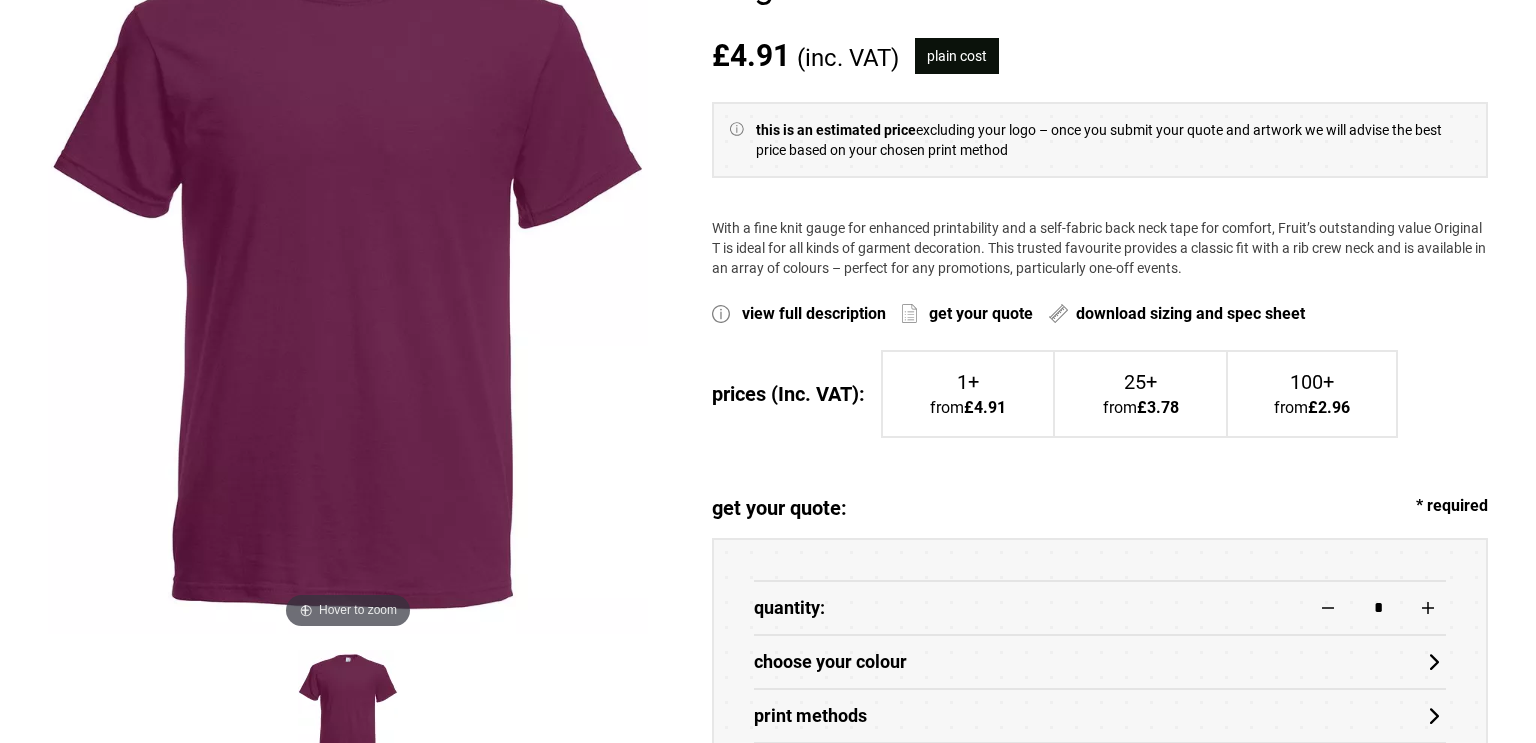 click on "quantity: *" at bounding box center (1100, 607) 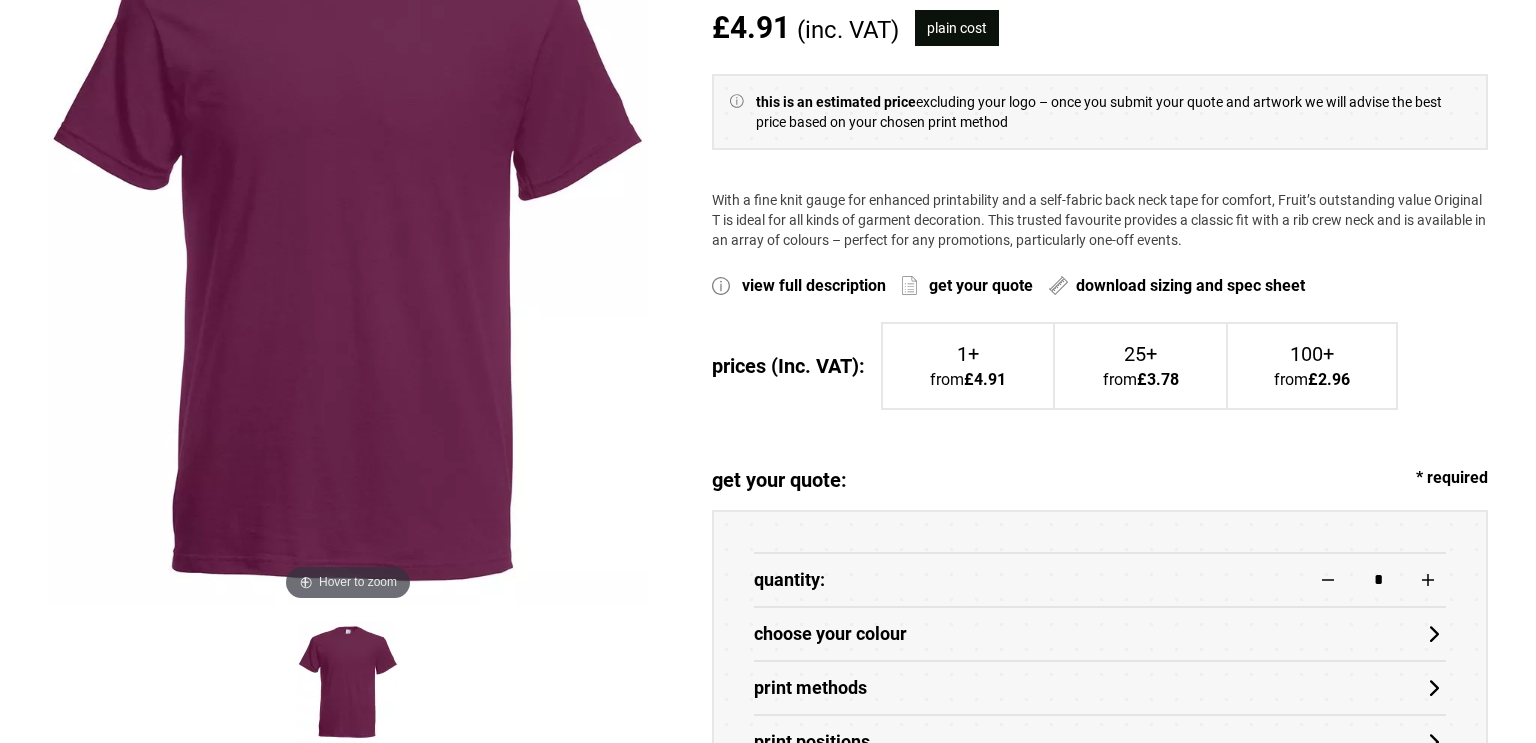 scroll, scrollTop: 397, scrollLeft: 0, axis: vertical 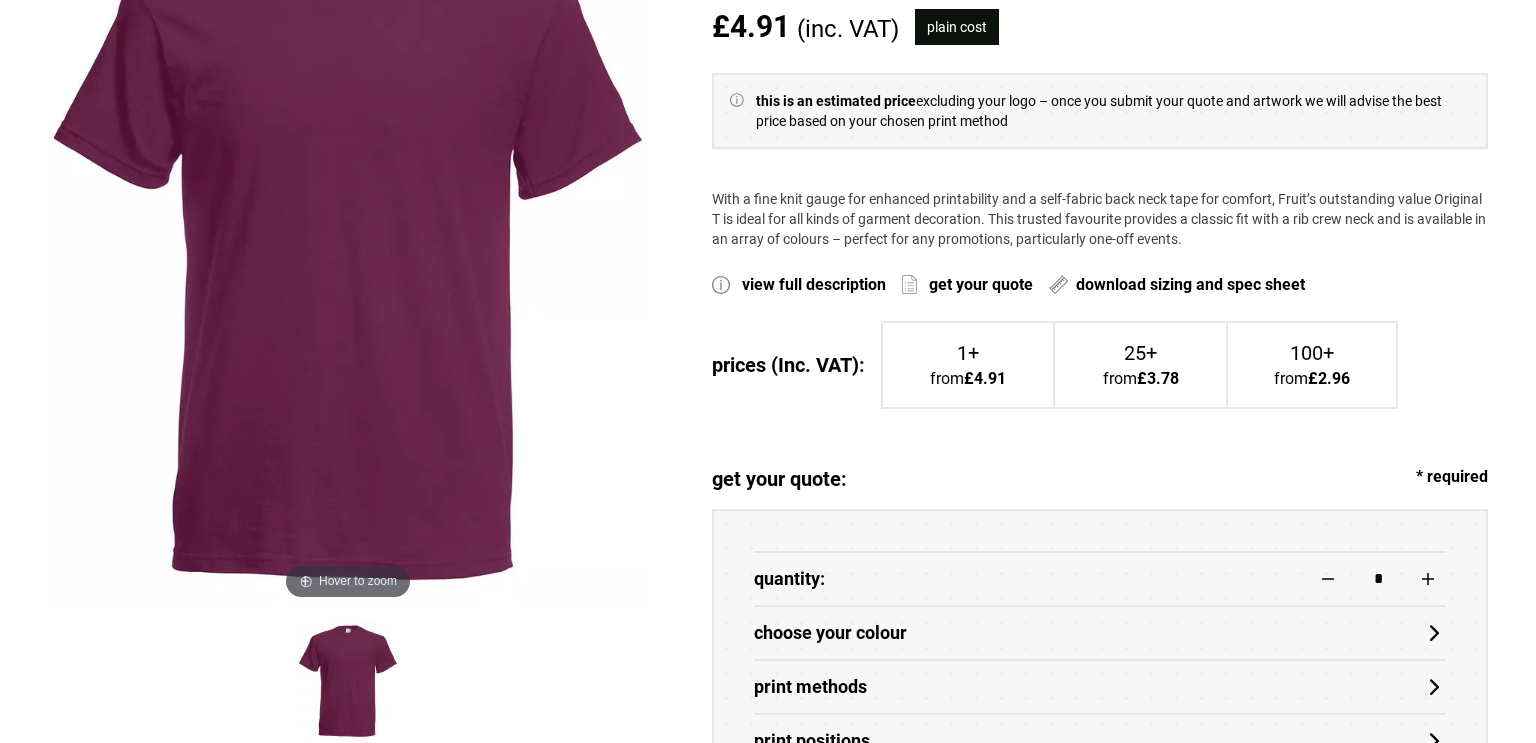click on "quantity: *" at bounding box center [1100, 578] 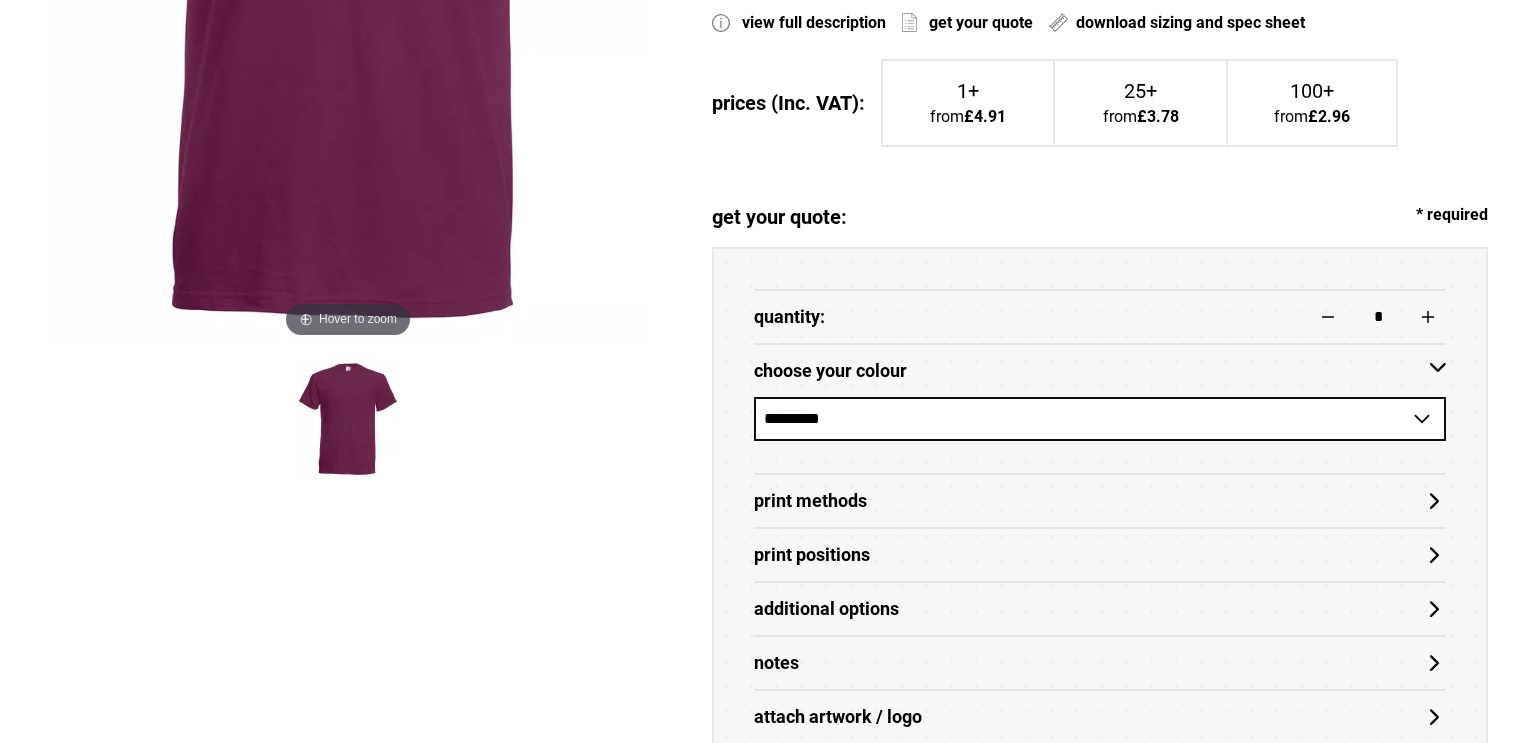 scroll, scrollTop: 672, scrollLeft: 0, axis: vertical 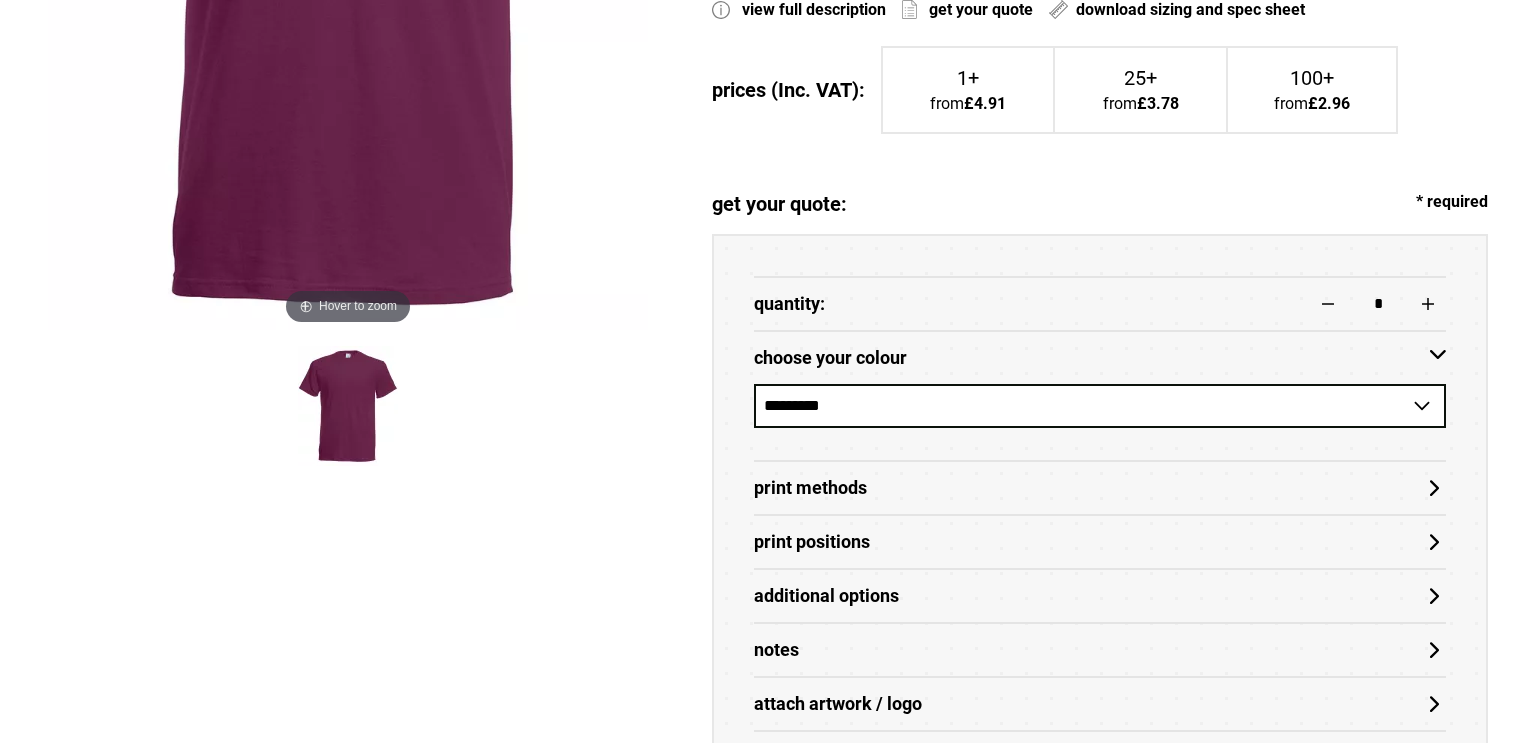 click on "**********" at bounding box center [1100, 406] 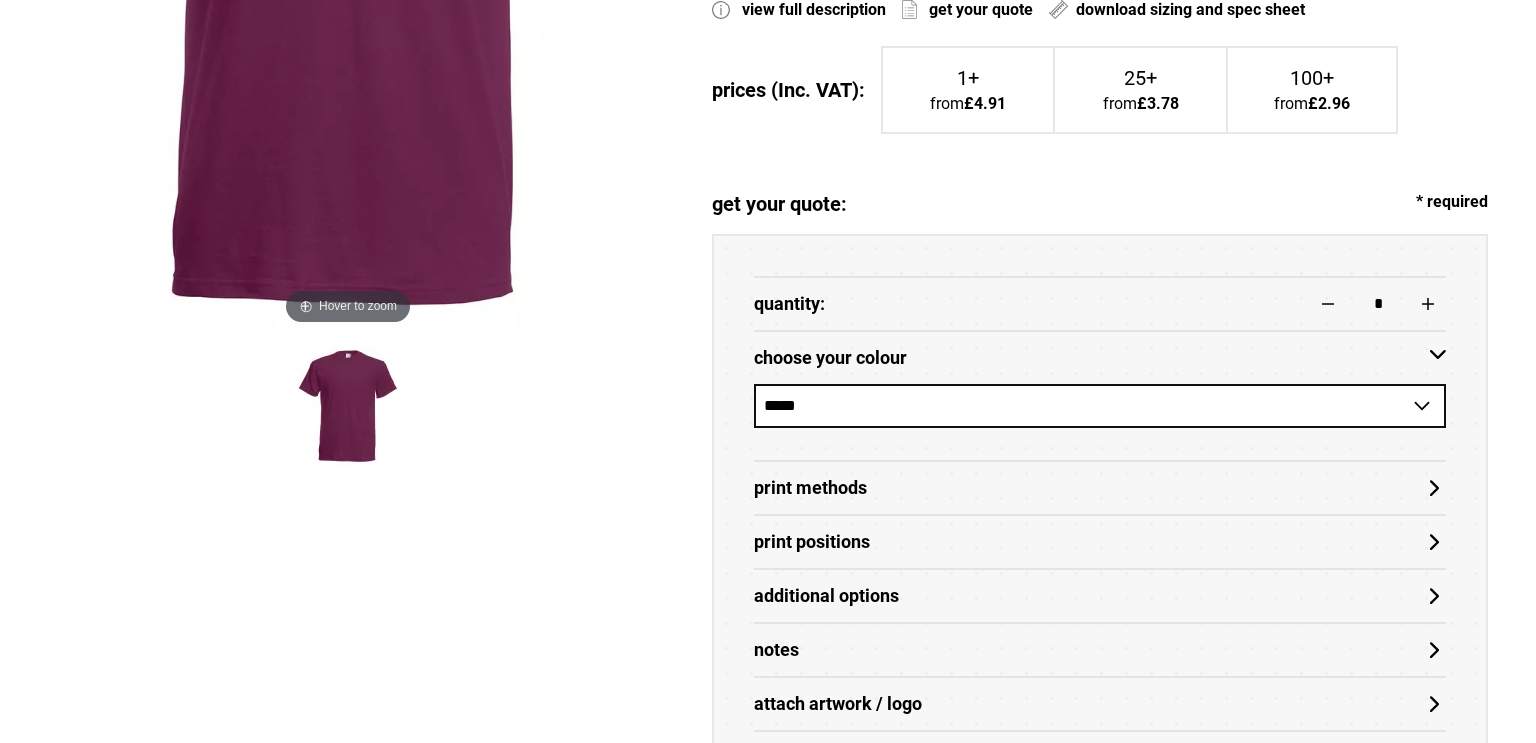 click on "**********" at bounding box center (1100, 406) 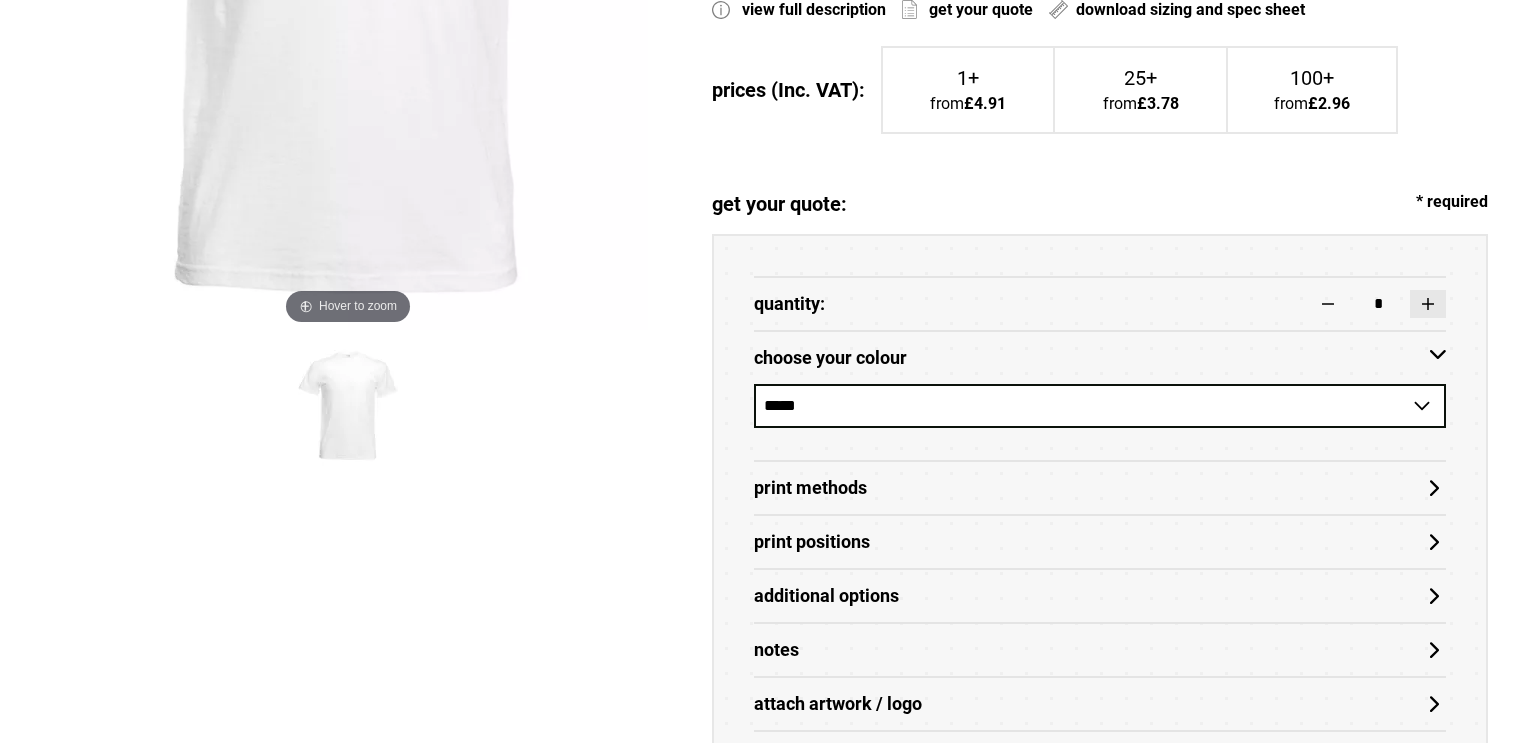 click at bounding box center (1428, 304) 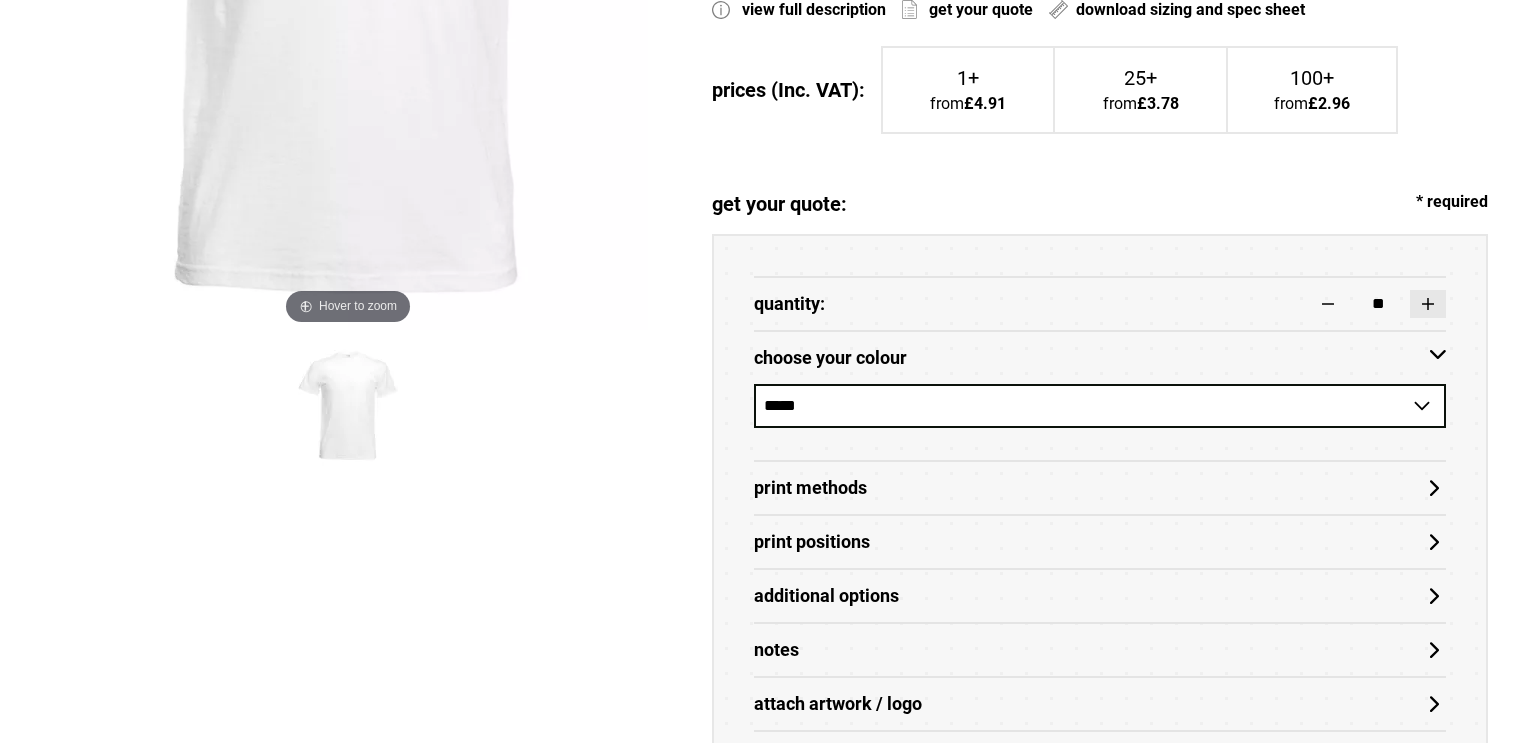 click at bounding box center [1428, 304] 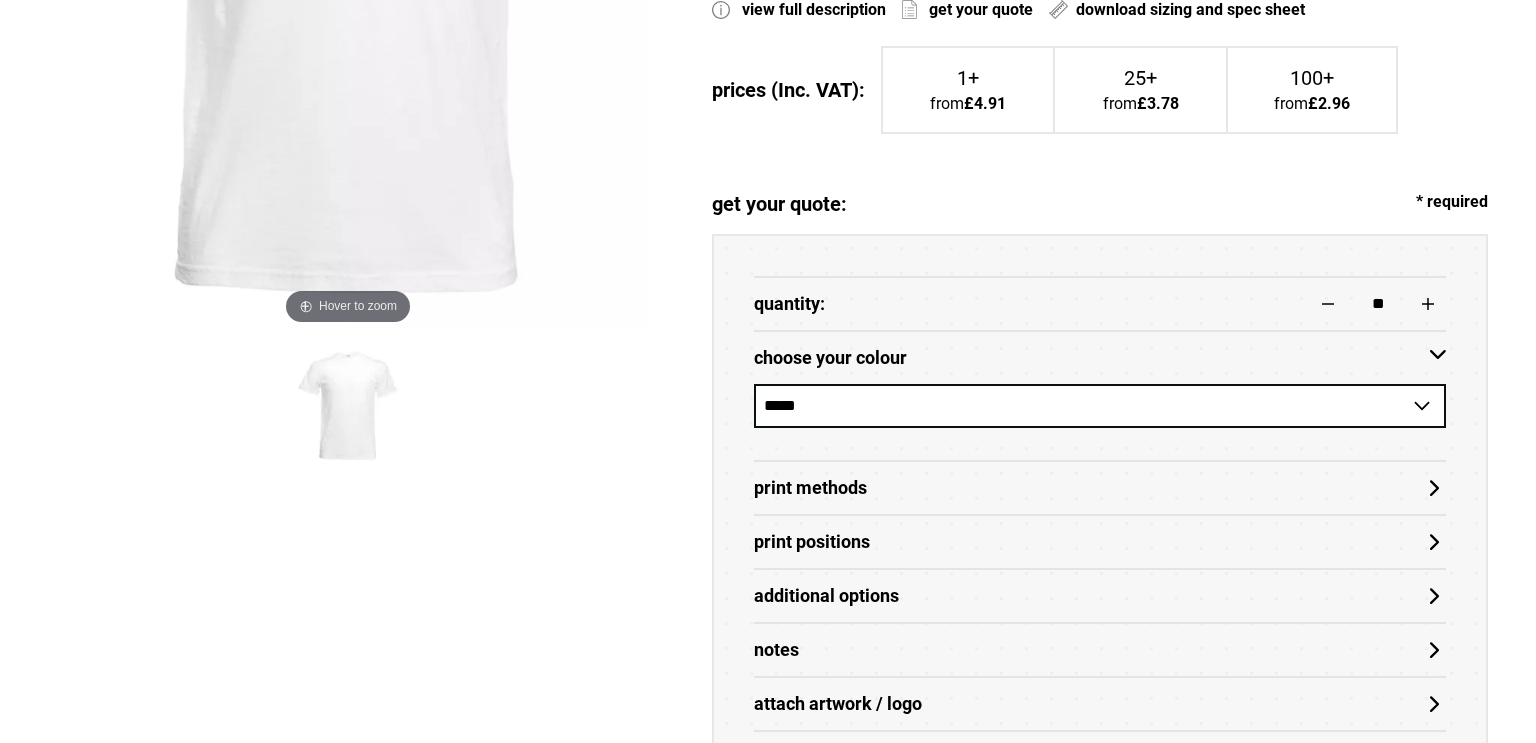 click on "**********" at bounding box center (1100, 406) 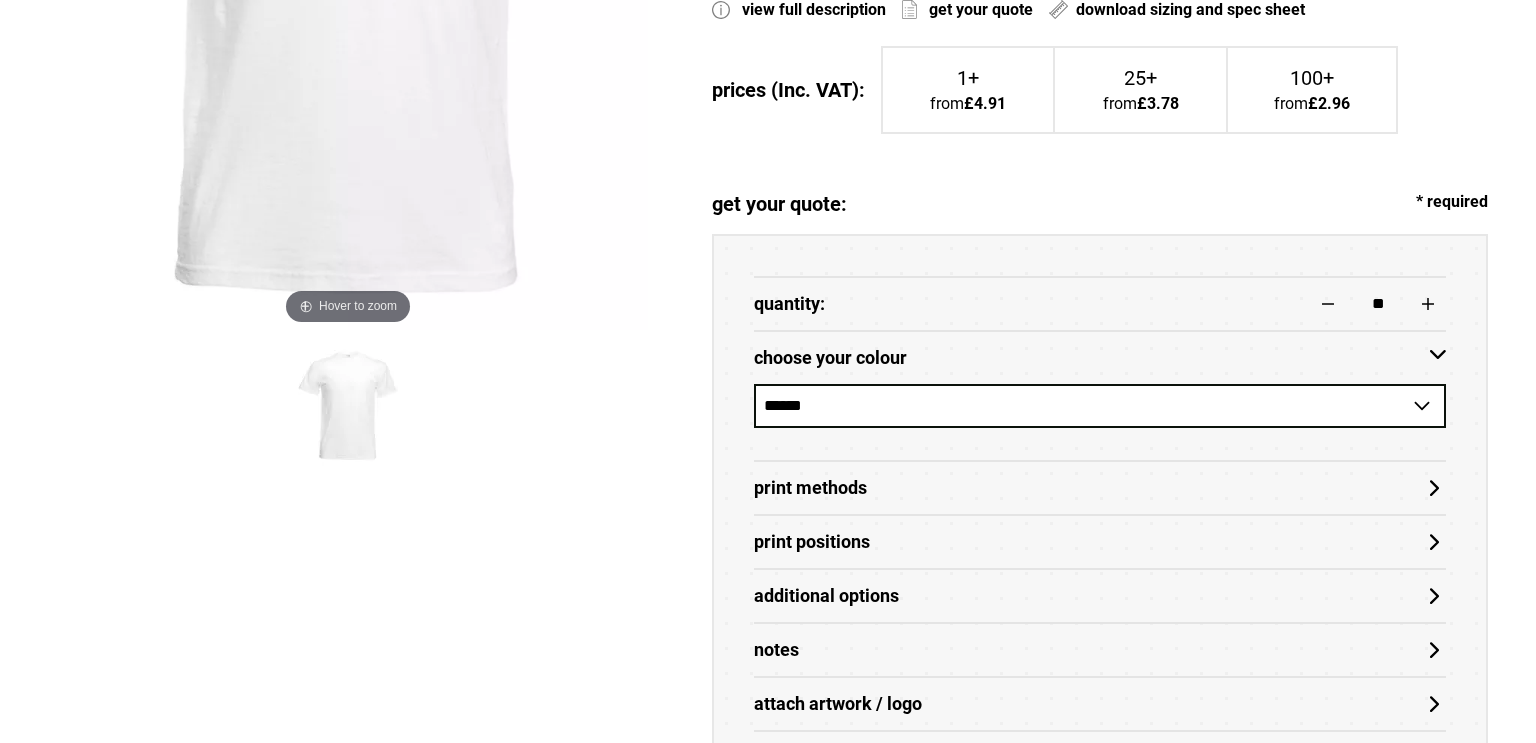 click on "**********" at bounding box center [1100, 406] 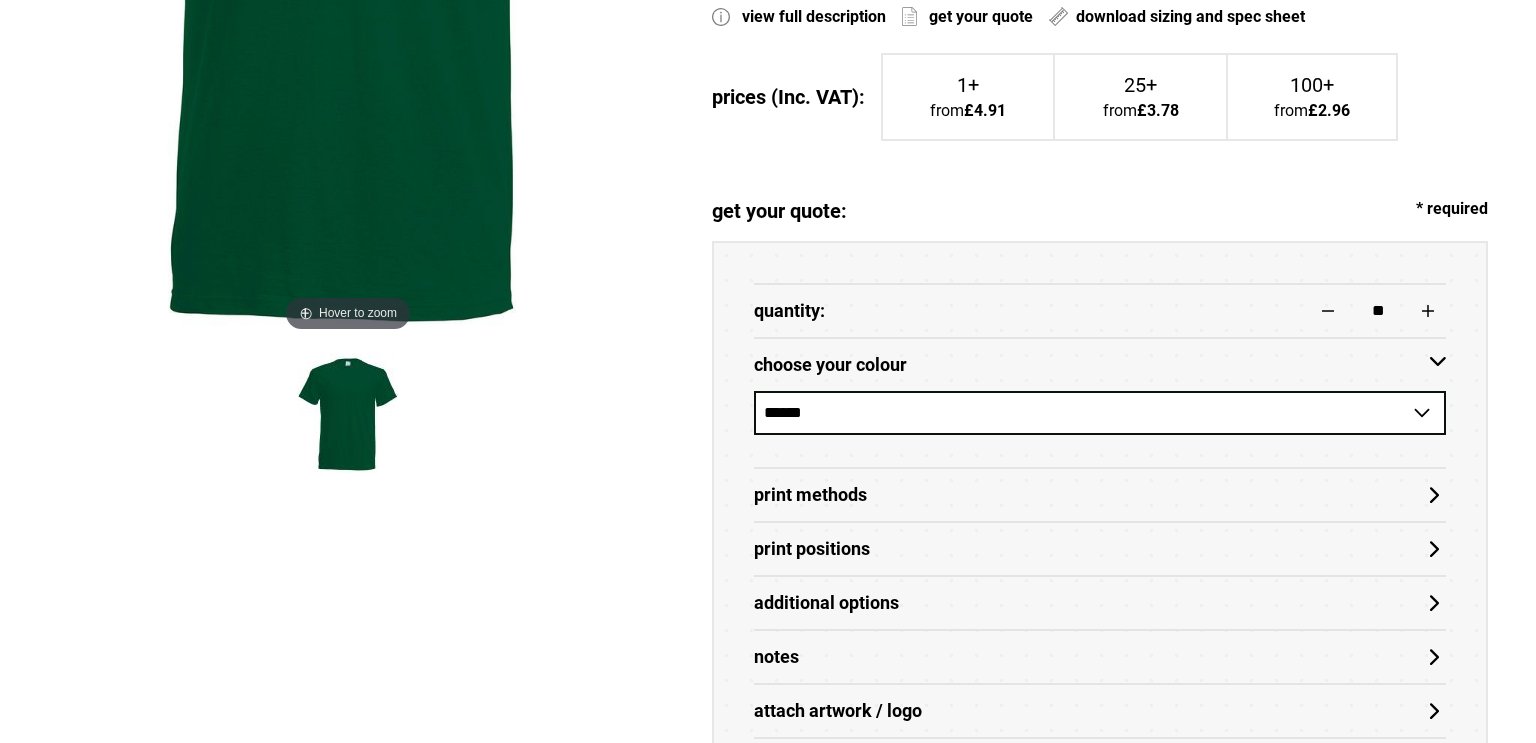 scroll, scrollTop: 664, scrollLeft: 0, axis: vertical 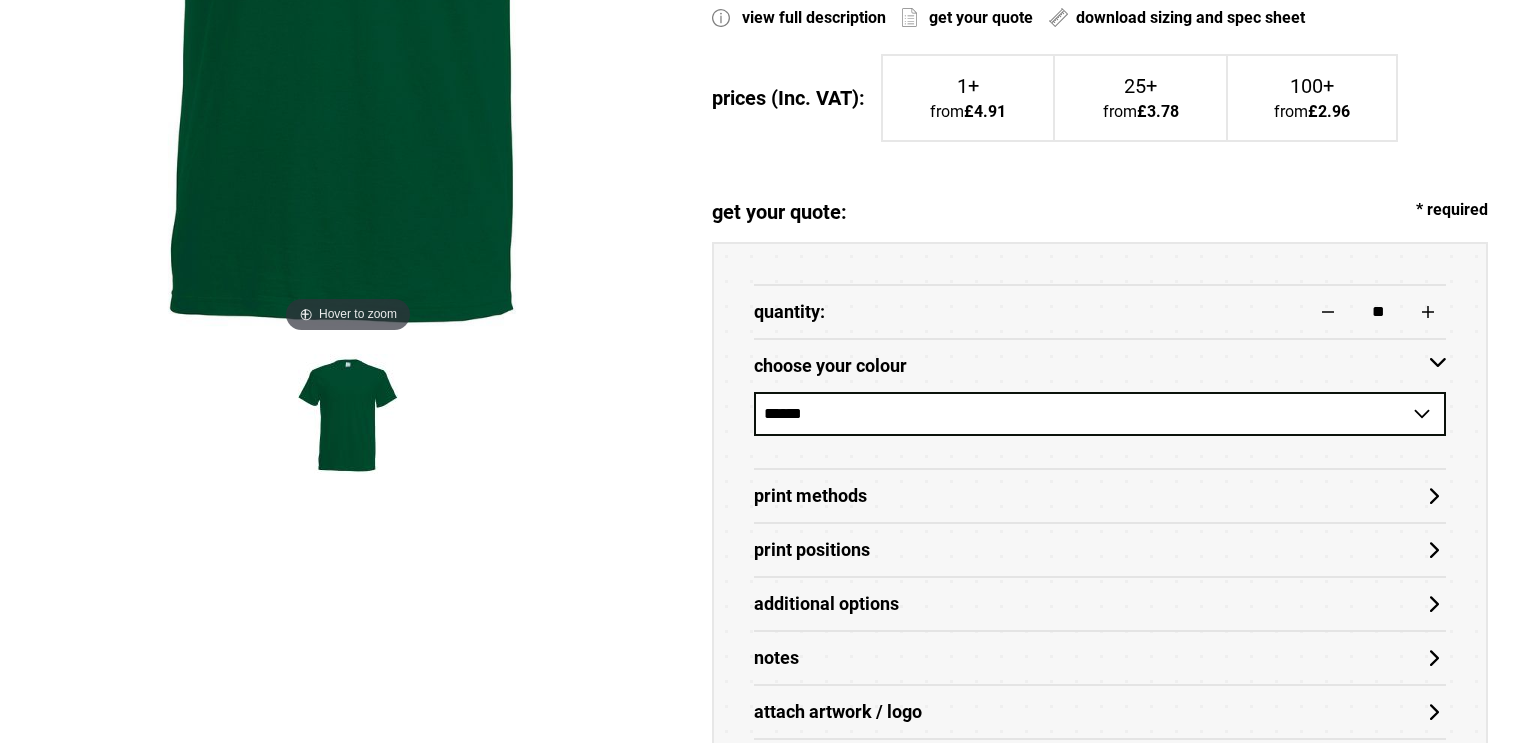 click on "**********" at bounding box center [1100, 414] 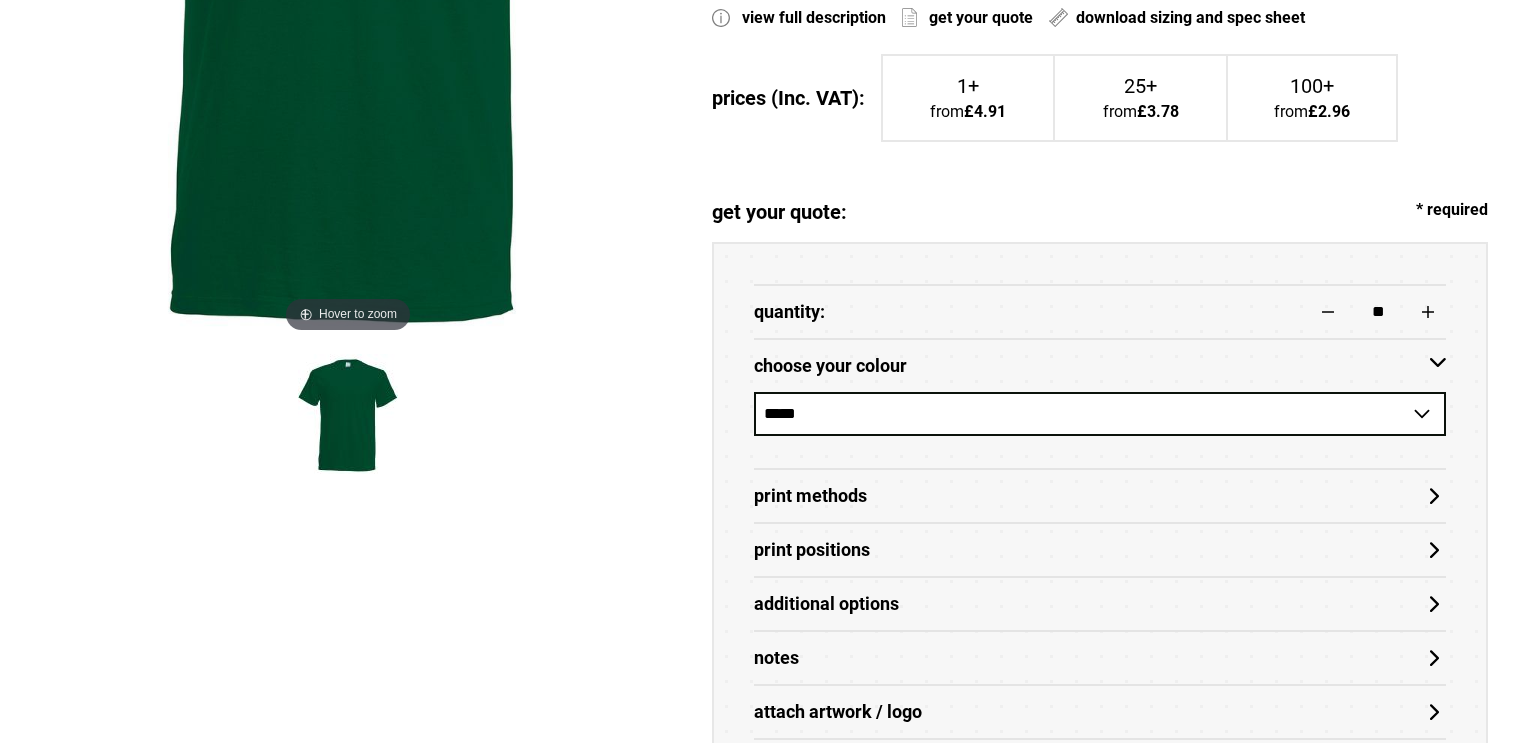 click on "**********" at bounding box center [1100, 414] 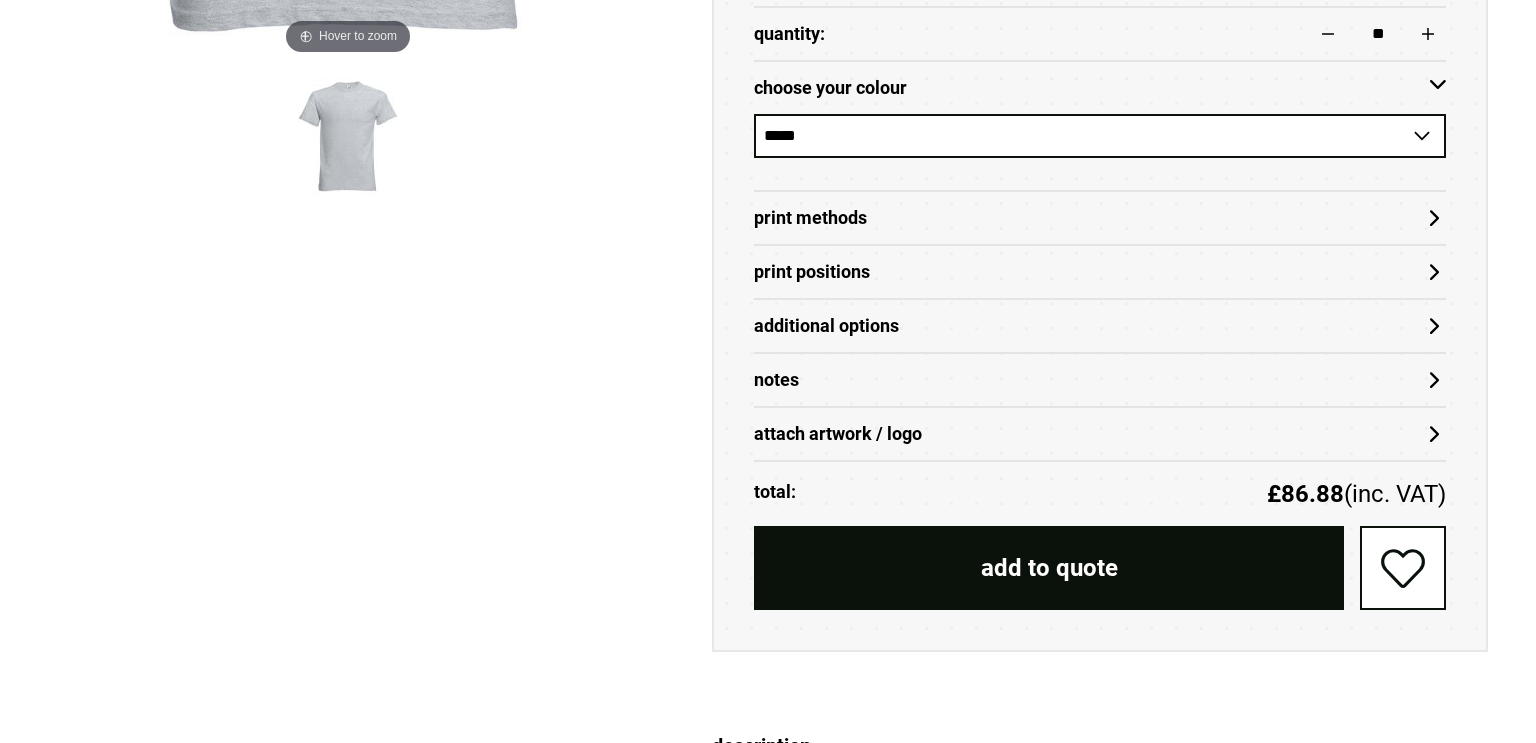scroll, scrollTop: 992, scrollLeft: 0, axis: vertical 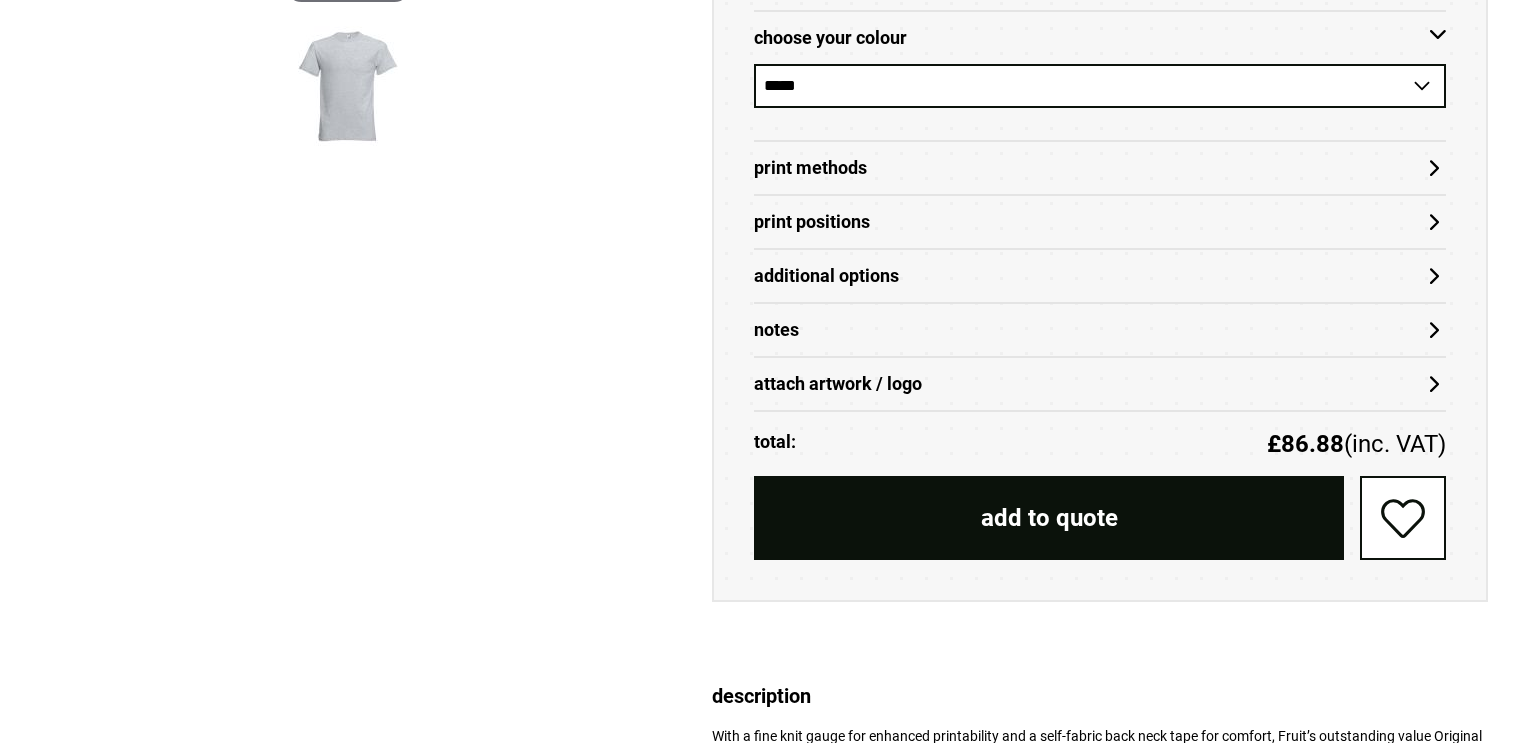 click on "**********" at bounding box center (1100, 86) 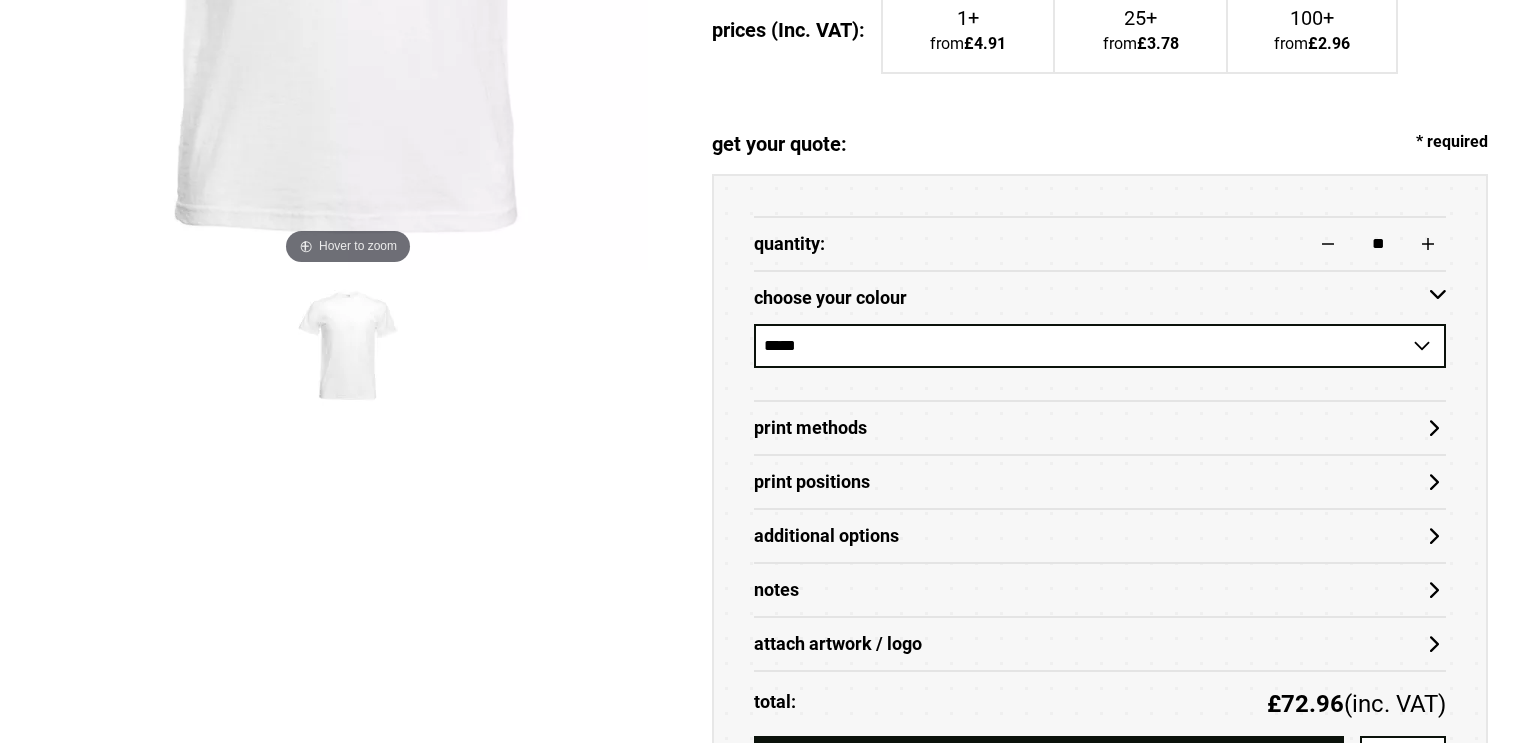 scroll, scrollTop: 729, scrollLeft: 0, axis: vertical 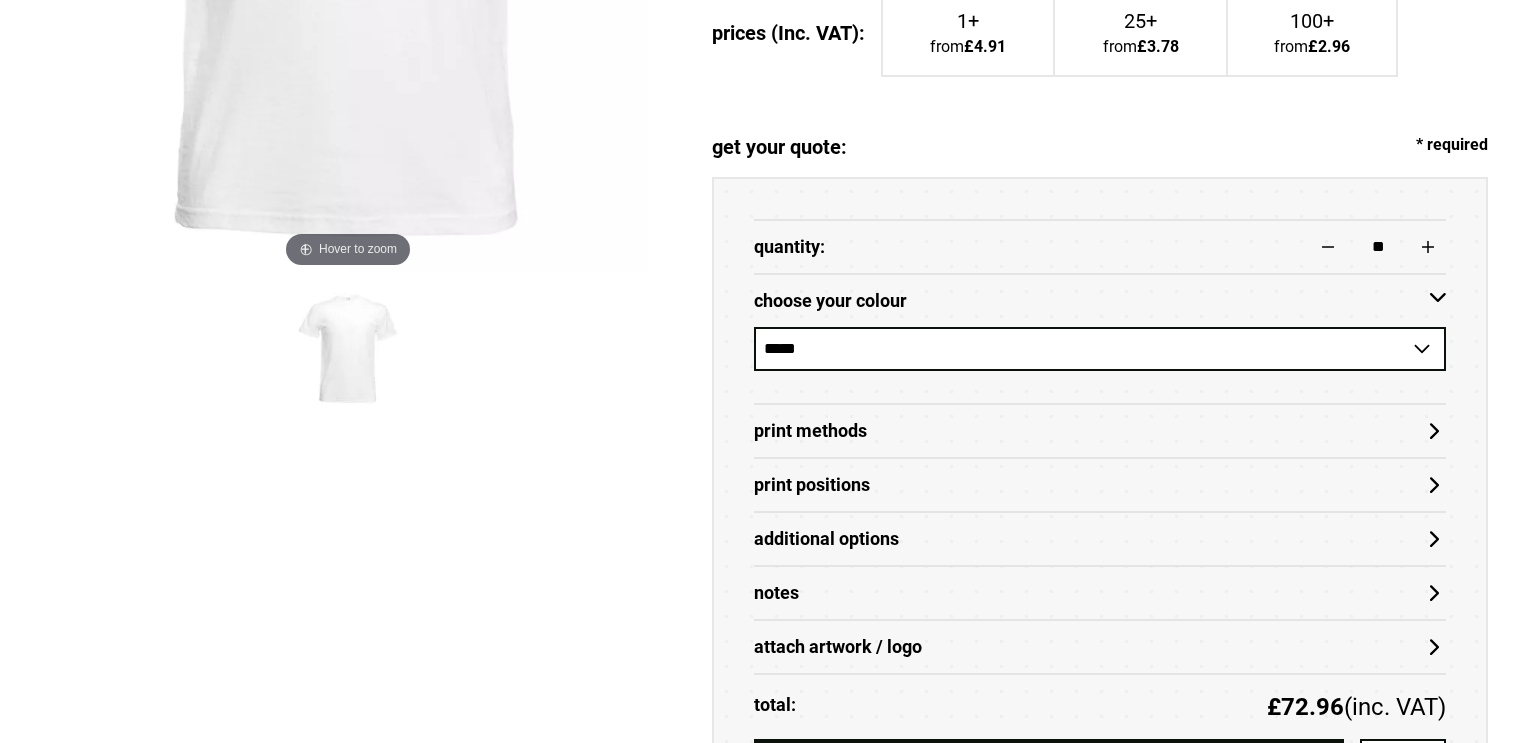 click on "Print Methods" at bounding box center (1100, 431) 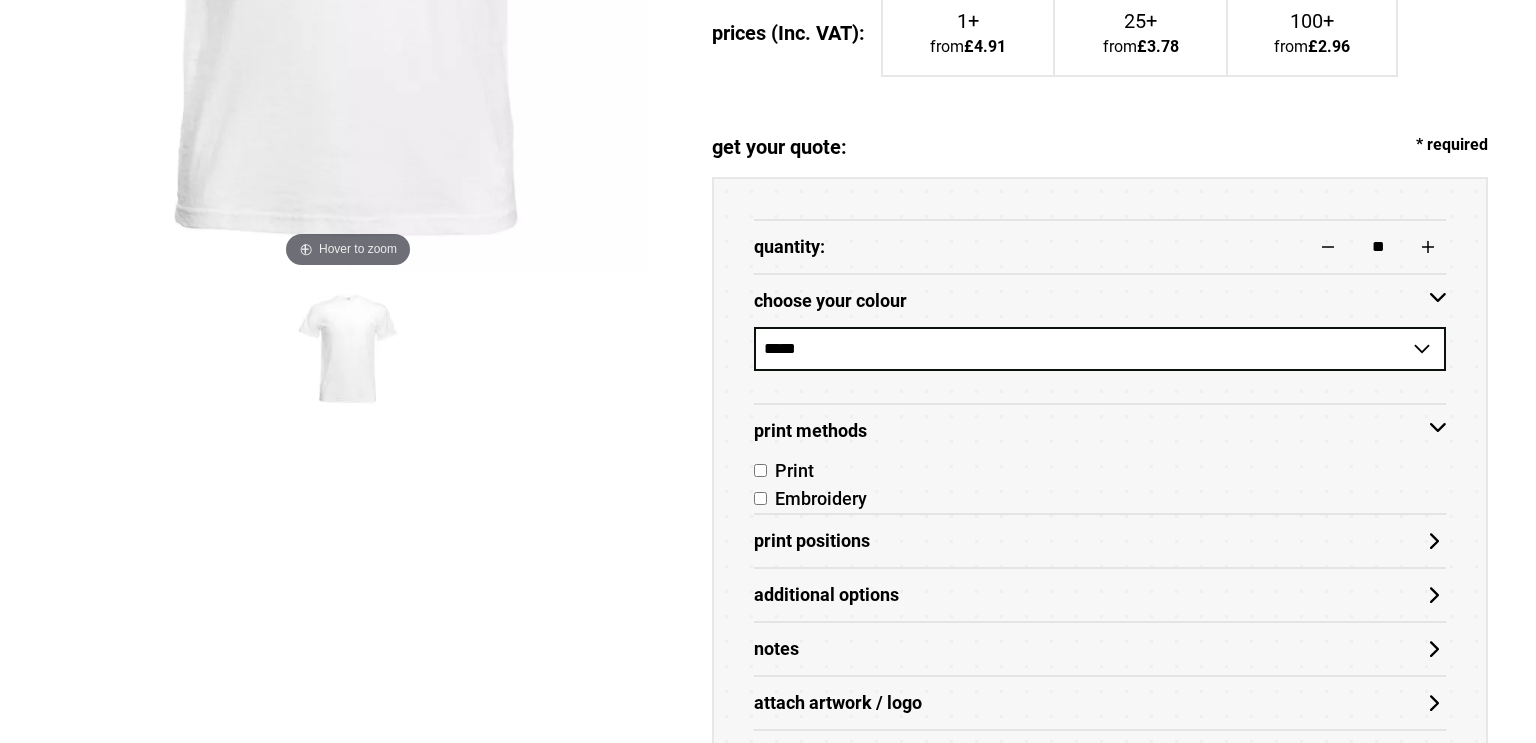 click on "Print" at bounding box center [790, 470] 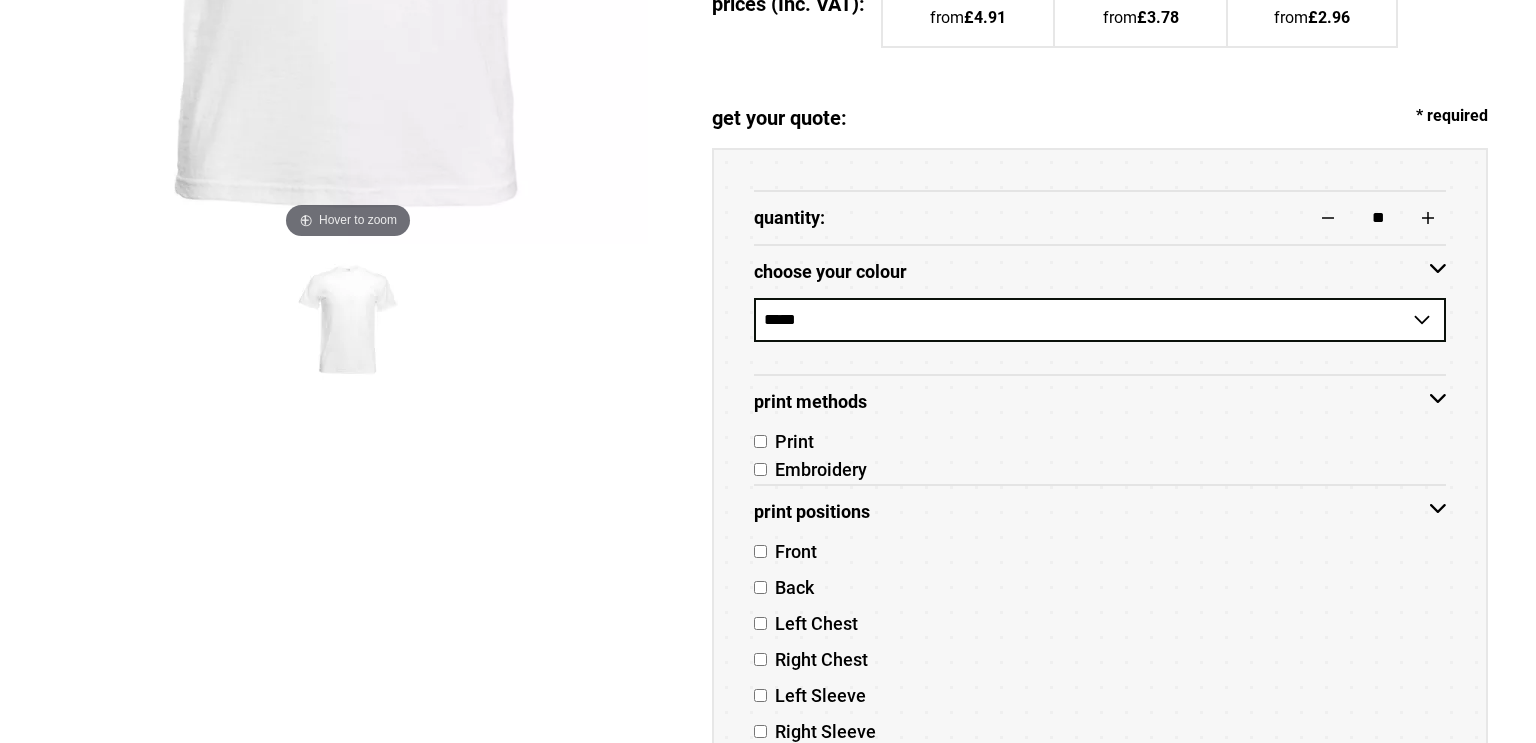 scroll, scrollTop: 779, scrollLeft: 0, axis: vertical 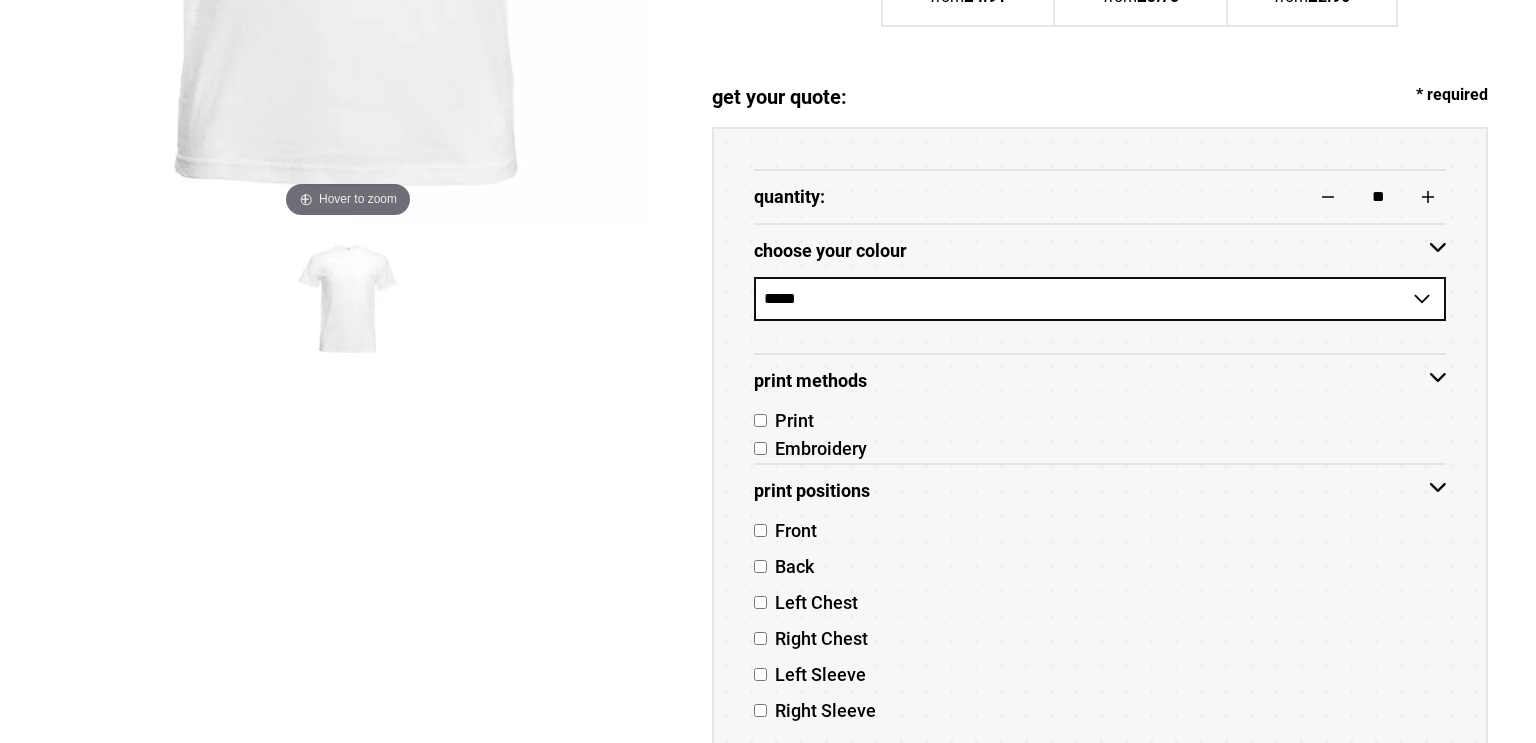 click on "Front" at bounding box center [1100, 535] 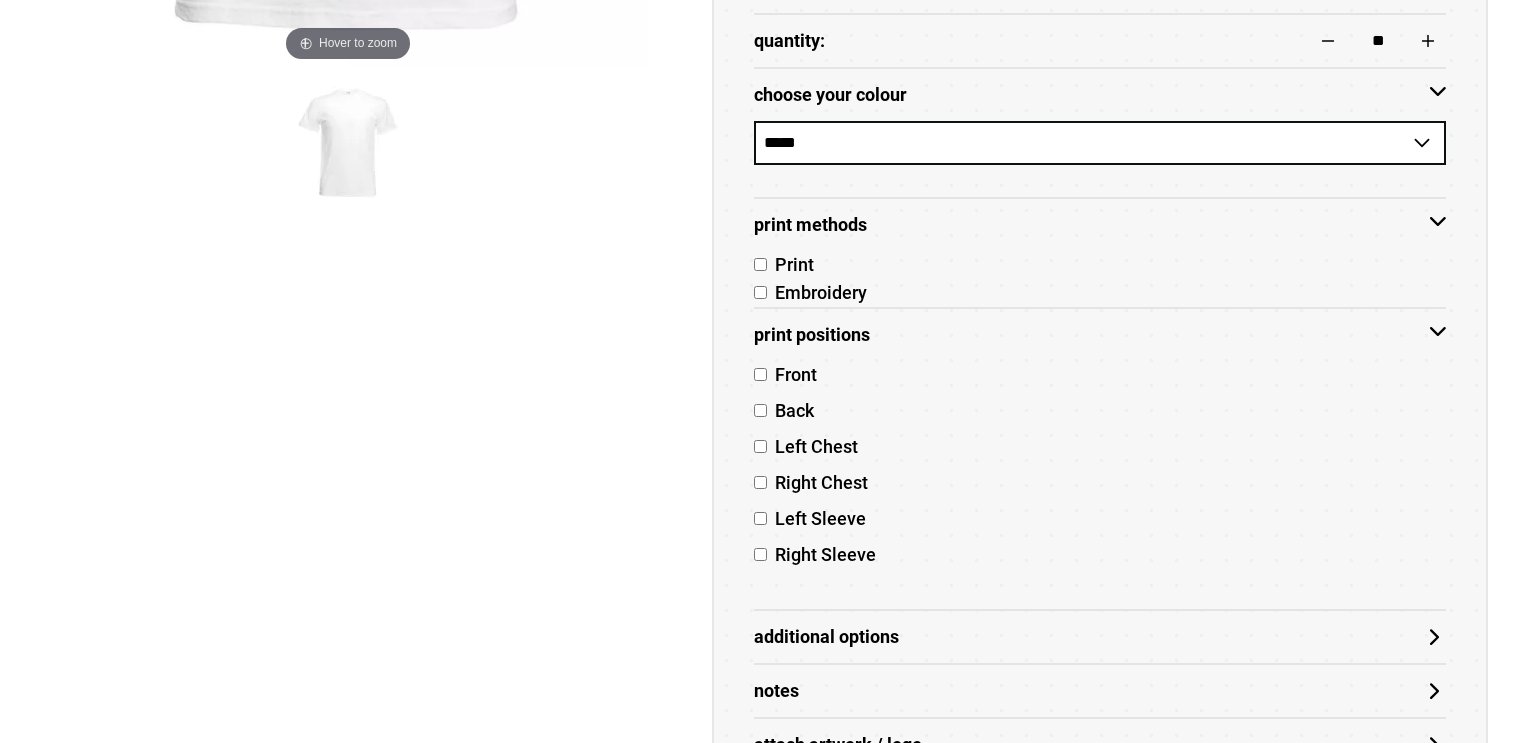 click on "Additional Options" at bounding box center (1100, 637) 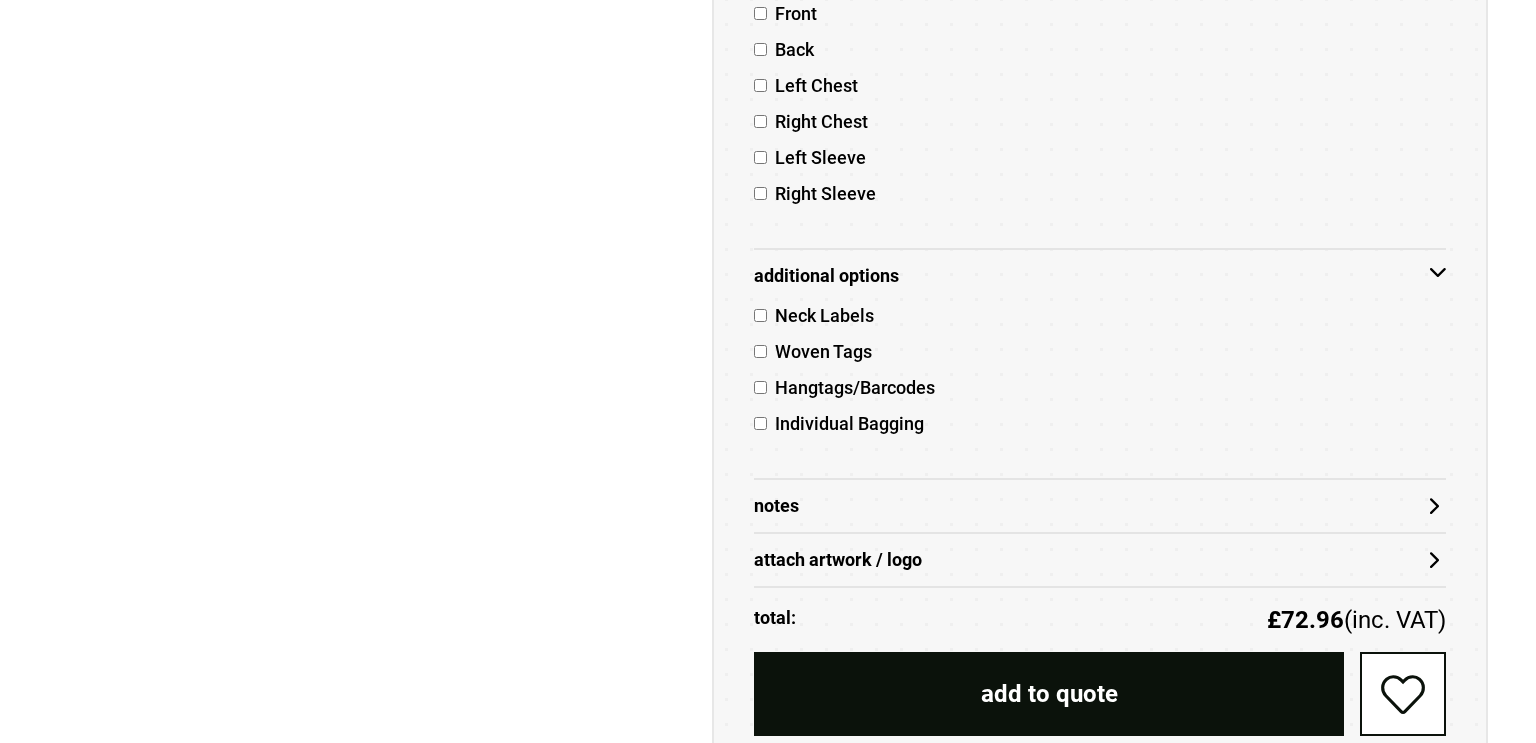 click on "Notes" at bounding box center (1100, 506) 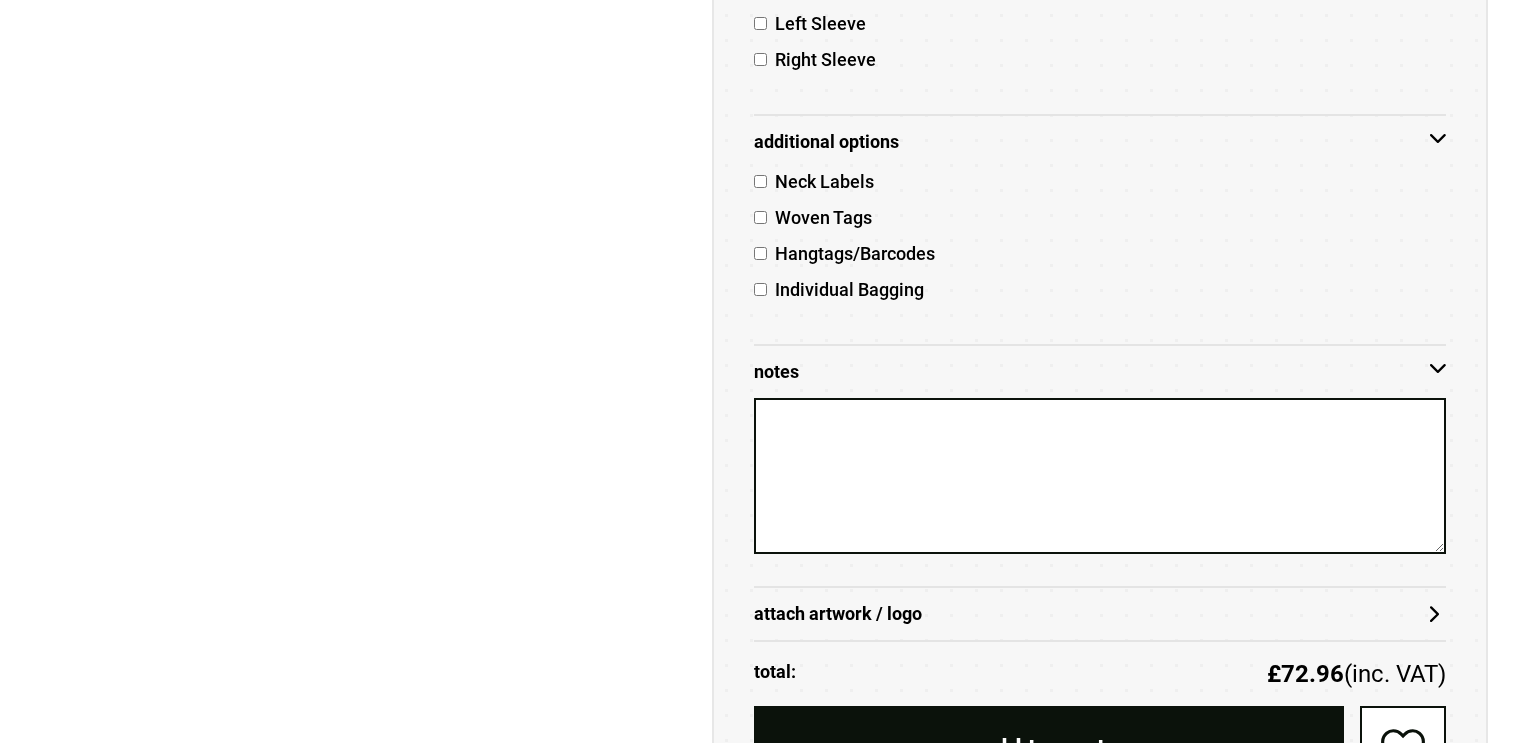 scroll, scrollTop: 1416, scrollLeft: 0, axis: vertical 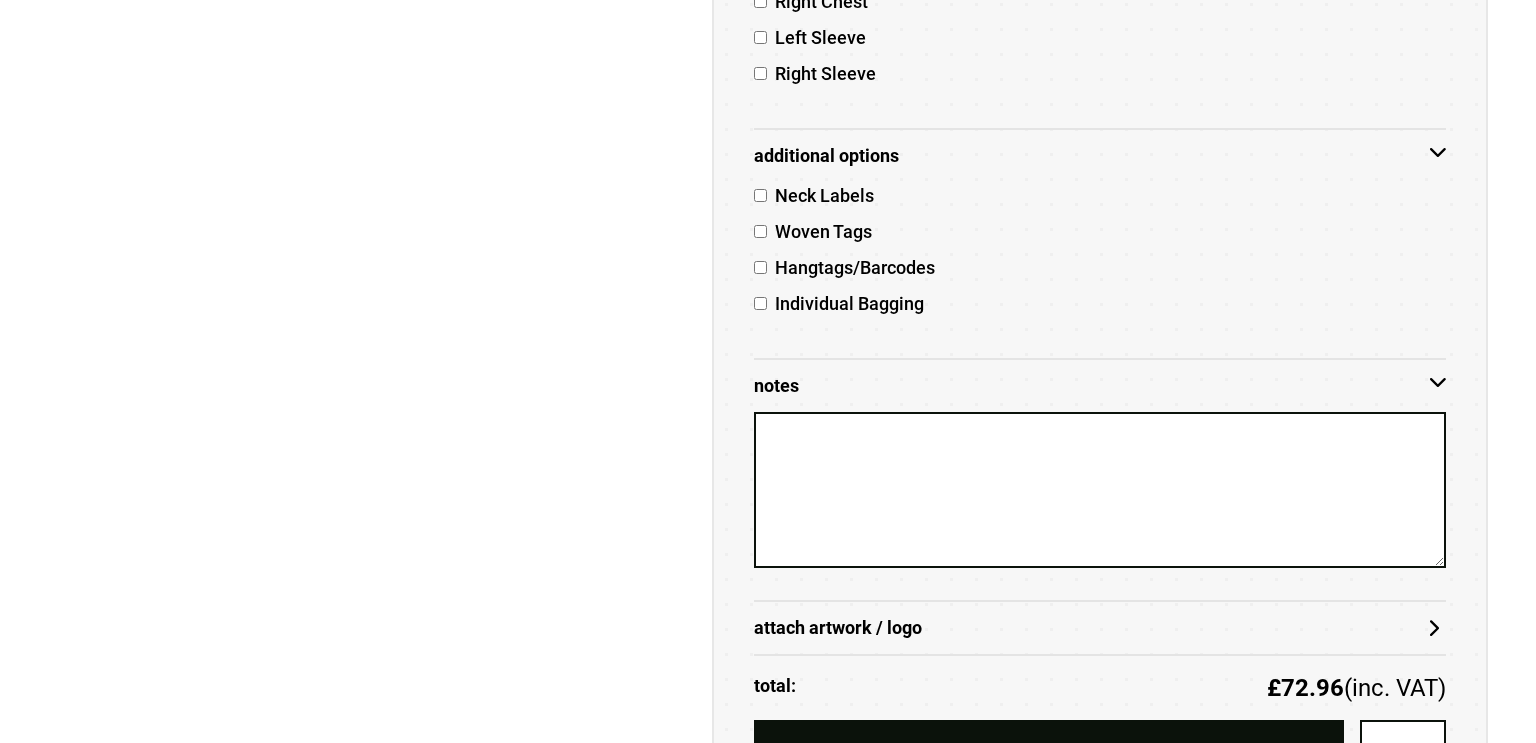 click on "attach artwork / logo" at bounding box center (1100, 628) 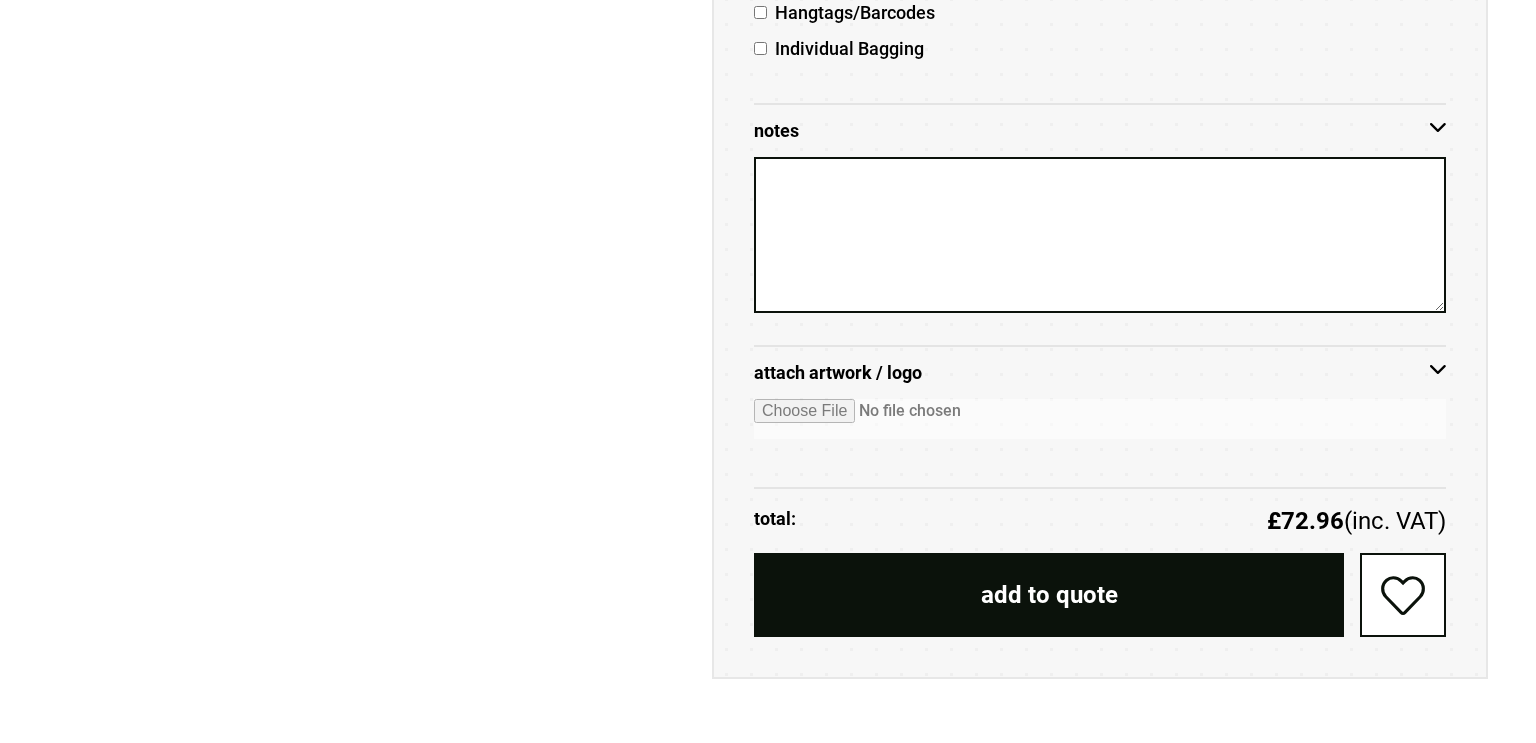 scroll, scrollTop: 1690, scrollLeft: 0, axis: vertical 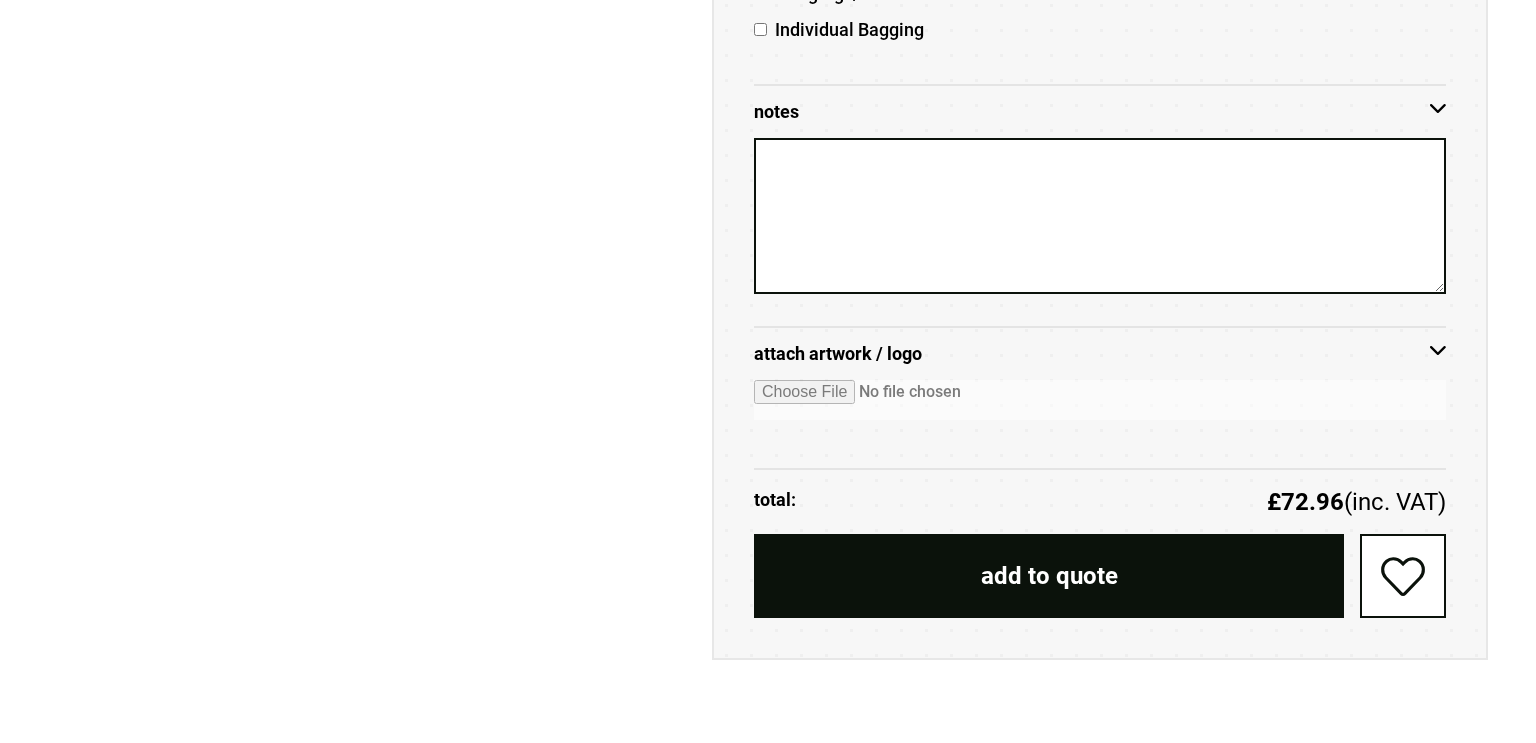 click at bounding box center (1100, 400) 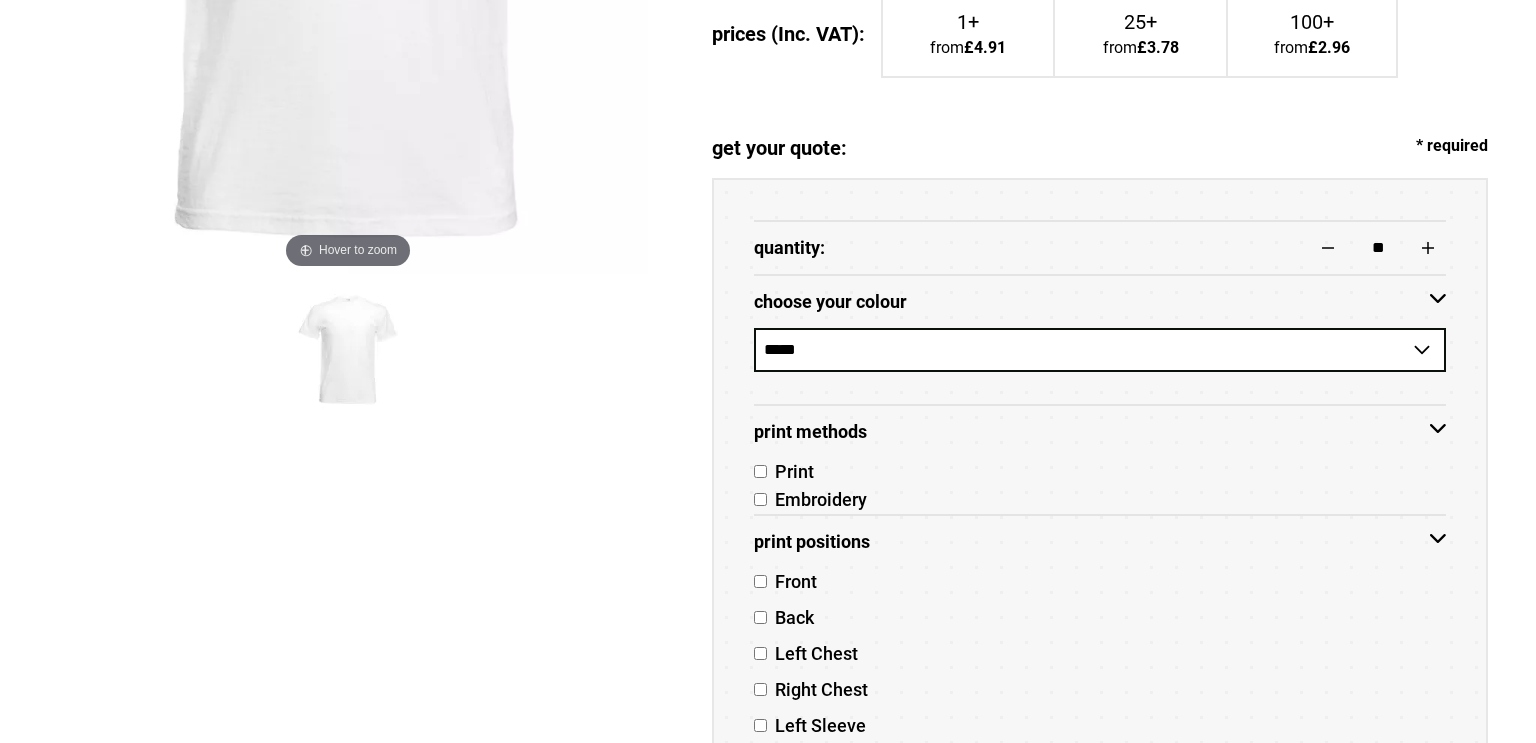 scroll, scrollTop: 374, scrollLeft: 0, axis: vertical 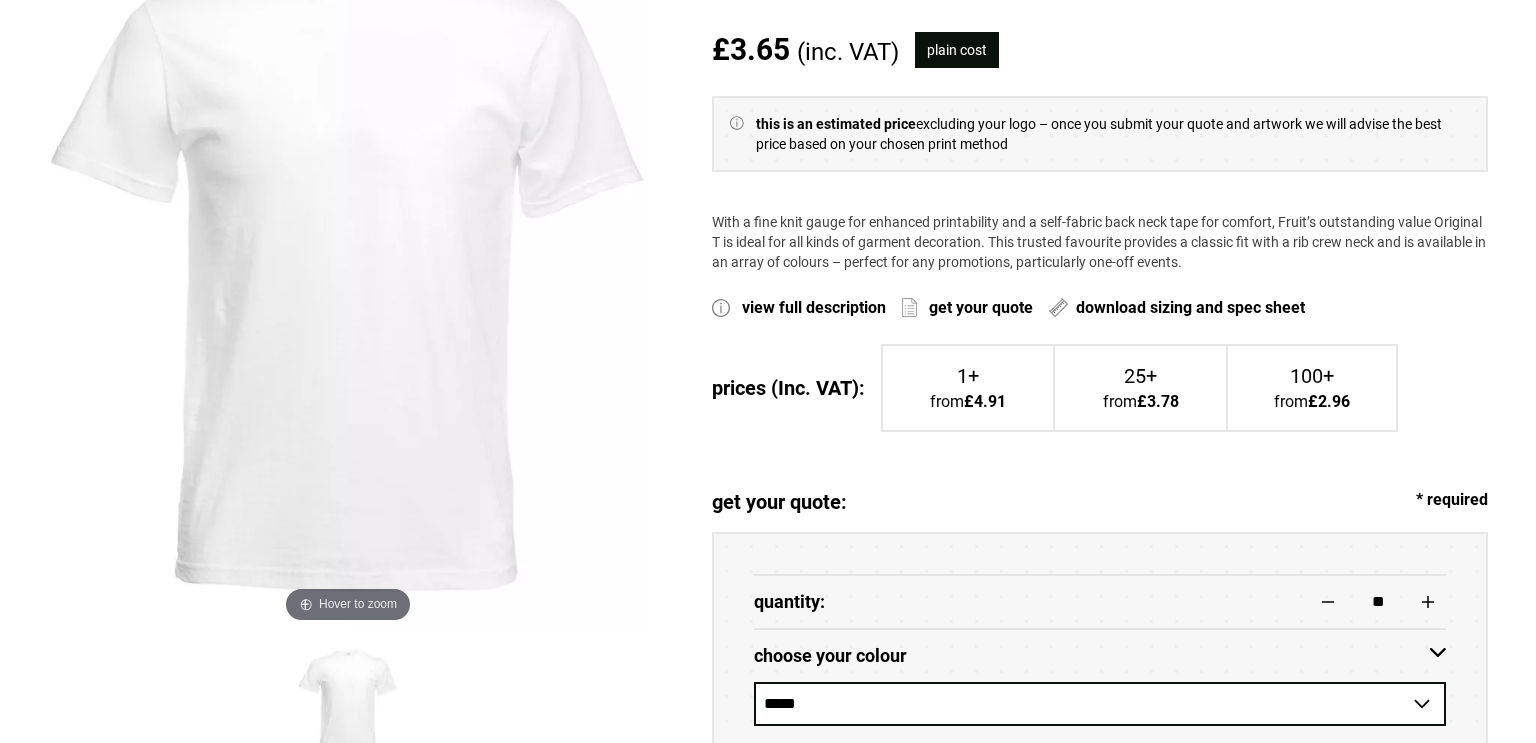 click on "**********" at bounding box center [1100, 1542] 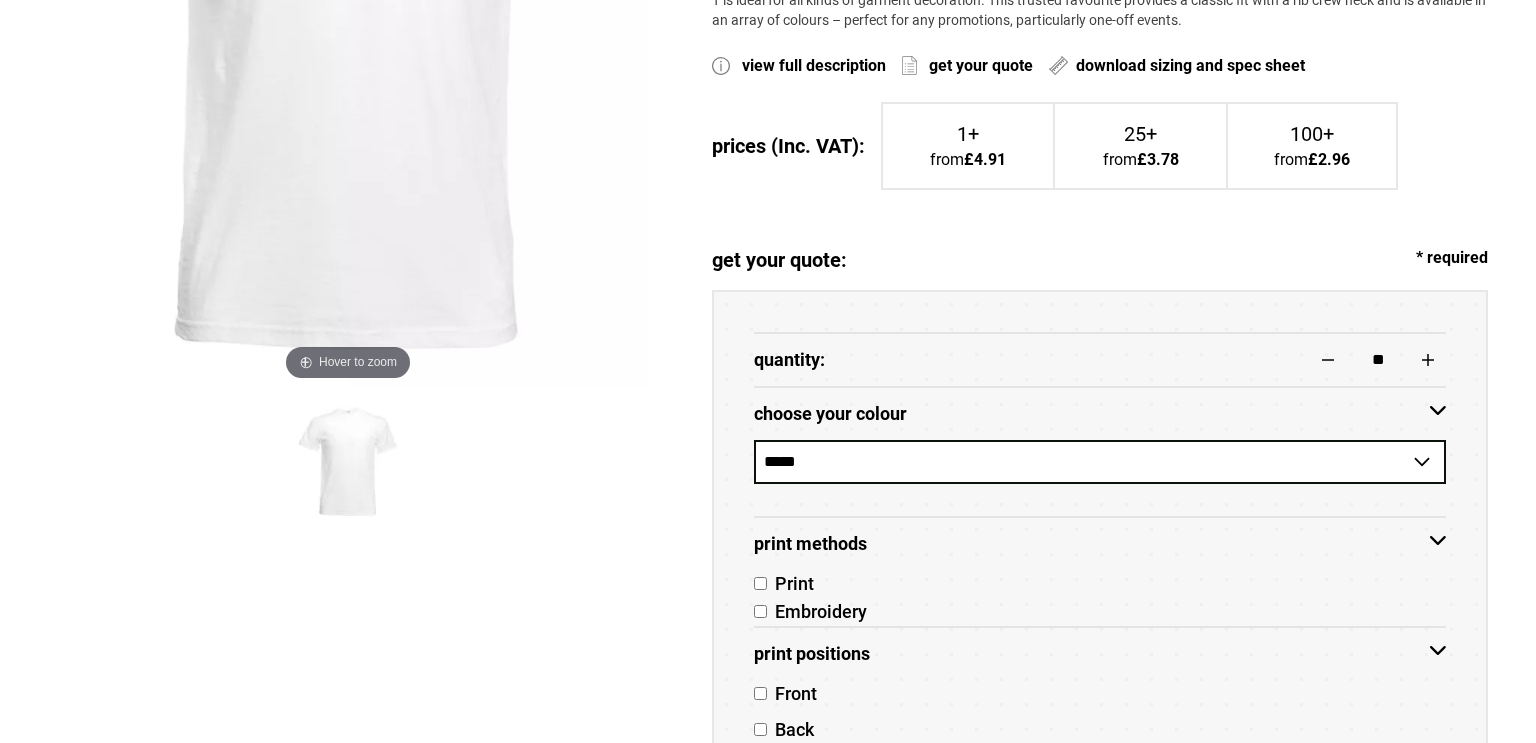 scroll, scrollTop: 628, scrollLeft: 0, axis: vertical 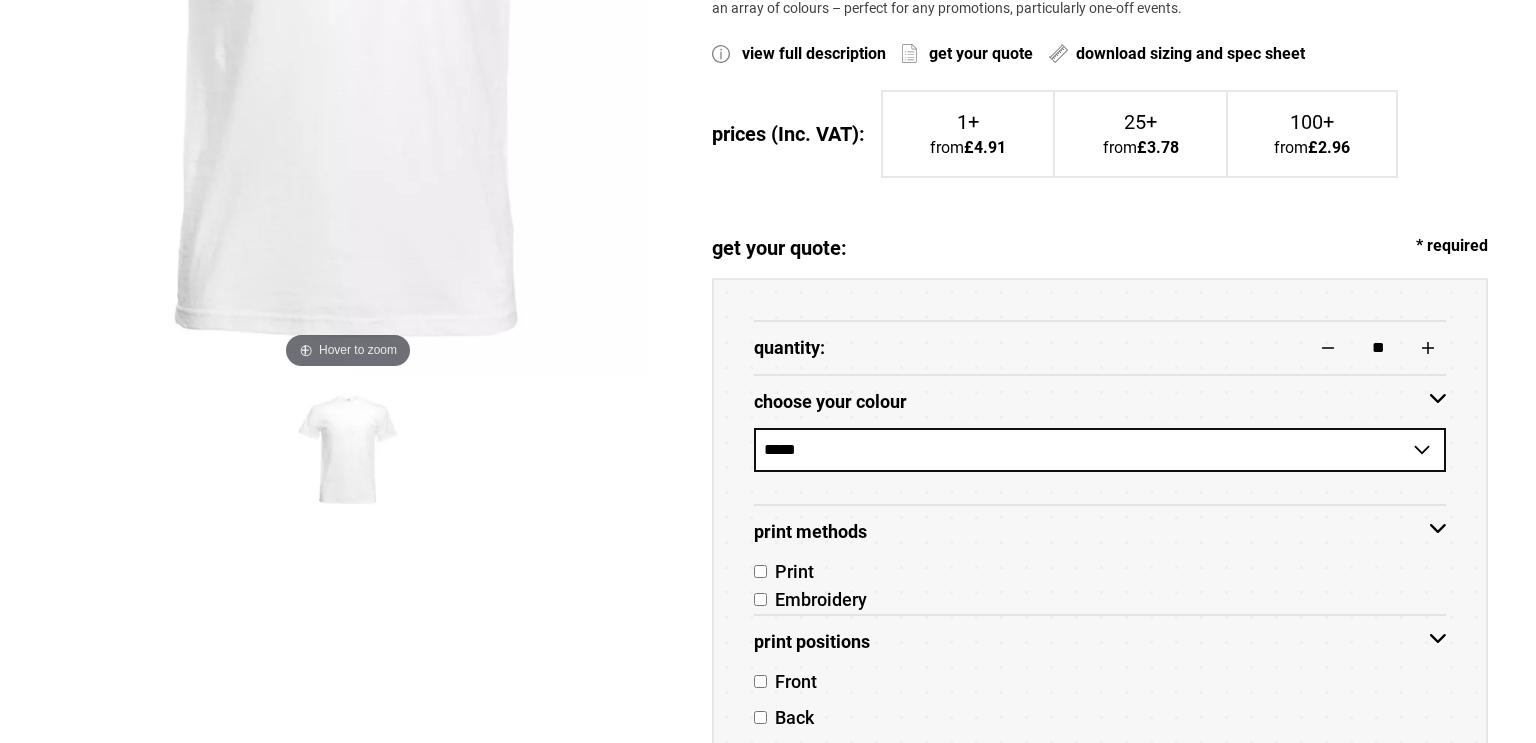 click on "choose your colour" at bounding box center (1100, 401) 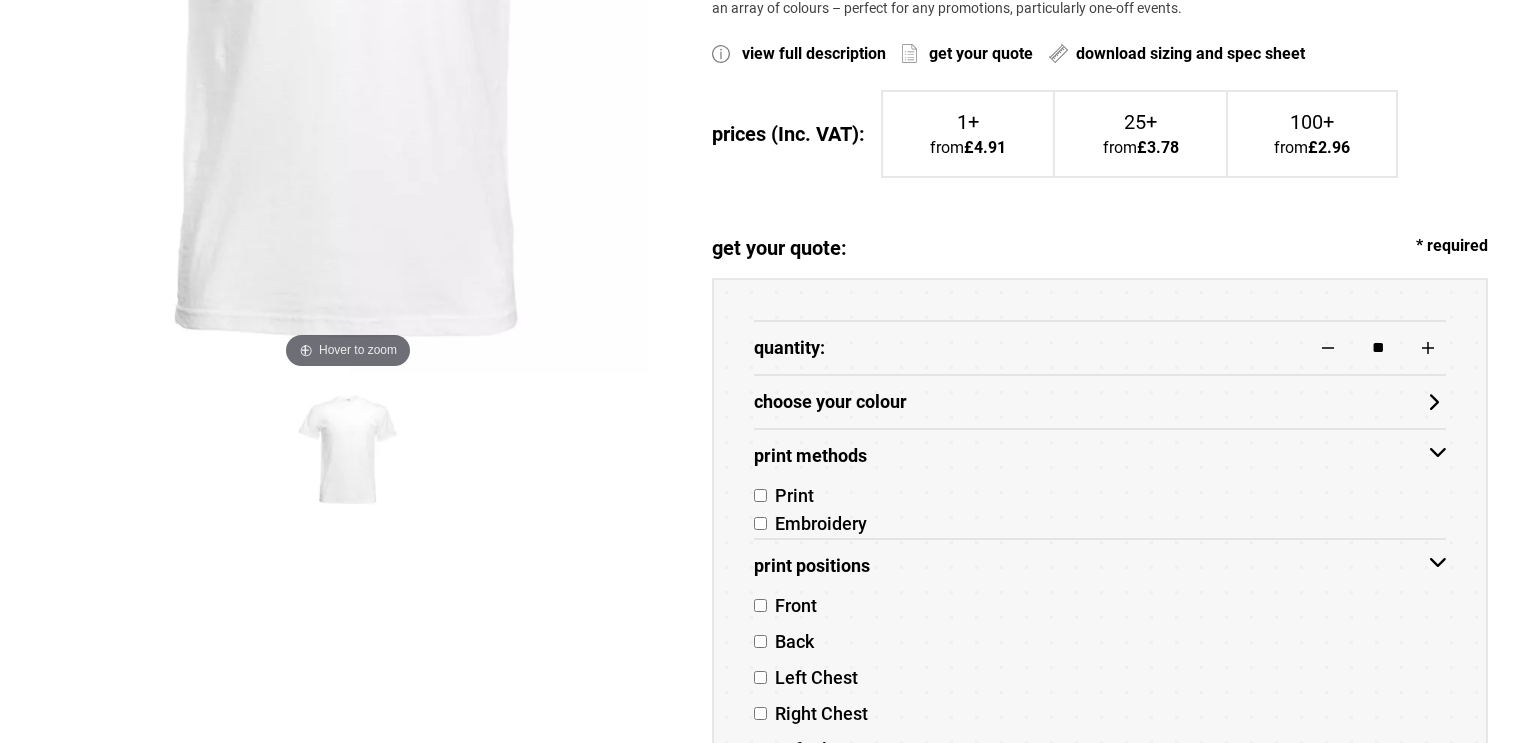 click on "Print Methods" at bounding box center (1100, 455) 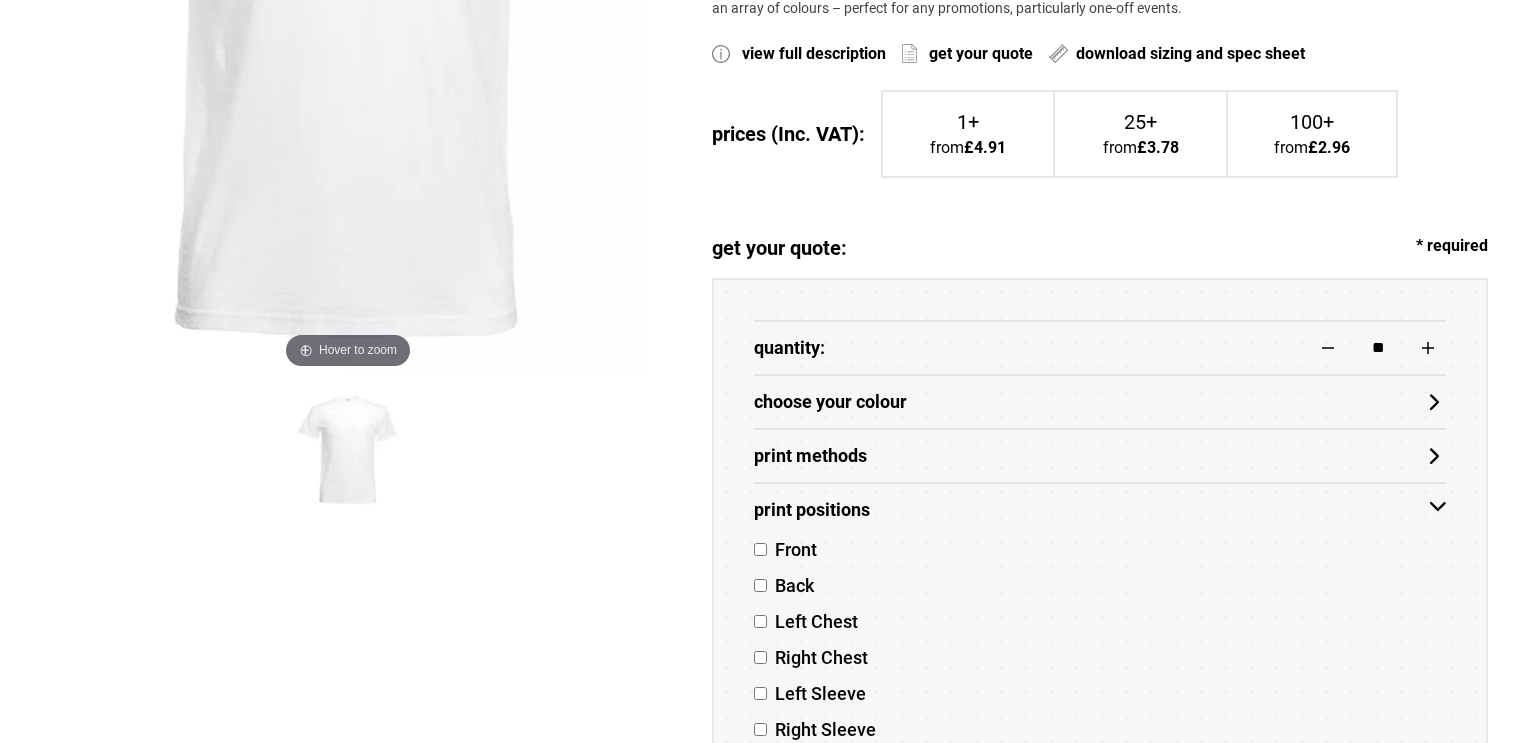 scroll, scrollTop: 168, scrollLeft: 0, axis: vertical 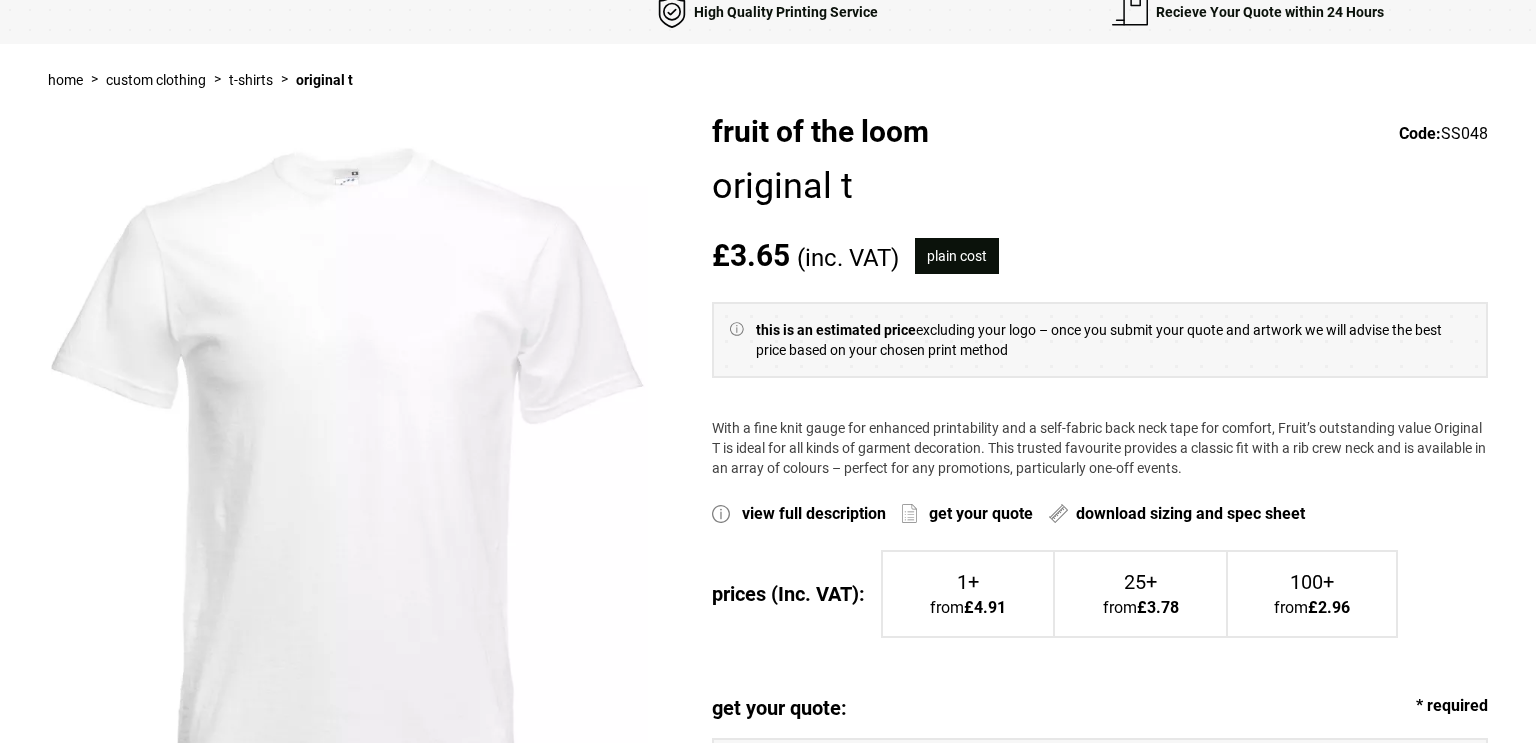 click on "plain cost" at bounding box center (957, 256) 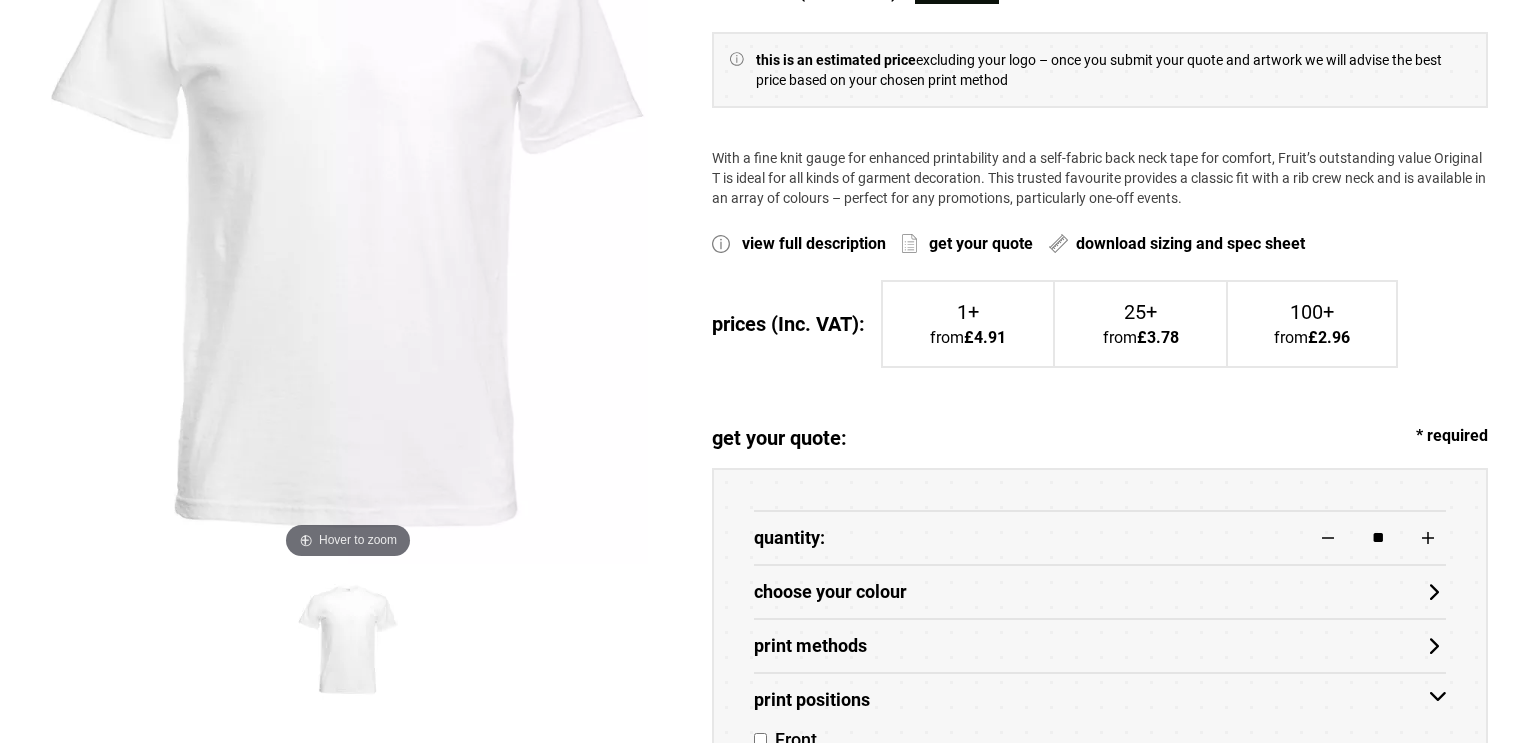 scroll, scrollTop: 440, scrollLeft: 0, axis: vertical 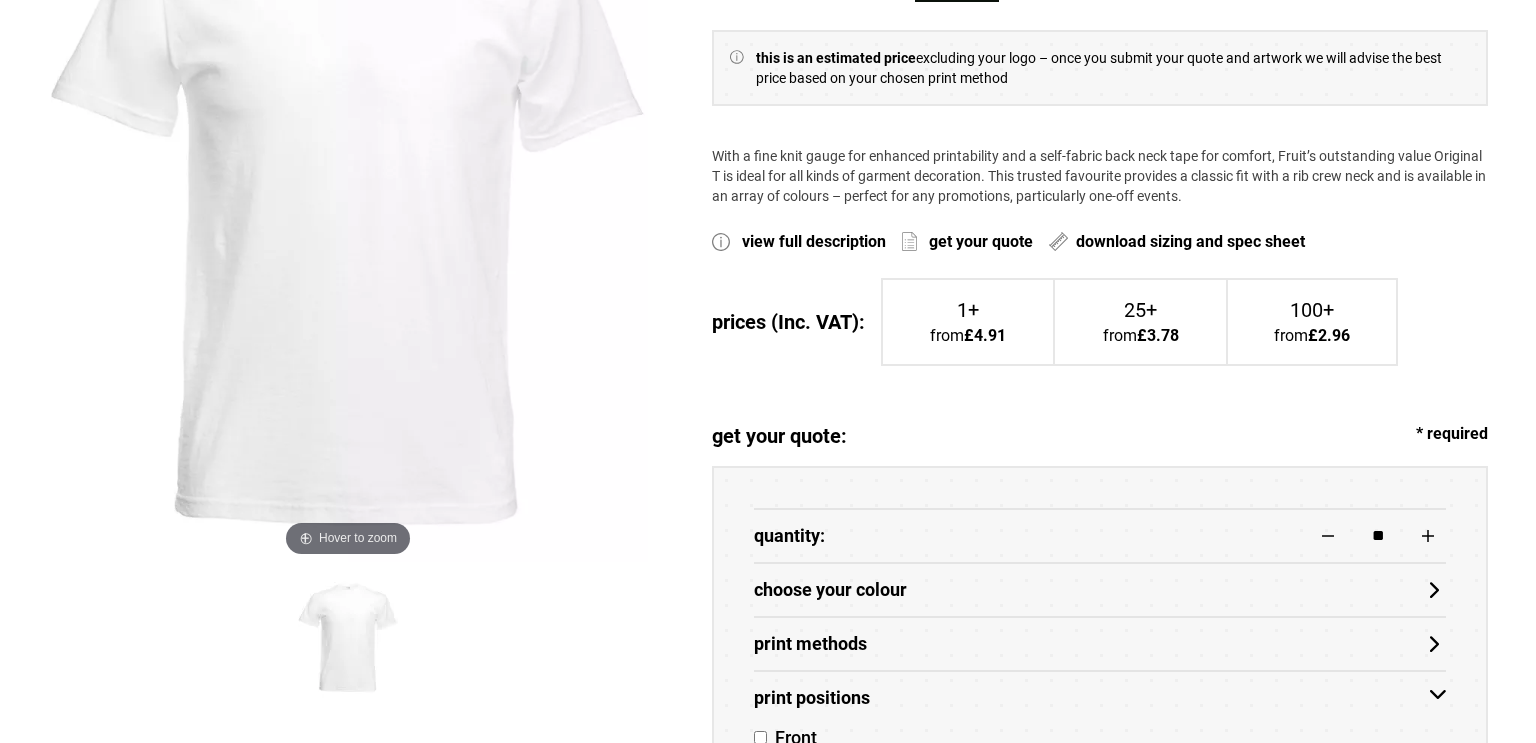 click on "get your quote" at bounding box center [981, 242] 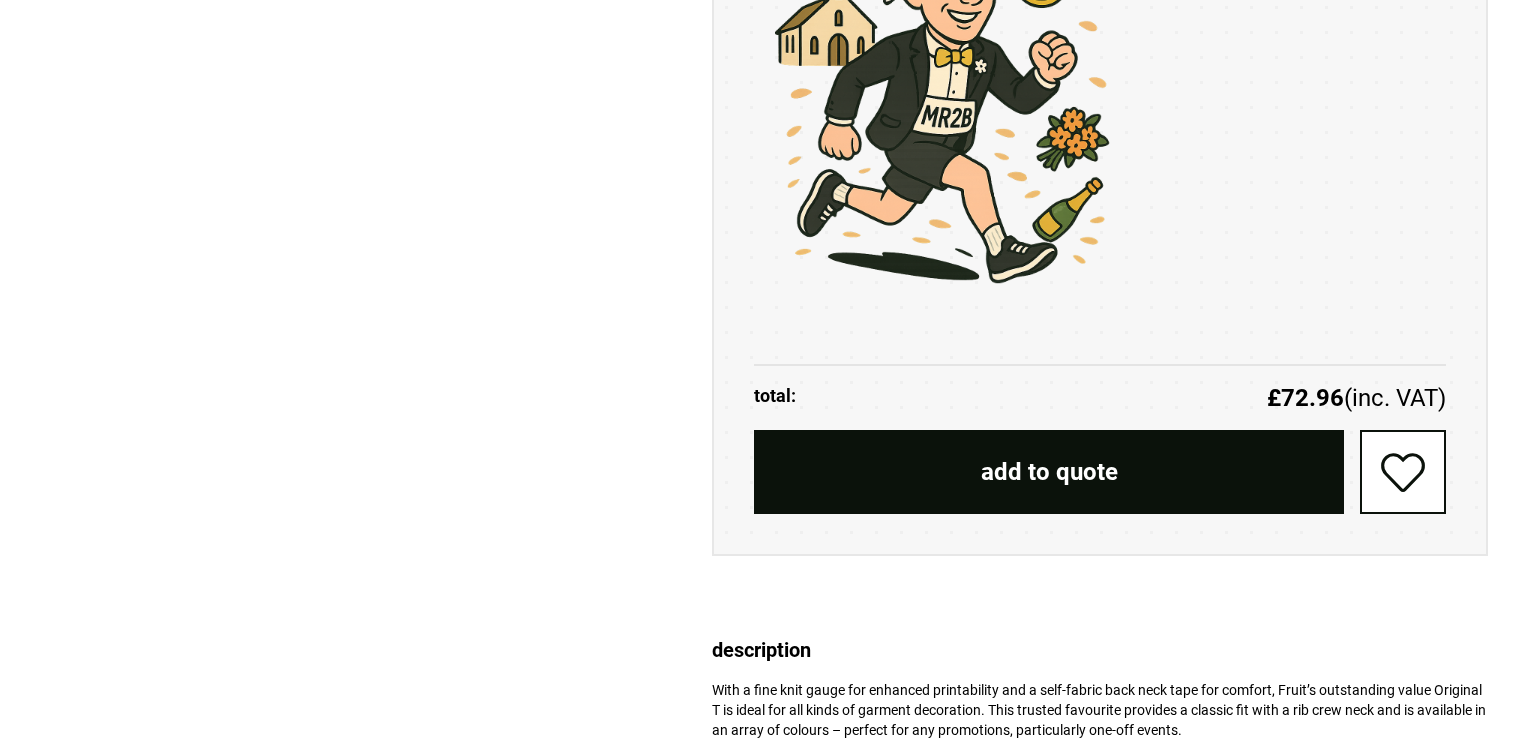 scroll, scrollTop: 2252, scrollLeft: 0, axis: vertical 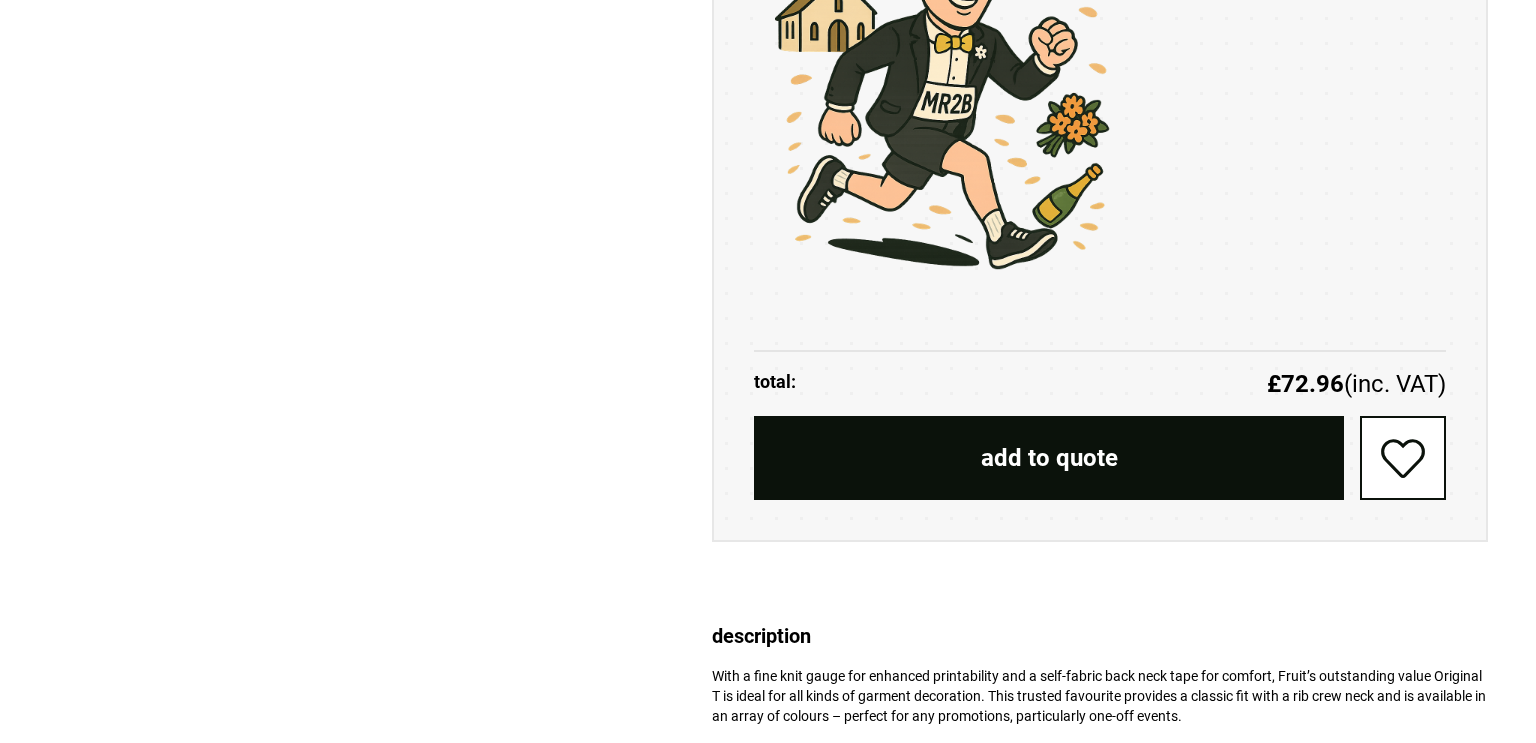 click on "add to quote" at bounding box center [1049, 458] 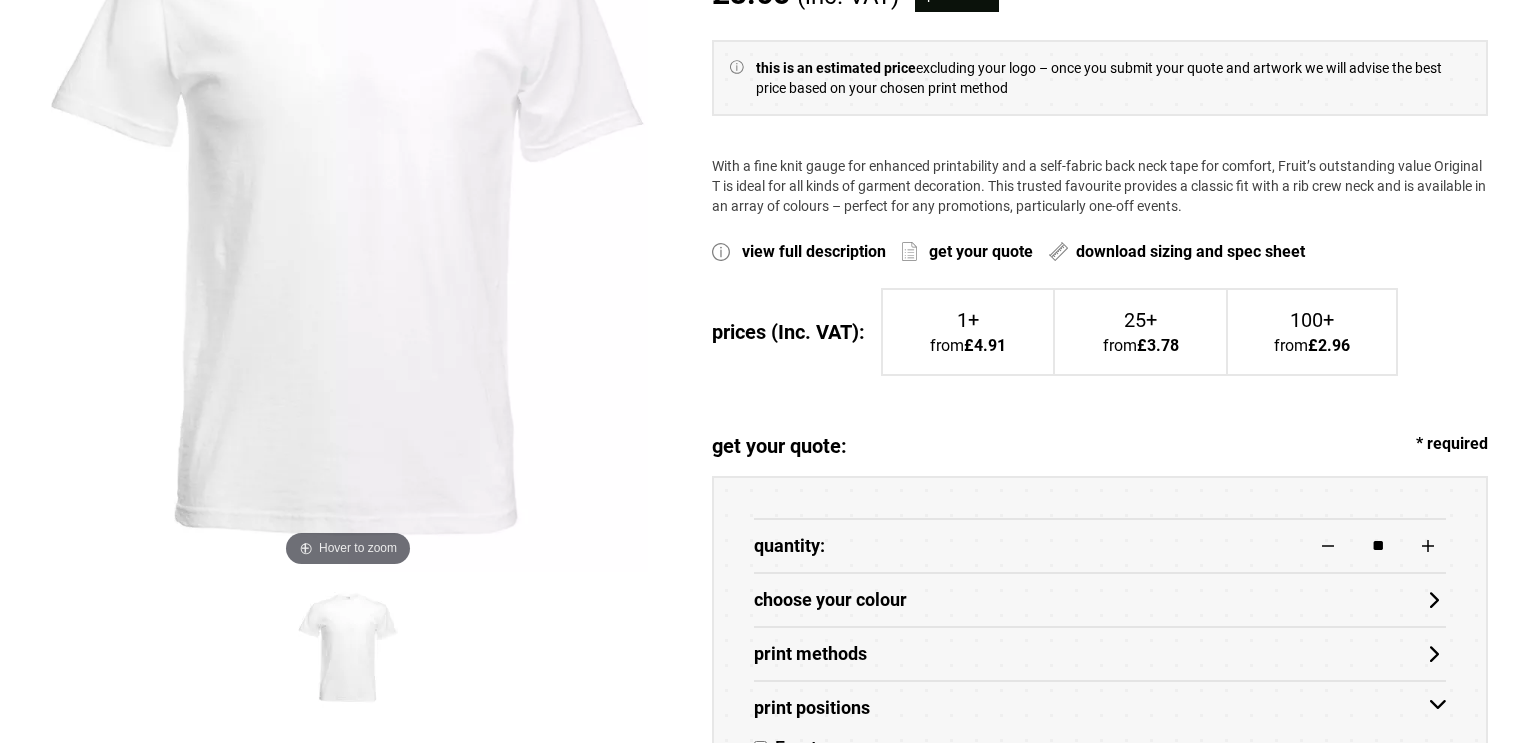 scroll, scrollTop: 432, scrollLeft: 0, axis: vertical 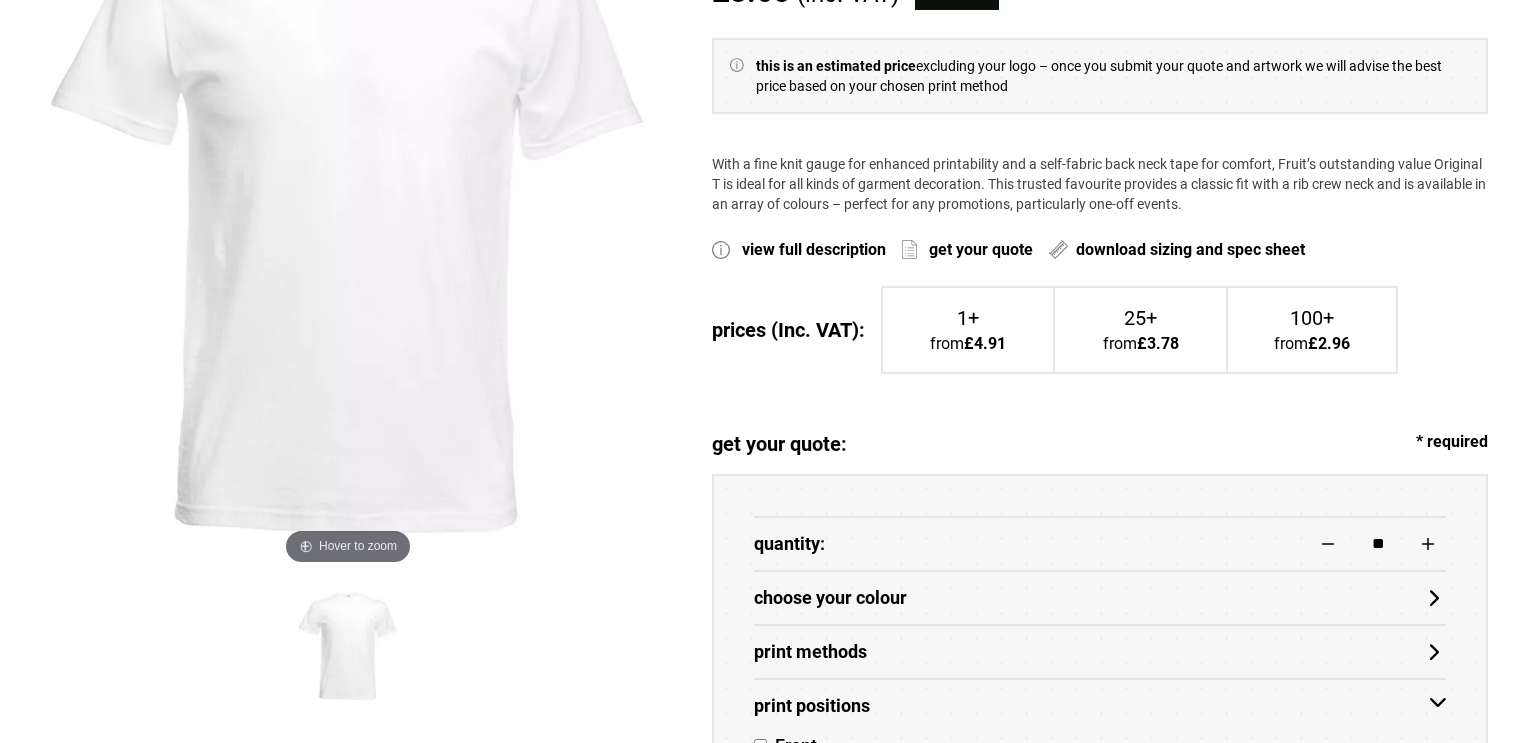 click on "choose your colour" at bounding box center [1100, 597] 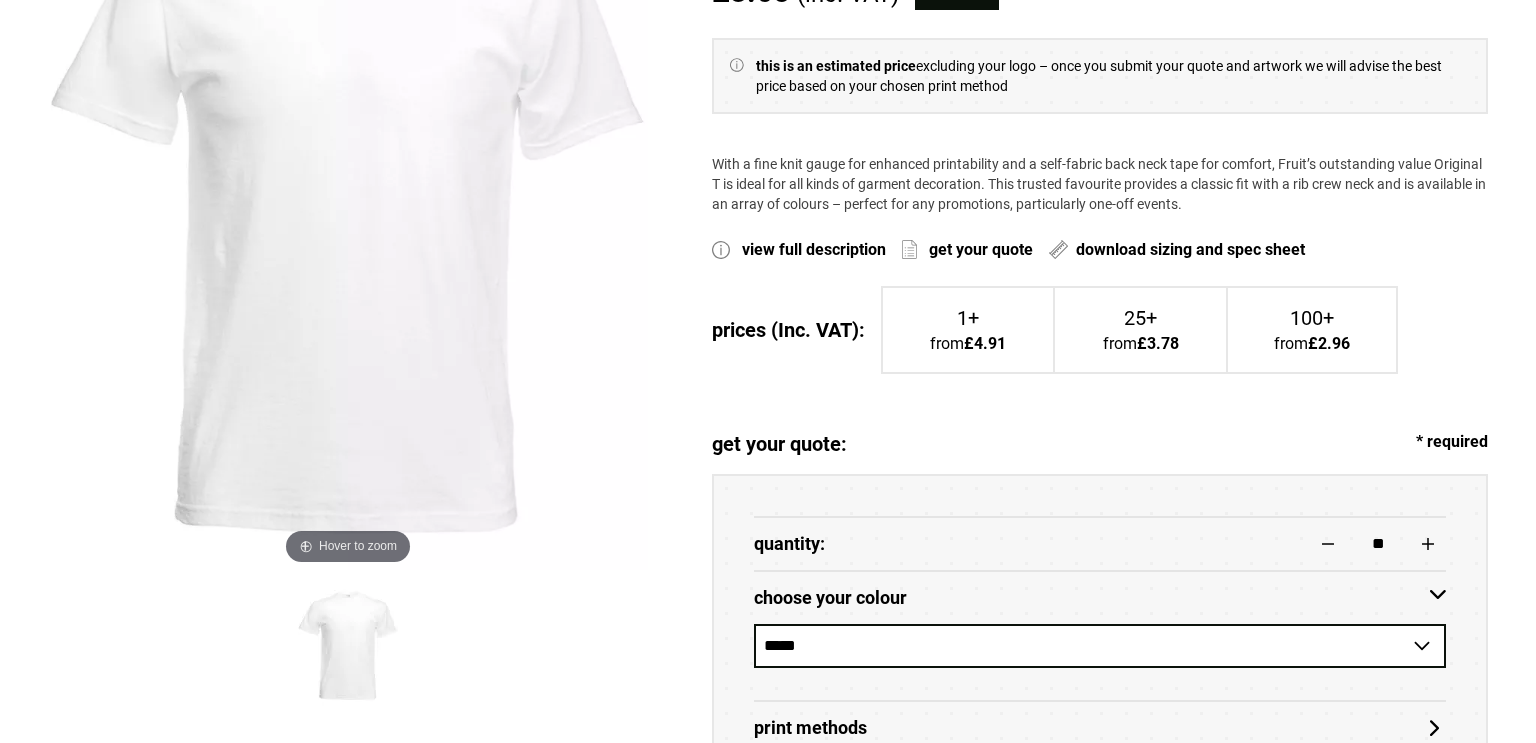 click on "**********" at bounding box center [1100, 646] 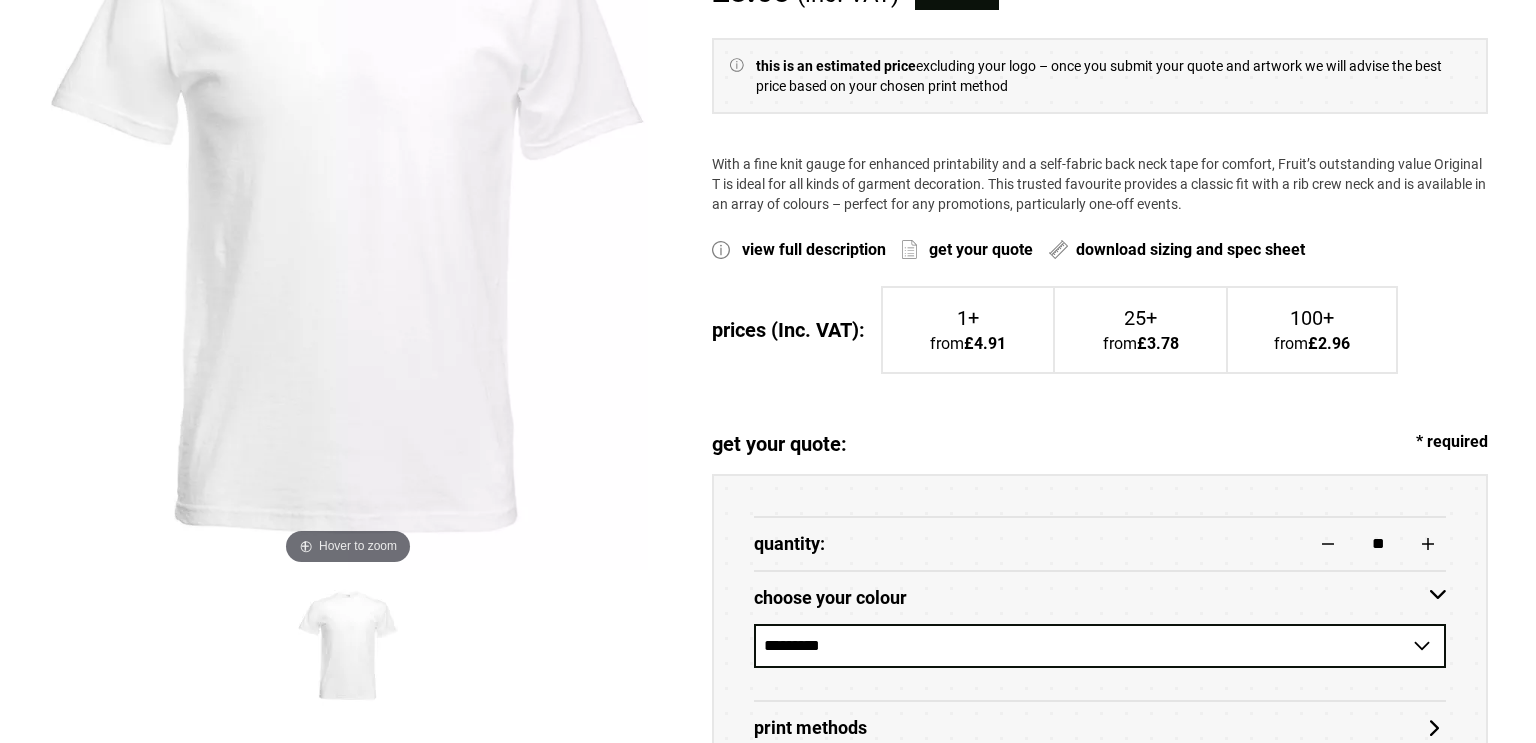 click on "**********" at bounding box center [1100, 646] 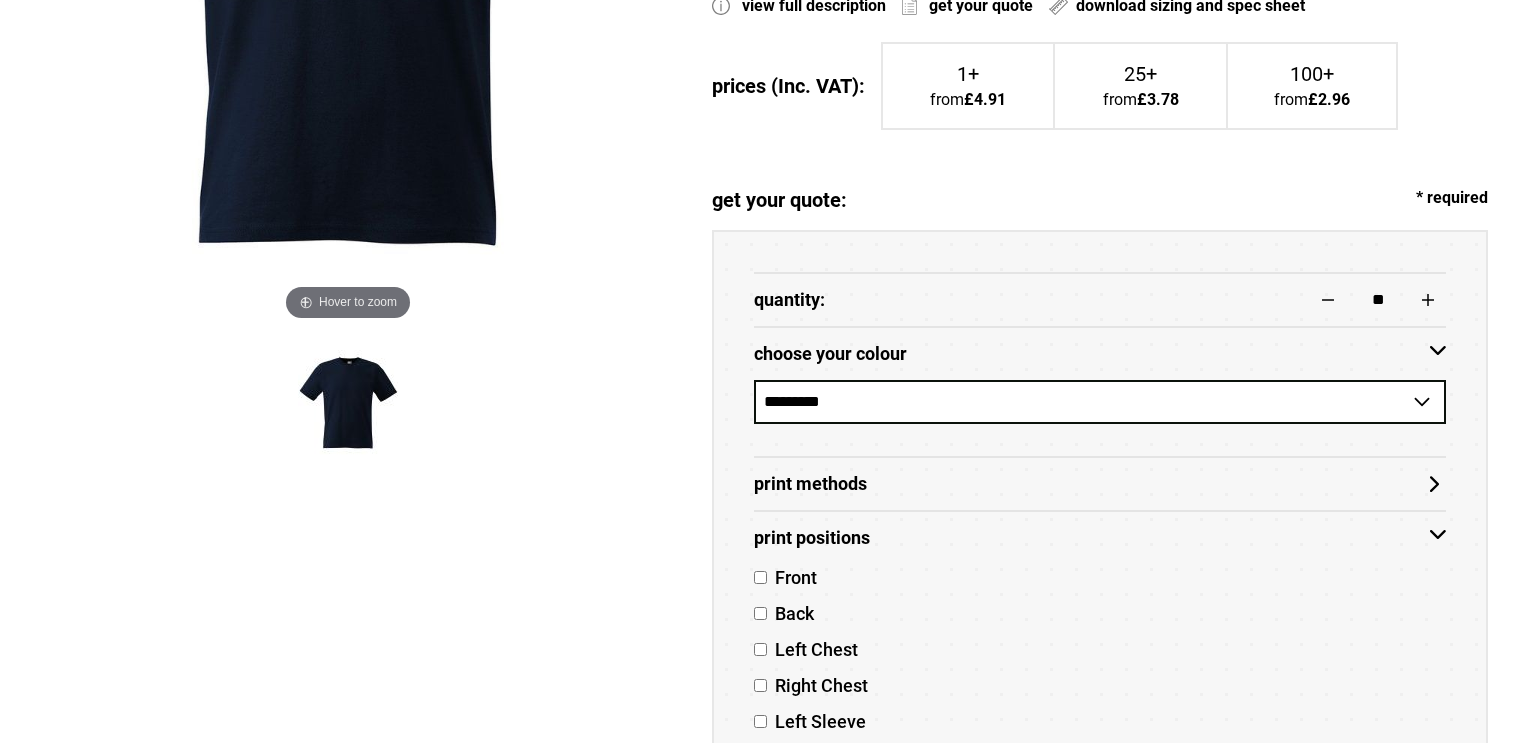 scroll, scrollTop: 668, scrollLeft: 0, axis: vertical 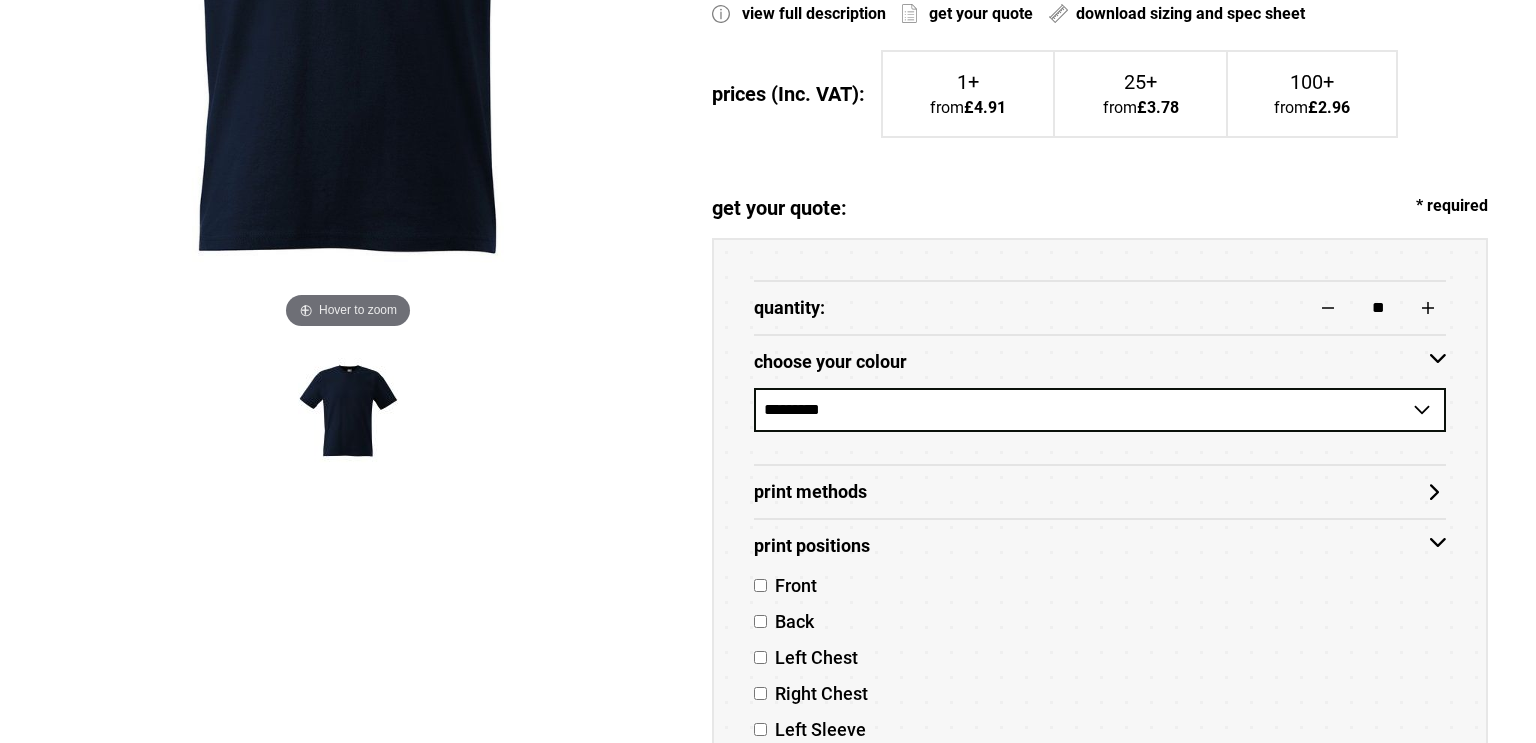 click on "**********" at bounding box center [1100, 410] 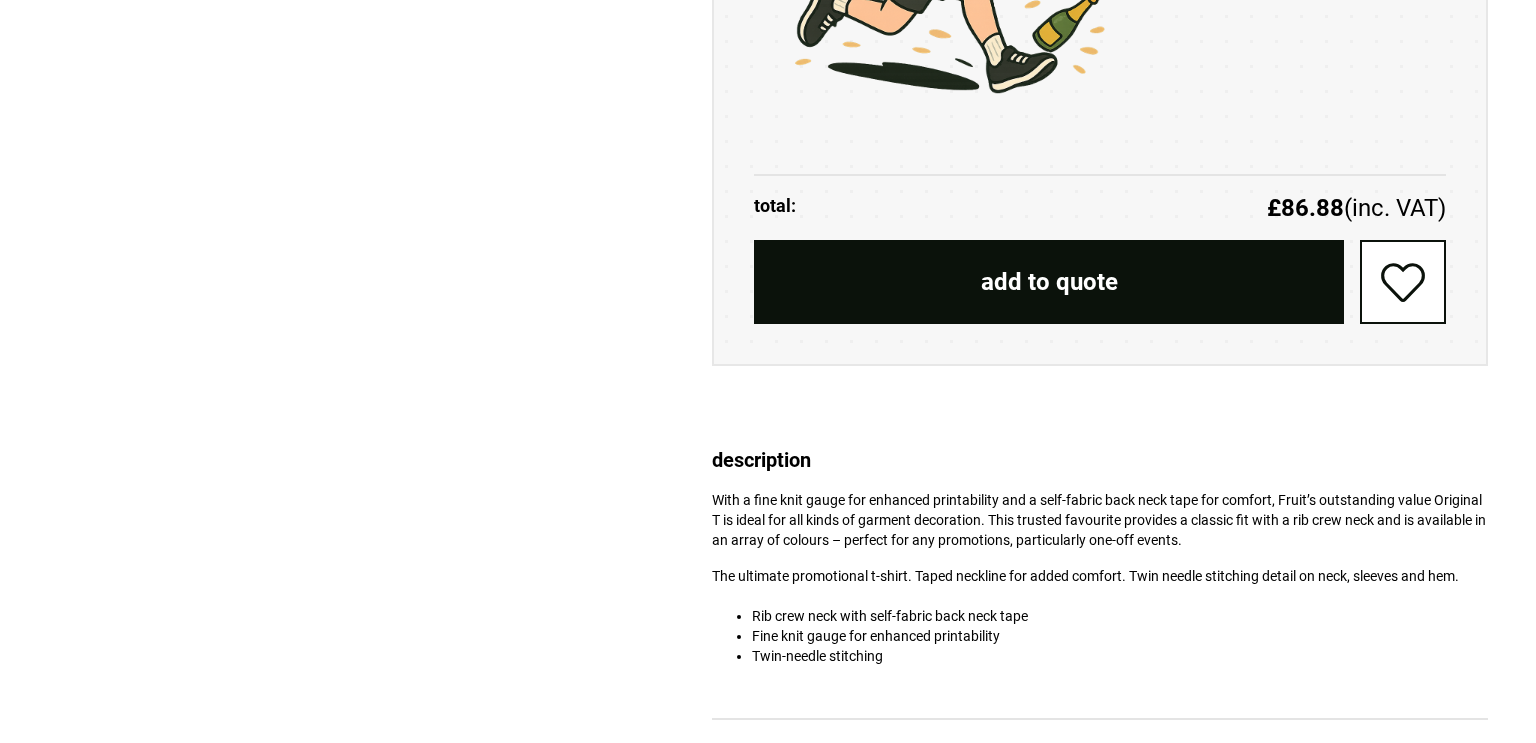 scroll, scrollTop: 2502, scrollLeft: 0, axis: vertical 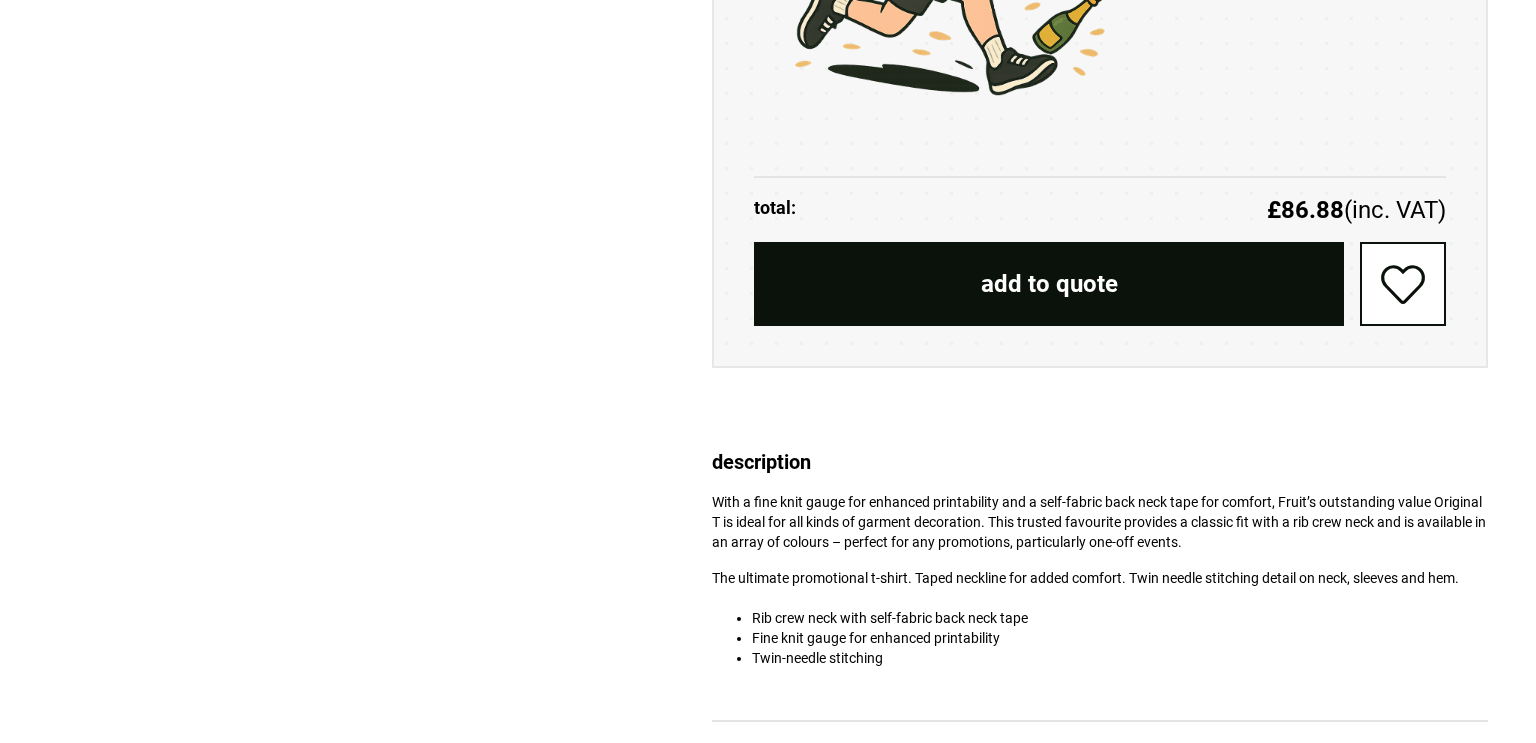 click on "add to quote" at bounding box center [1049, 284] 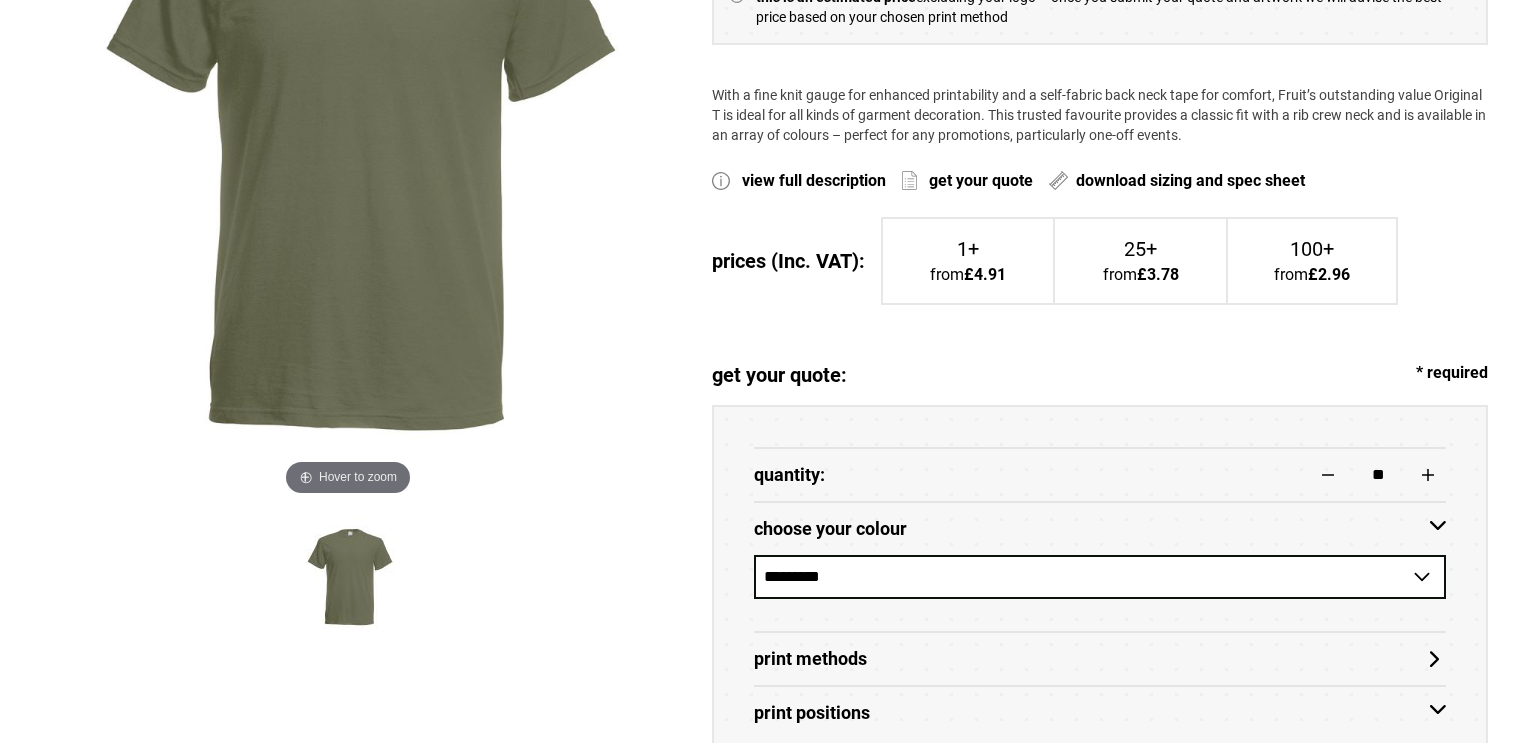 scroll, scrollTop: 499, scrollLeft: 0, axis: vertical 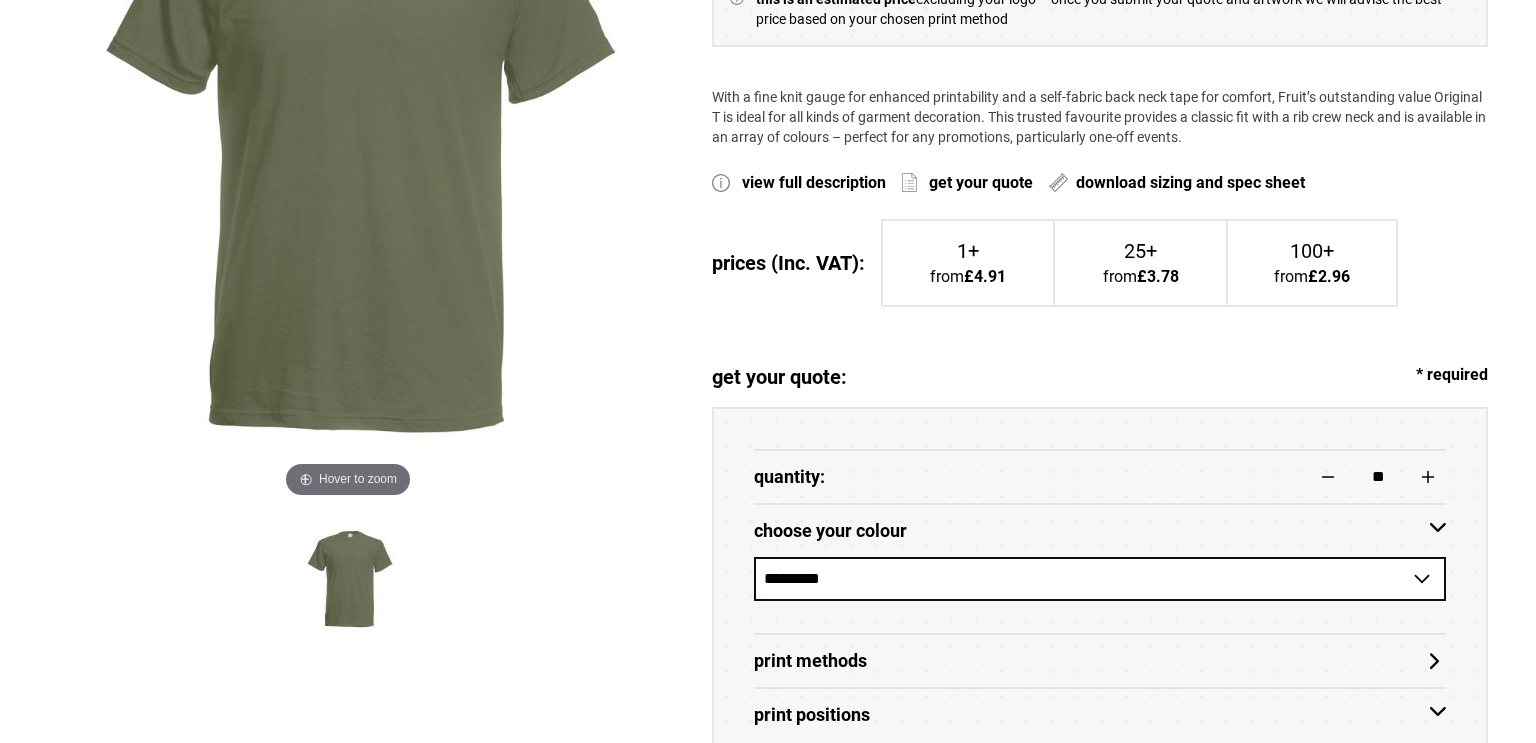 click on "**********" at bounding box center (1100, 579) 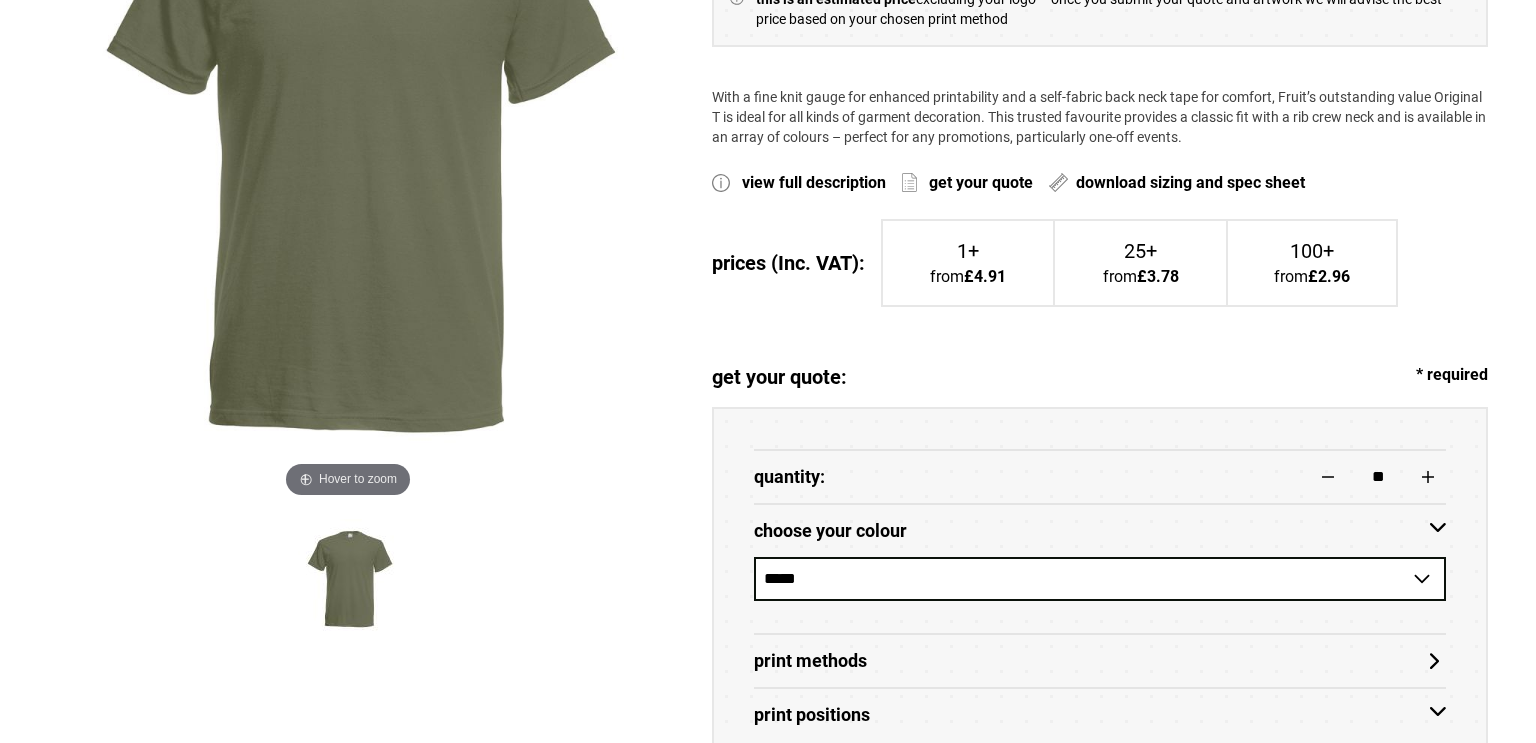 click on "**********" at bounding box center [1100, 579] 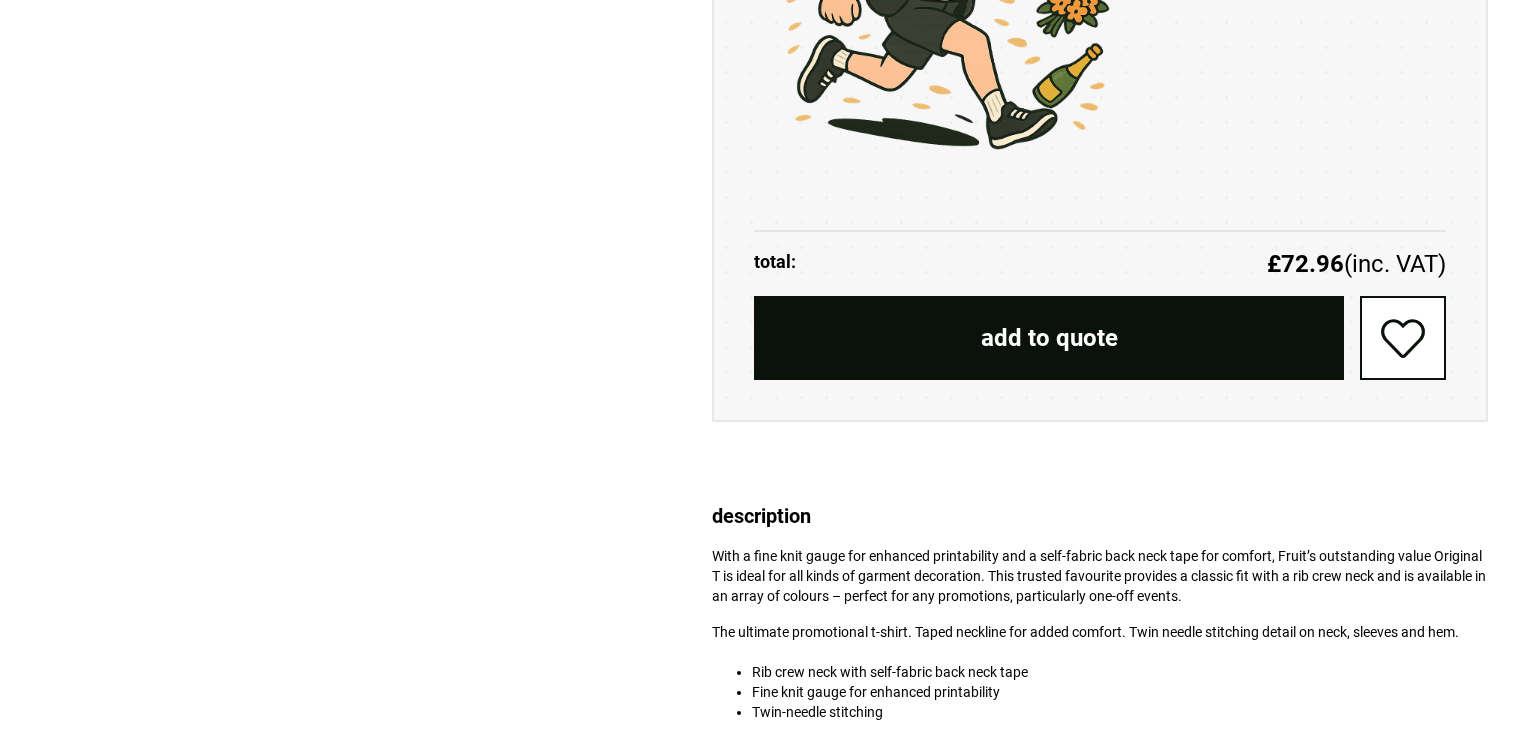 scroll, scrollTop: 2472, scrollLeft: 0, axis: vertical 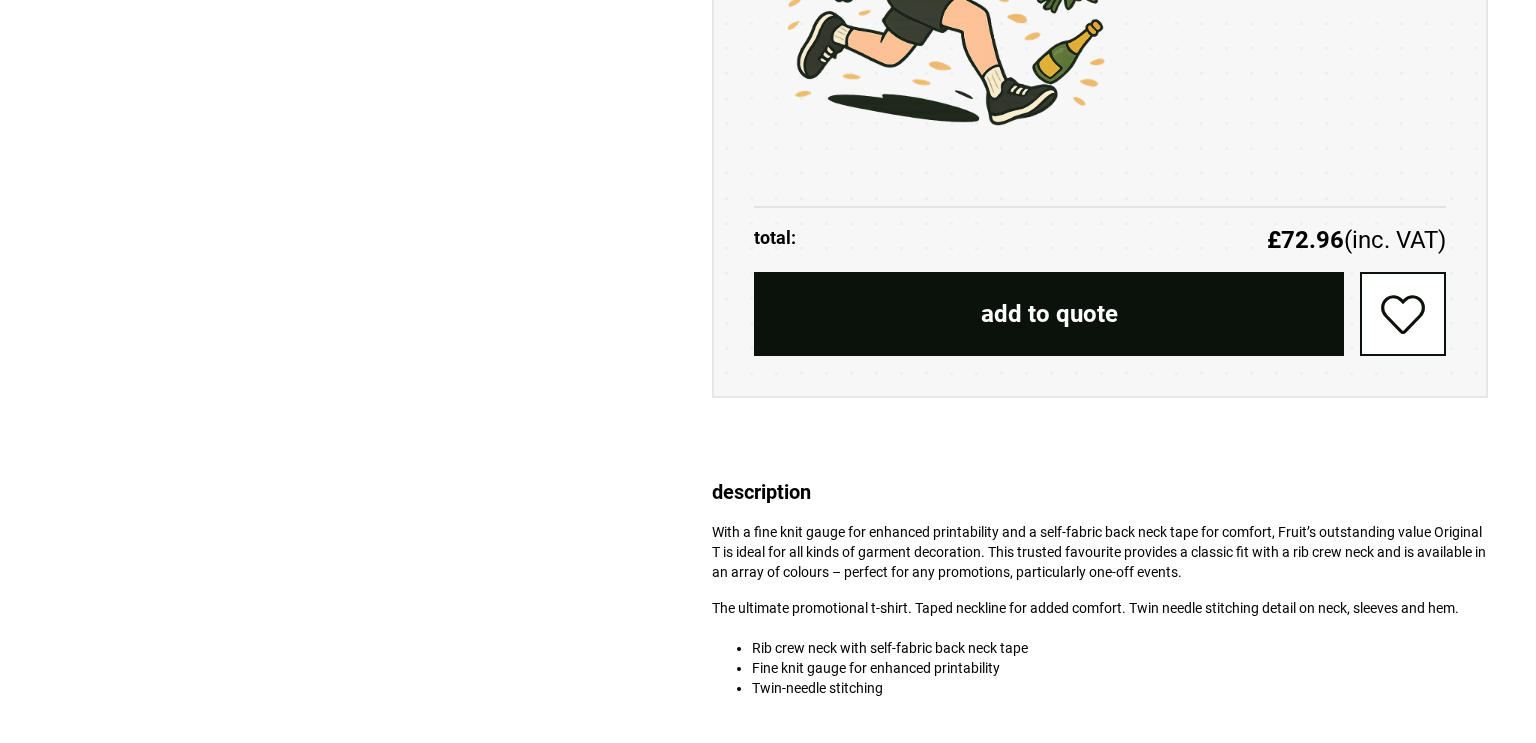 click on "add to quote" at bounding box center [1049, 314] 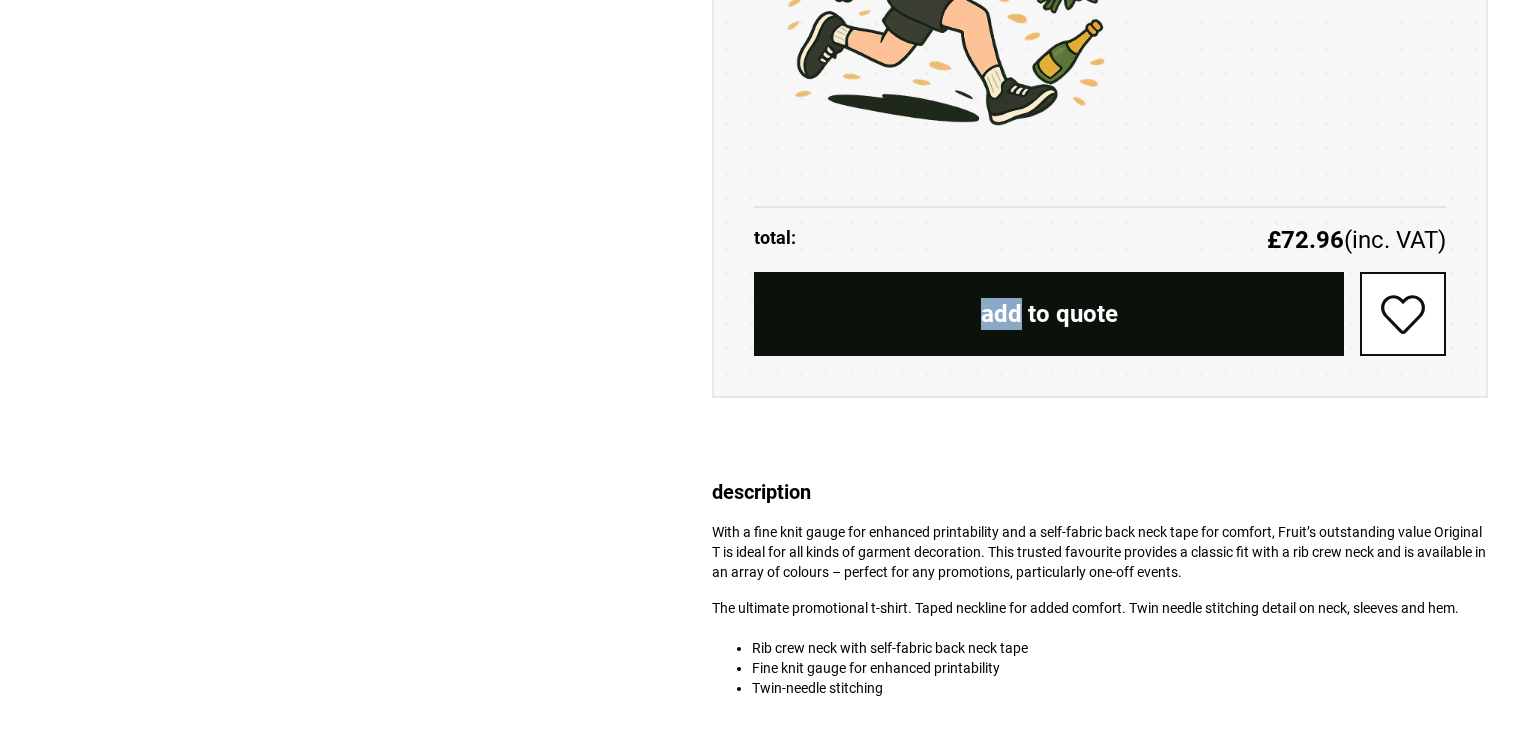scroll, scrollTop: 0, scrollLeft: 0, axis: both 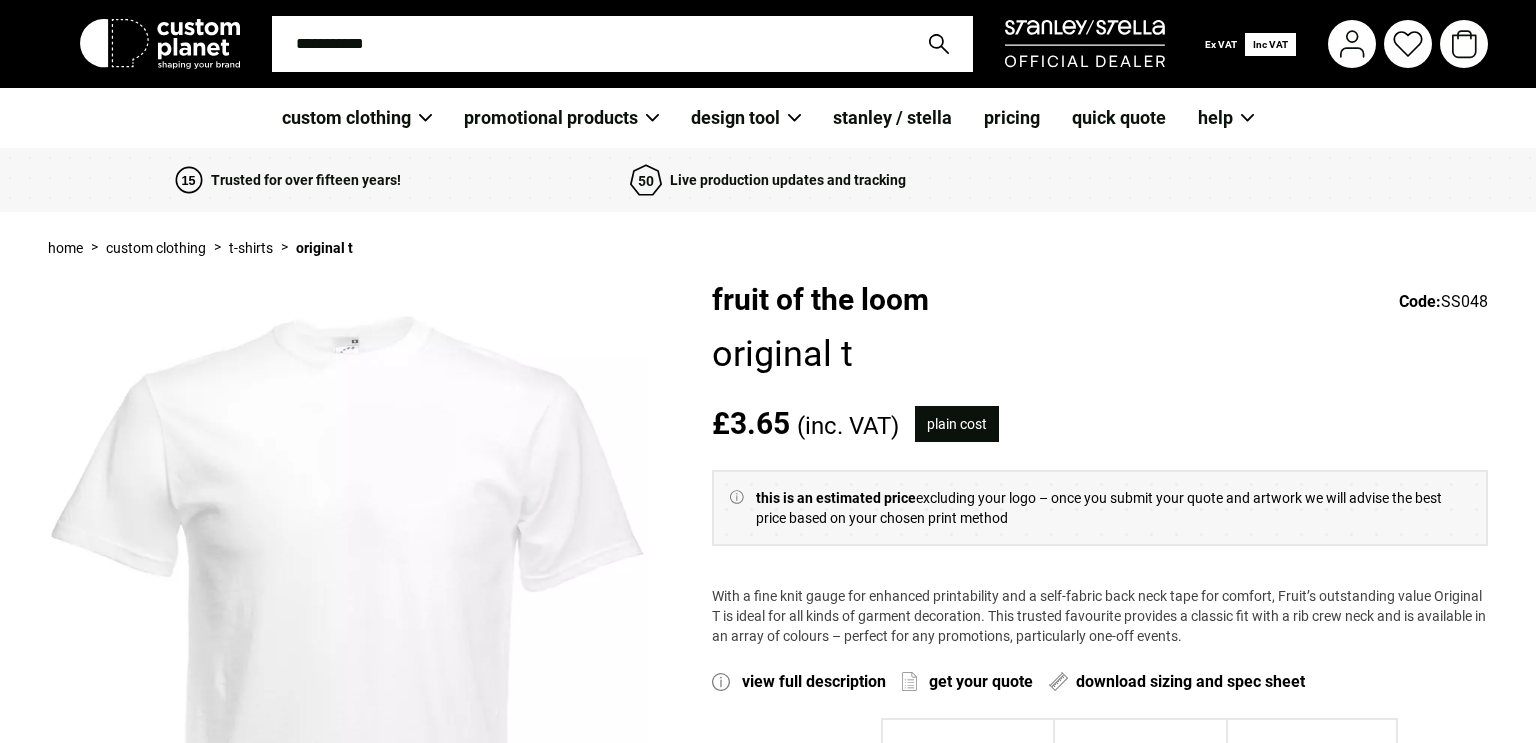 click on "Fruit of the Loom Code:  SS048" at bounding box center [1100, 302] 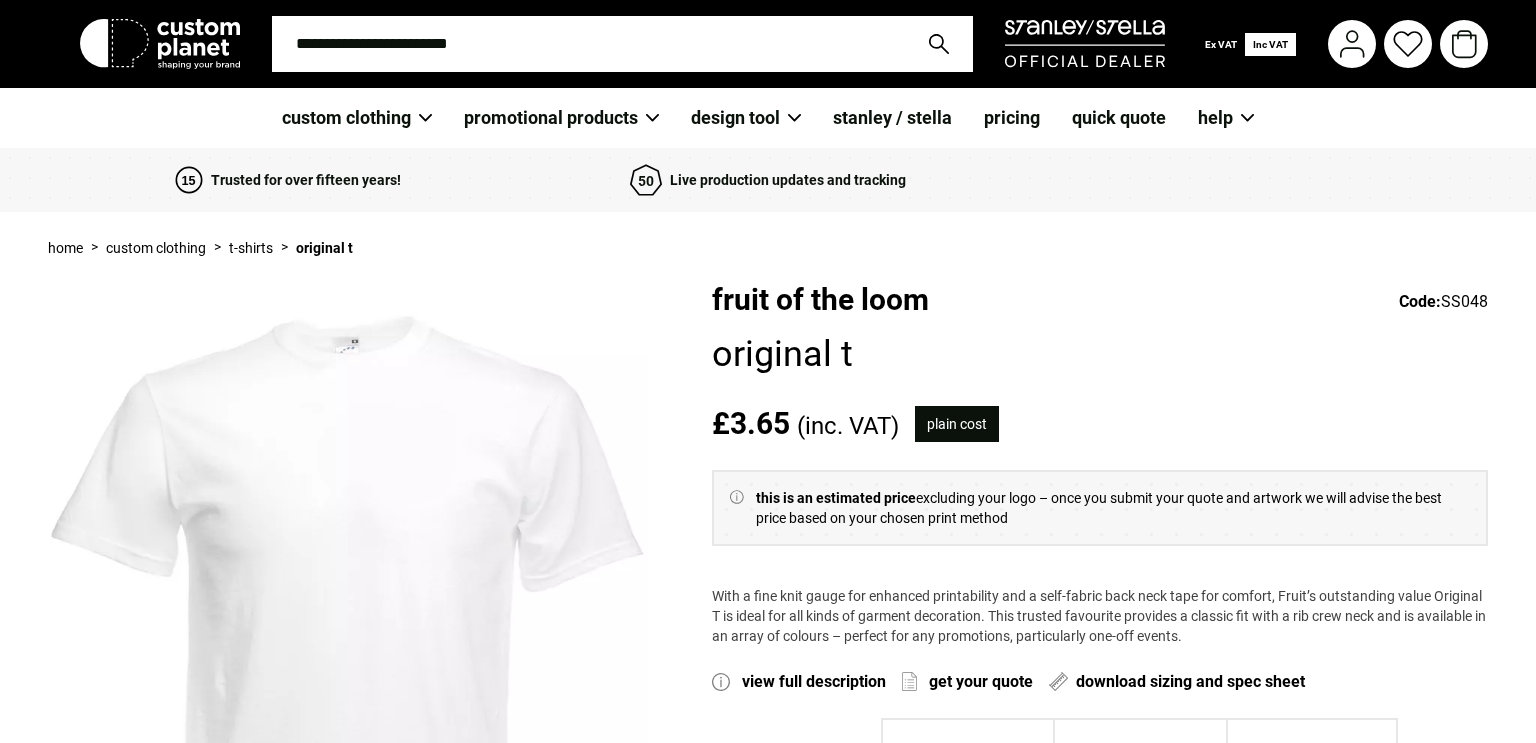 click 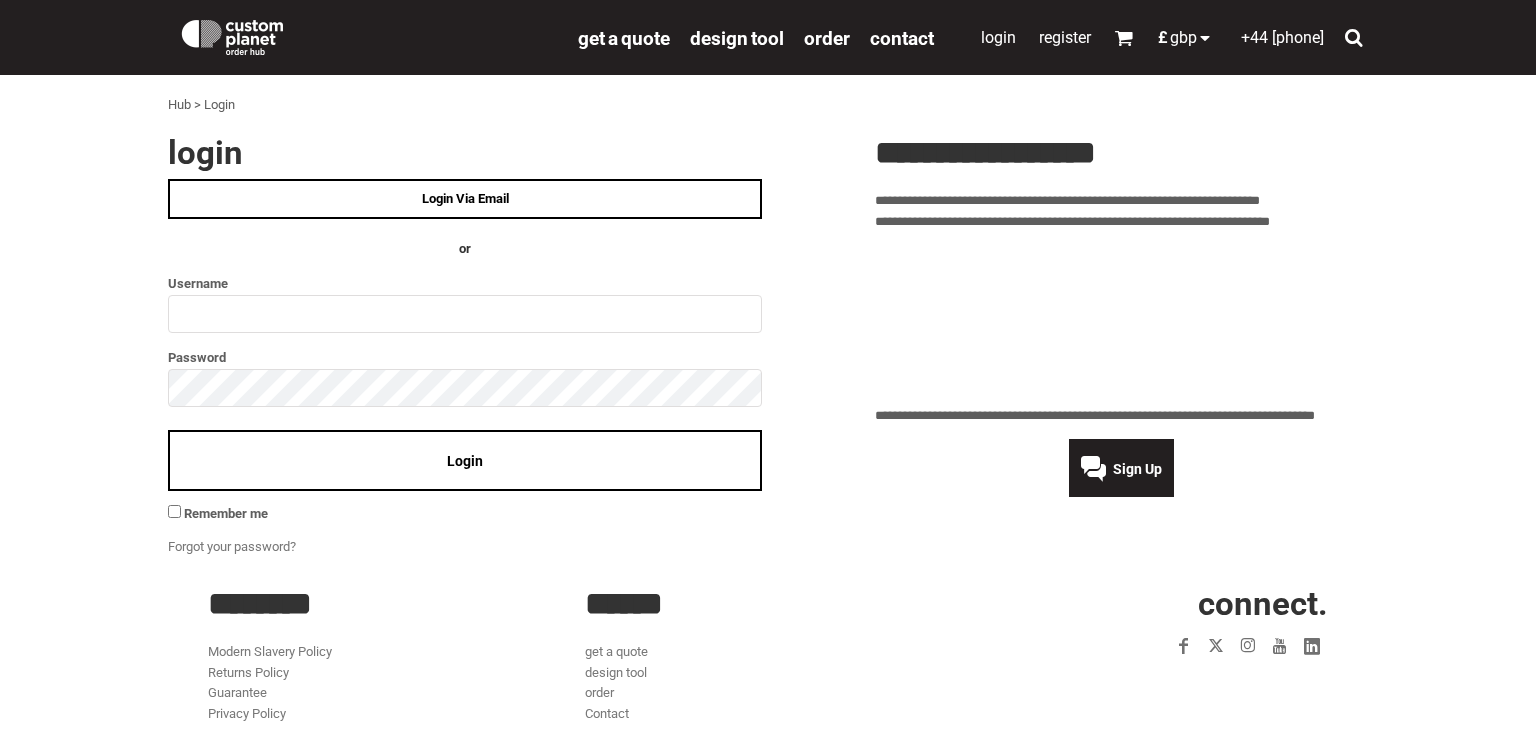 scroll, scrollTop: 0, scrollLeft: 0, axis: both 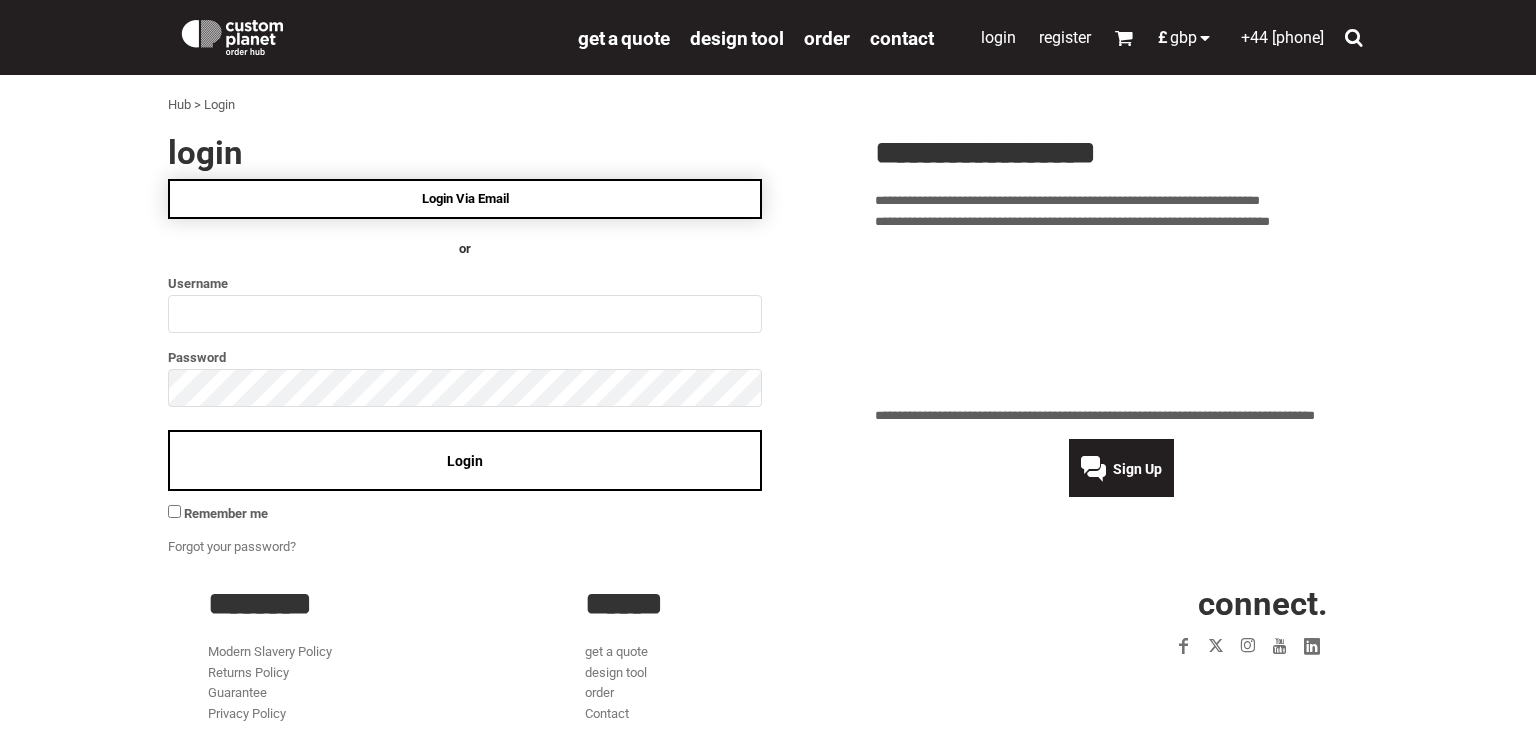 click on "Login Via Email" at bounding box center [465, 199] 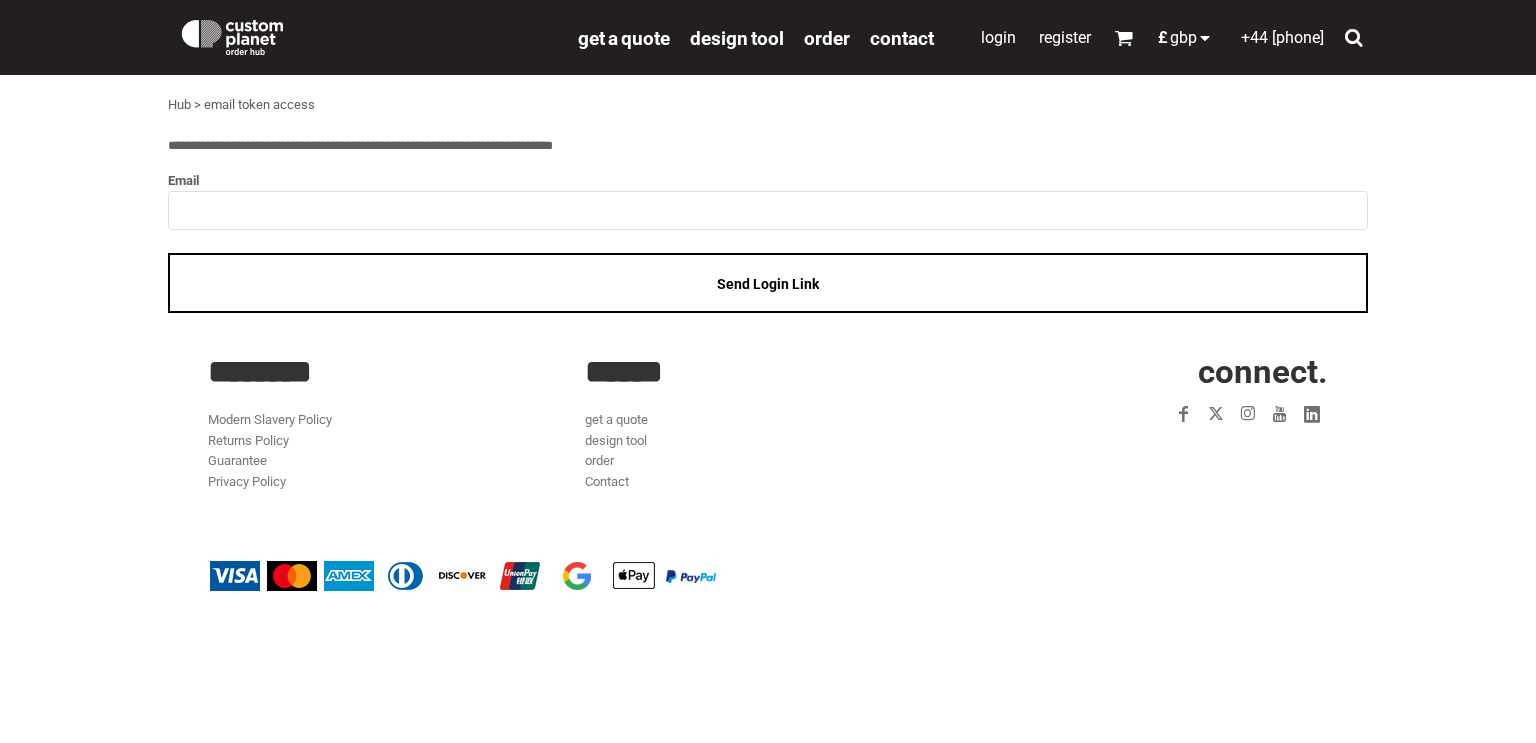 scroll, scrollTop: 0, scrollLeft: 0, axis: both 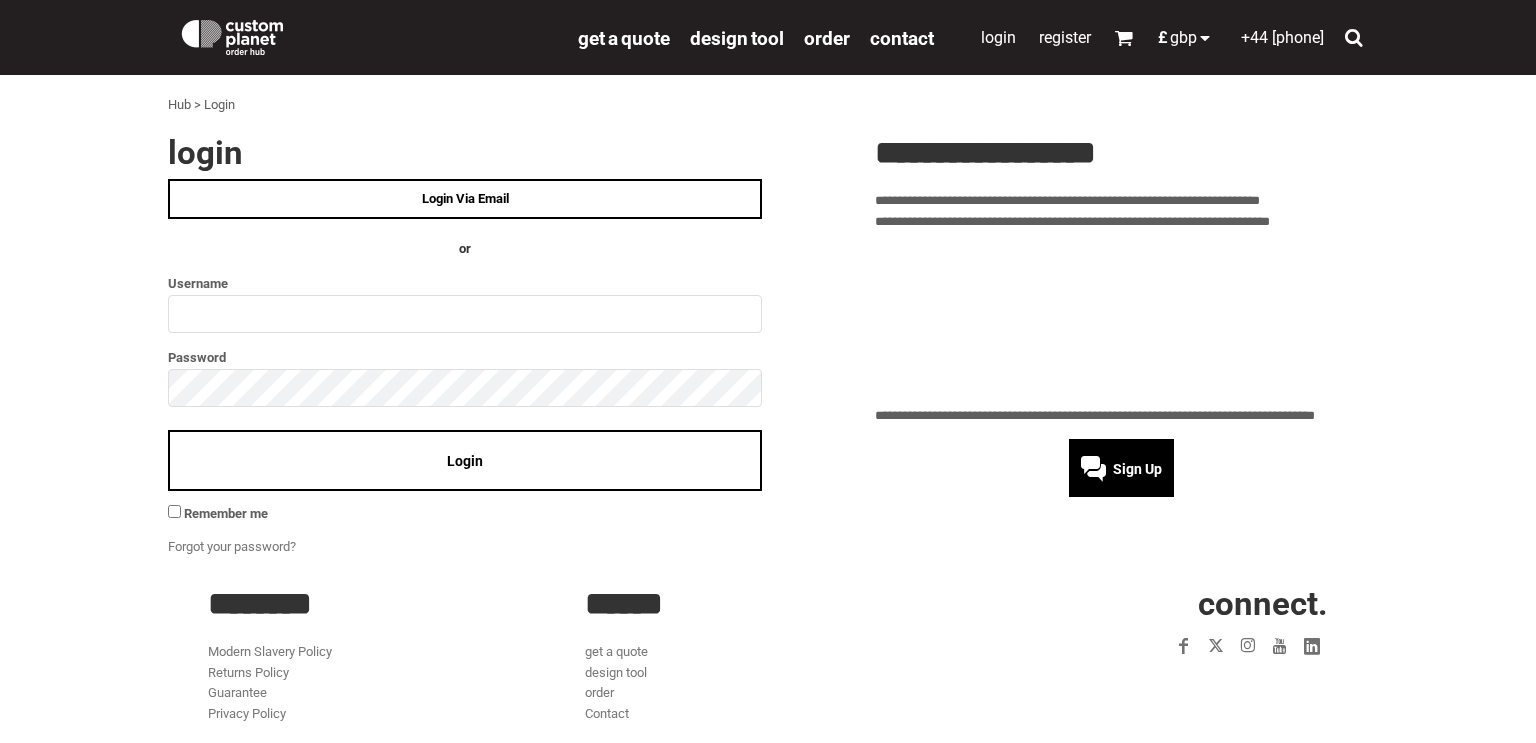 click on "Sign Up" at bounding box center (1137, 469) 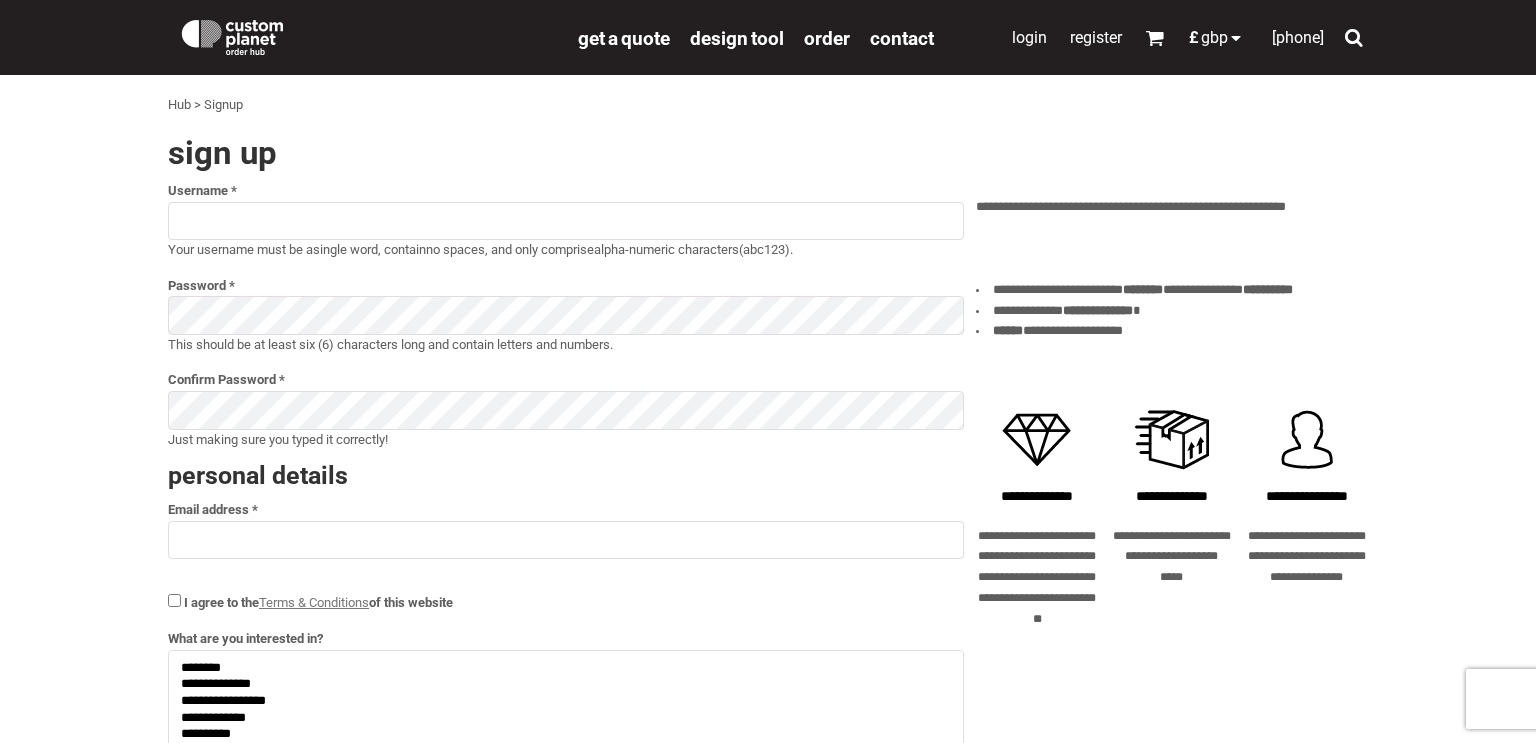 select 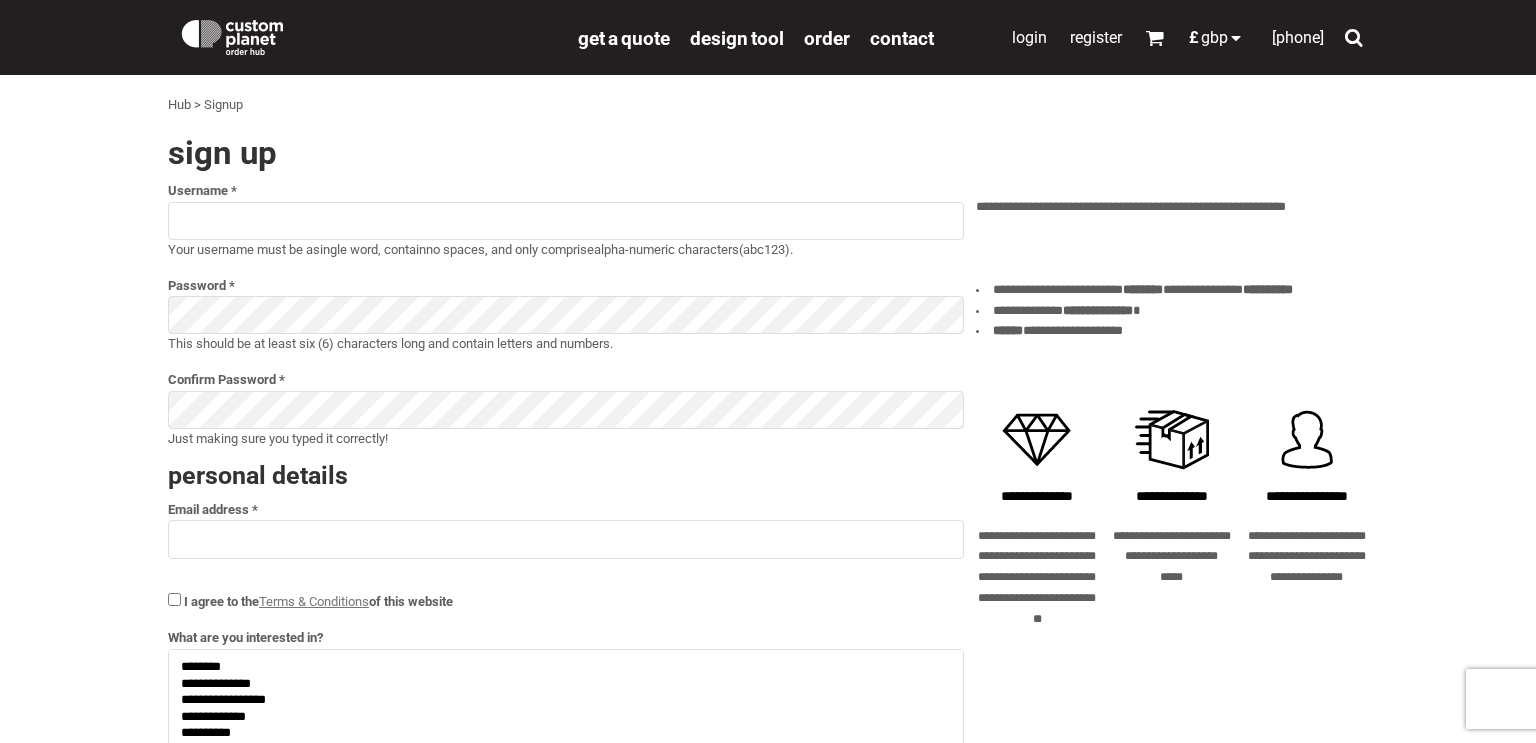 scroll, scrollTop: 0, scrollLeft: 0, axis: both 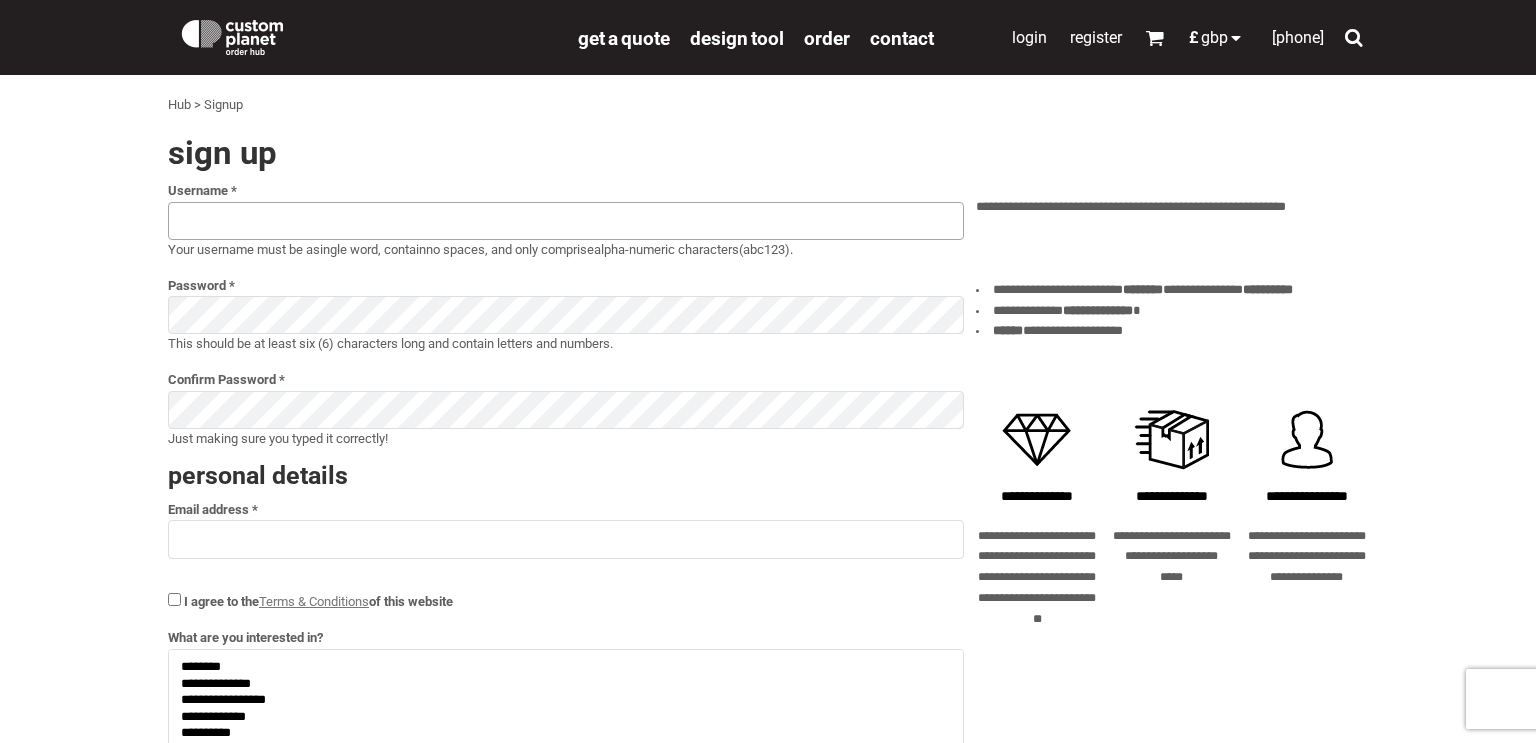 click at bounding box center (566, 221) 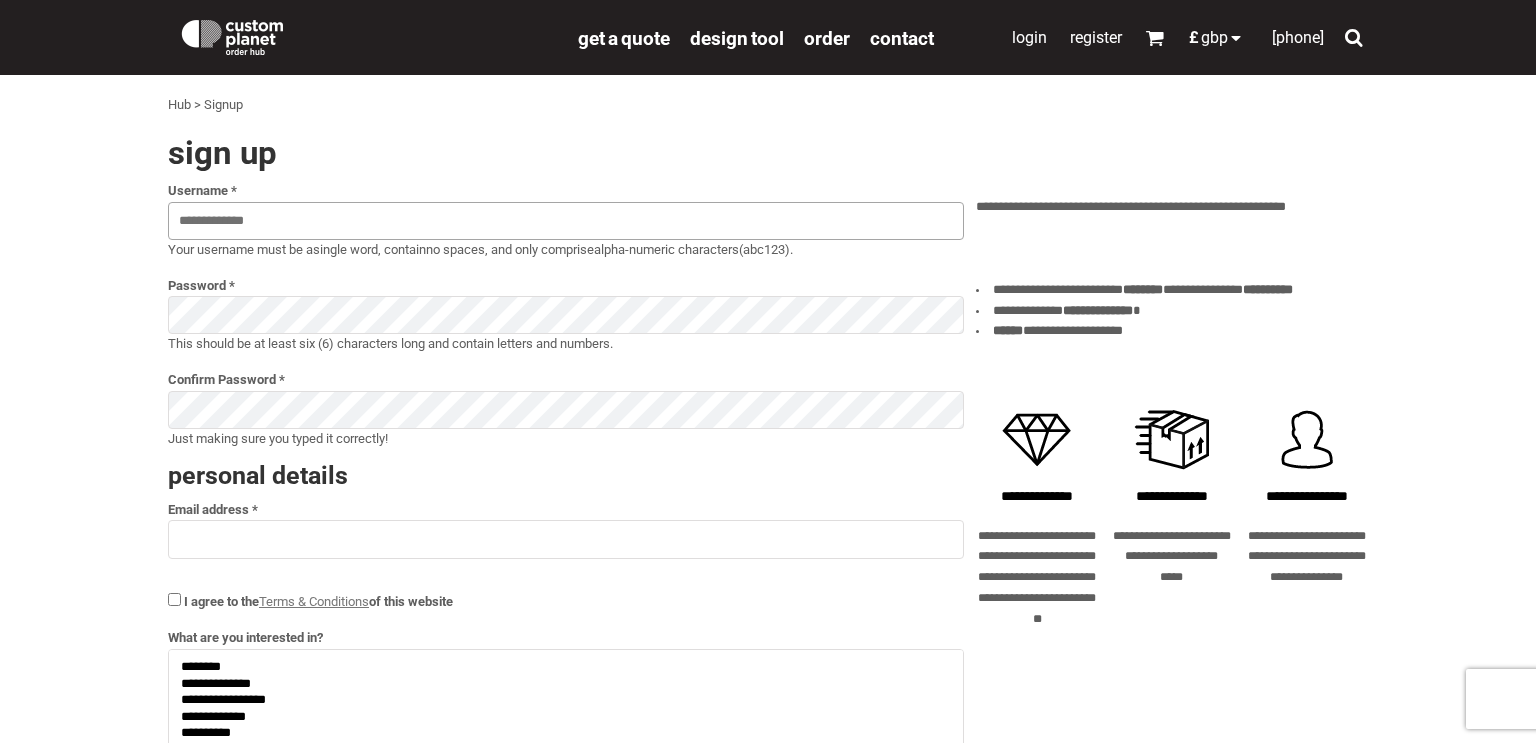 type on "**********" 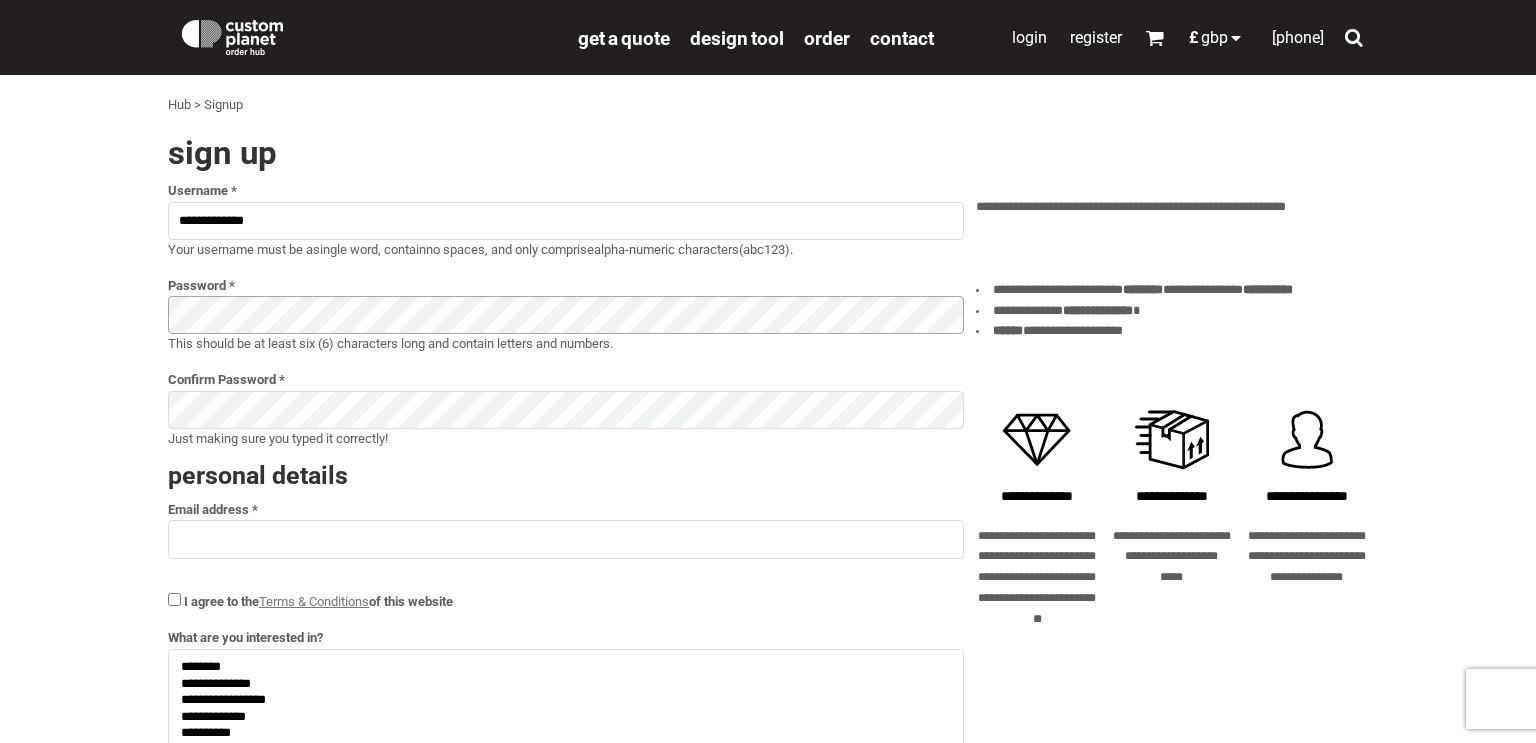 click on "**********" at bounding box center [560, 490] 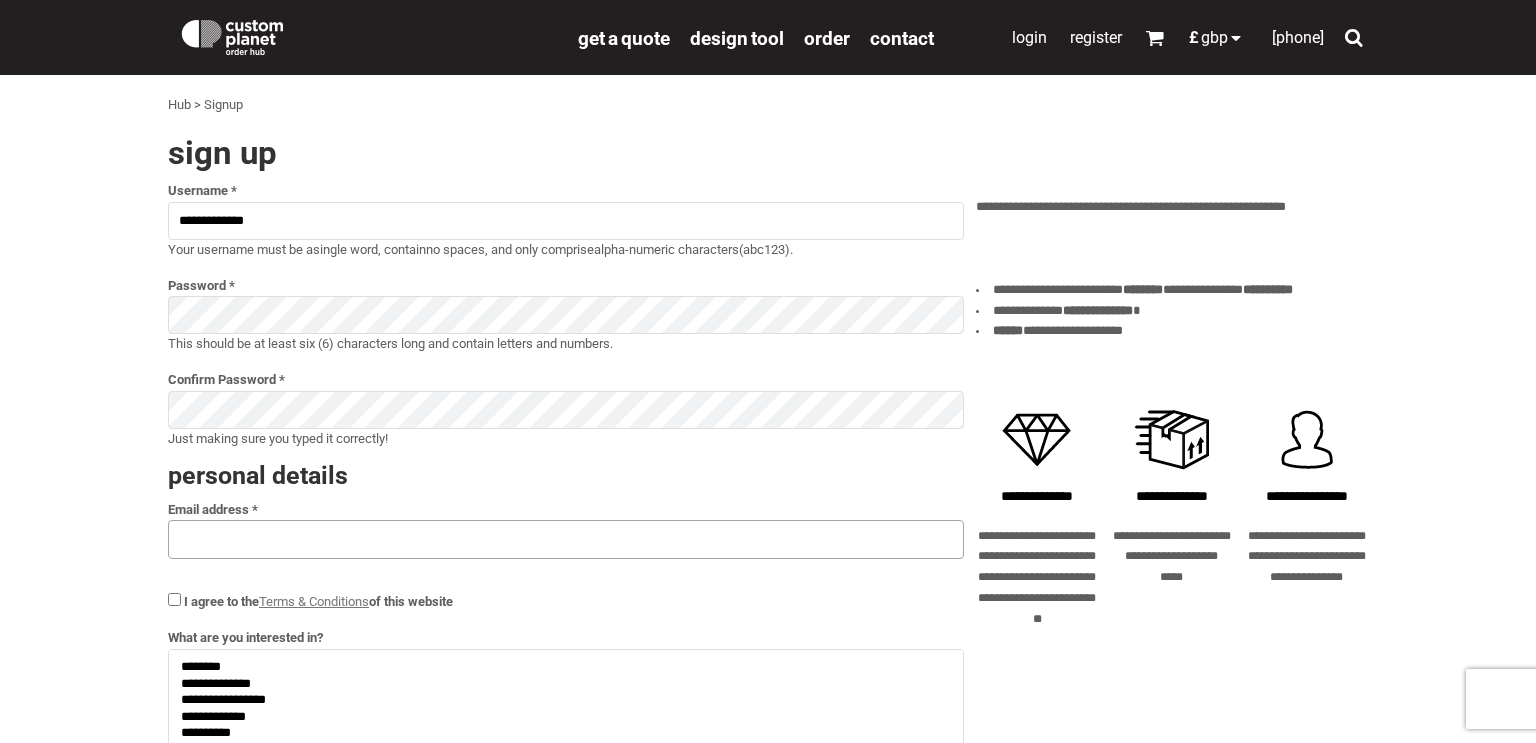 click at bounding box center [566, 539] 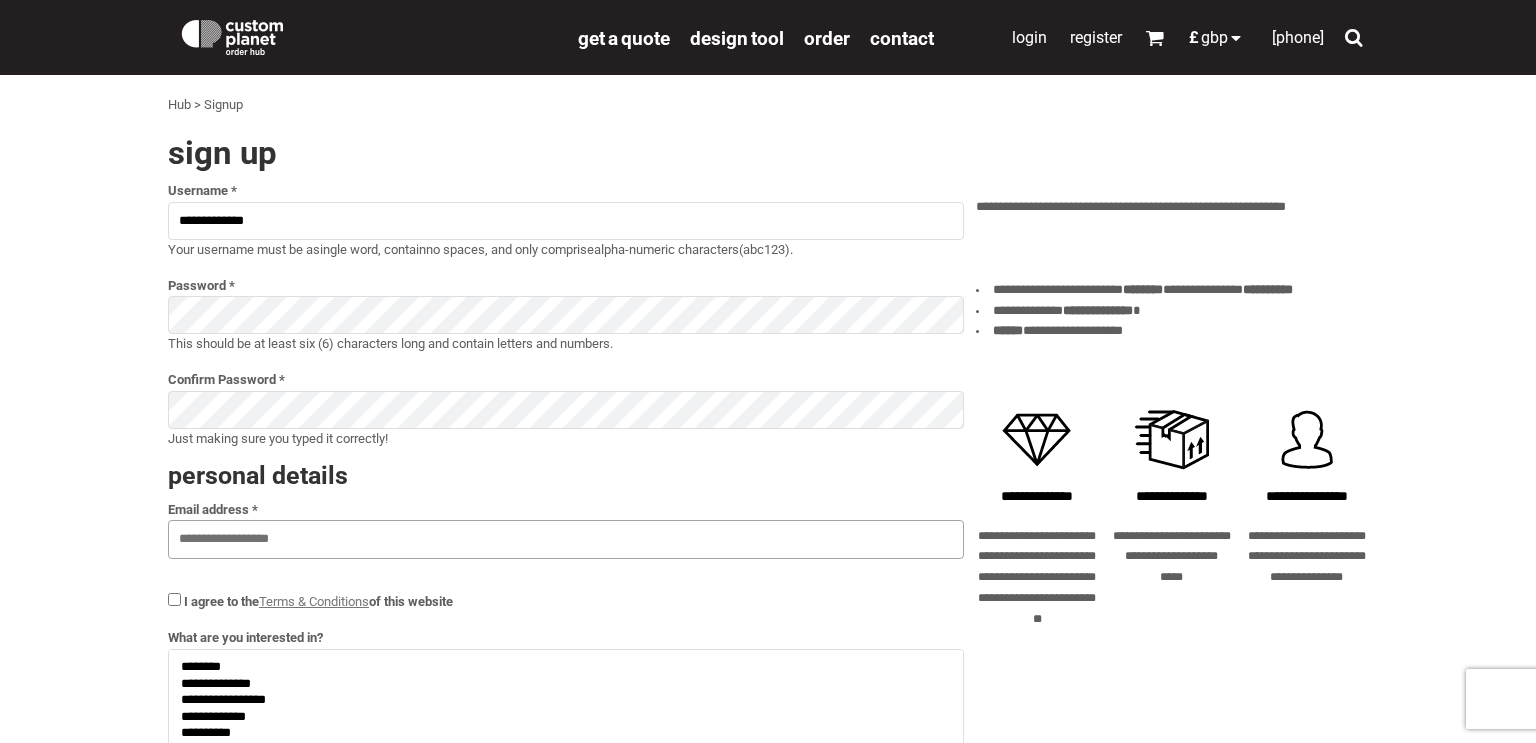 type on "**********" 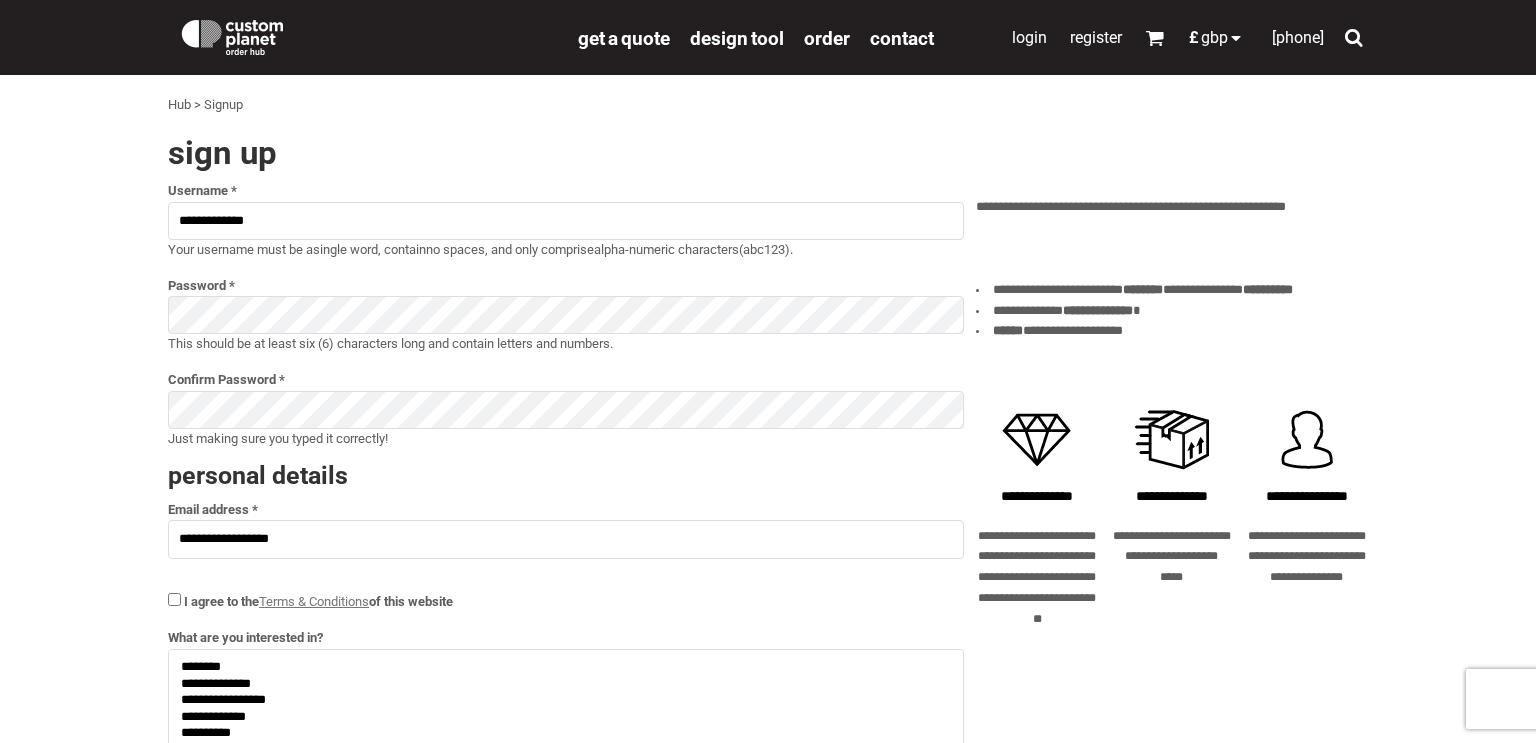 click on "I agree to the  Terms & Conditions  of this website" at bounding box center [566, 593] 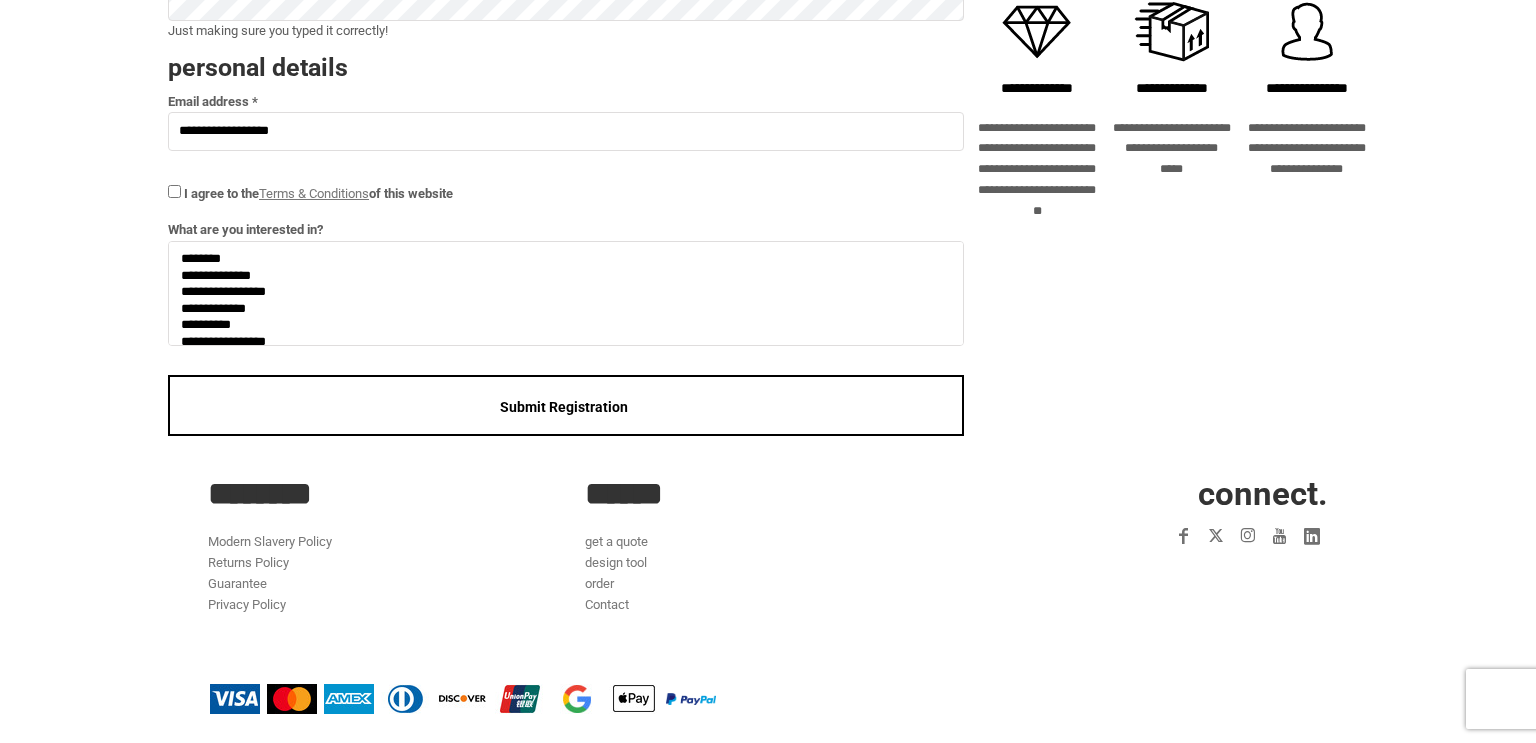 scroll, scrollTop: 417, scrollLeft: 0, axis: vertical 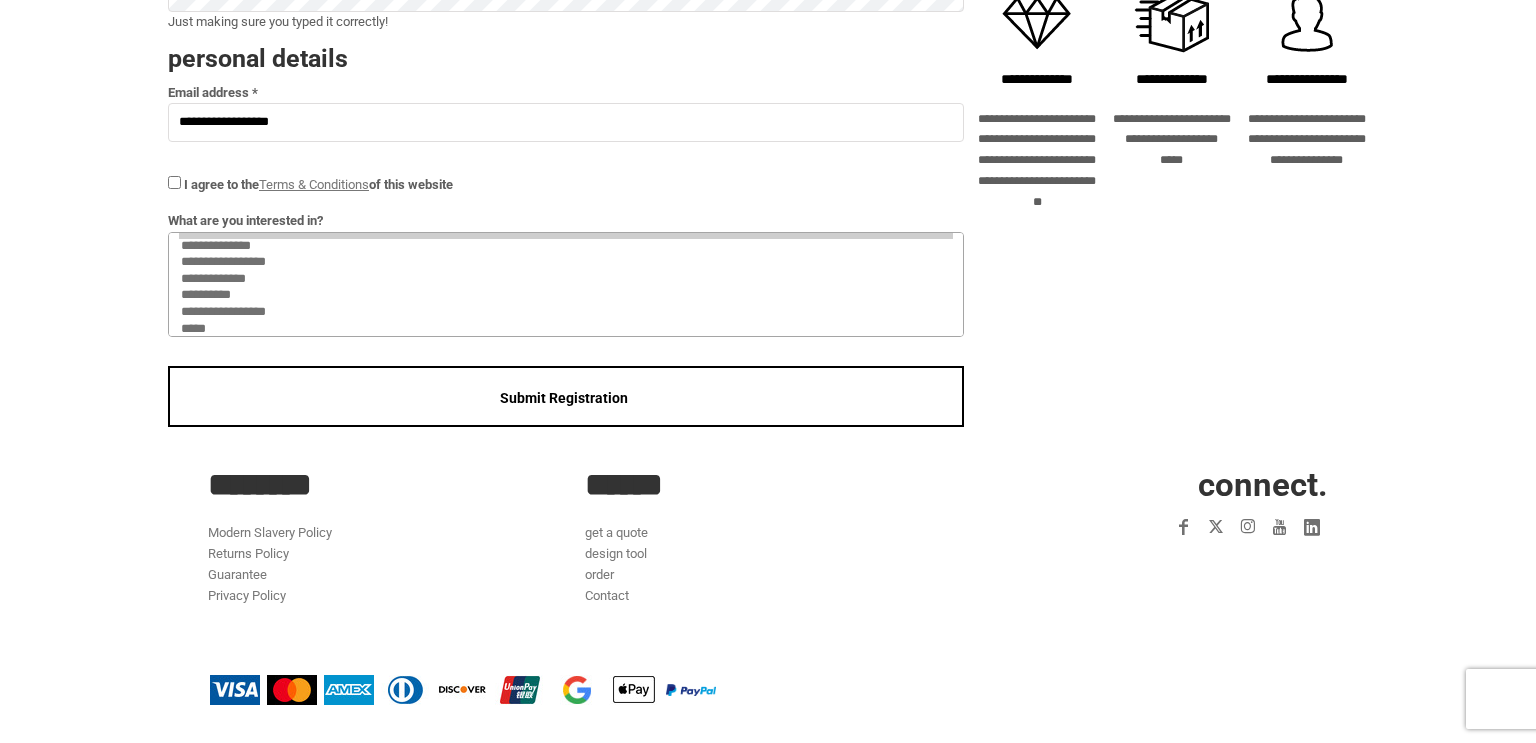 click on "**********" at bounding box center (566, 313) 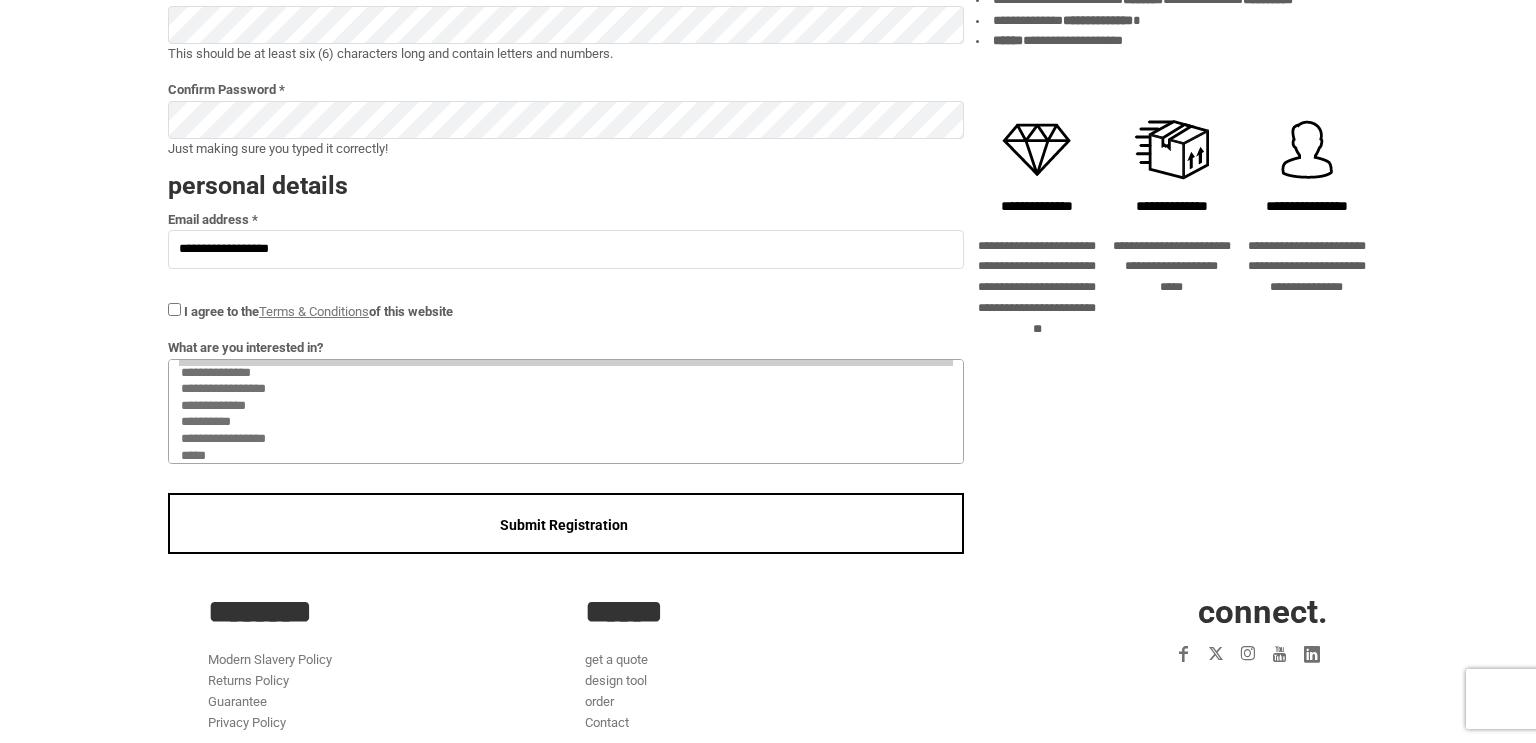 scroll, scrollTop: 285, scrollLeft: 0, axis: vertical 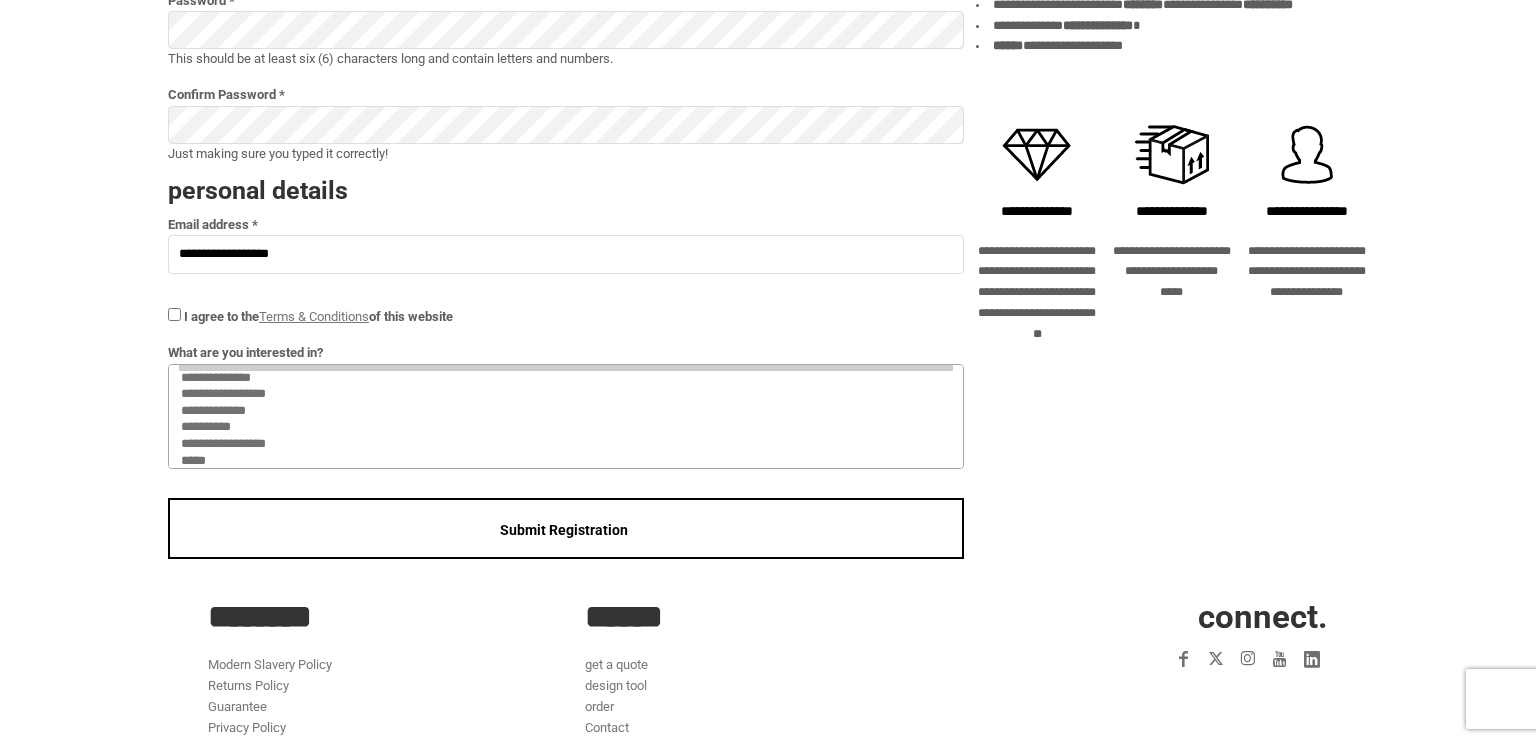 select on "*******" 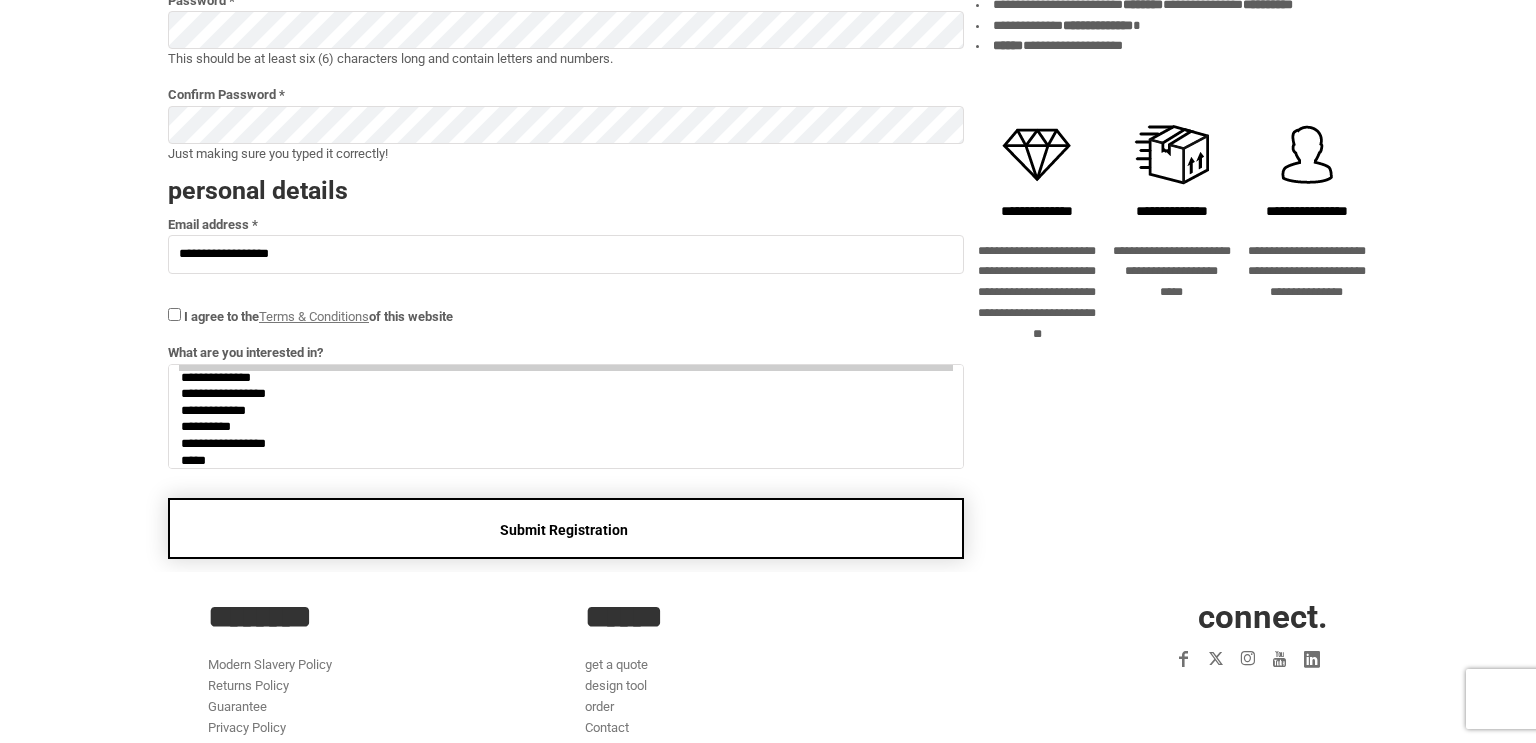 click on "Submit Registration" at bounding box center [566, 528] 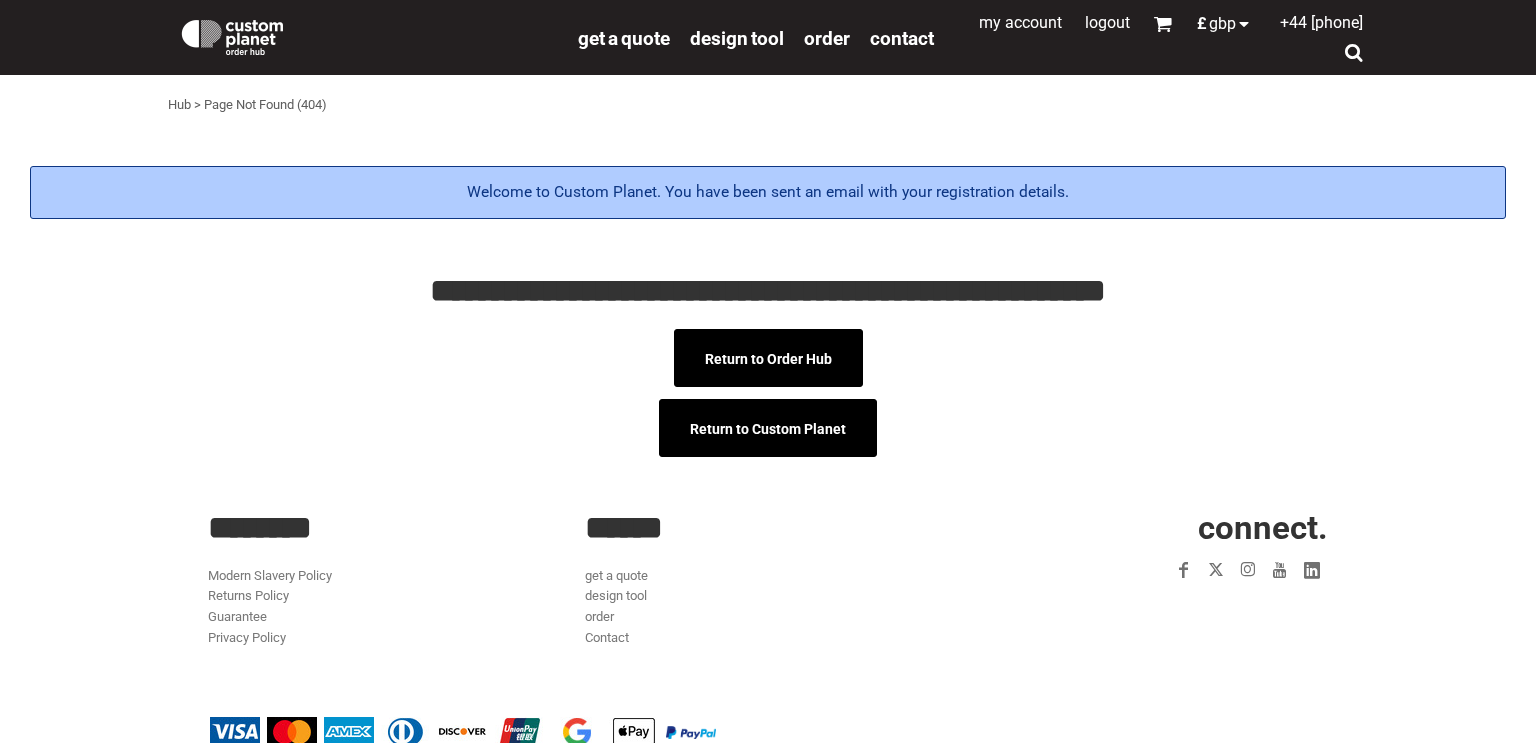 scroll, scrollTop: 0, scrollLeft: 0, axis: both 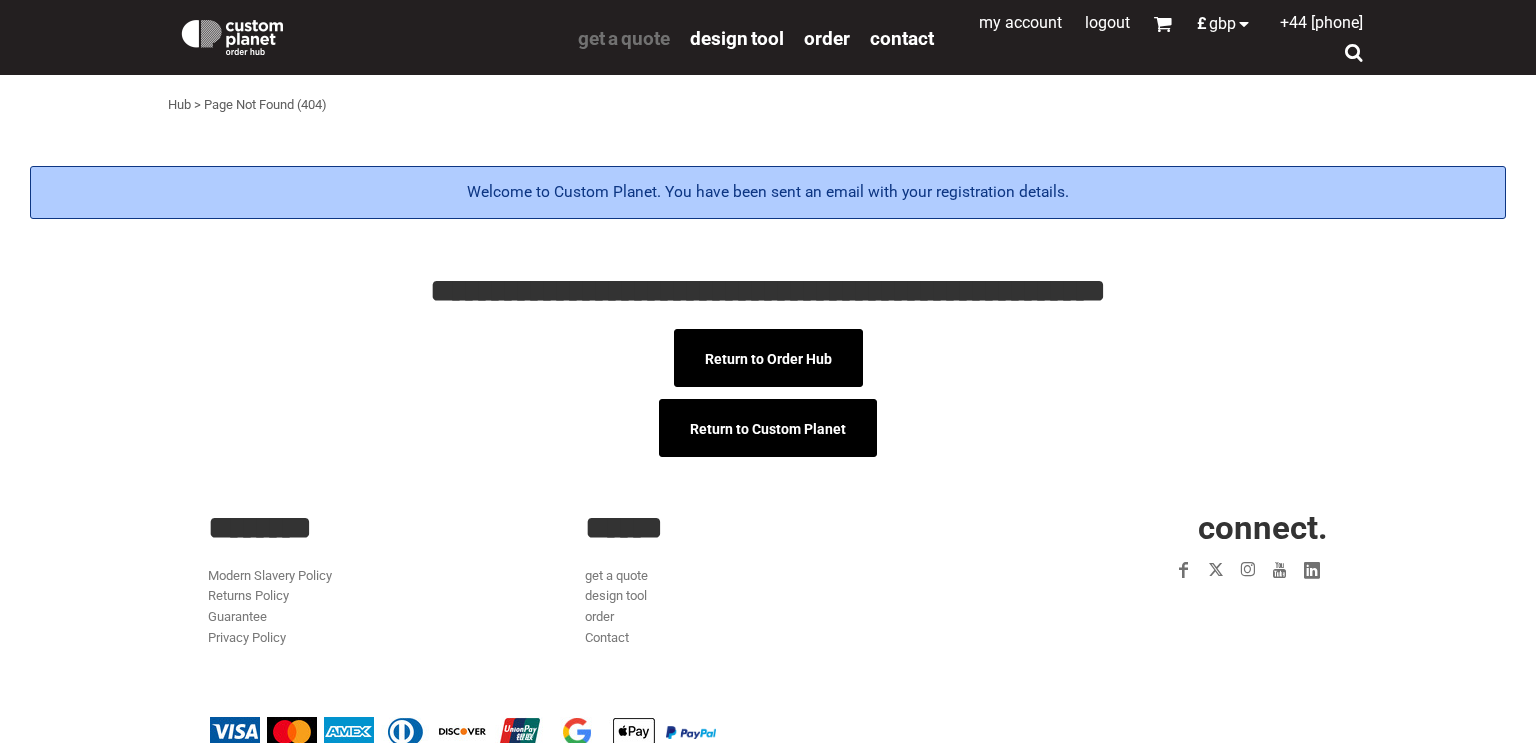 click on "get a quote" at bounding box center (624, 38) 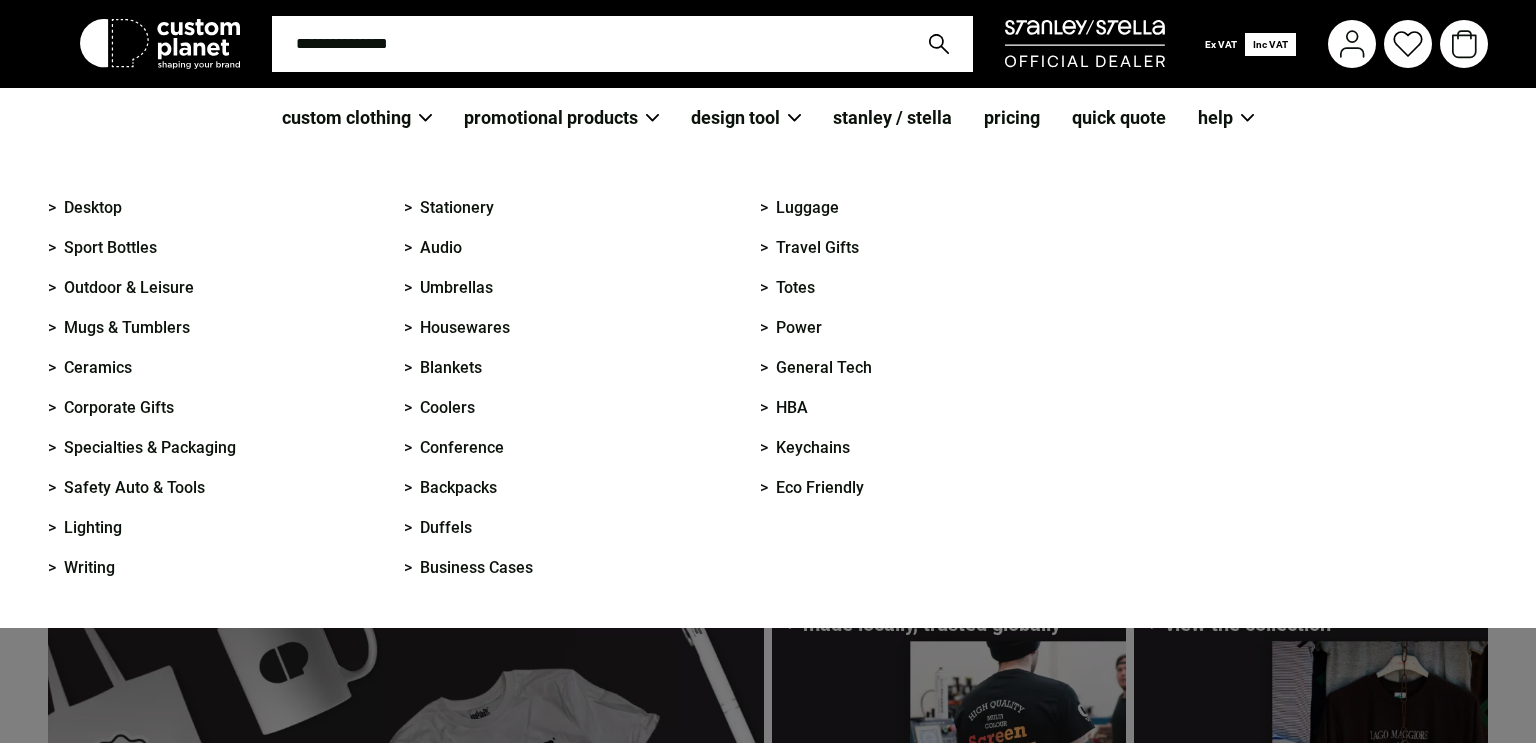 scroll, scrollTop: 0, scrollLeft: 0, axis: both 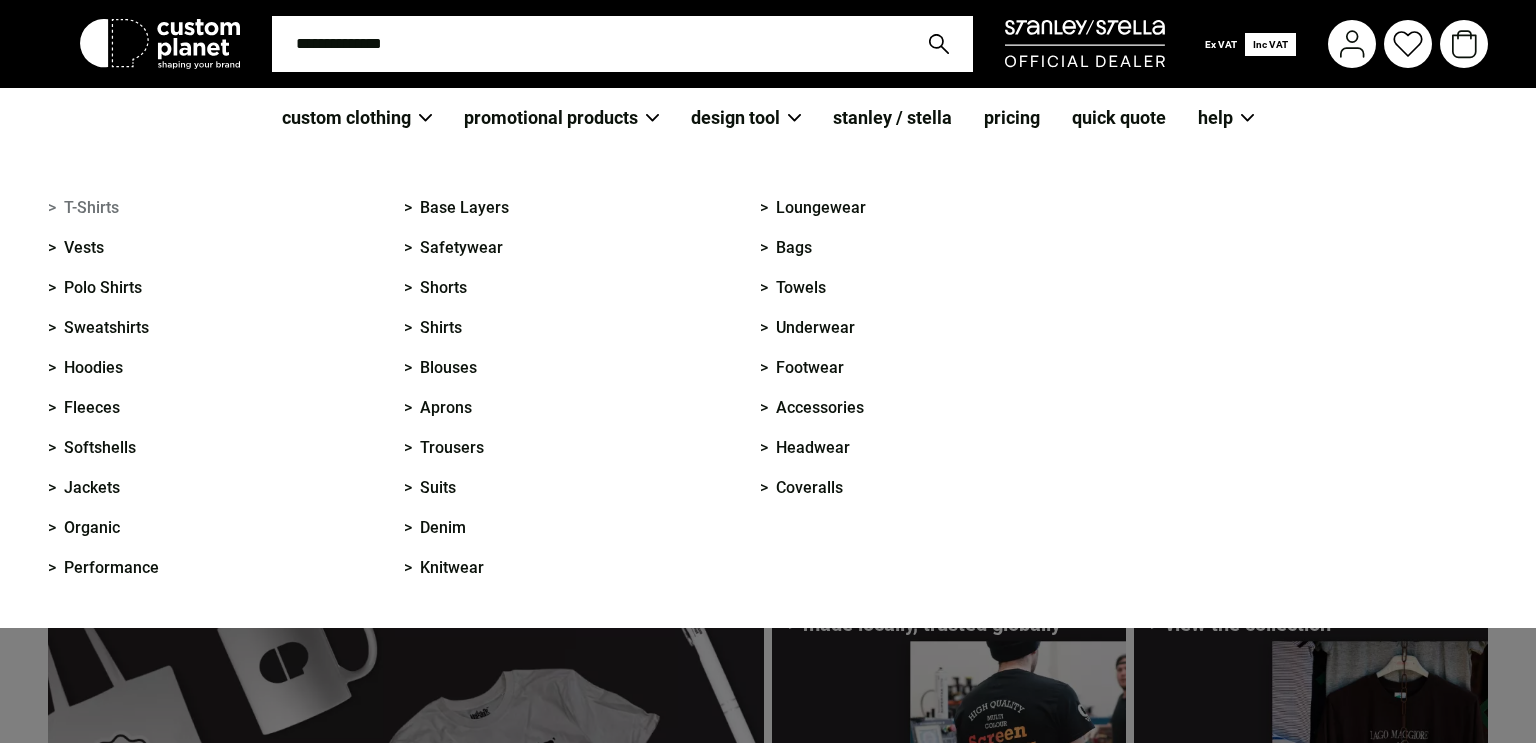 click on ">  T-Shirts" at bounding box center (83, 208) 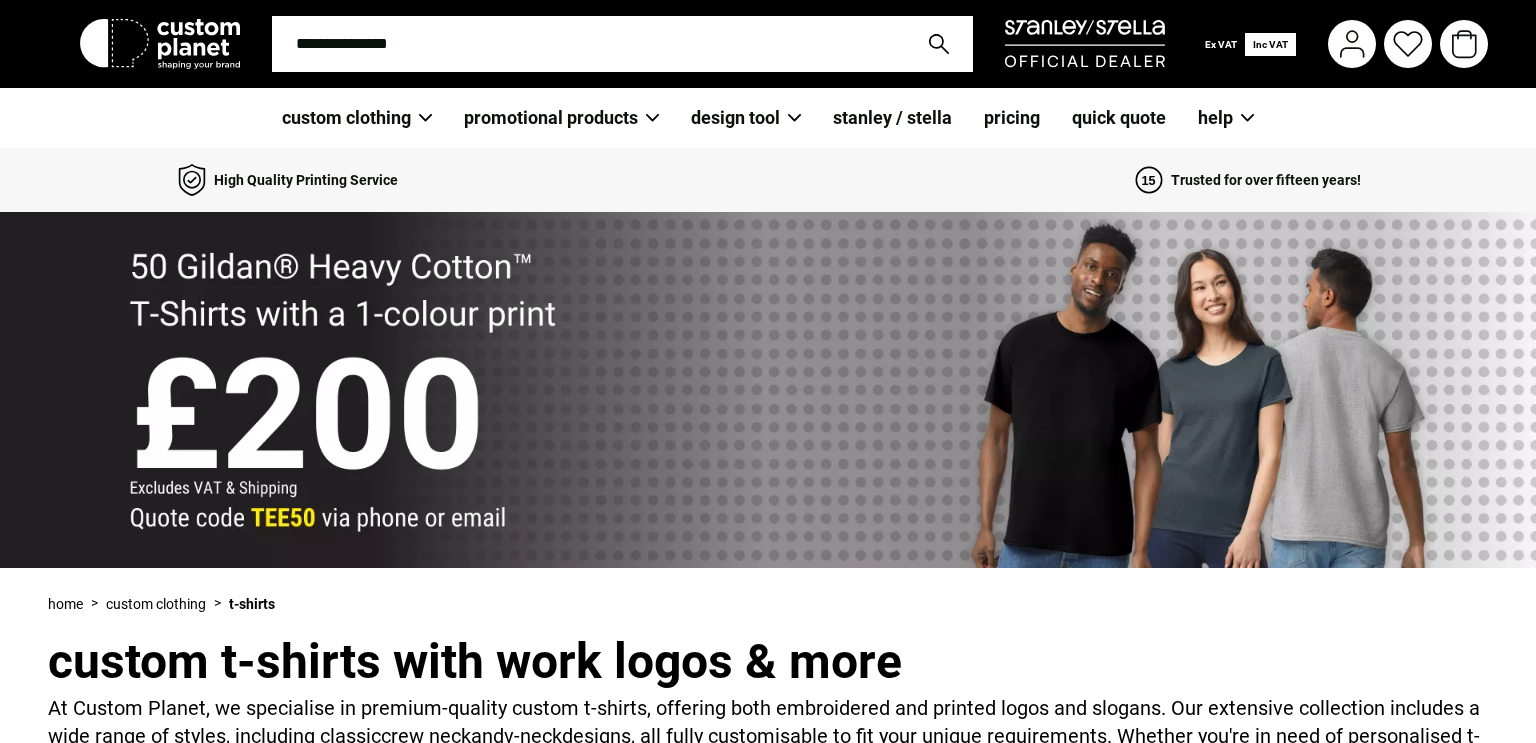 scroll, scrollTop: 0, scrollLeft: 0, axis: both 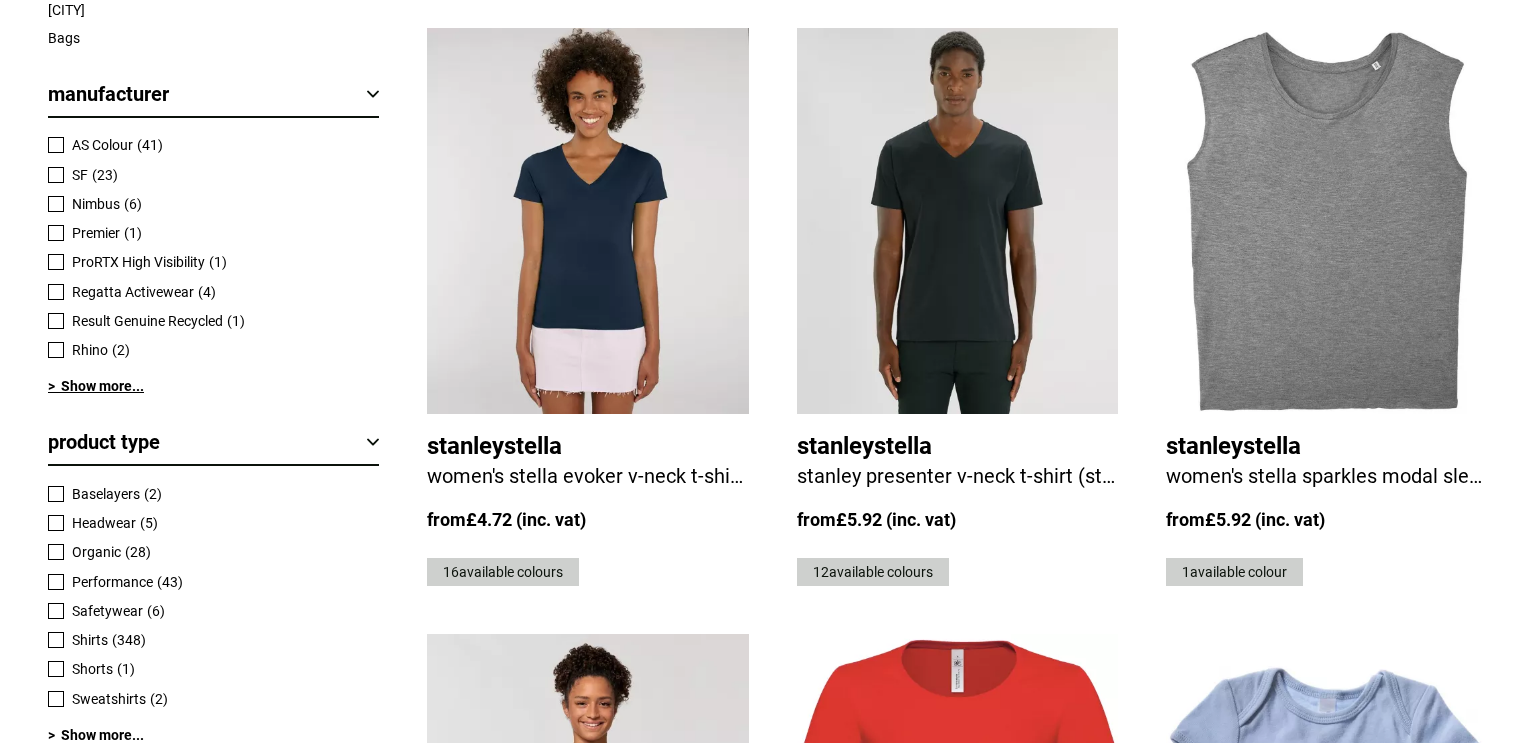 click on ">  Show more..." at bounding box center (213, 386) 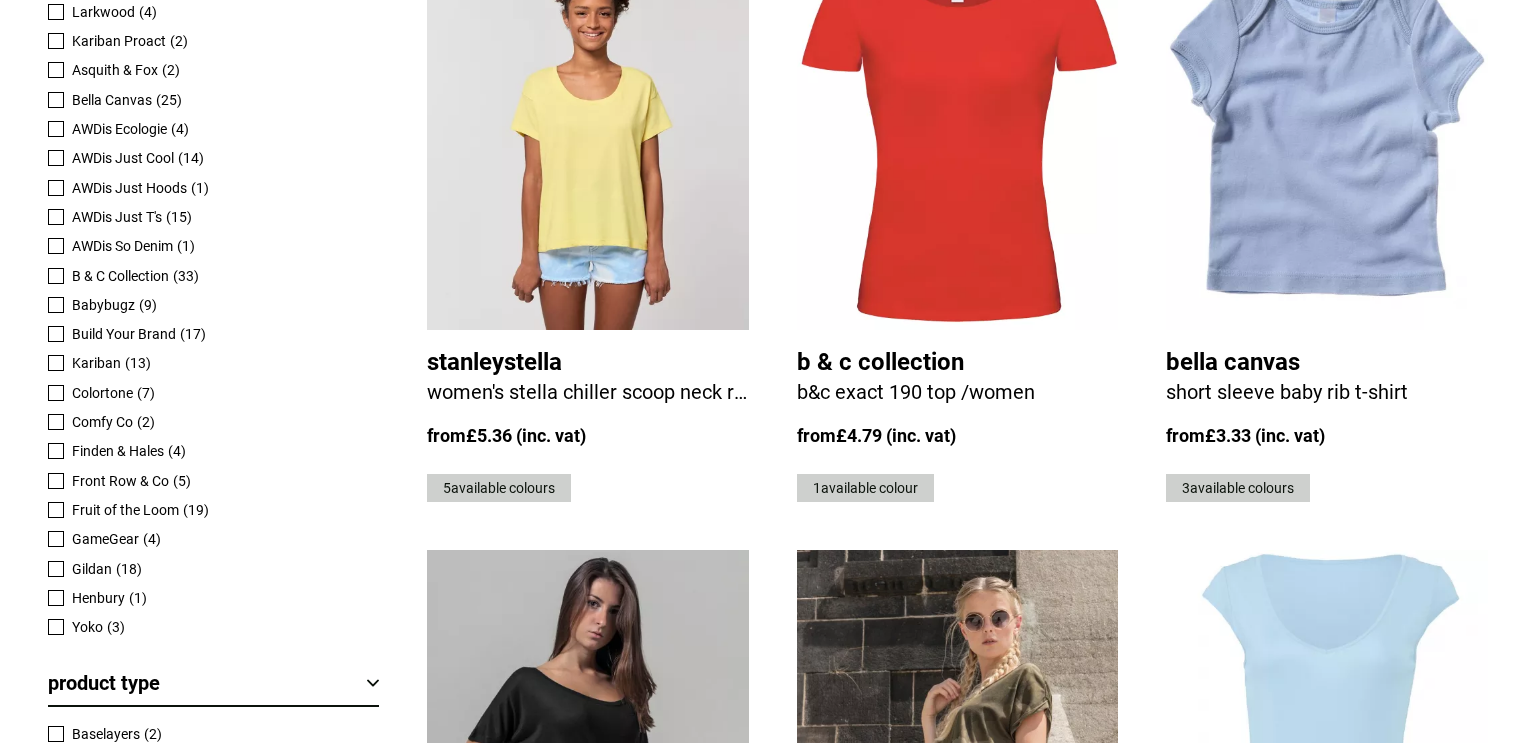 scroll, scrollTop: 1654, scrollLeft: 0, axis: vertical 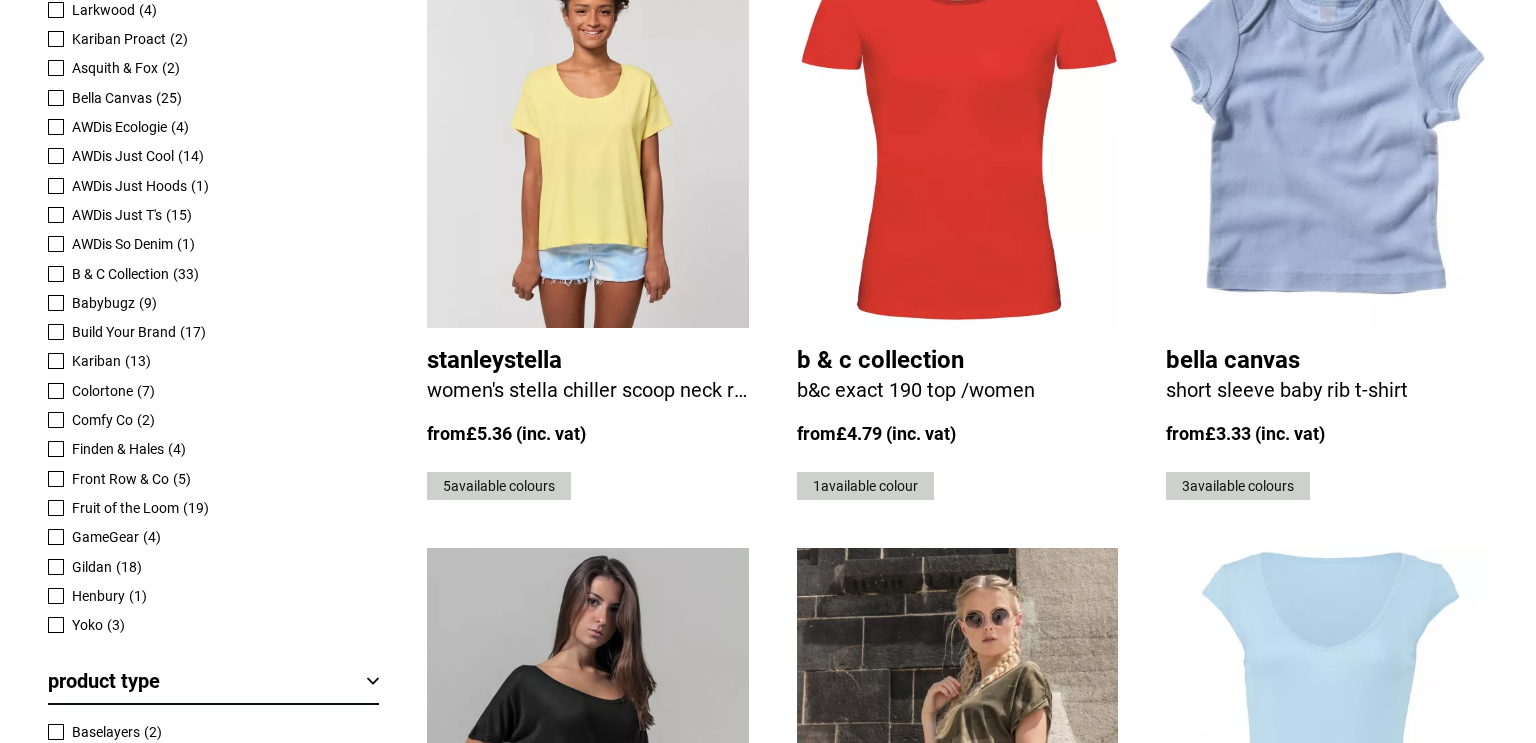 click on "Fruit of the Loom" at bounding box center [125, 508] 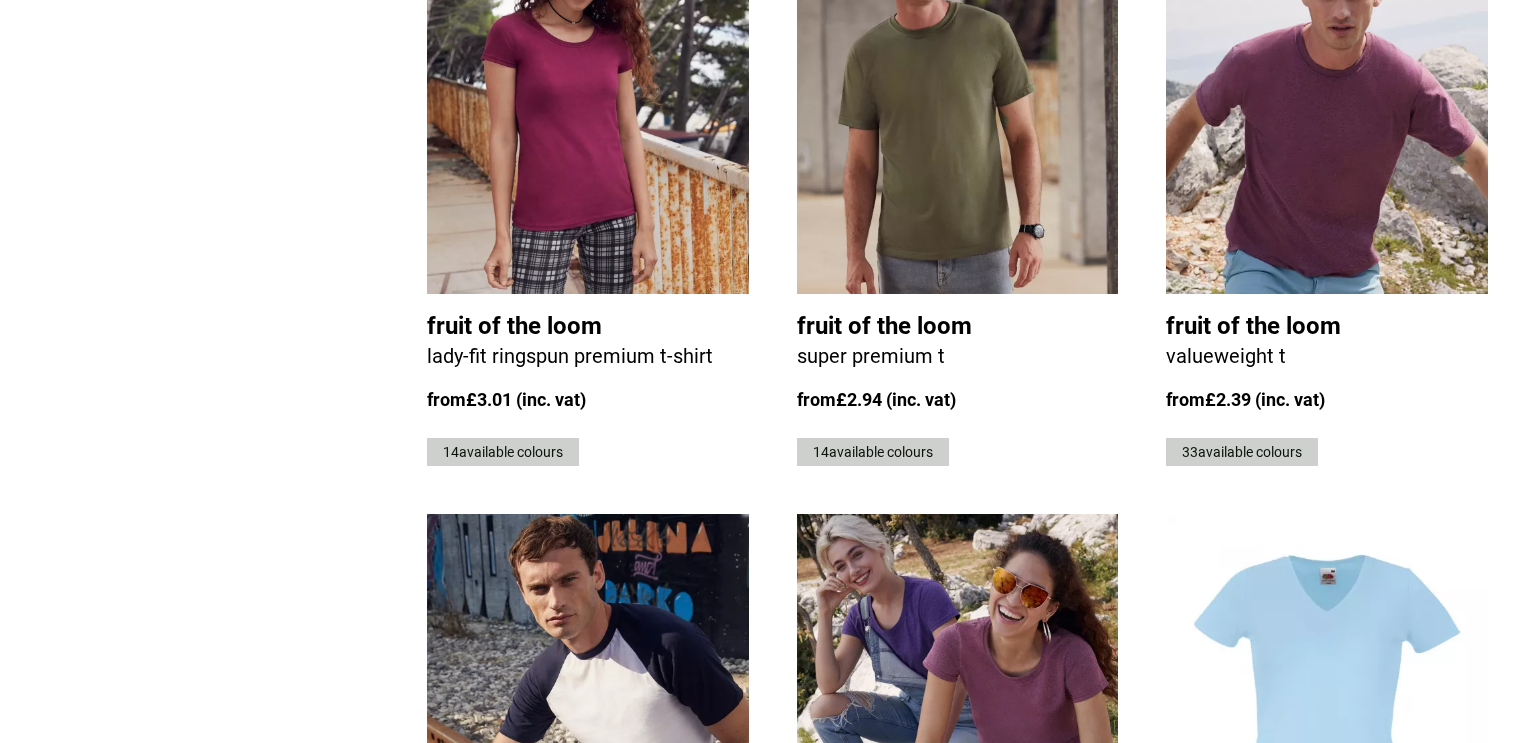 scroll, scrollTop: 2896, scrollLeft: 0, axis: vertical 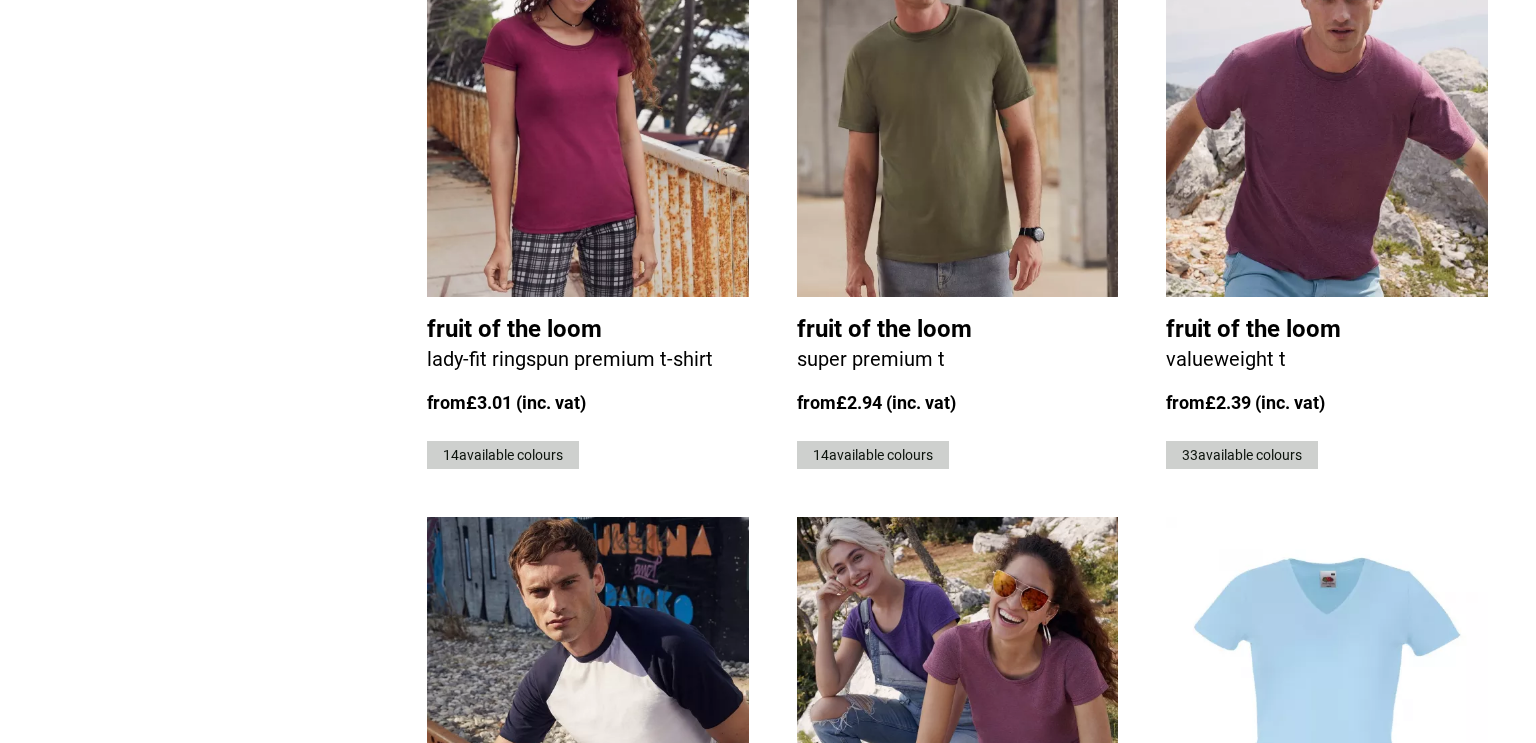 click at bounding box center [1327, 104] 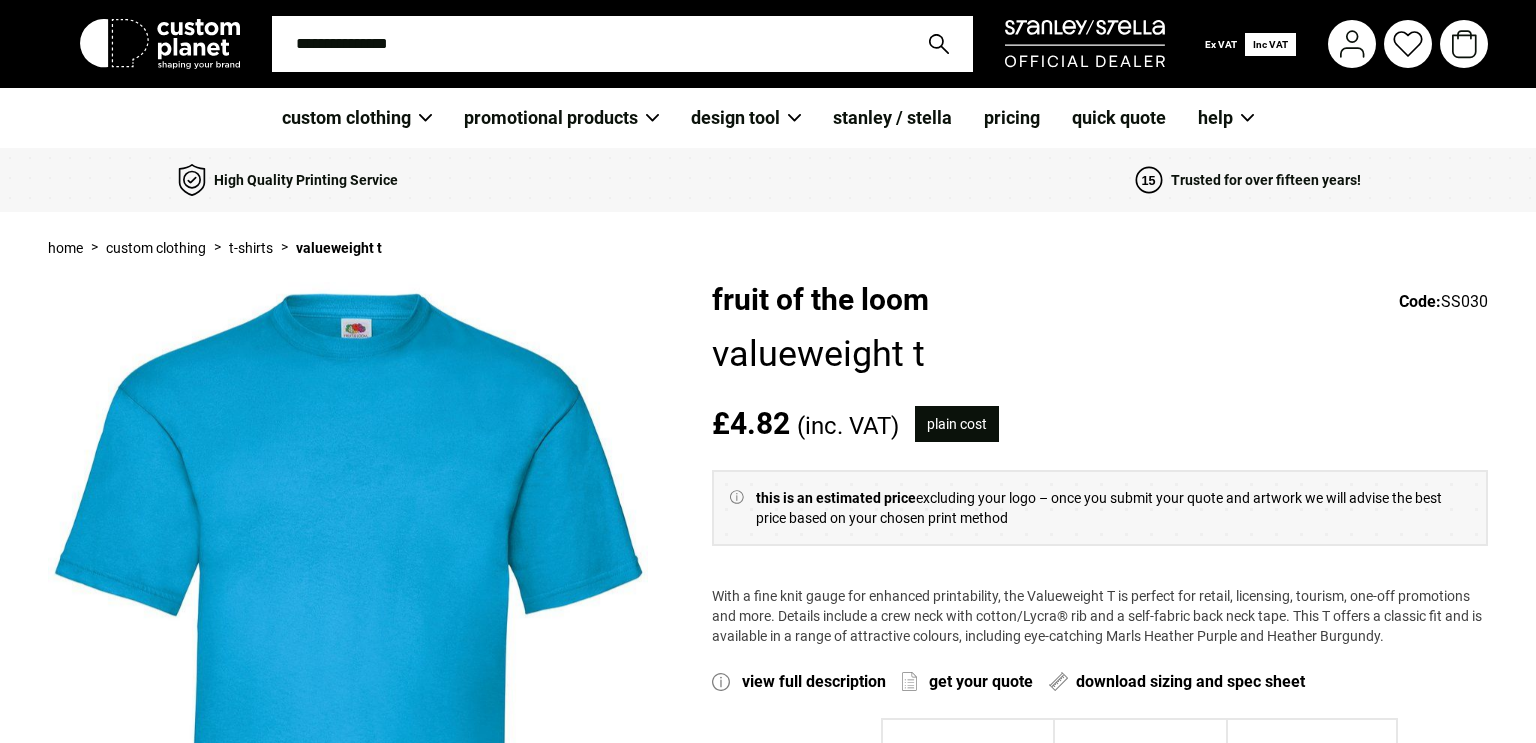 scroll, scrollTop: 149, scrollLeft: 0, axis: vertical 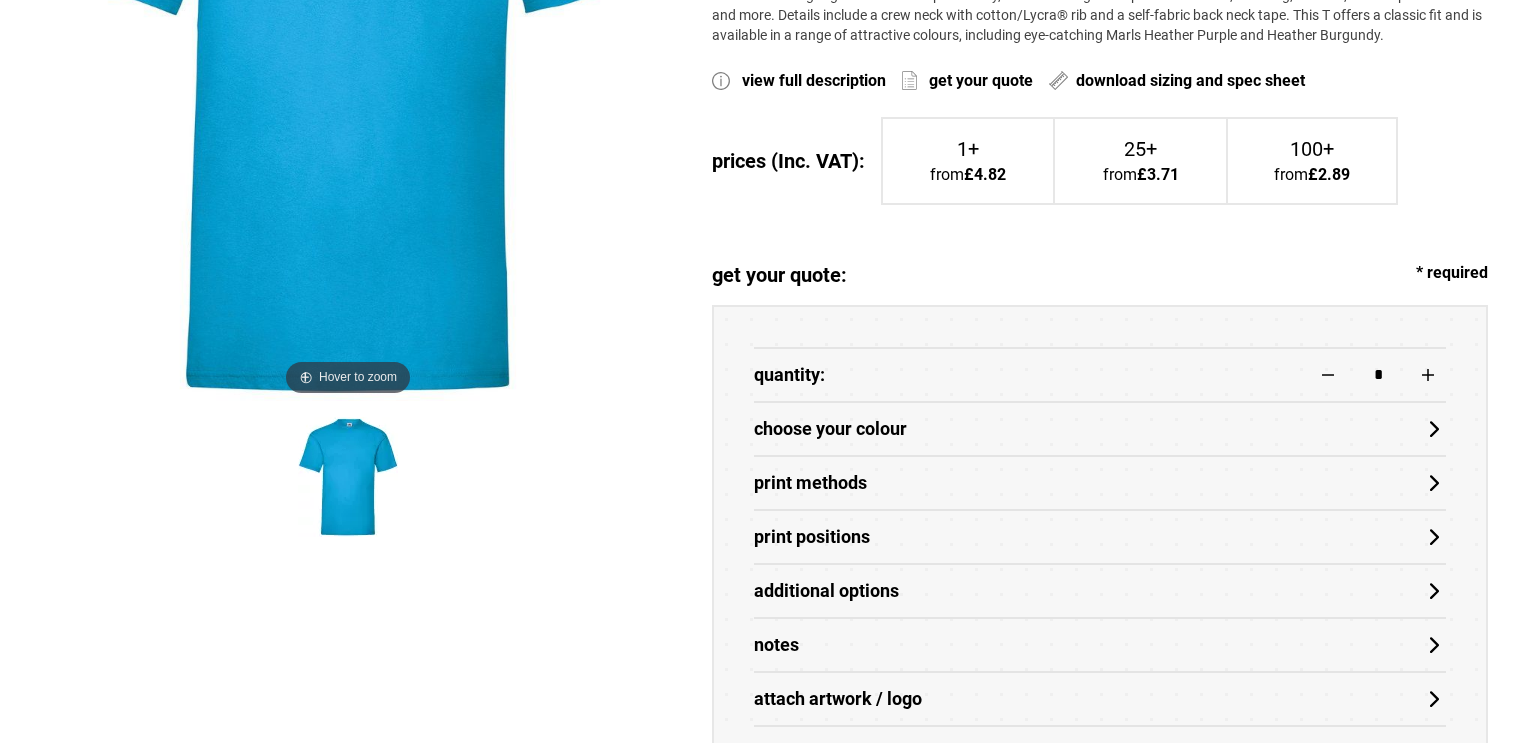 click on "quantity:" at bounding box center [789, 375] 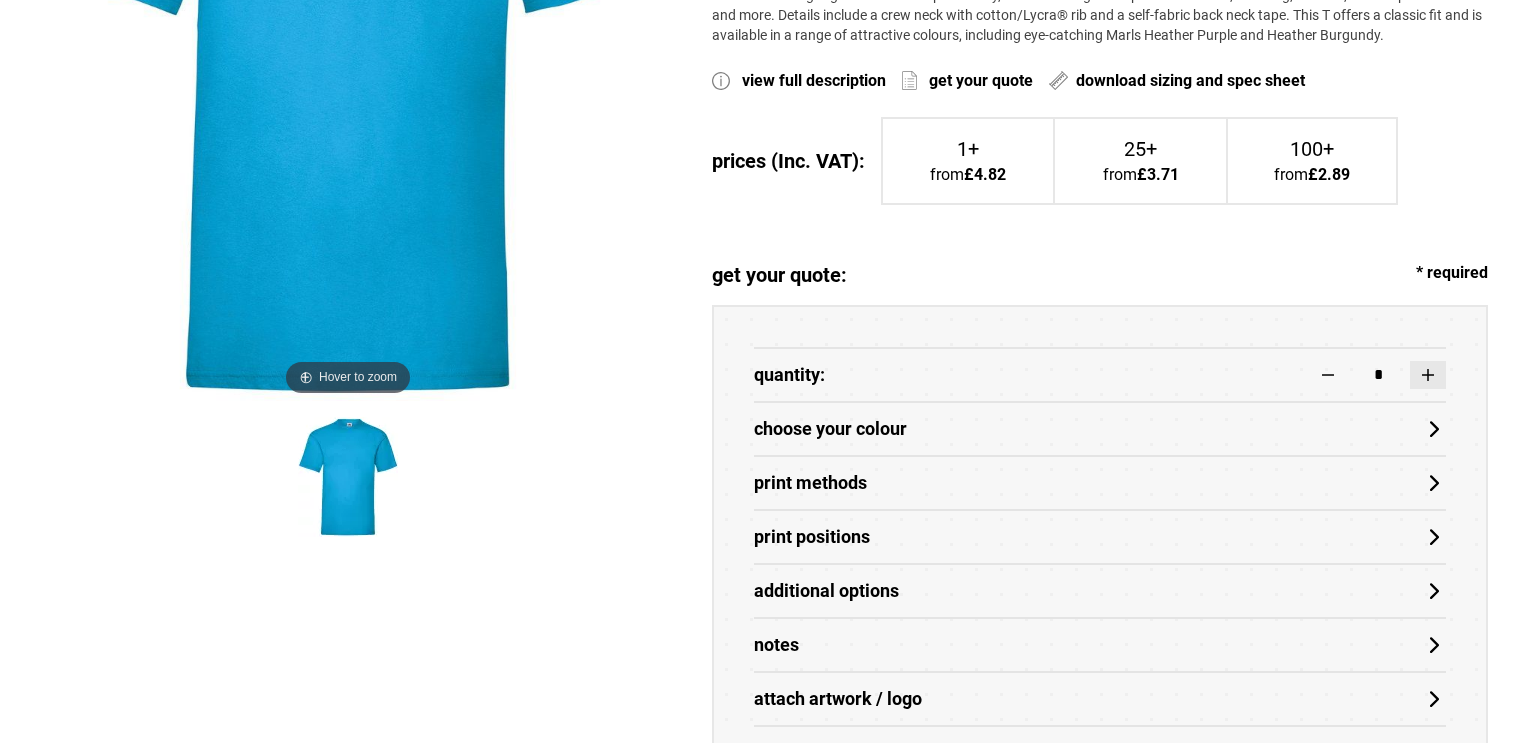 click at bounding box center (1428, 375) 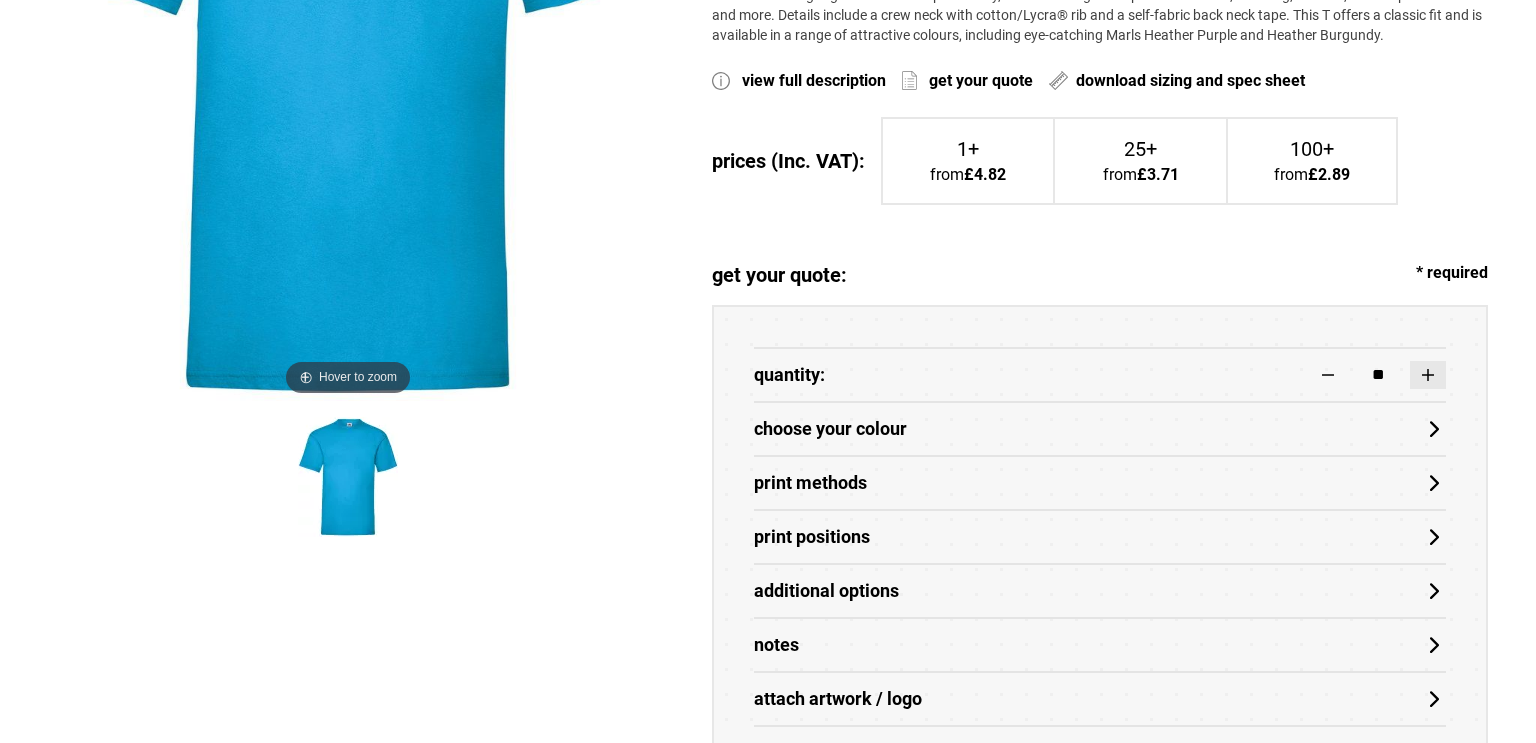 click at bounding box center (1428, 375) 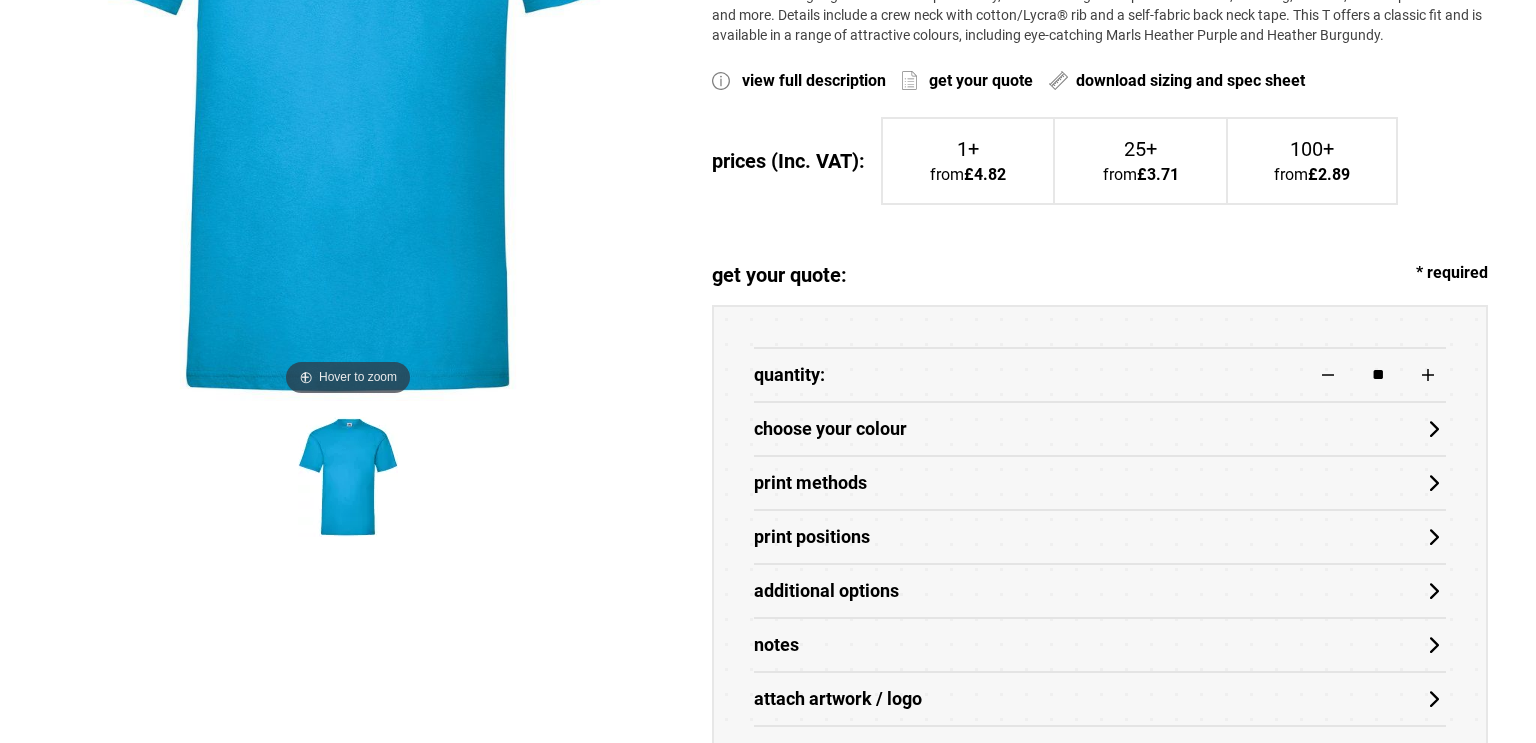 click on "Download Sizing and Spec Sheet" at bounding box center (1190, 81) 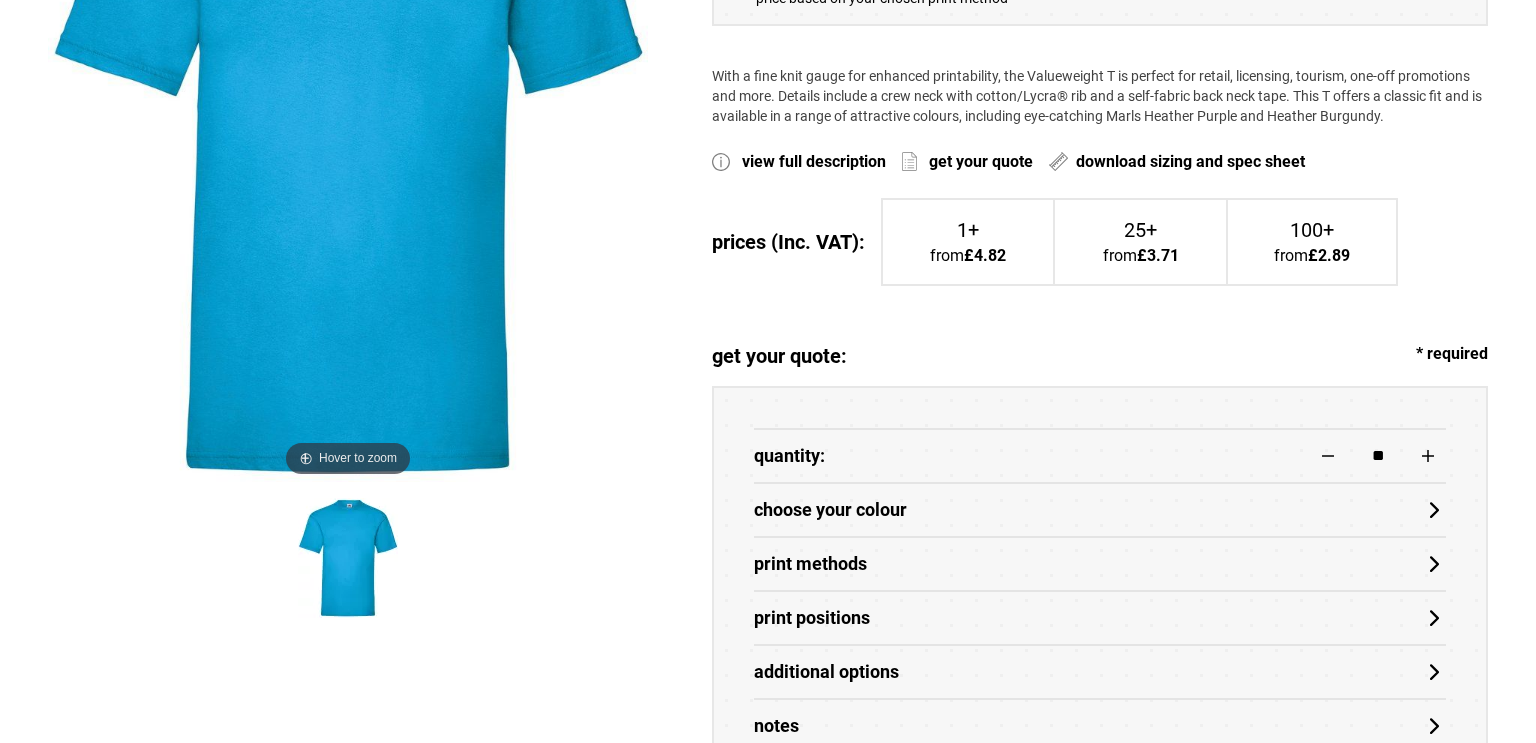 scroll, scrollTop: 517, scrollLeft: 0, axis: vertical 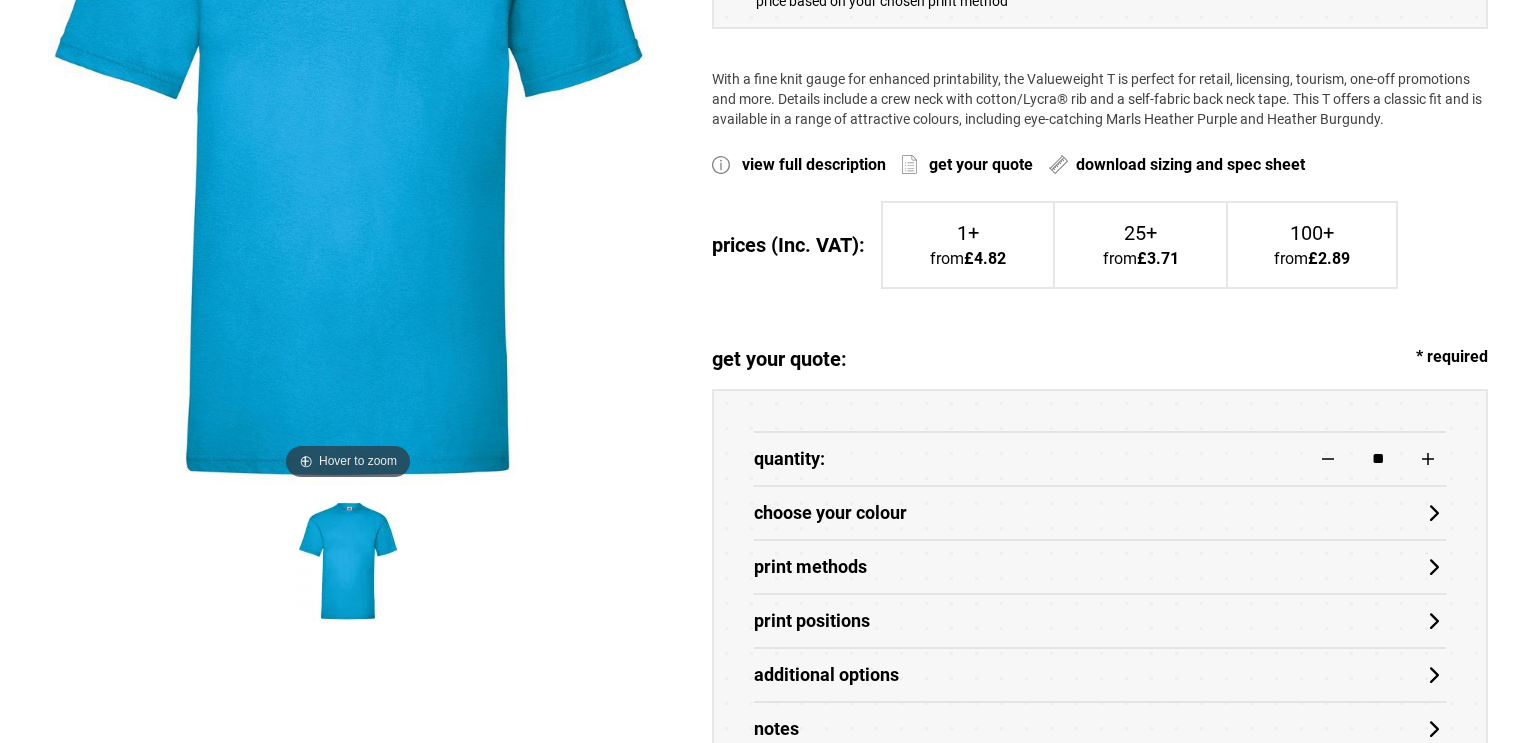 click on "quantity:" at bounding box center (789, 459) 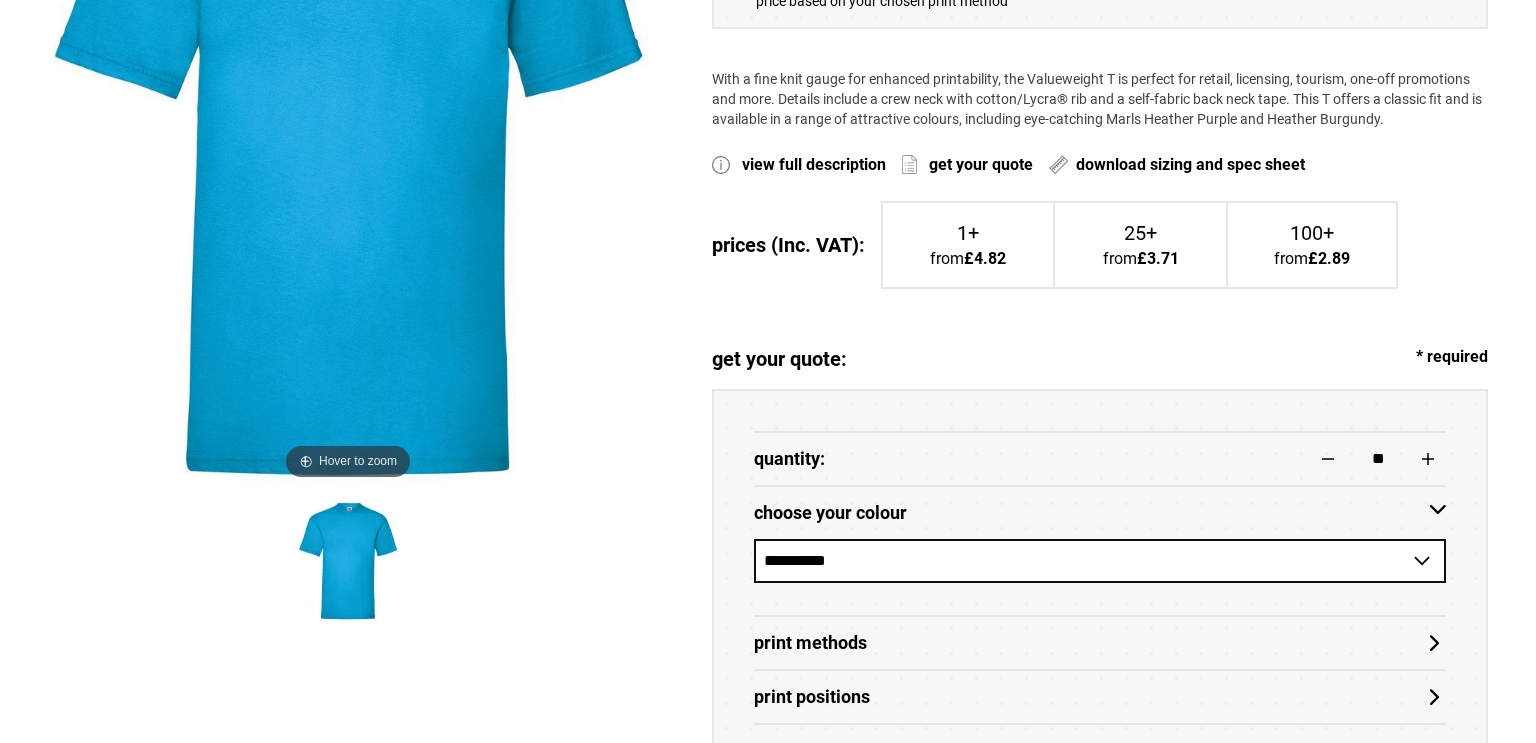 click on "**********" at bounding box center [1100, 561] 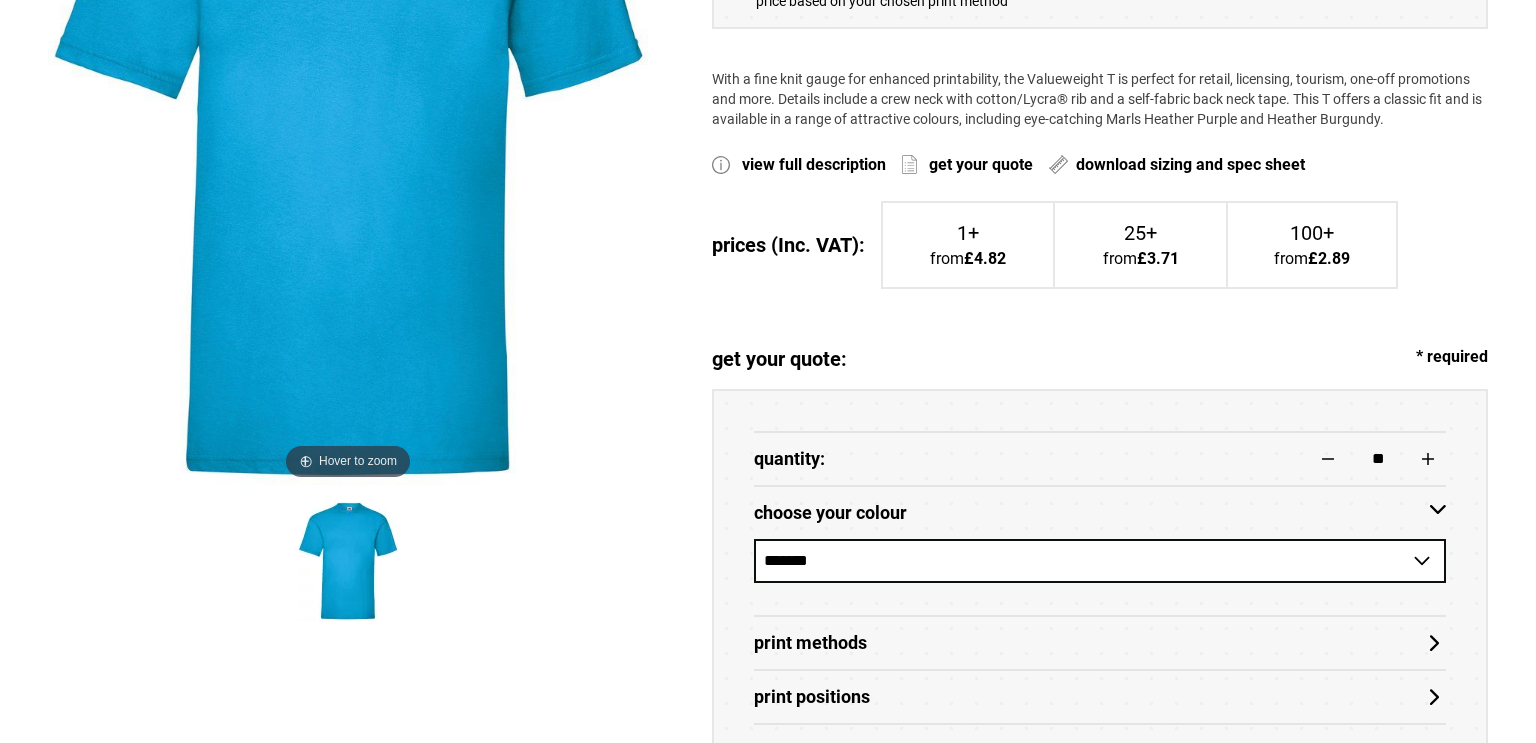 click on "**********" at bounding box center (1100, 561) 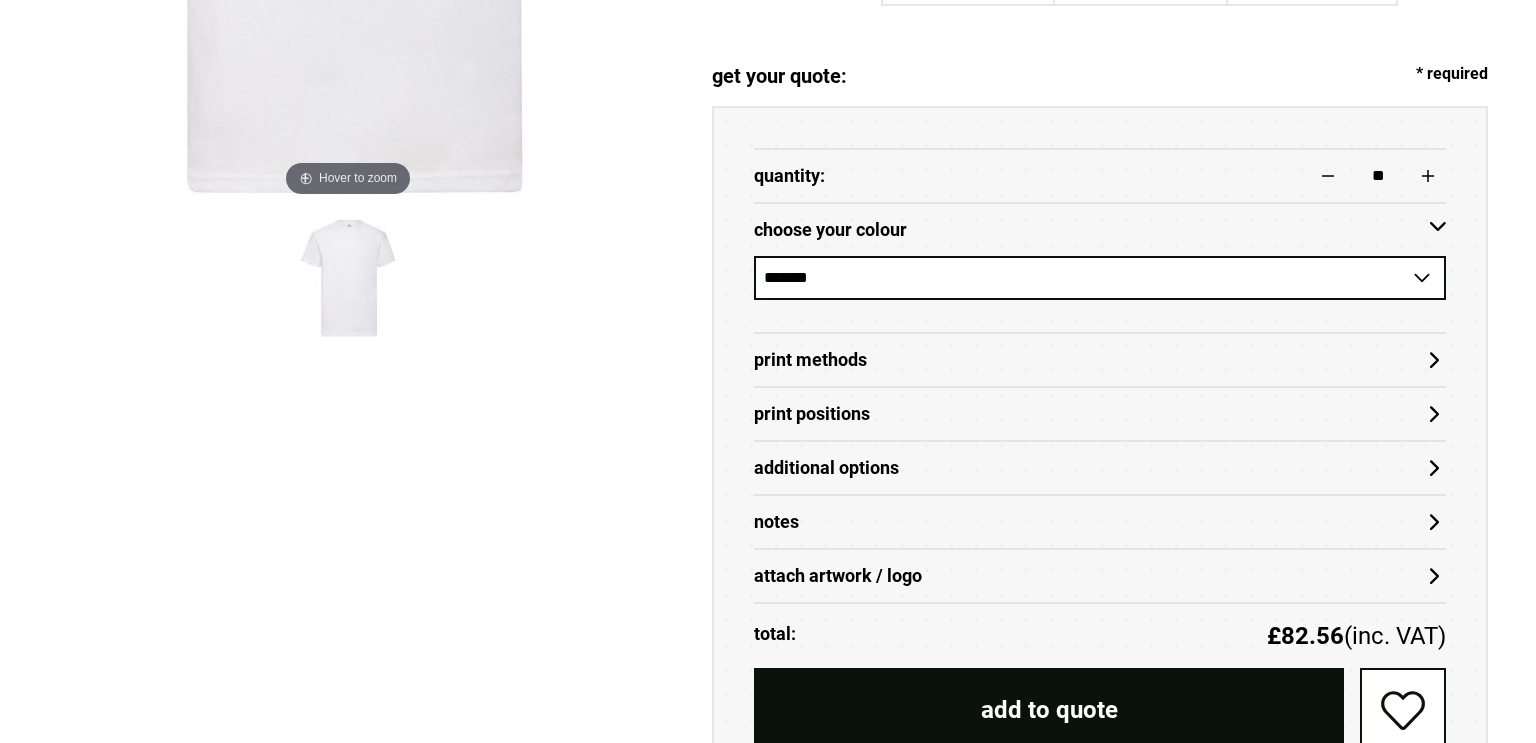 scroll, scrollTop: 790, scrollLeft: 0, axis: vertical 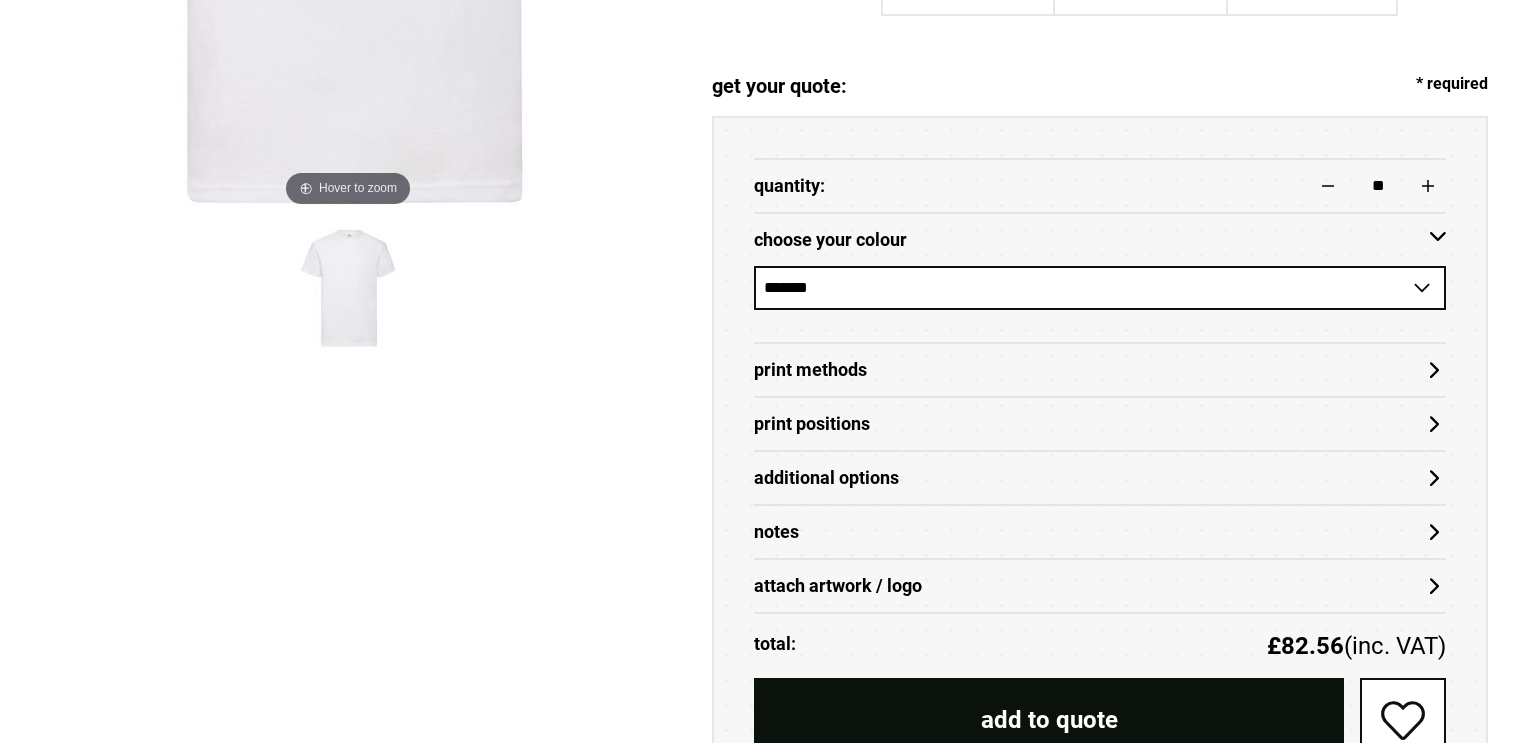 click on "Print Methods" at bounding box center [1100, 370] 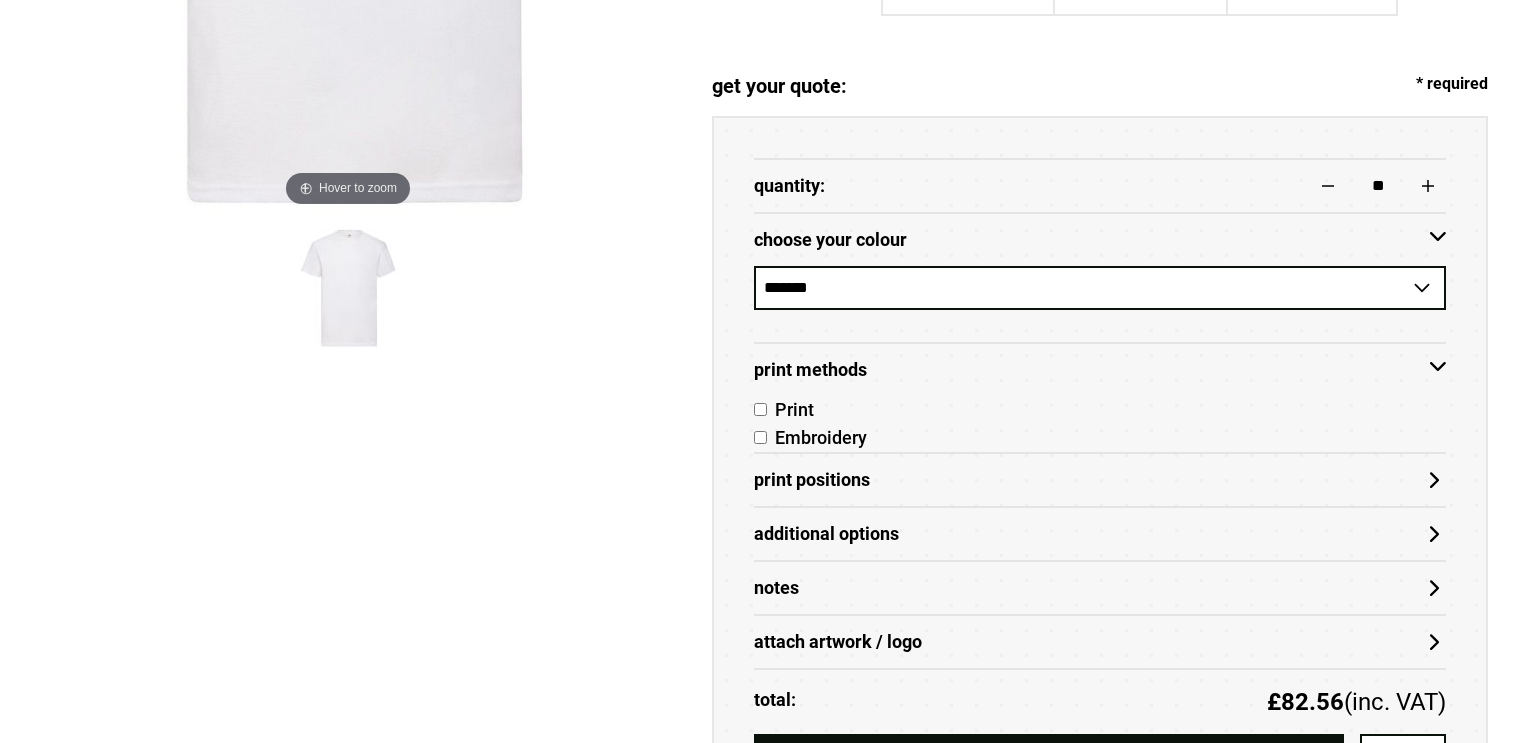 click on "Print" at bounding box center [790, 409] 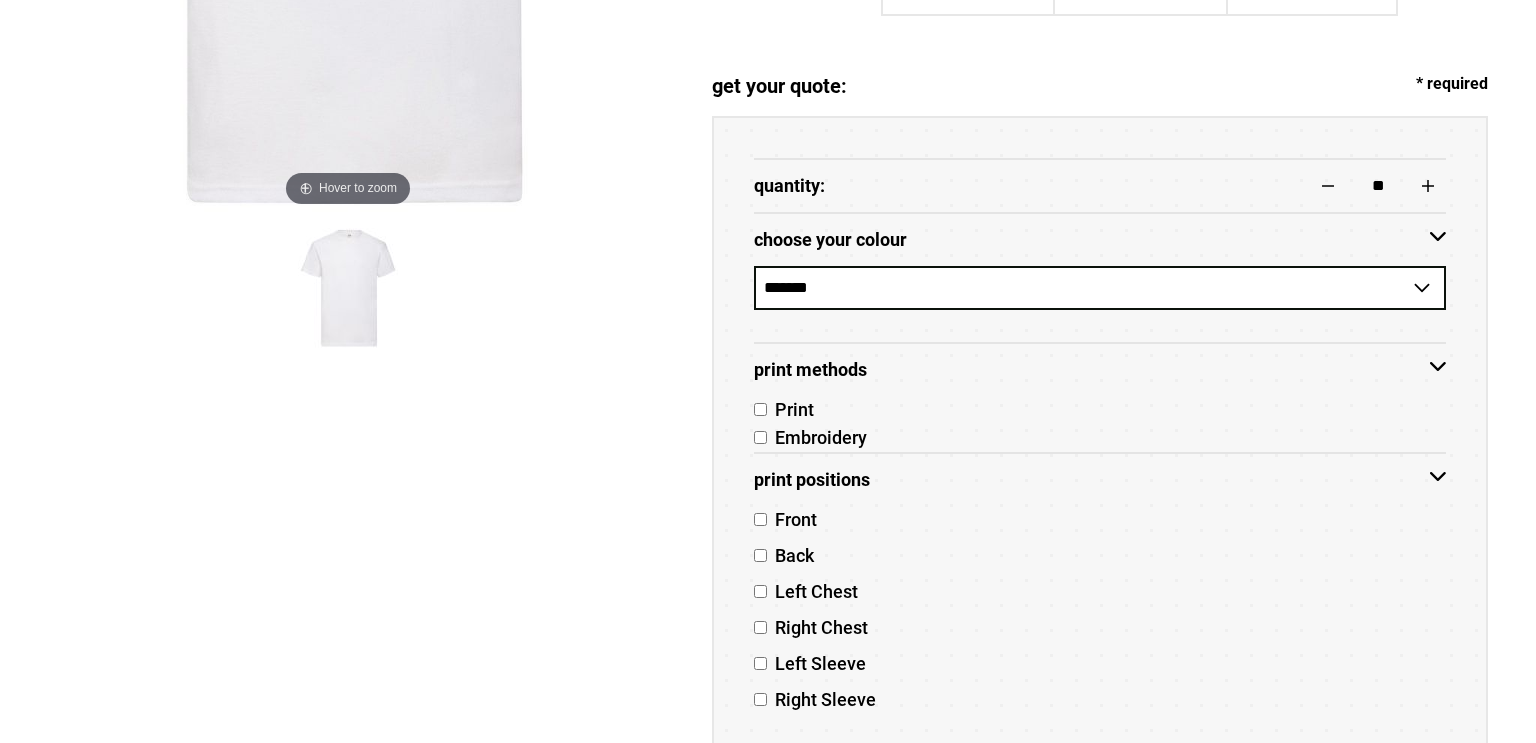 click on "Front" at bounding box center (792, 519) 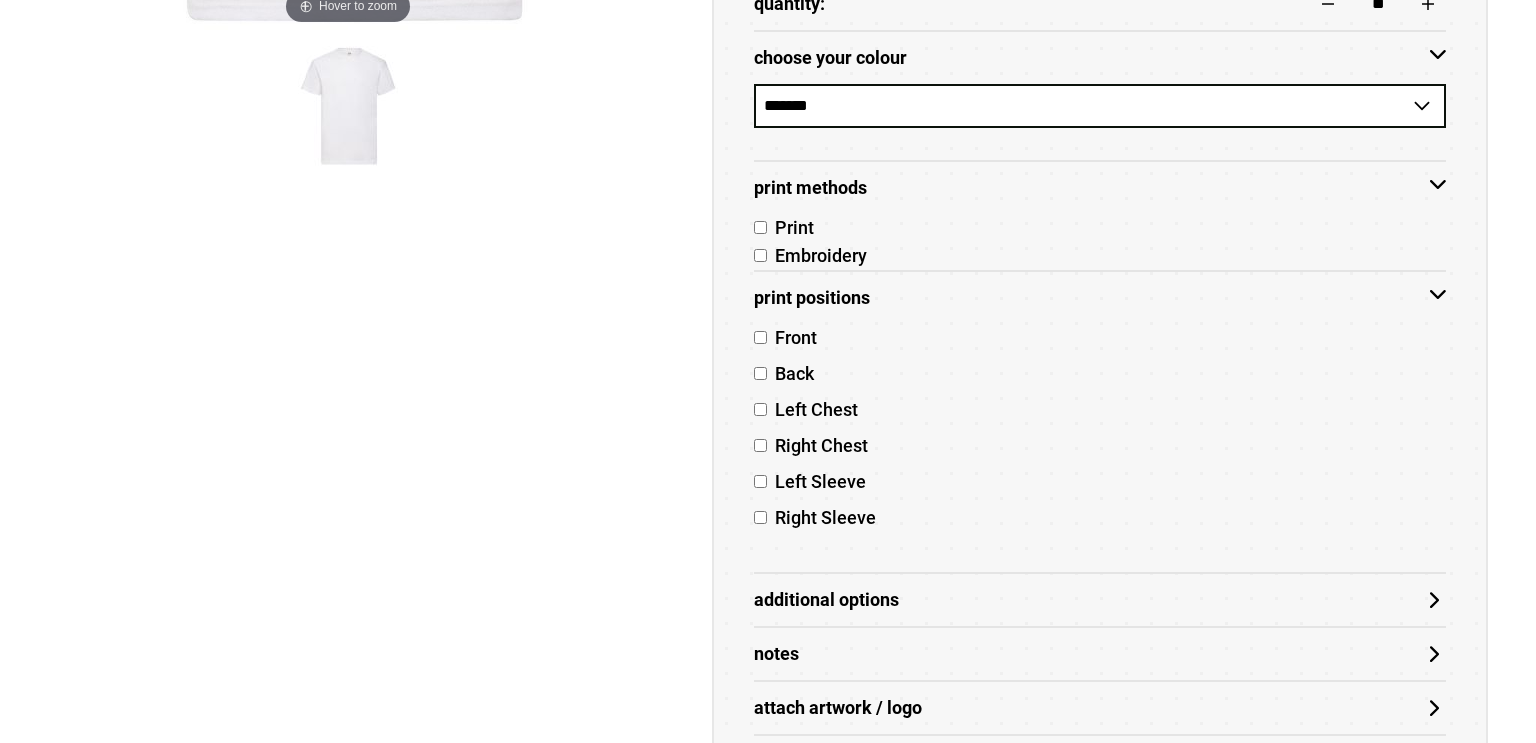 click on "Additional Options" at bounding box center [1100, 600] 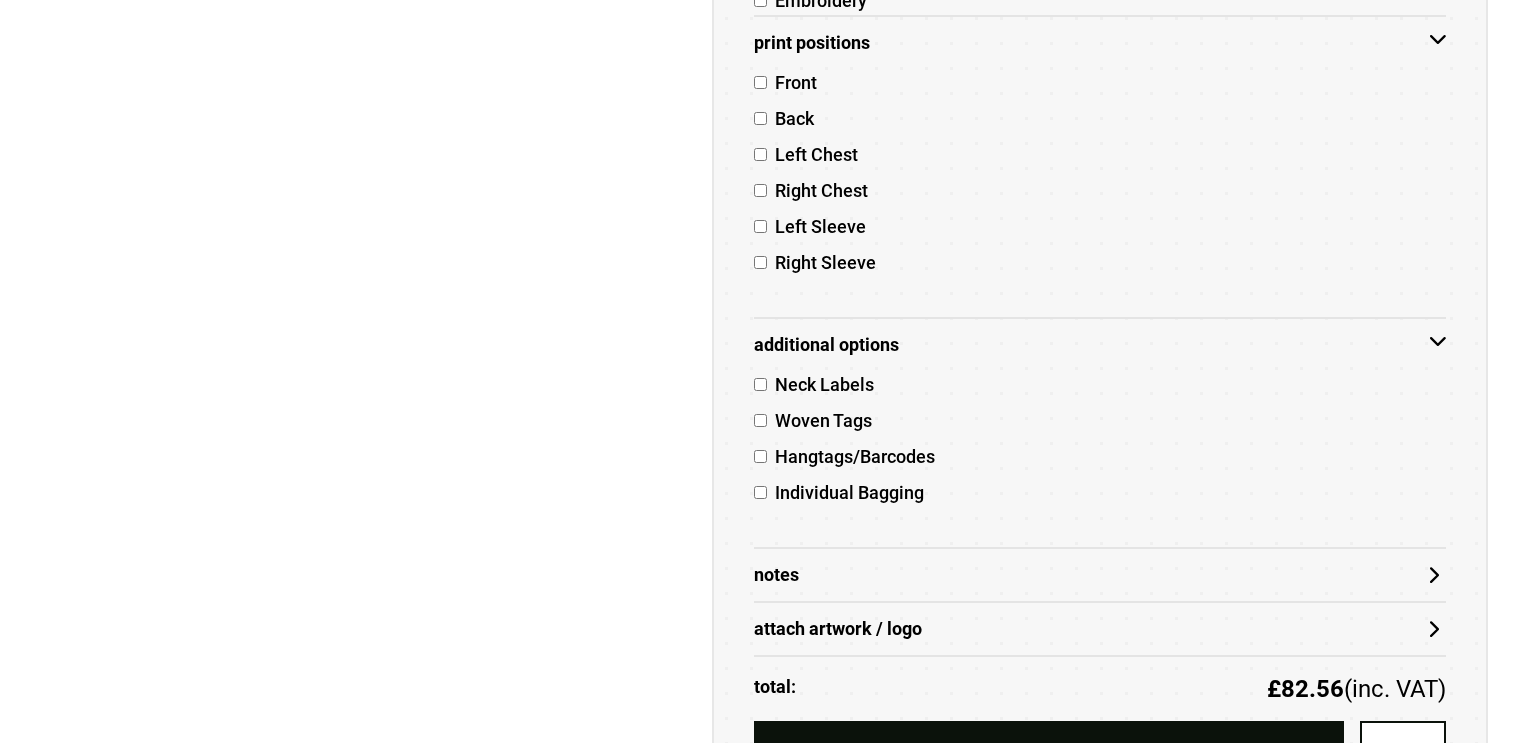 scroll, scrollTop: 1249, scrollLeft: 0, axis: vertical 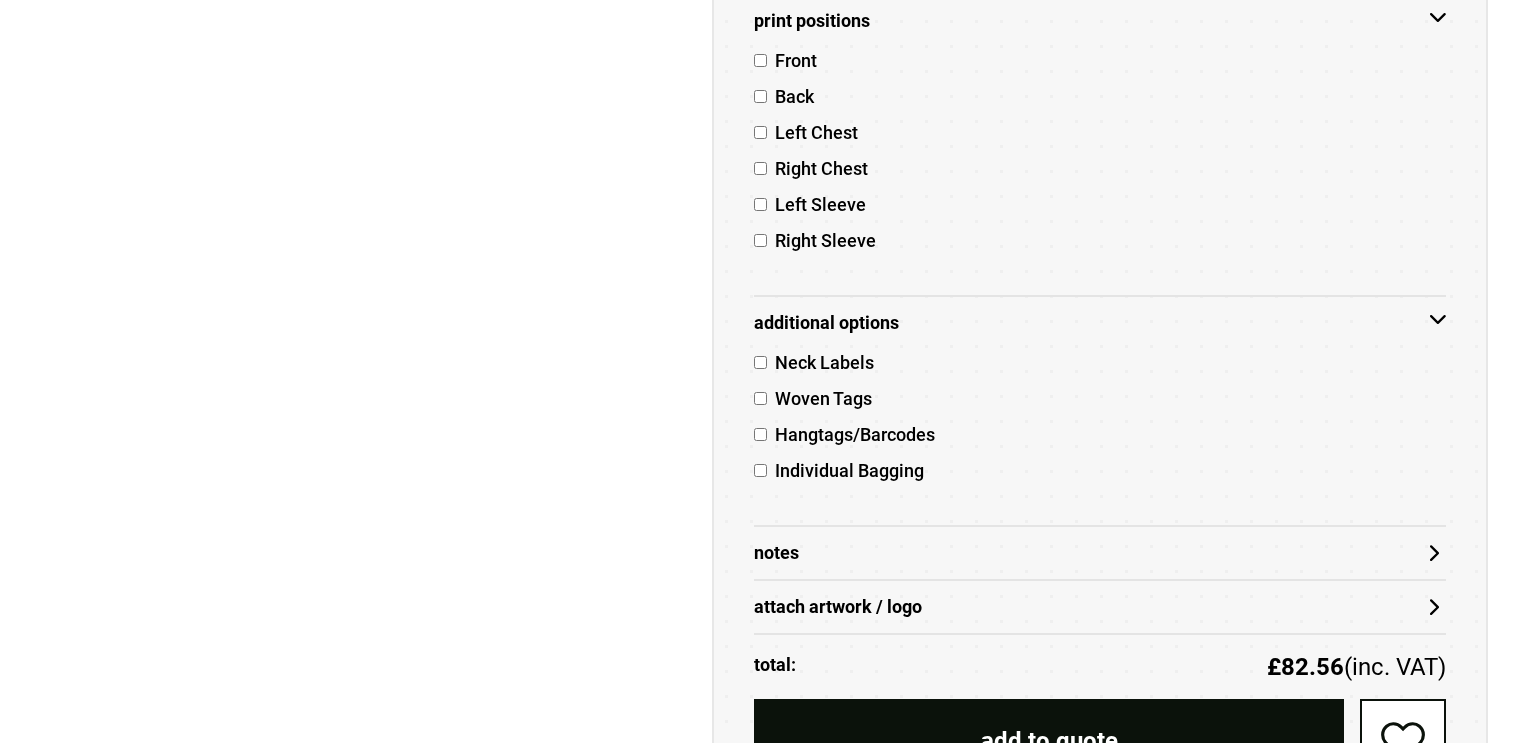 click on "attach artwork / logo" at bounding box center [1100, 607] 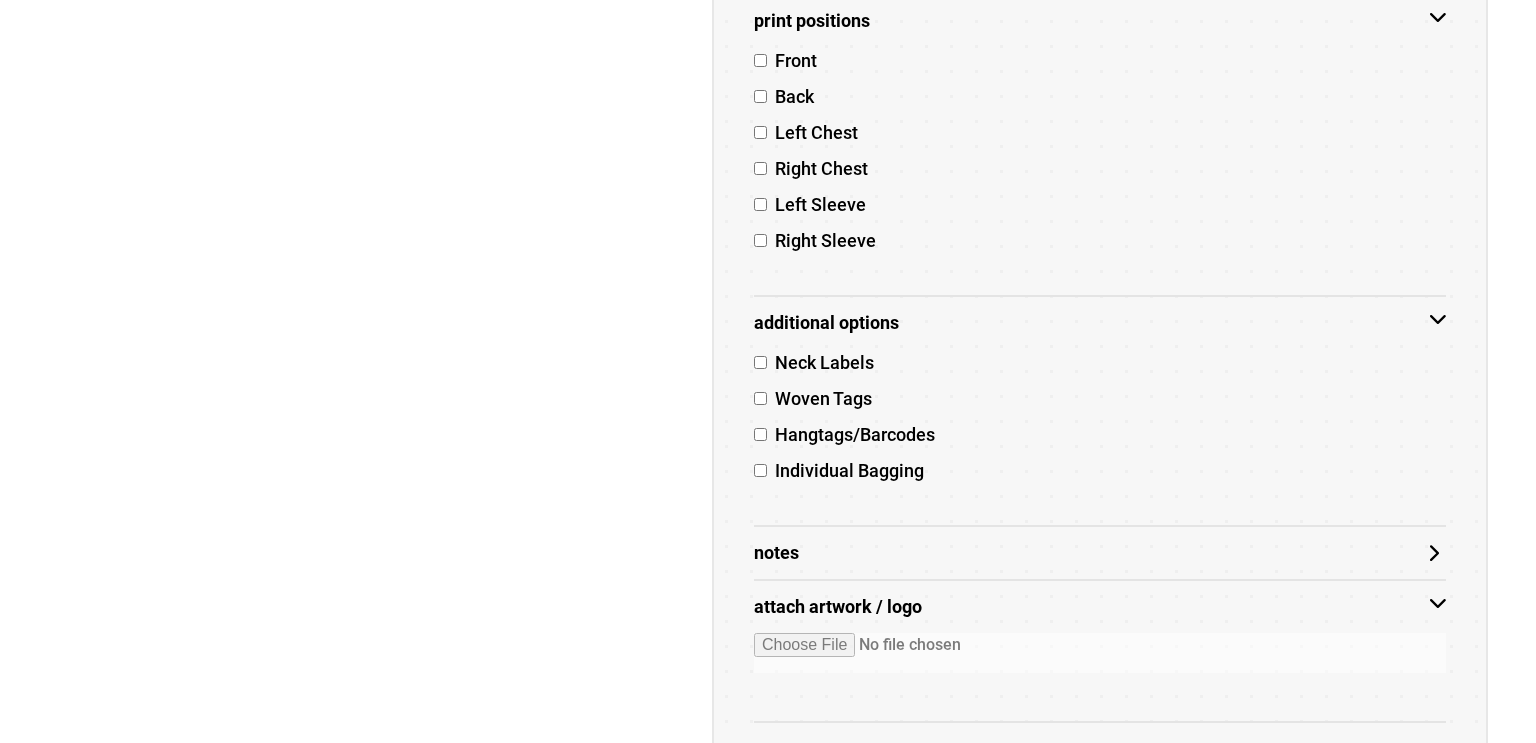 click at bounding box center (1100, 653) 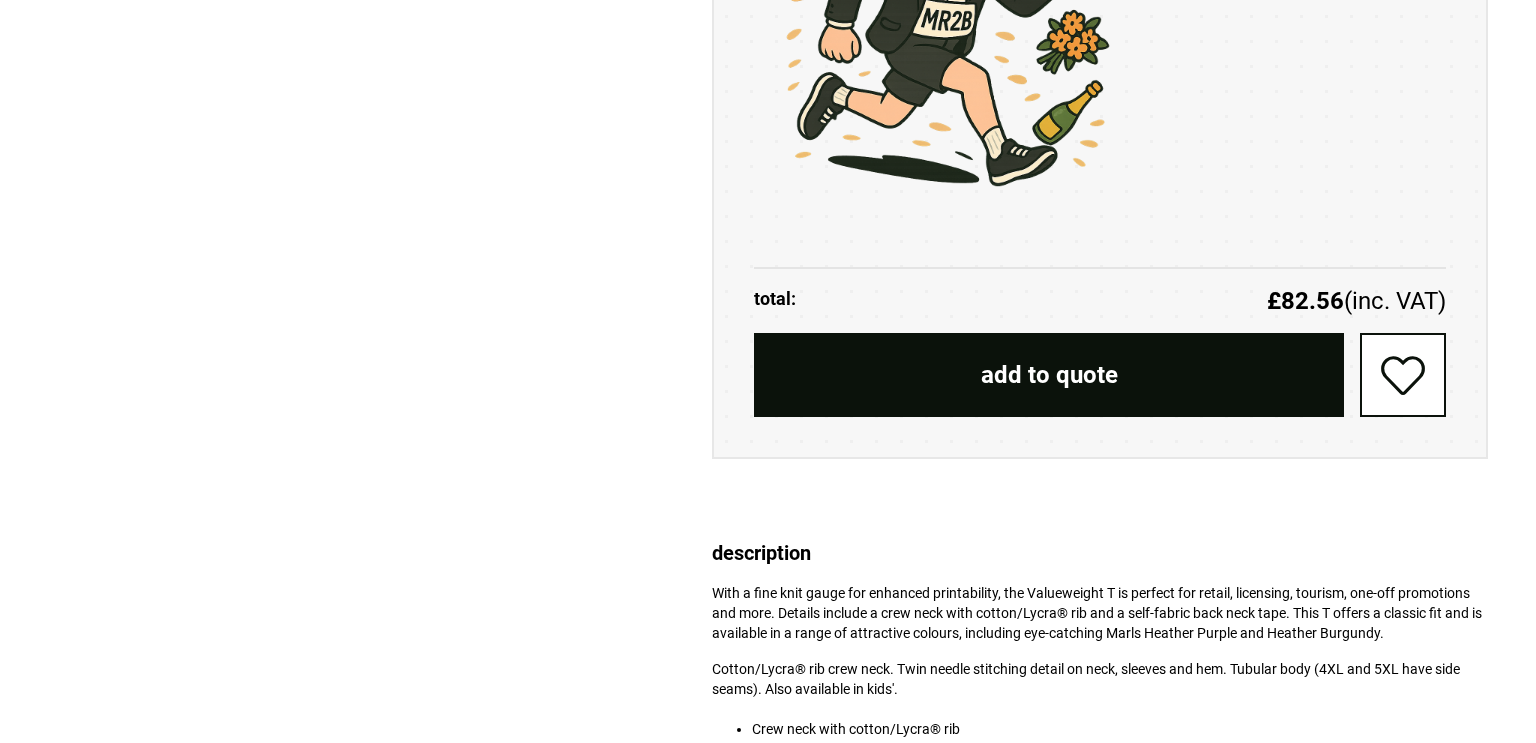scroll, scrollTop: 2282, scrollLeft: 0, axis: vertical 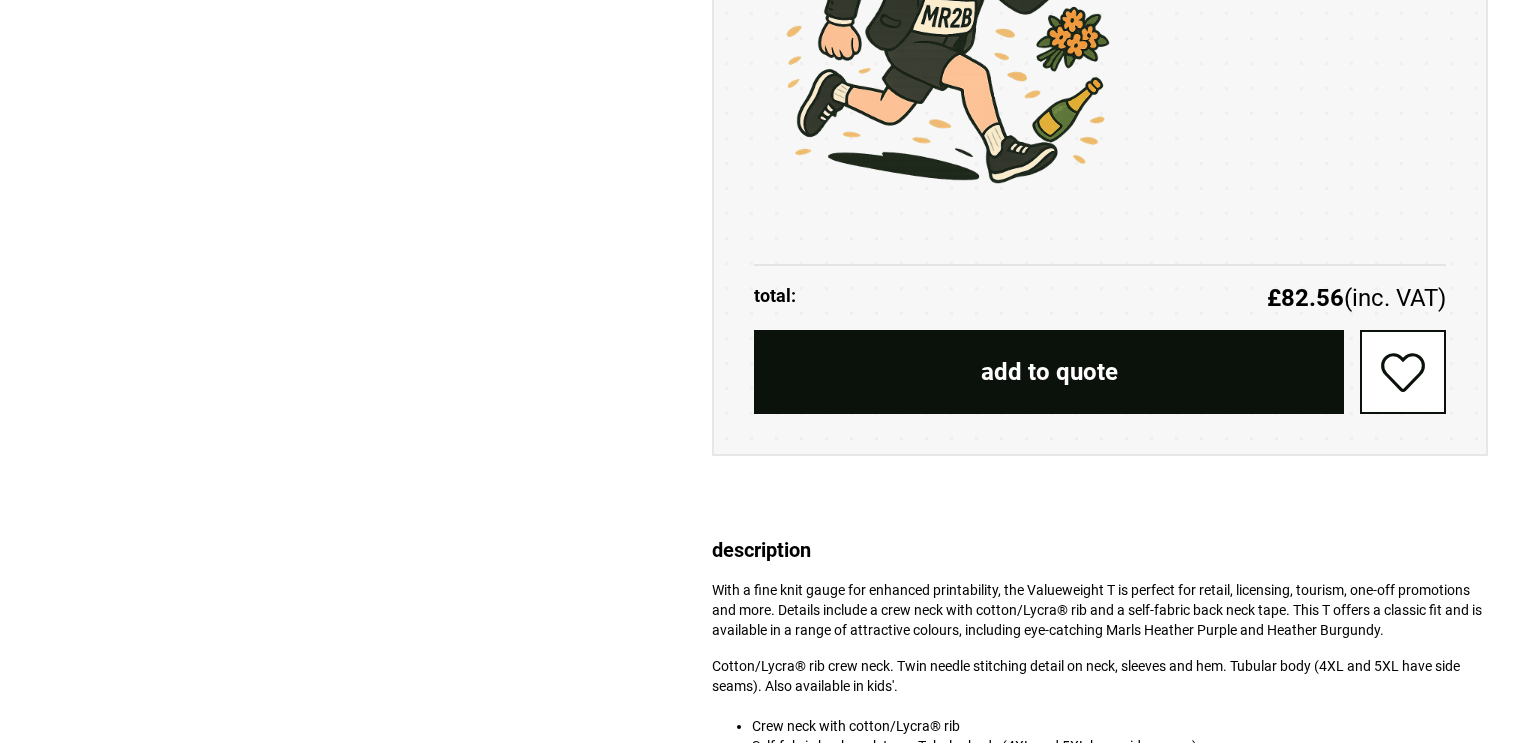 click on "add to quote" at bounding box center [1049, 372] 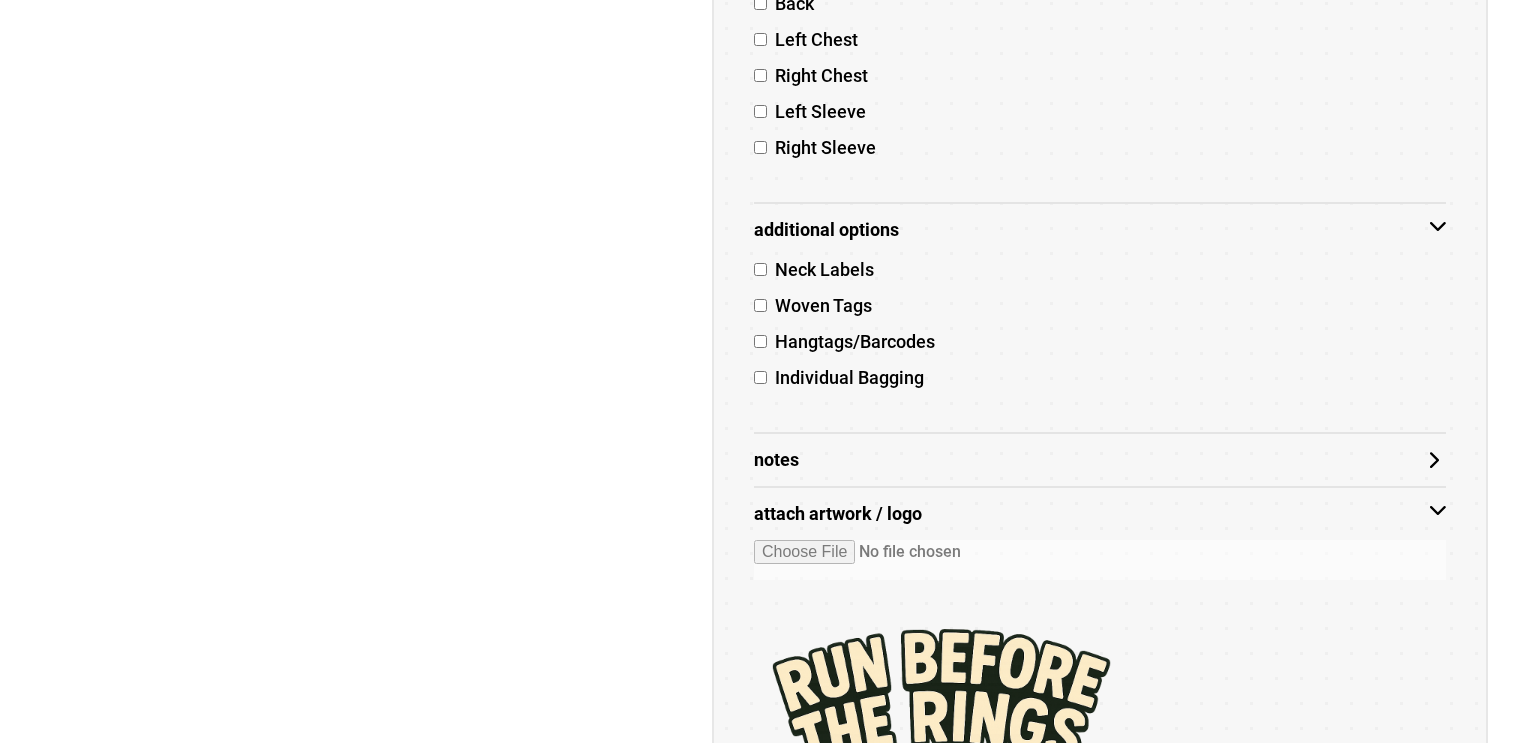 scroll, scrollTop: 1353, scrollLeft: 0, axis: vertical 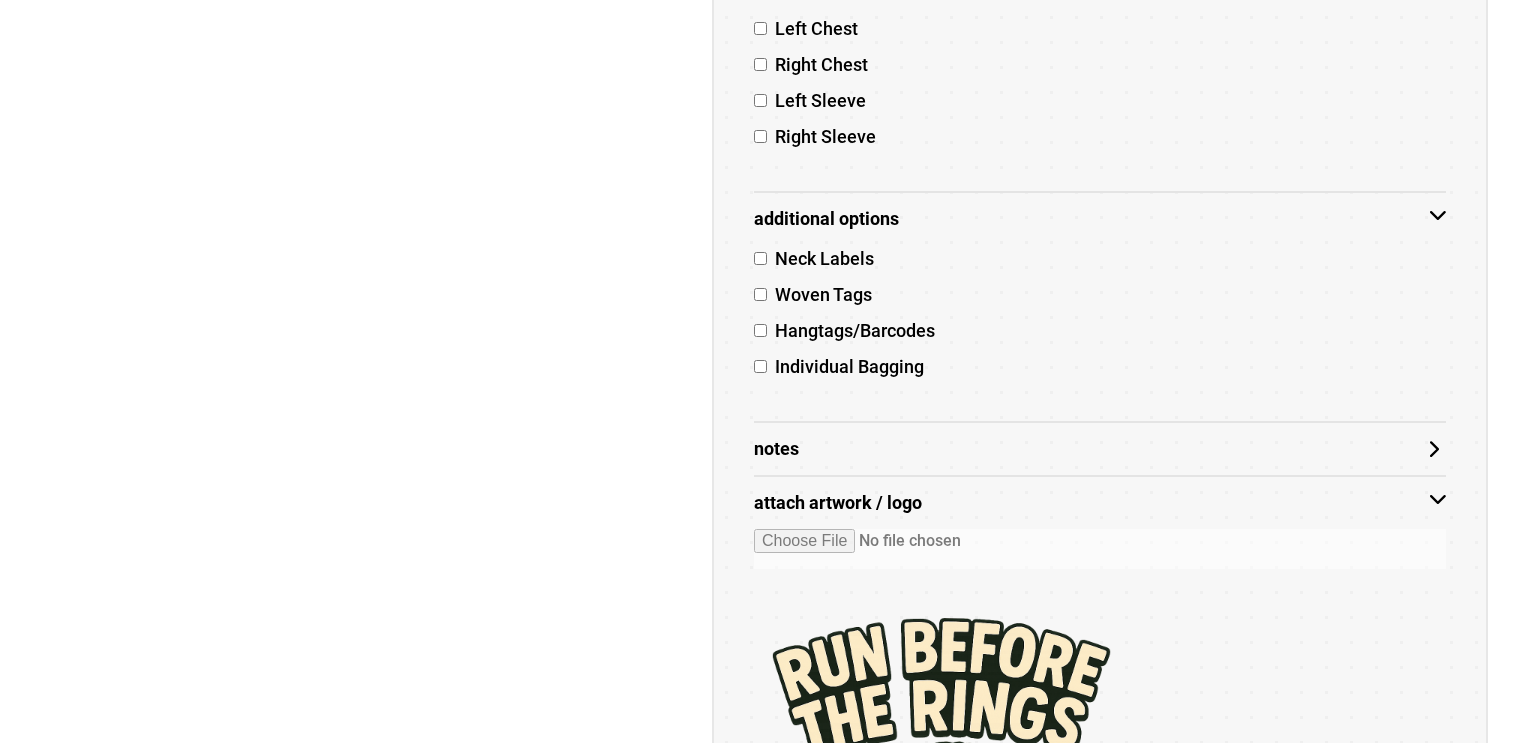 click at bounding box center [1100, 549] 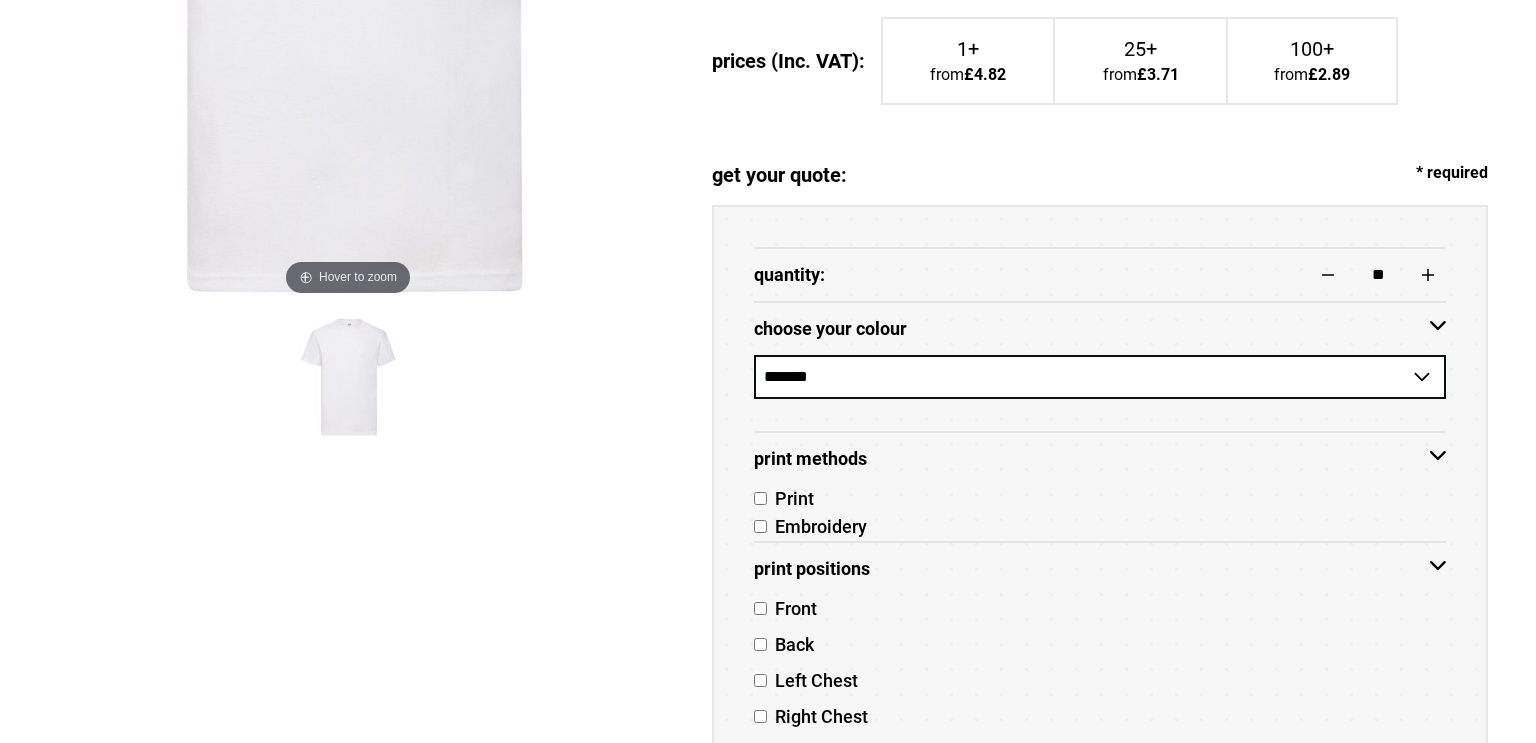 scroll, scrollTop: 699, scrollLeft: 0, axis: vertical 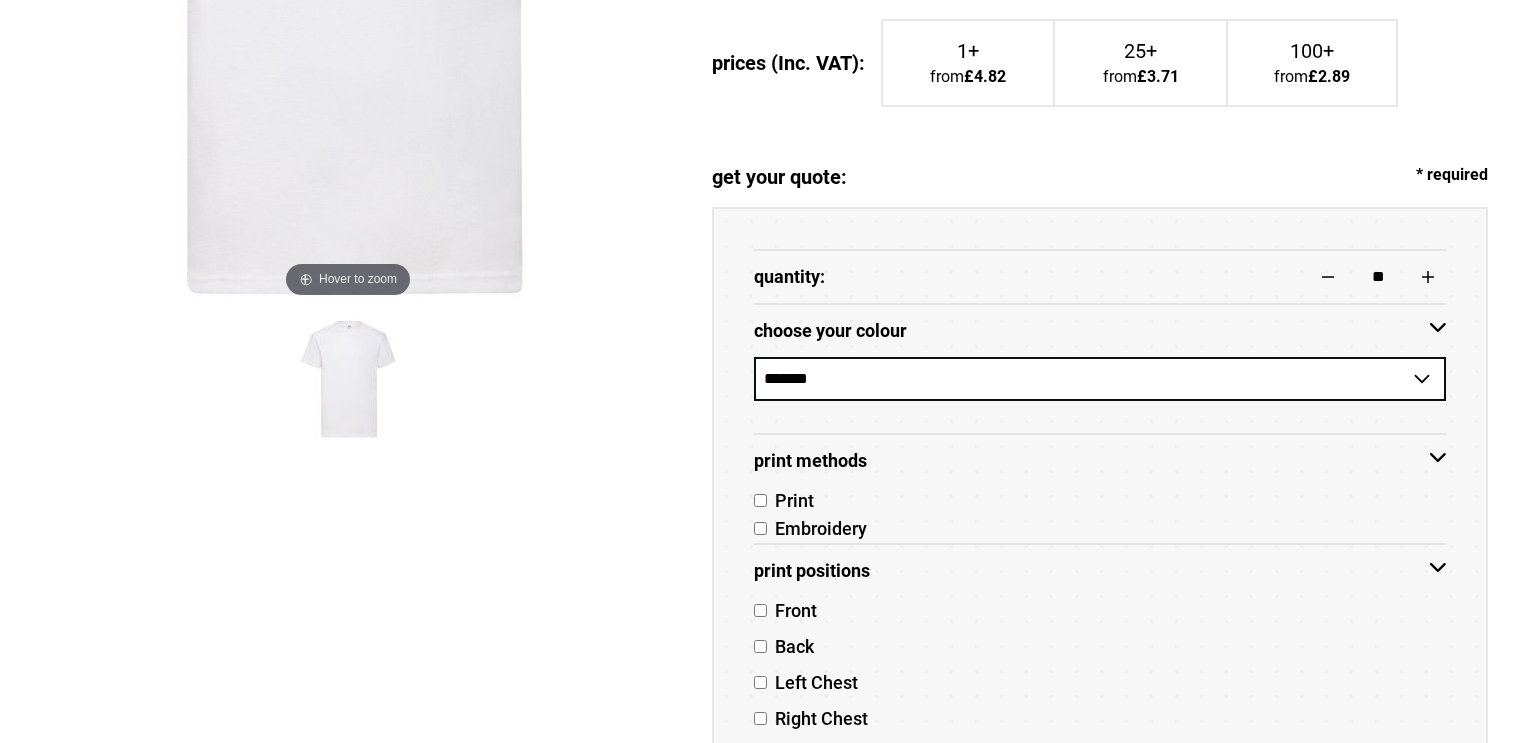 click on "choose your colour" at bounding box center [1100, 331] 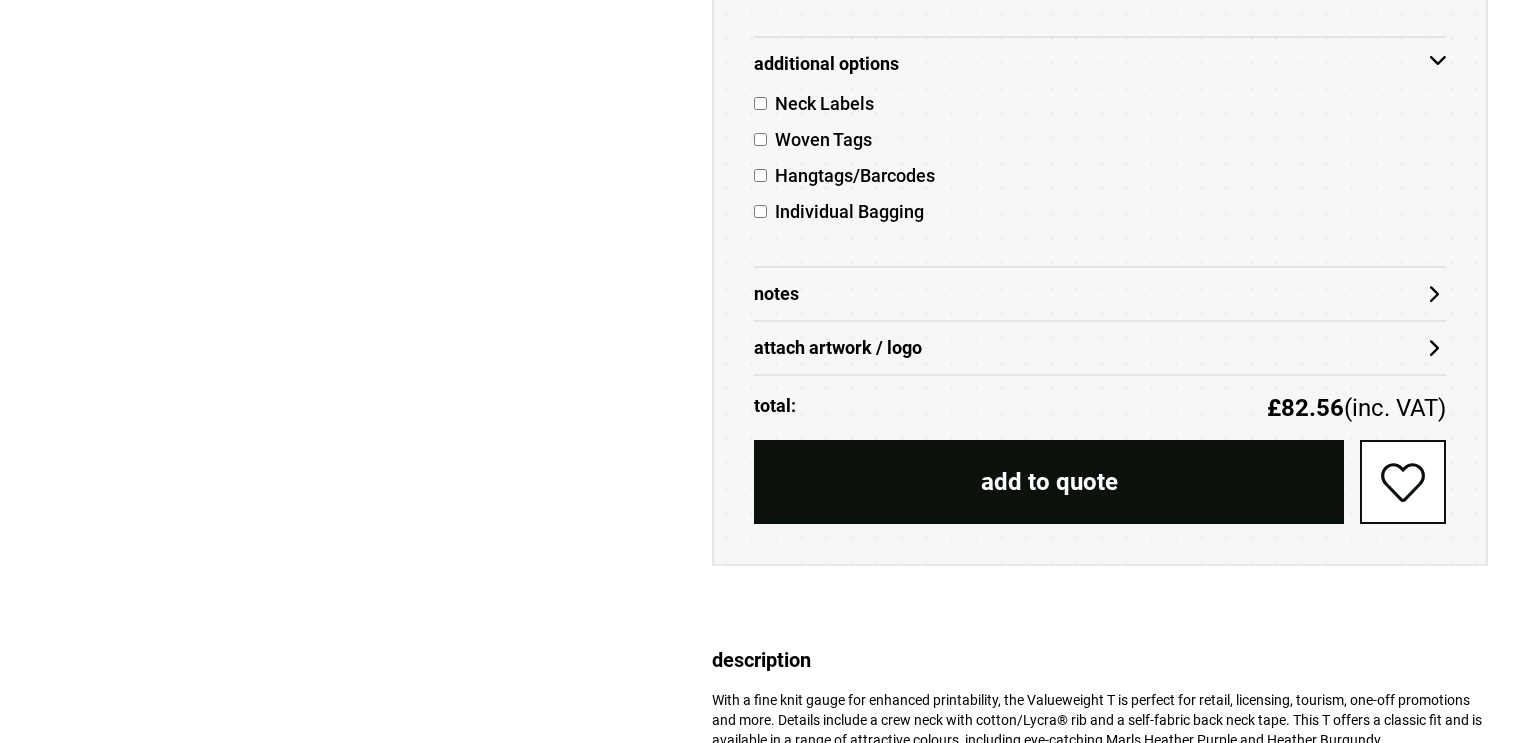 scroll, scrollTop: 1472, scrollLeft: 0, axis: vertical 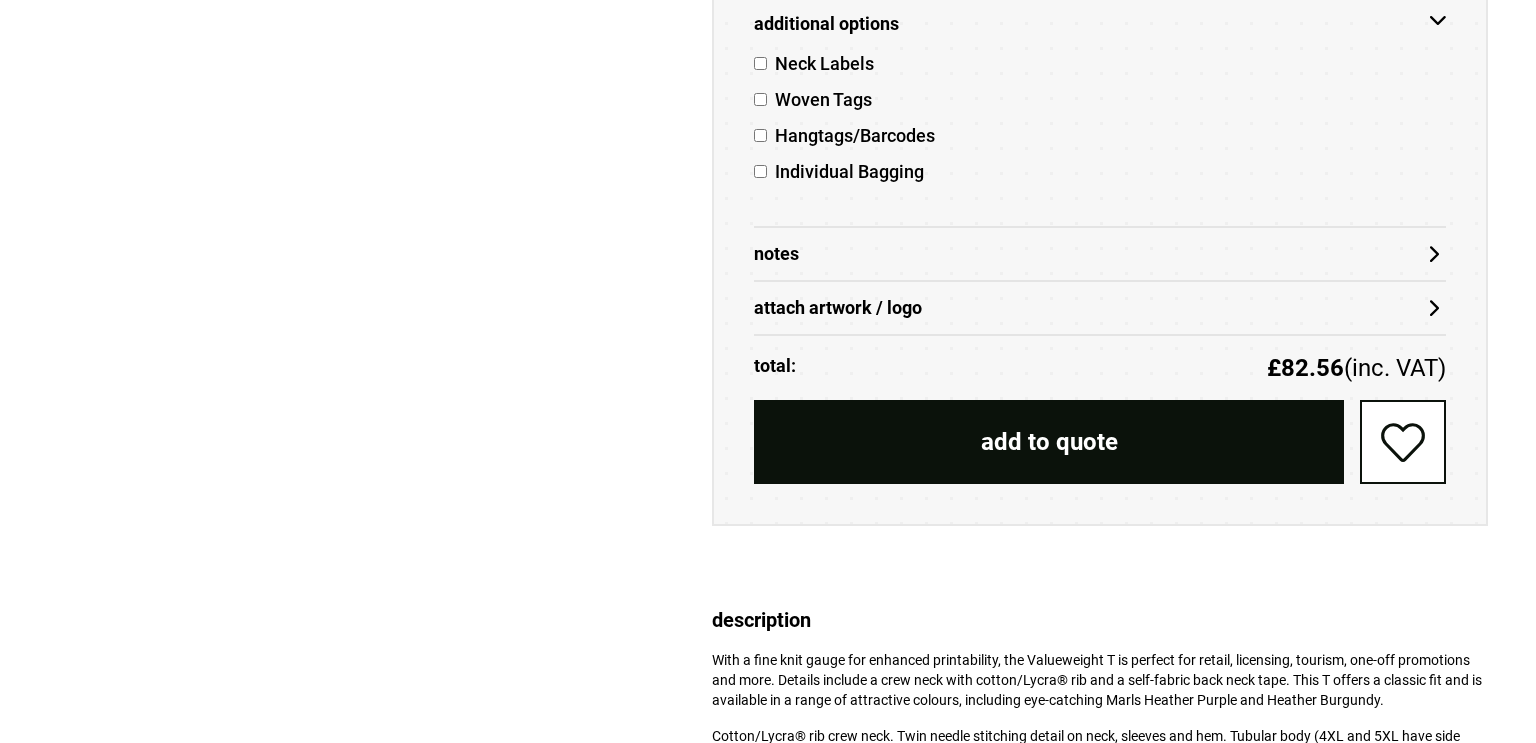 click on "attach artwork / logo" at bounding box center [1100, 308] 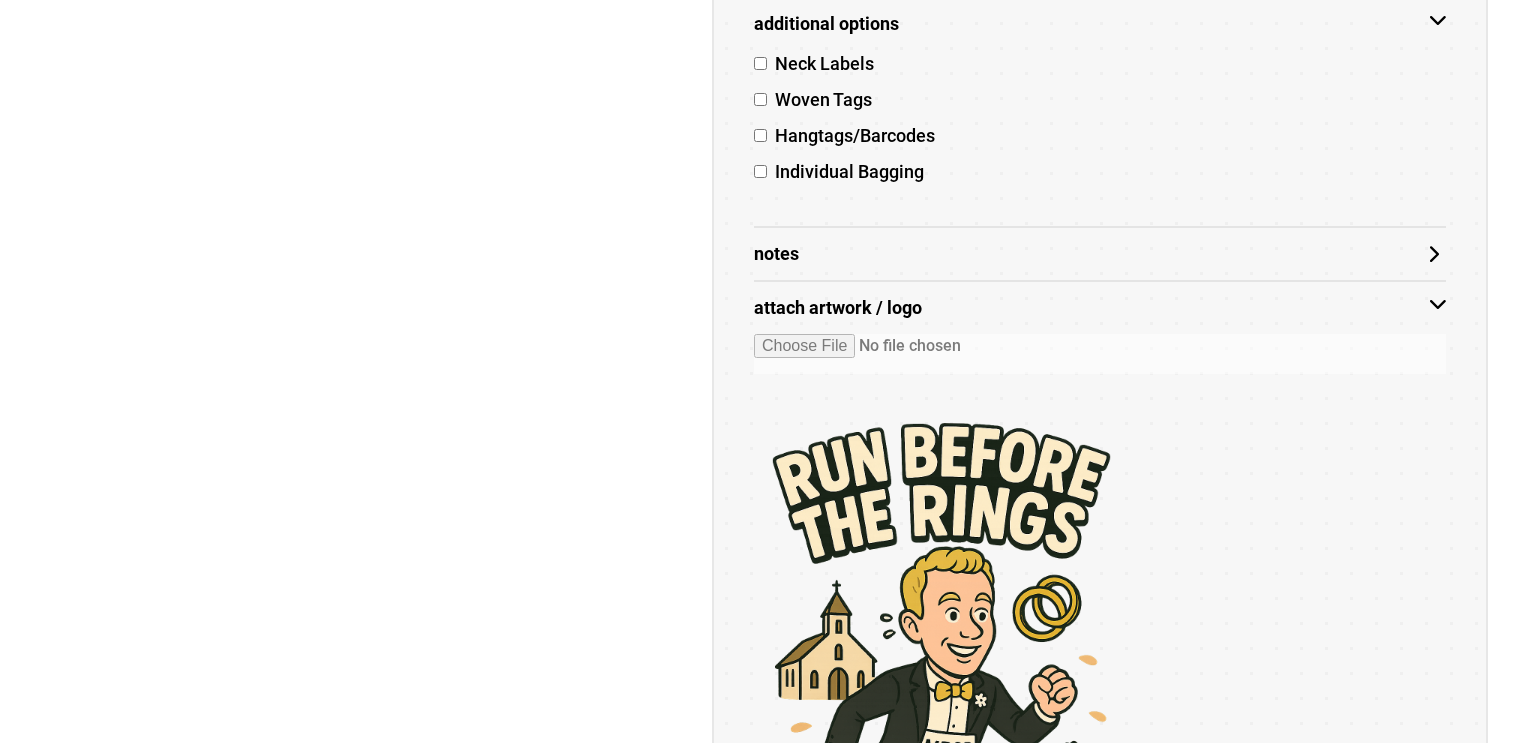 click at bounding box center [946, 678] 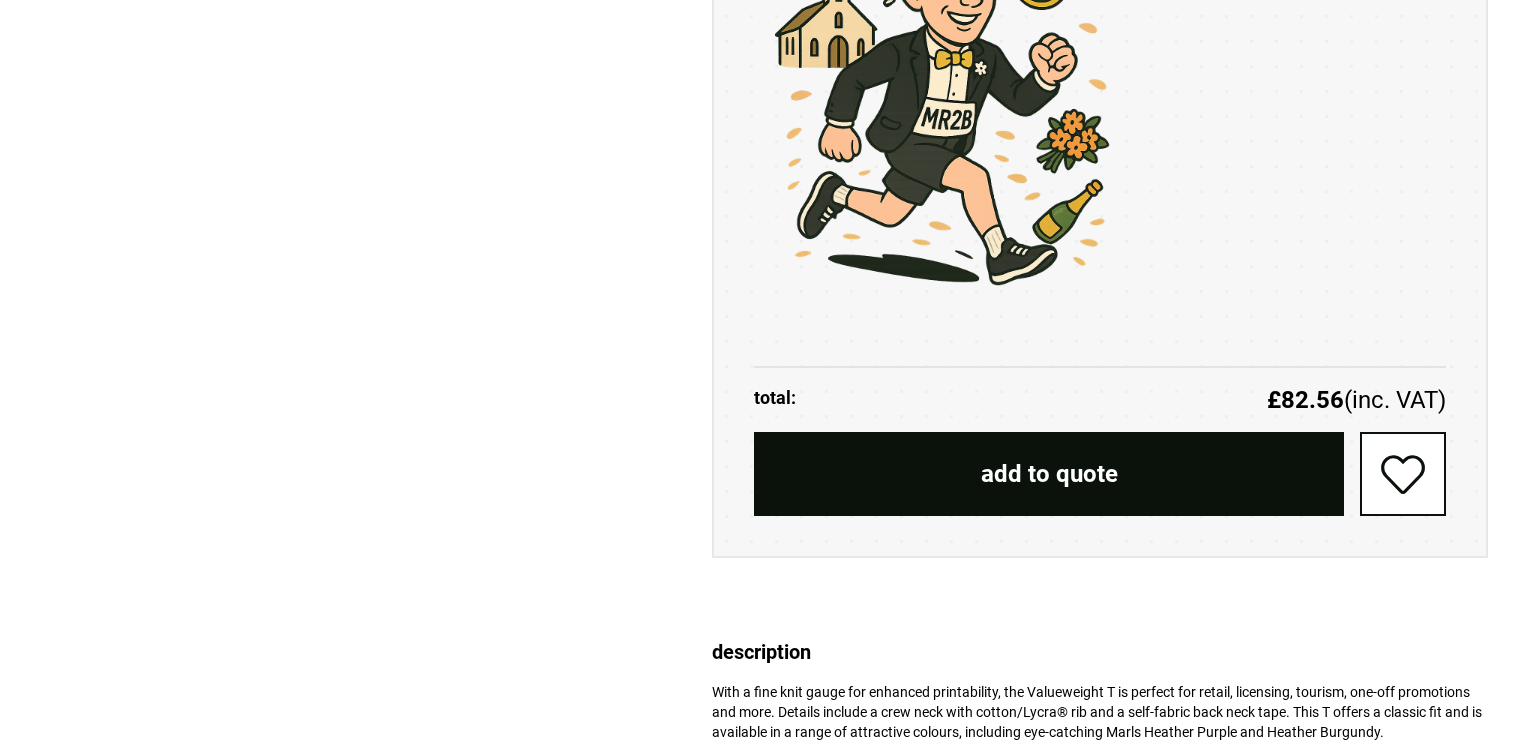 scroll, scrollTop: 2118, scrollLeft: 0, axis: vertical 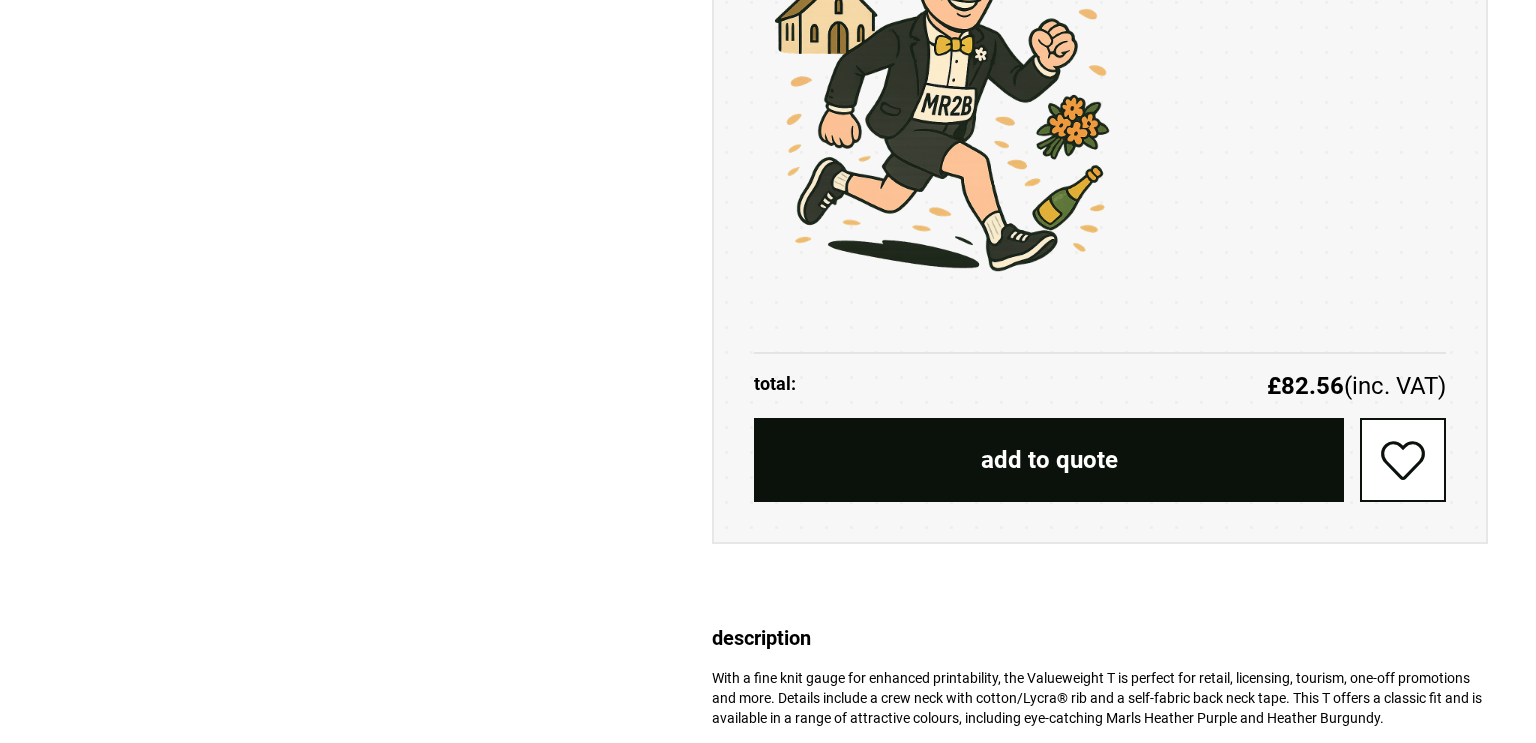 click on "add to quote" at bounding box center (1049, 460) 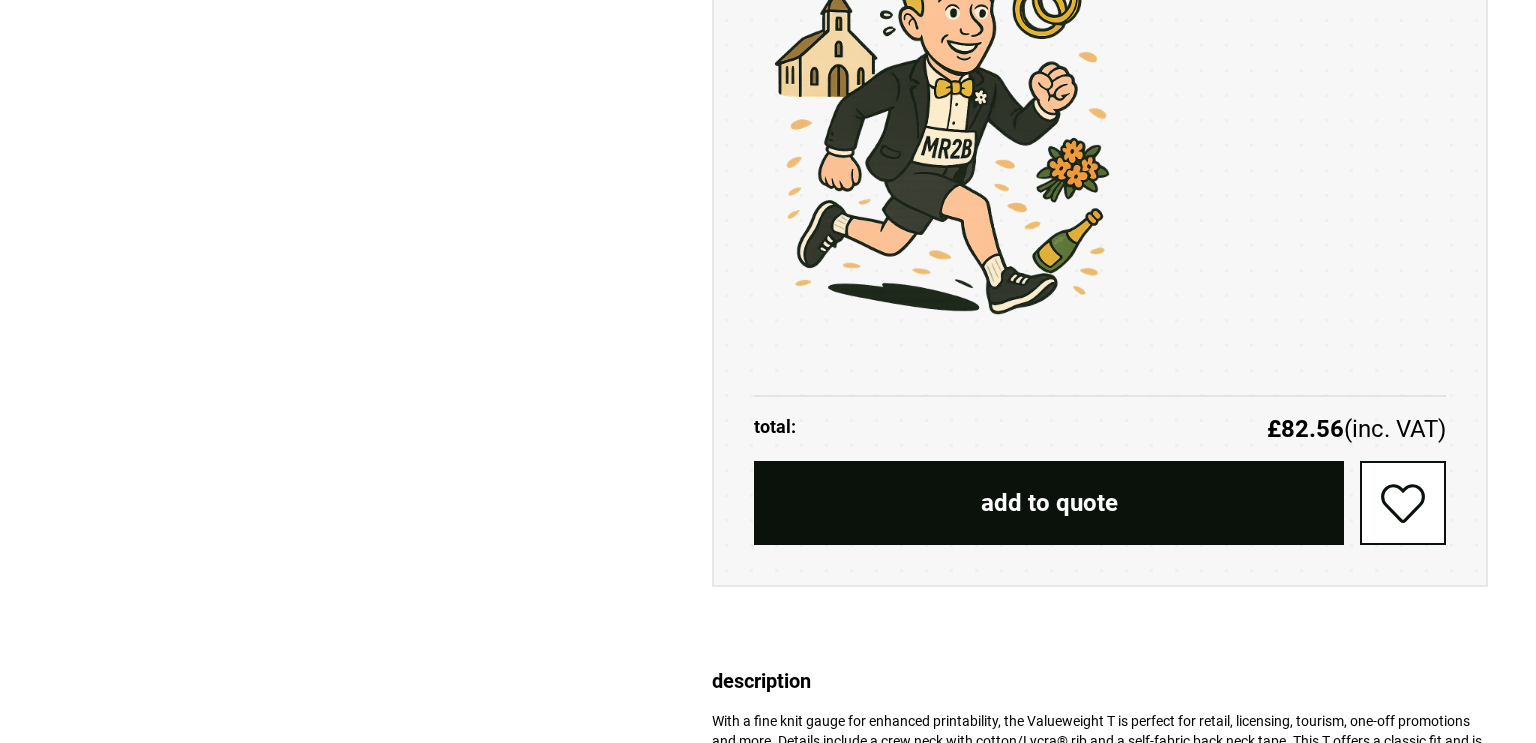 scroll, scrollTop: 2088, scrollLeft: 0, axis: vertical 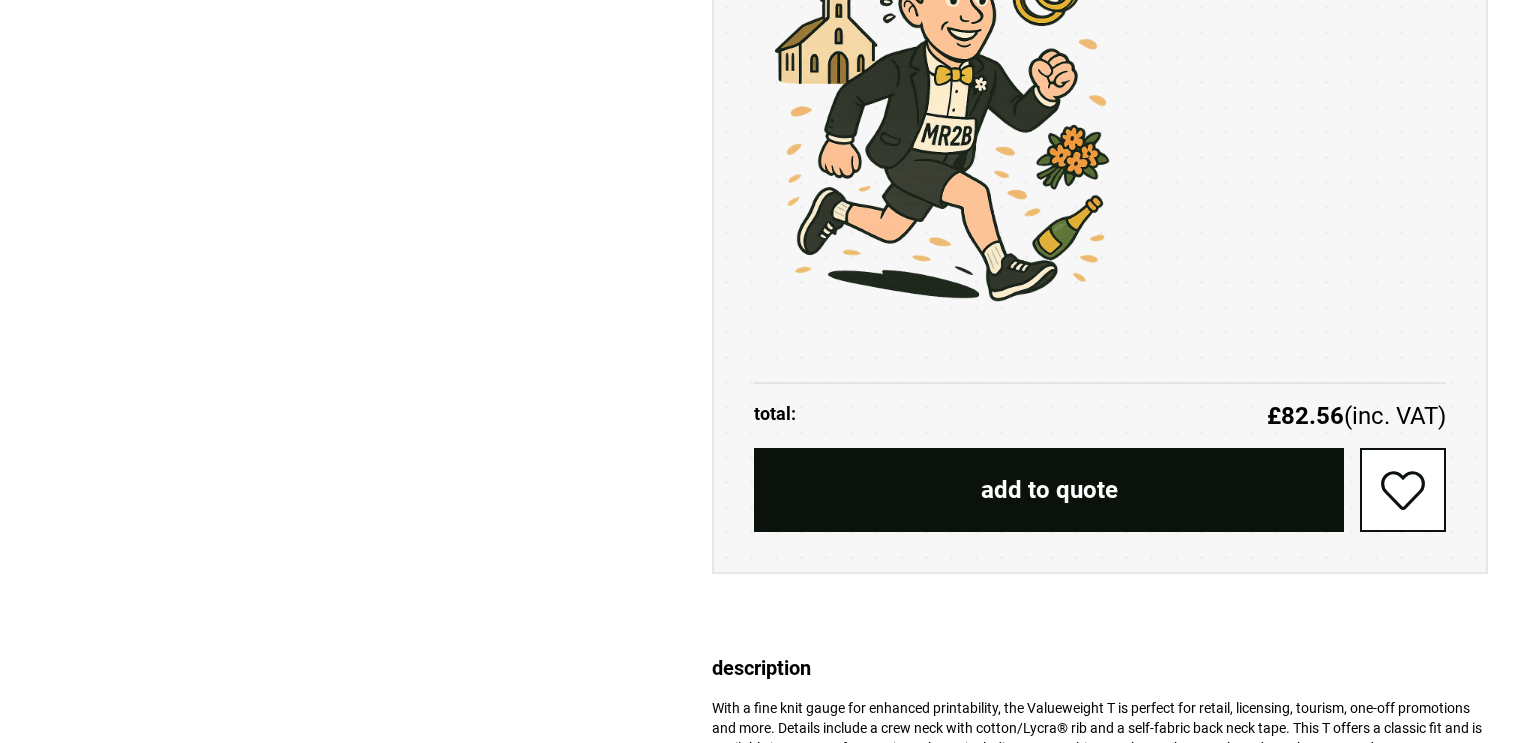 click on "add to quote" at bounding box center (1049, 490) 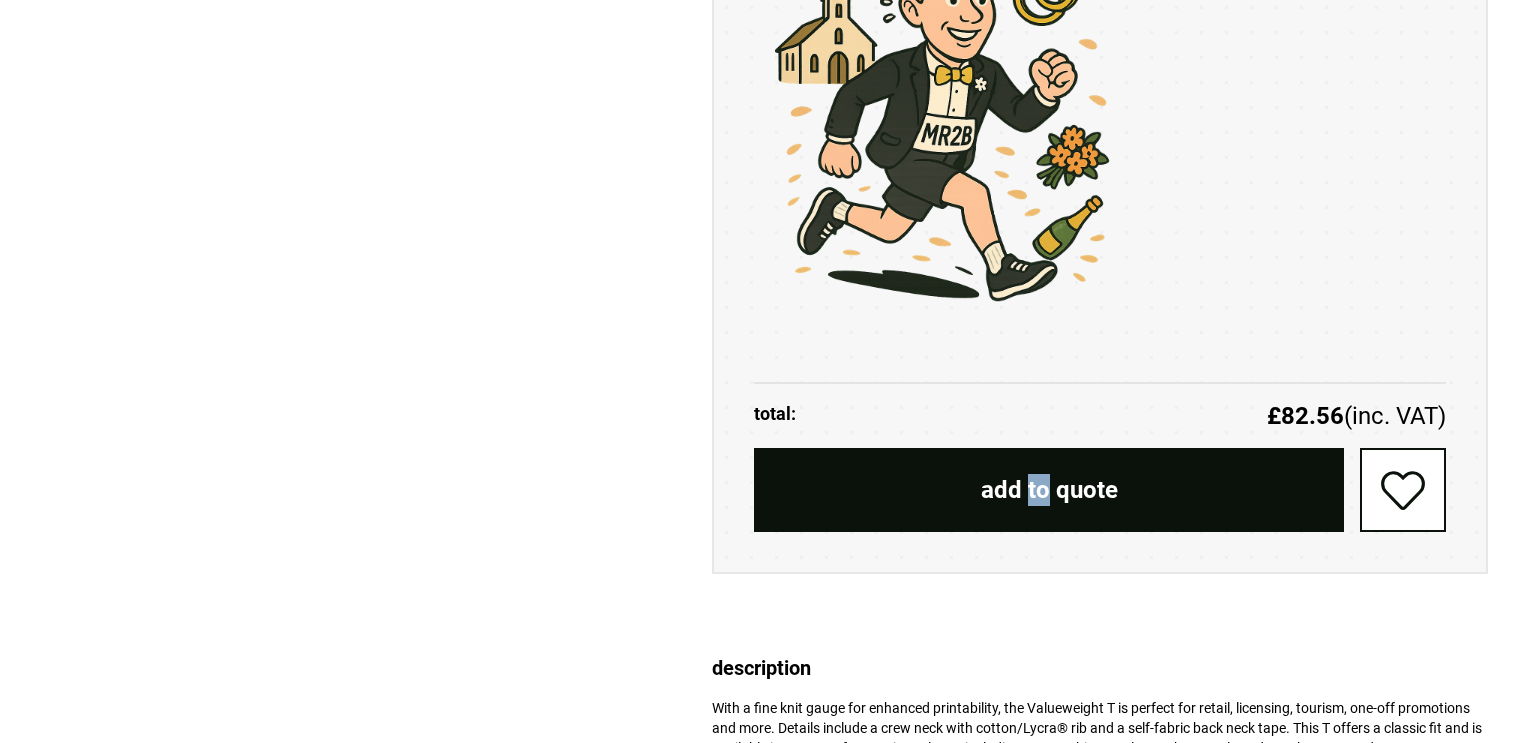 click on "add to quote" at bounding box center (1049, 490) 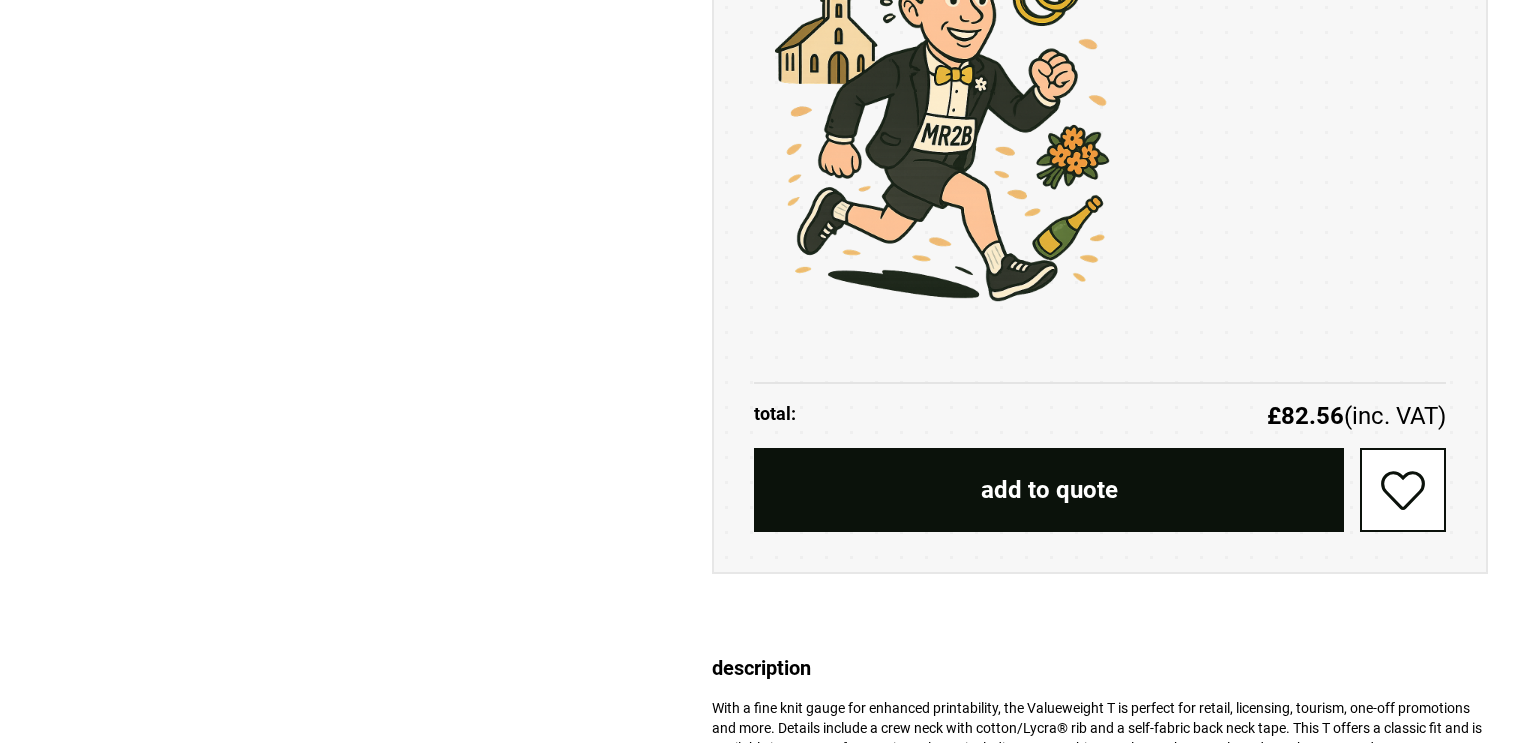 click on "add to quote" at bounding box center (1049, 490) 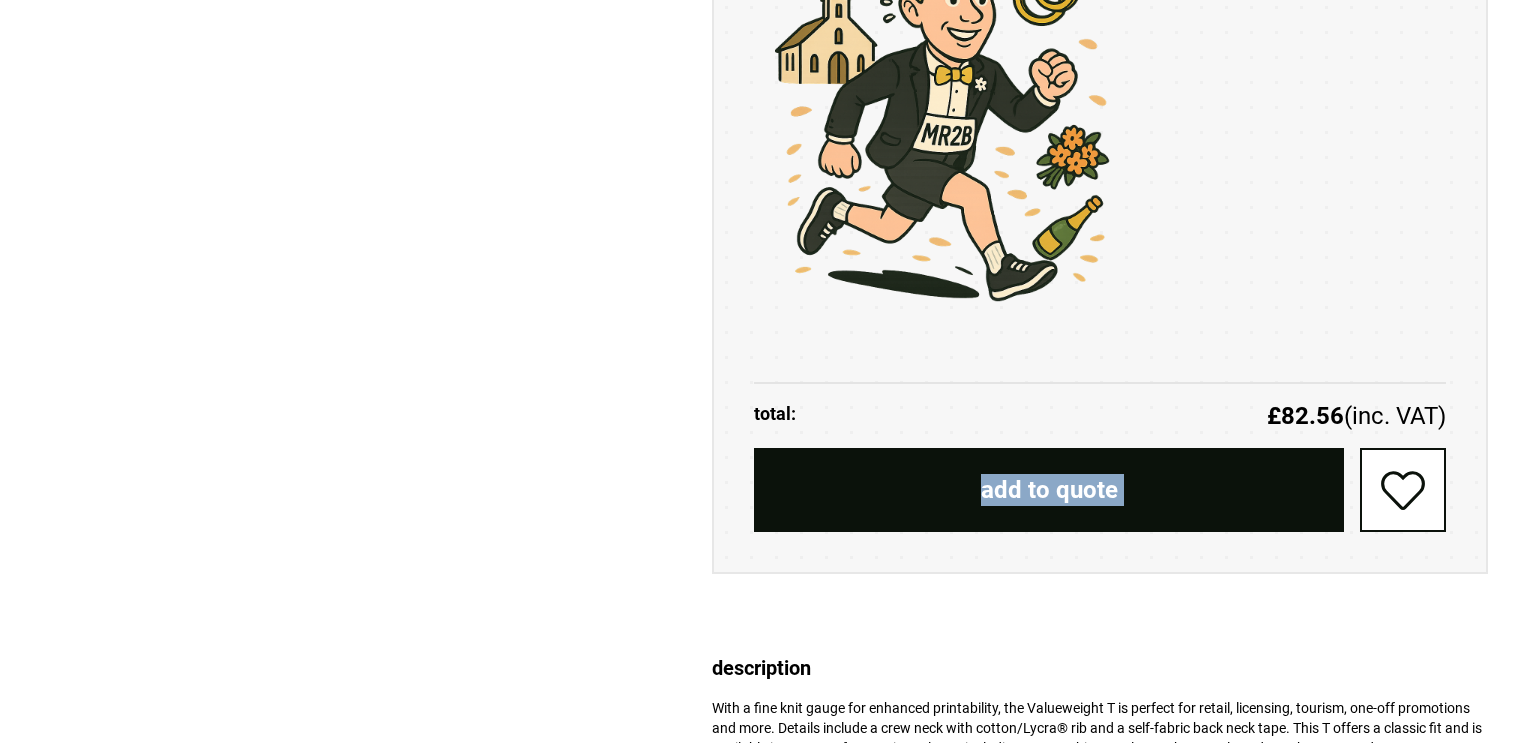 click on "add to quote" at bounding box center [1049, 490] 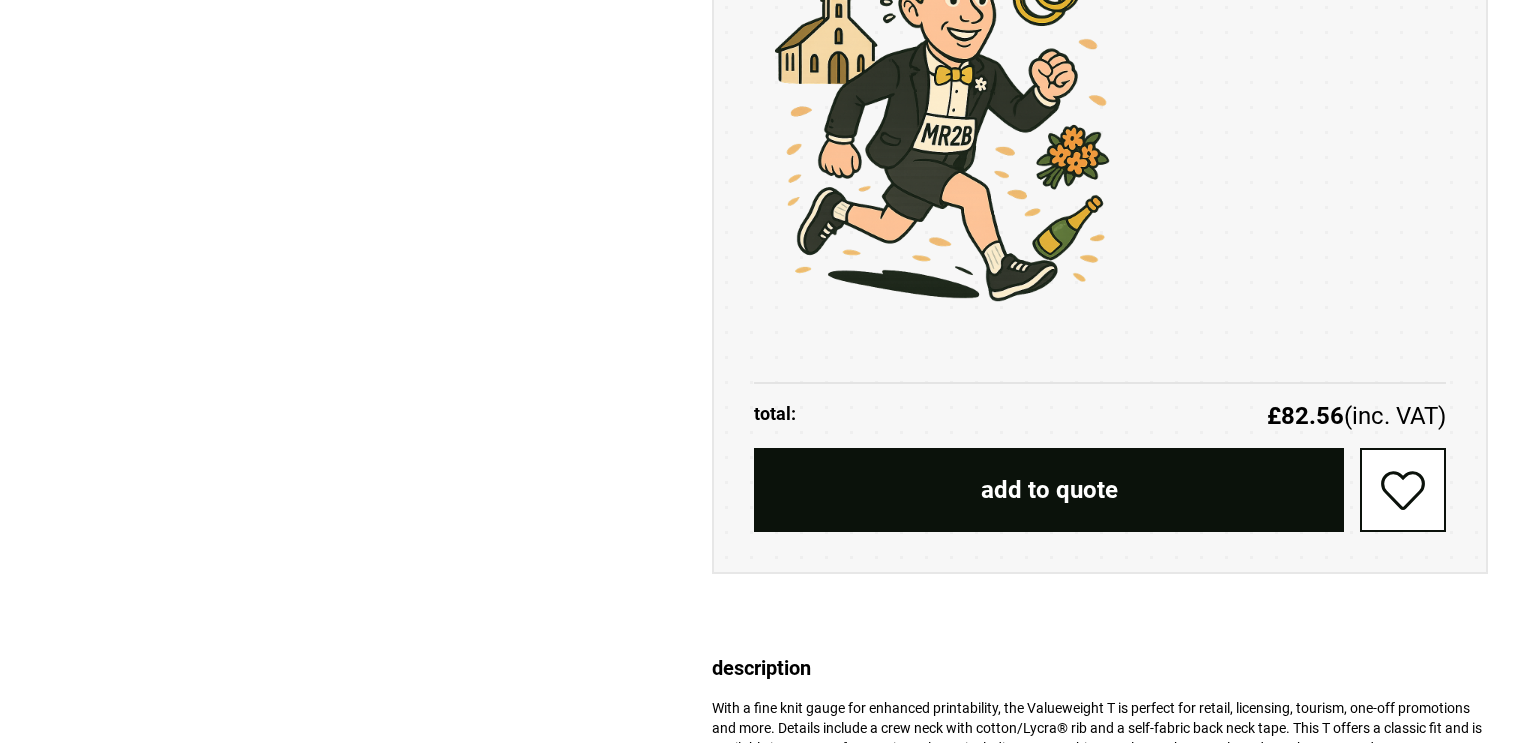 click on "add to quote" at bounding box center (1049, 490) 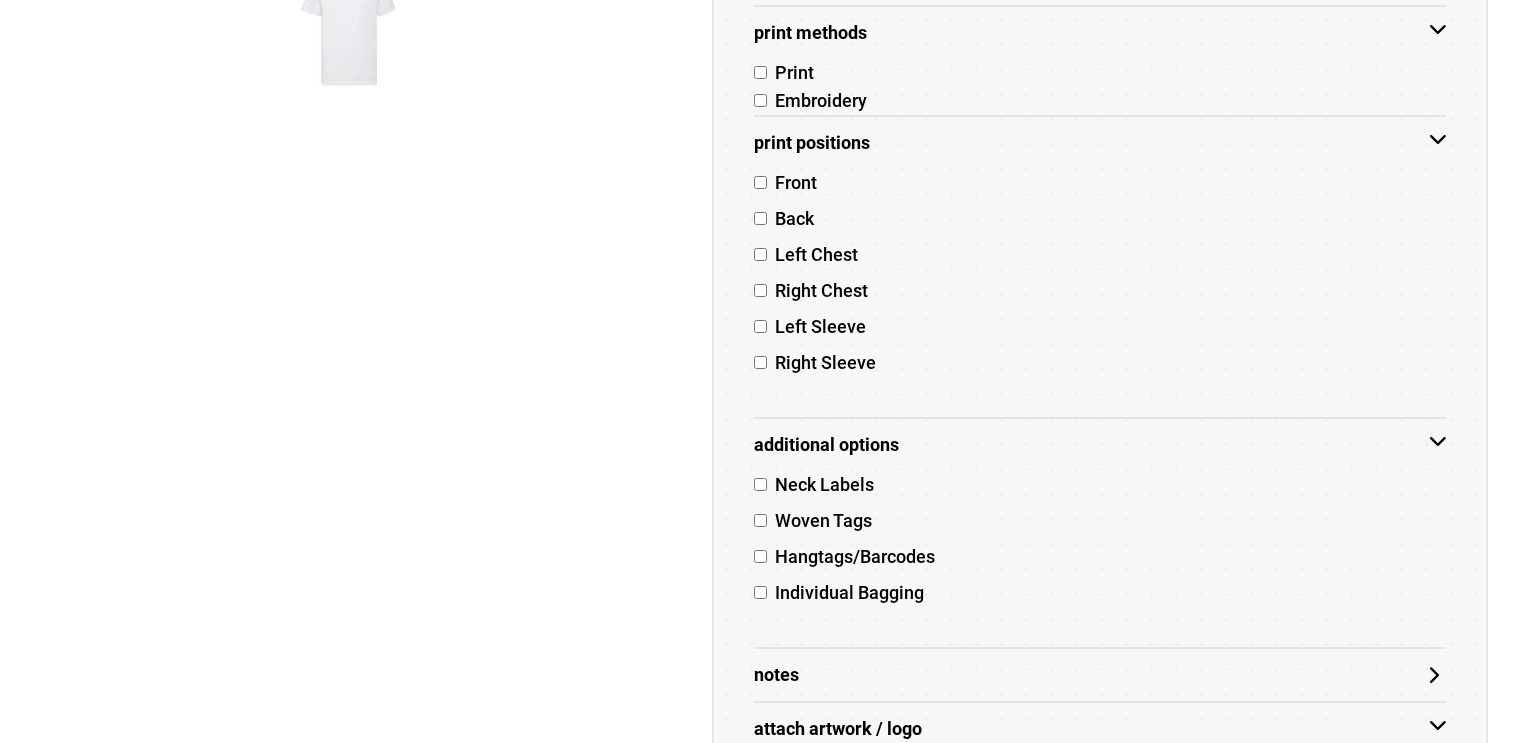 scroll, scrollTop: 1043, scrollLeft: 0, axis: vertical 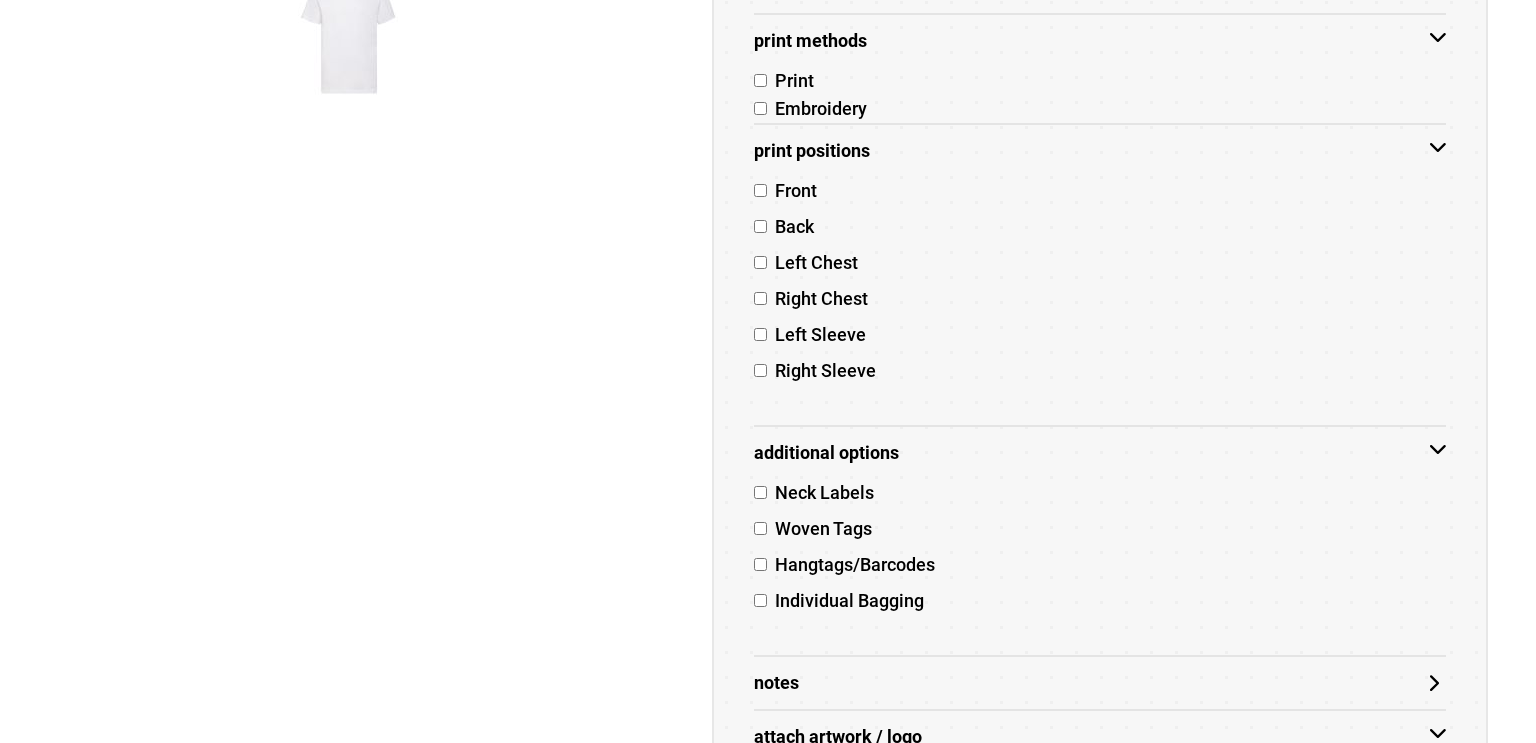 click on "Individual Bagging" at bounding box center (845, 600) 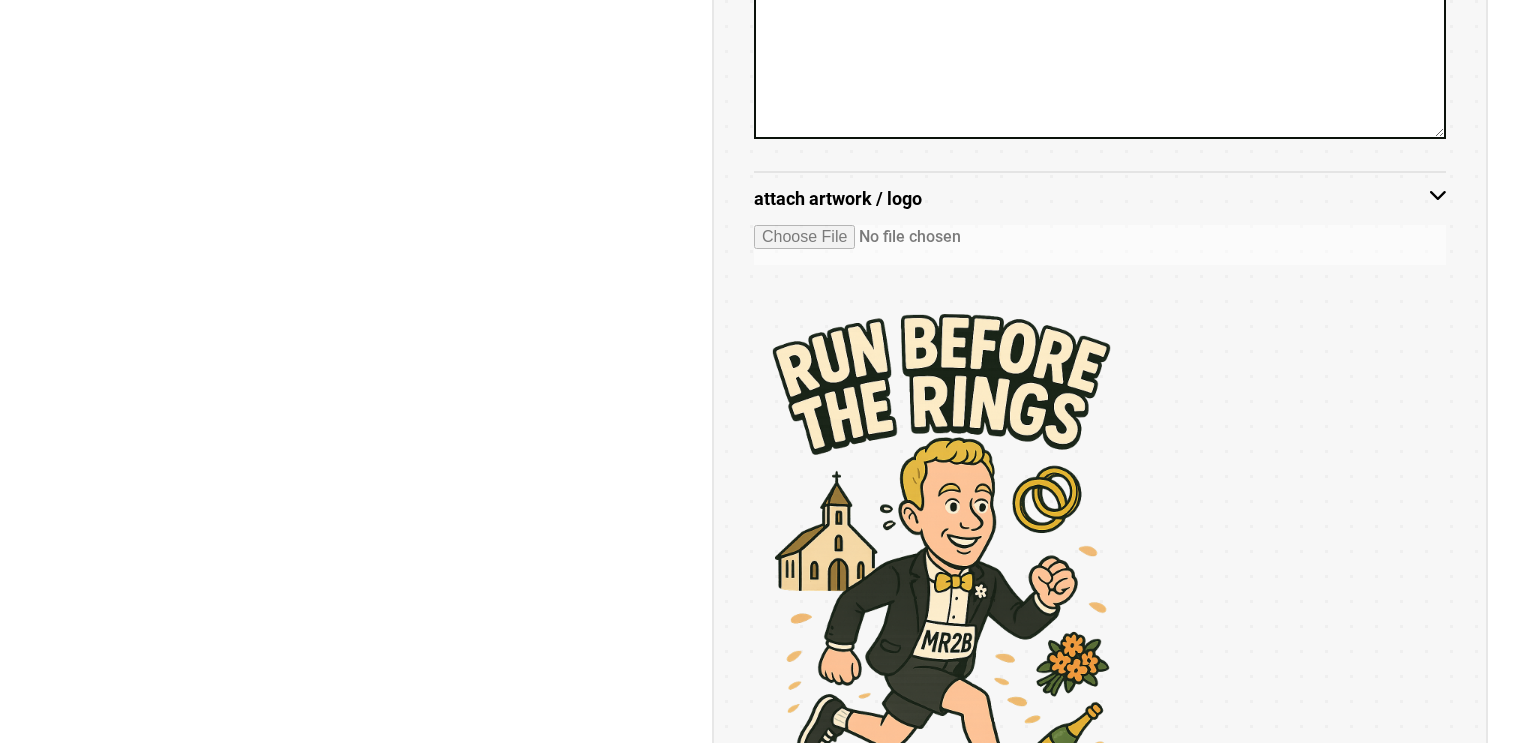 scroll, scrollTop: 1766, scrollLeft: 0, axis: vertical 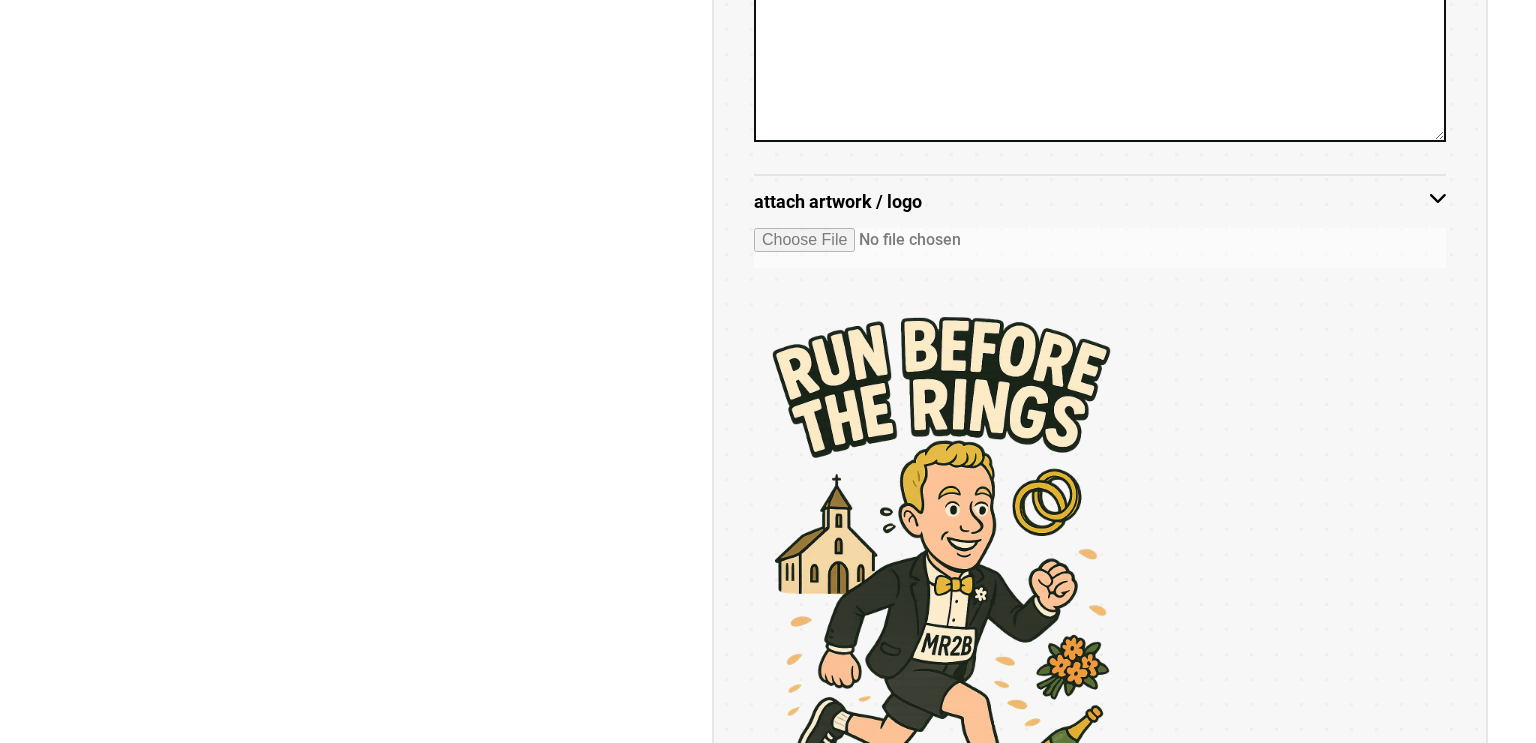 click at bounding box center [1100, 64] 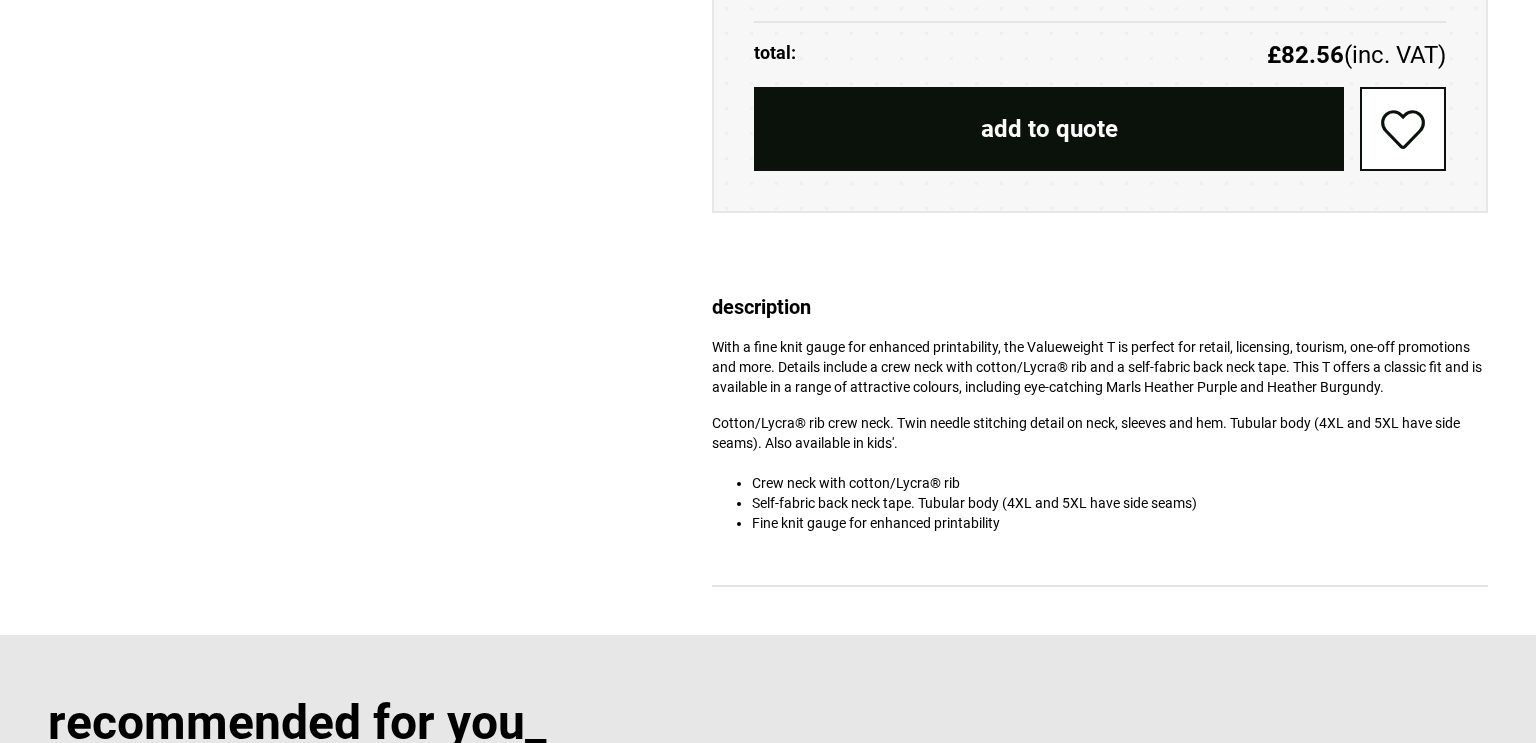 scroll, scrollTop: 2643, scrollLeft: 0, axis: vertical 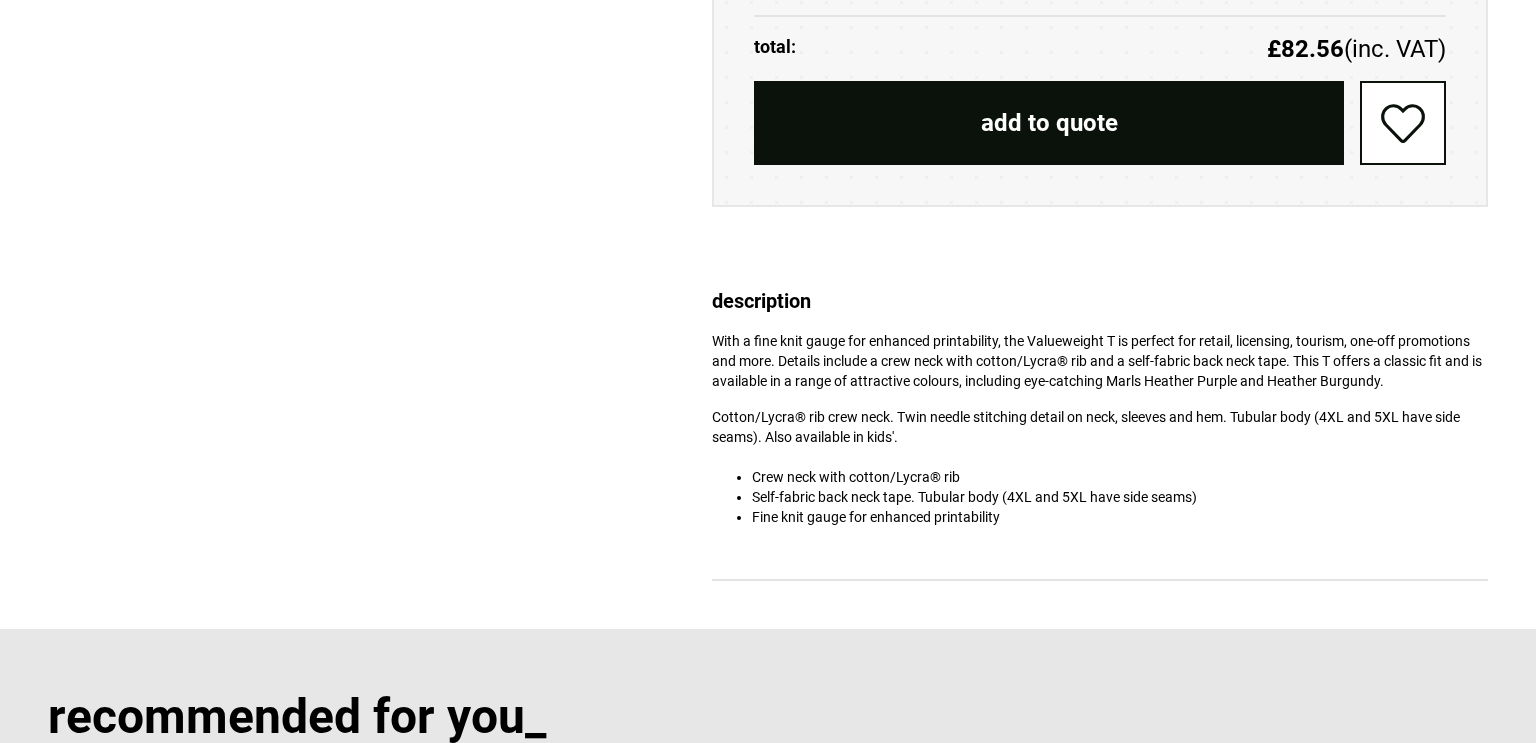 type on "****" 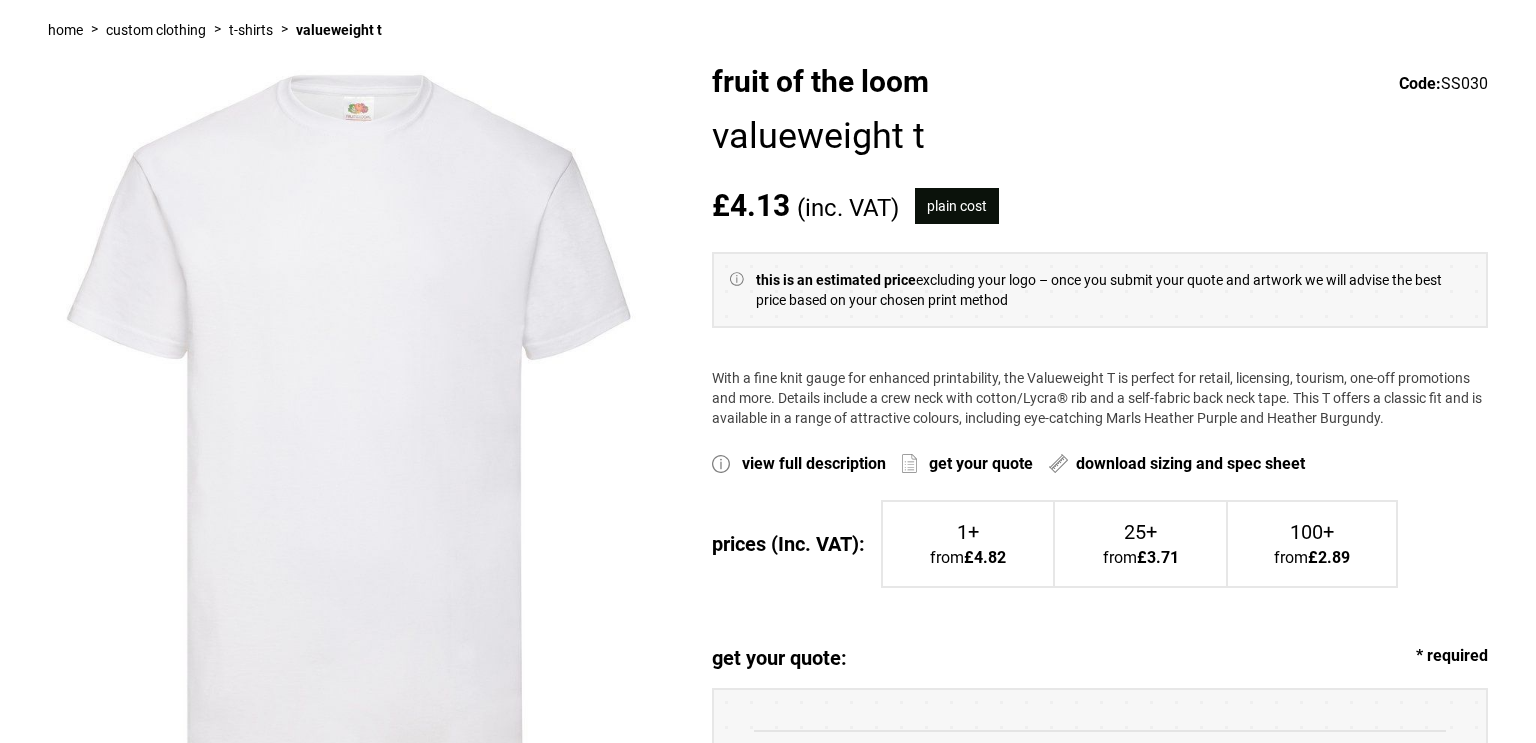 scroll, scrollTop: 212, scrollLeft: 0, axis: vertical 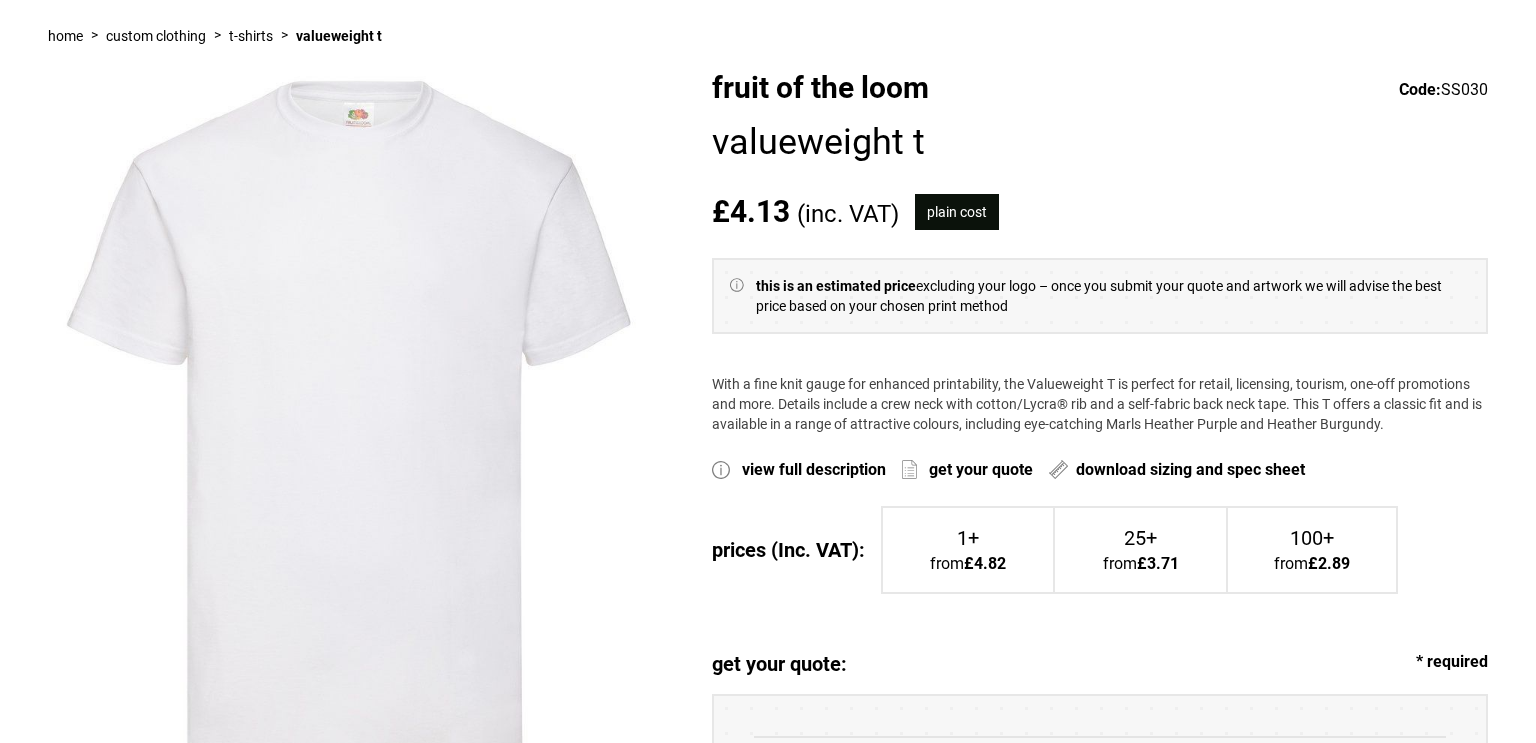 click on "prices (Inc. VAT): prices (ex. VAT): 1+ from  £4.82 £4.02 25+ from  £3.71 £3.09 100+ from  £2.89 £2.41" at bounding box center (1100, 558) 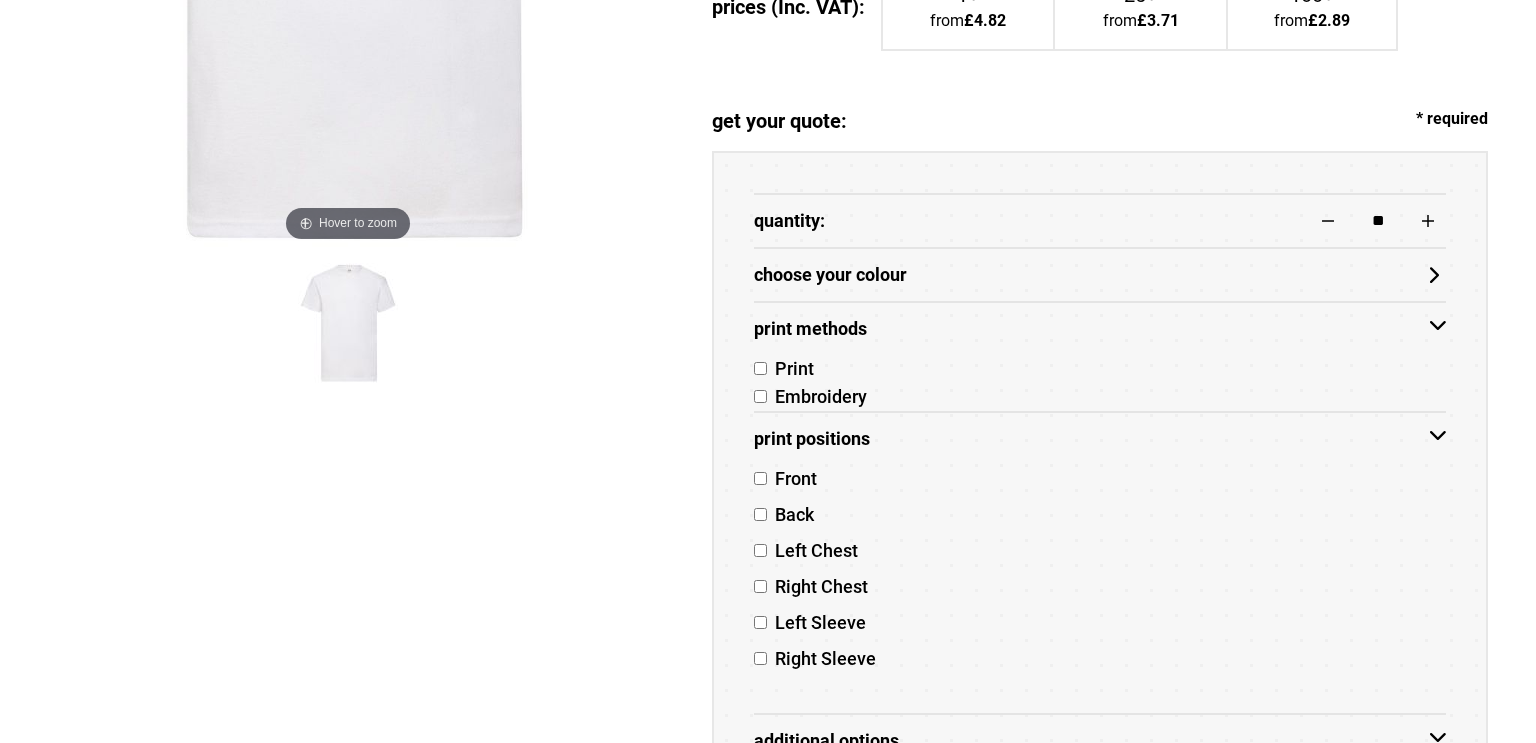 scroll, scrollTop: 804, scrollLeft: 0, axis: vertical 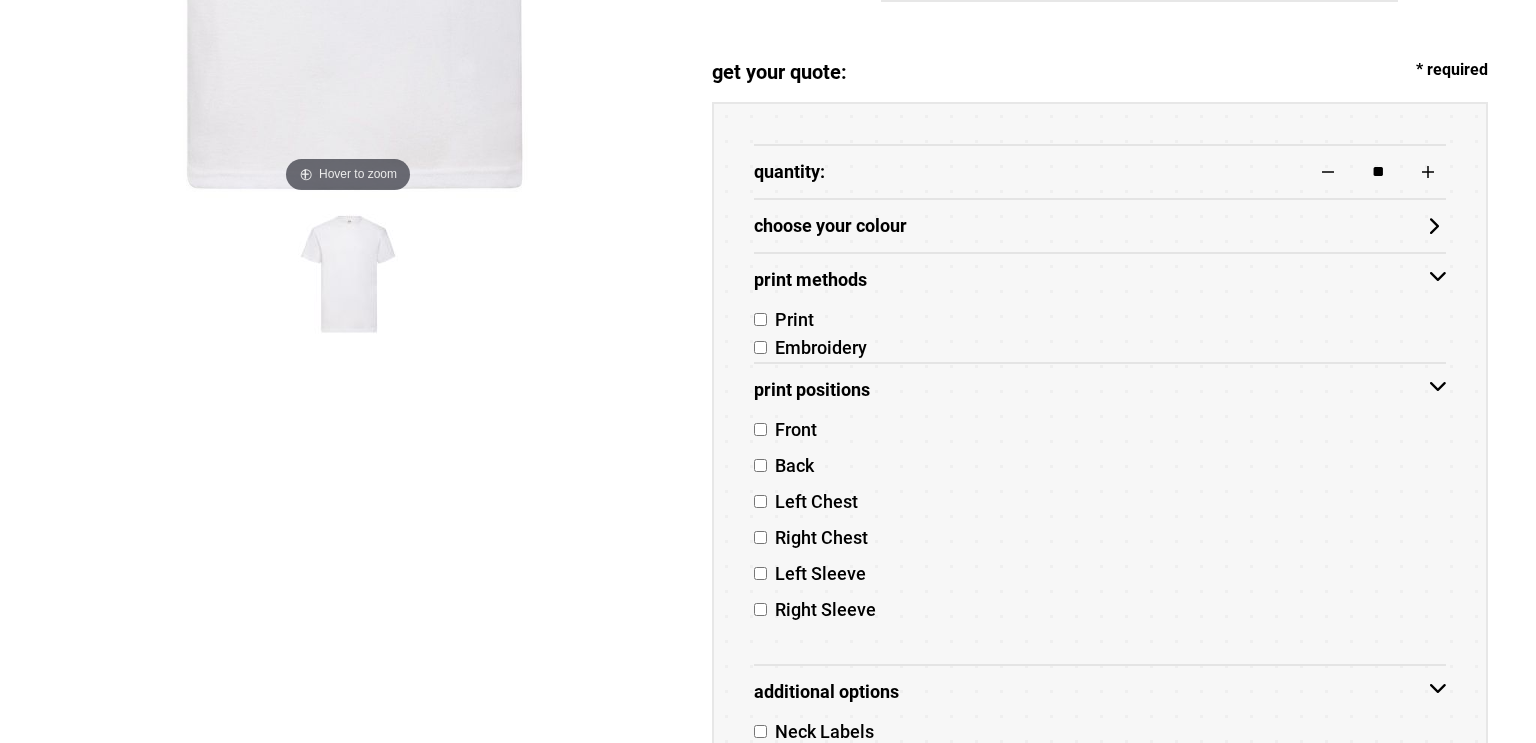 click on "Print Methods" at bounding box center (1100, 280) 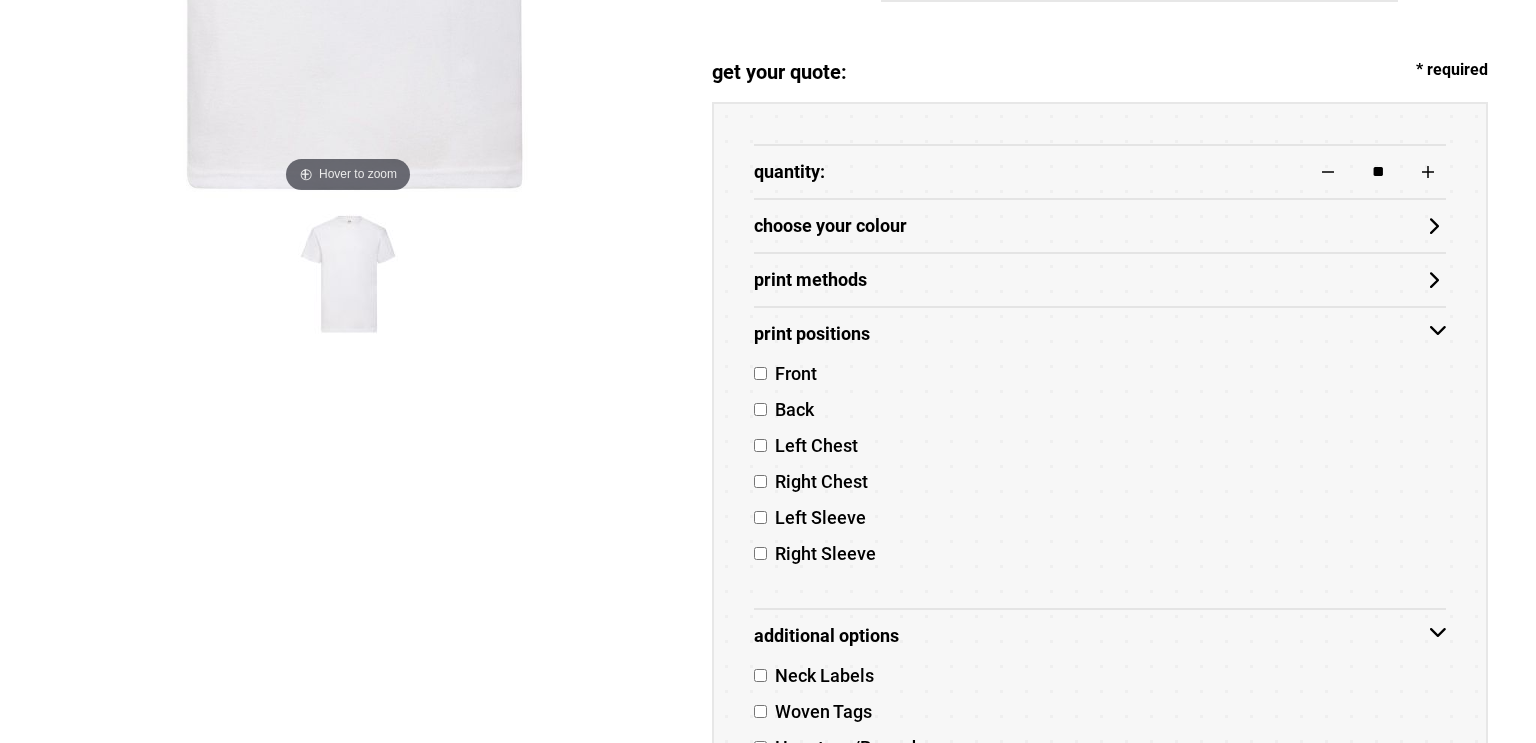 click on "choose your colour" at bounding box center [1100, 226] 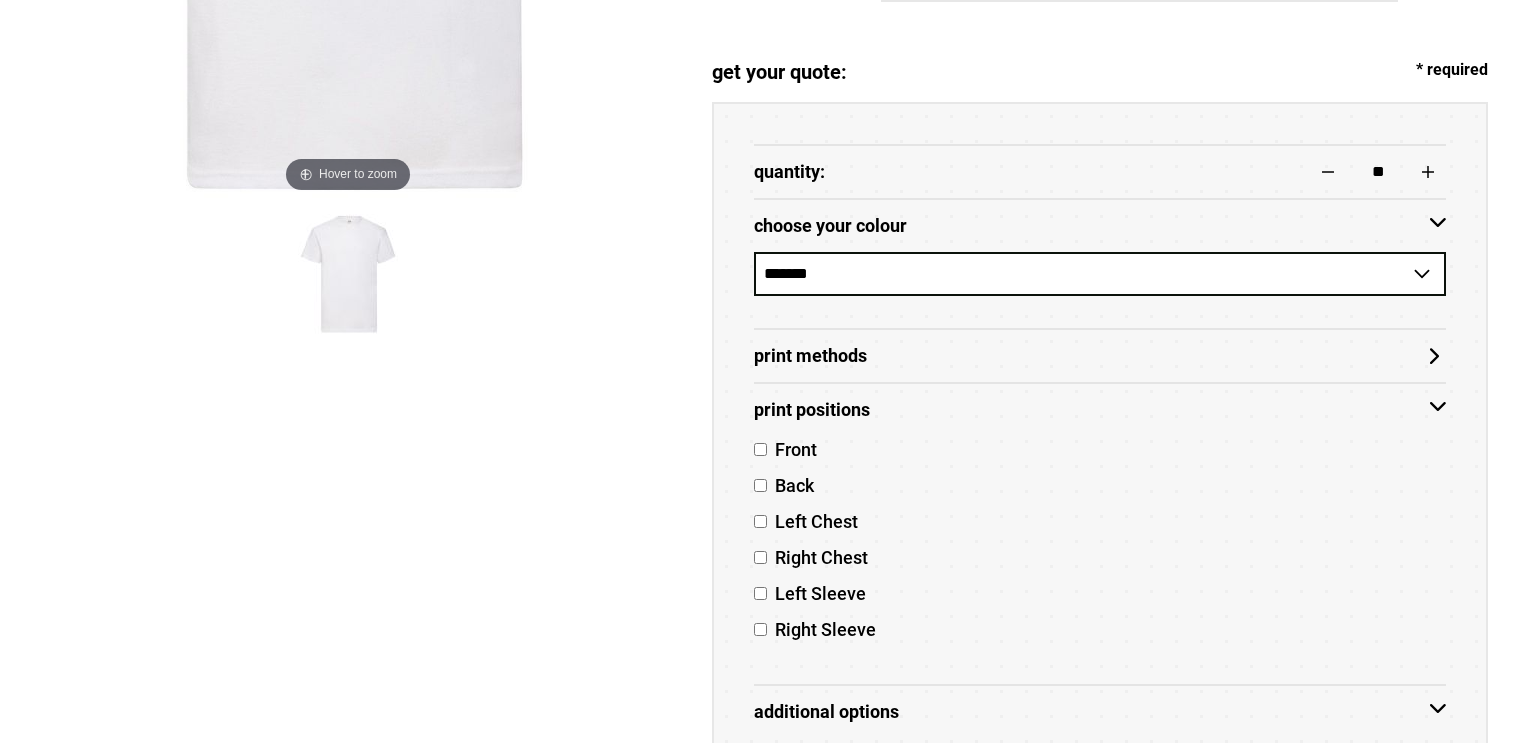 click on "quantity: **" at bounding box center [1100, 171] 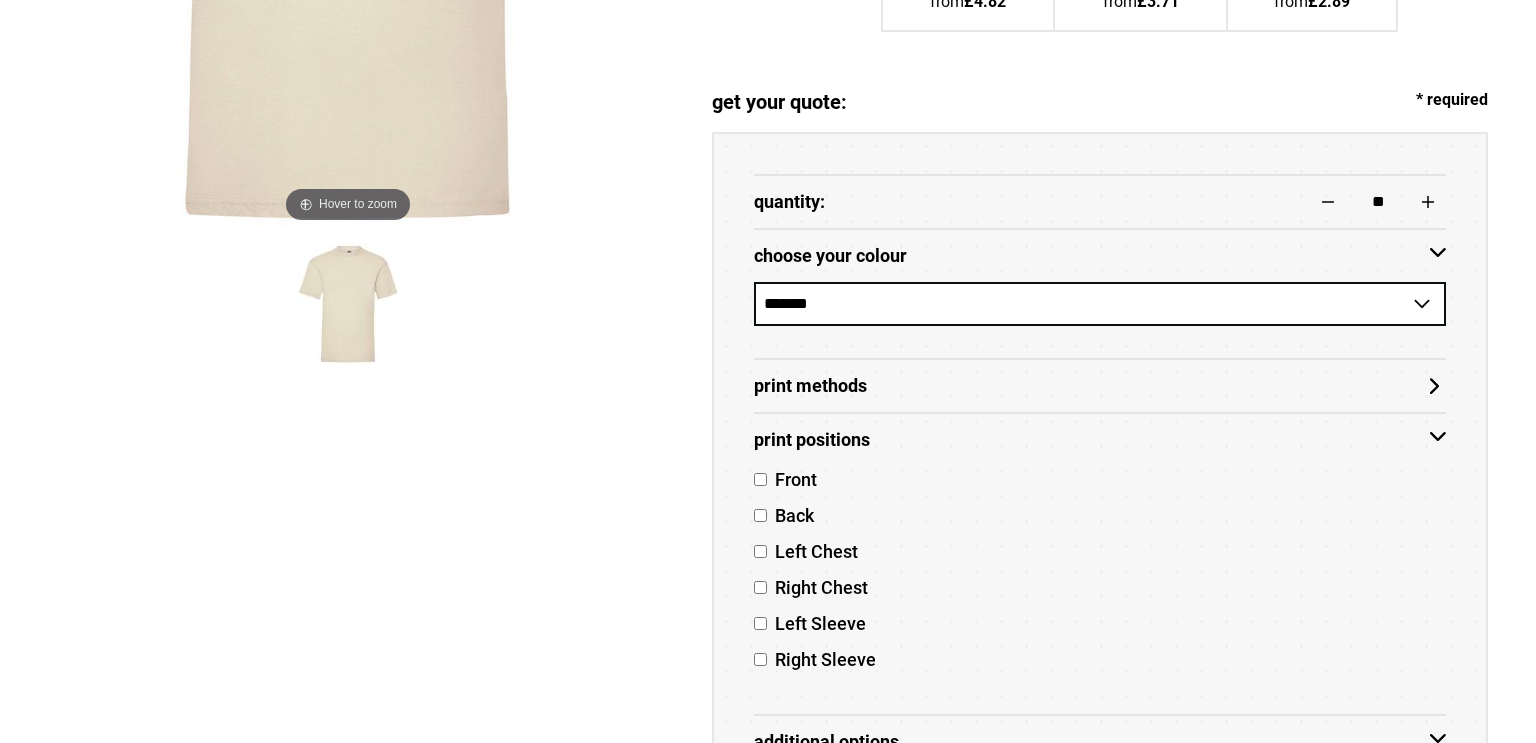 scroll, scrollTop: 796, scrollLeft: 0, axis: vertical 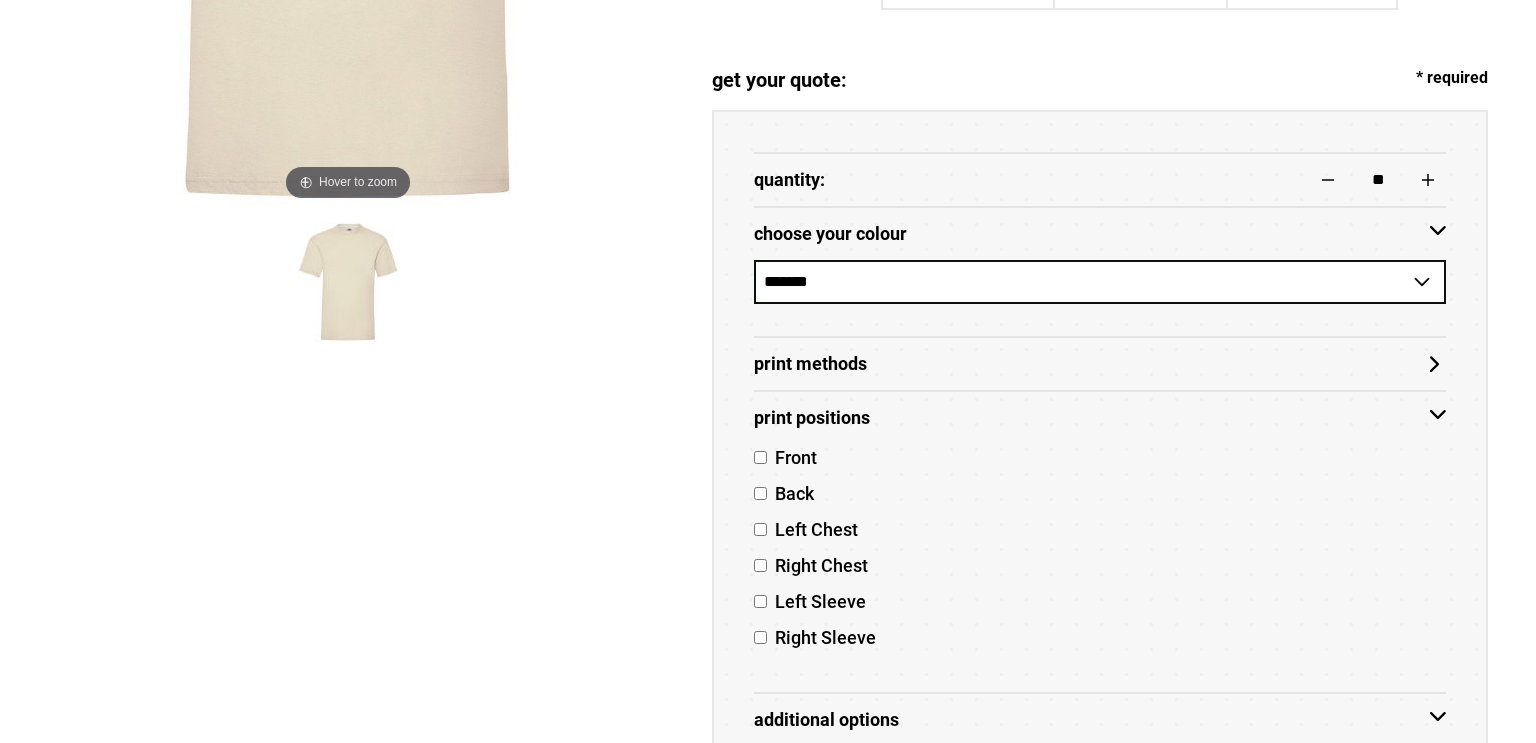 click on "**********" at bounding box center (1100, 282) 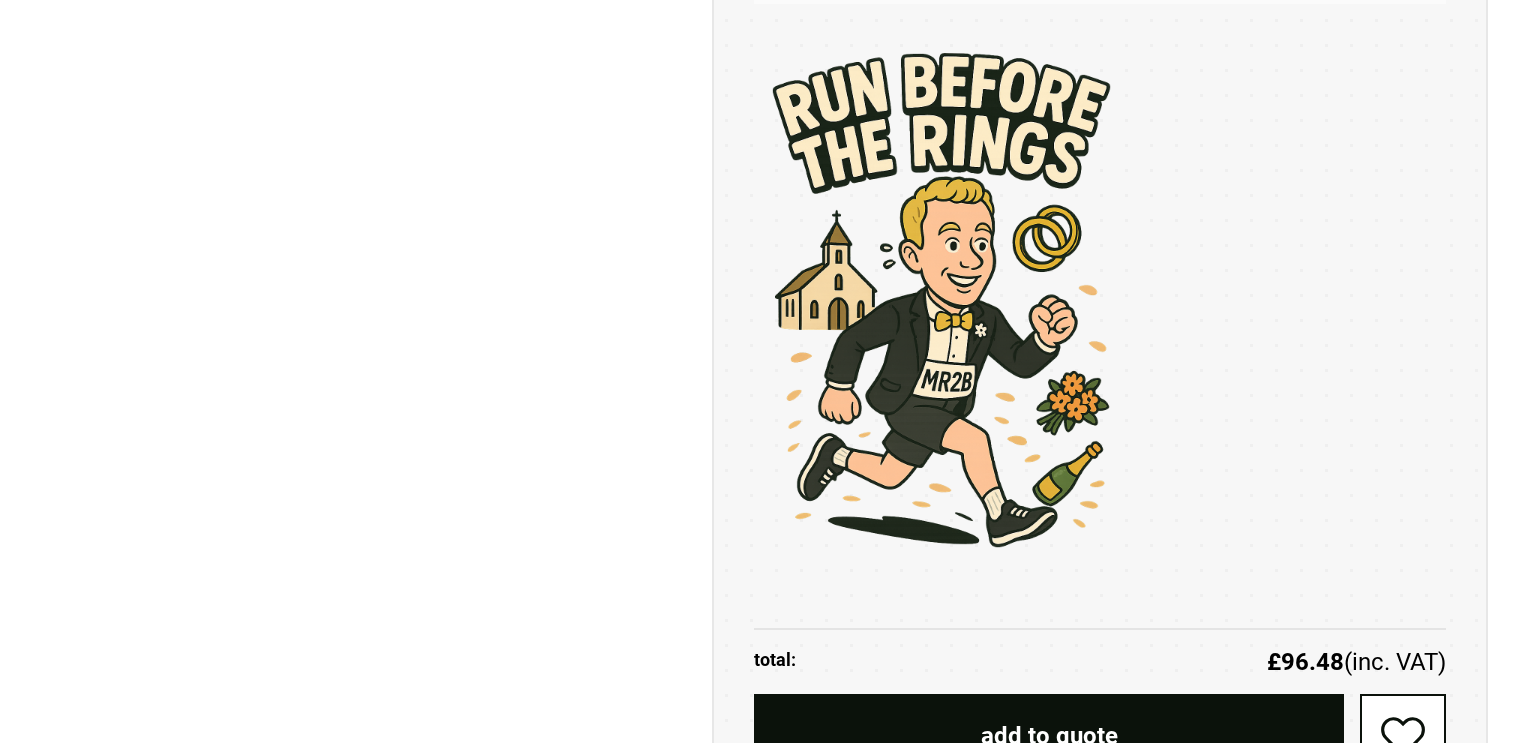 scroll, scrollTop: 2214, scrollLeft: 0, axis: vertical 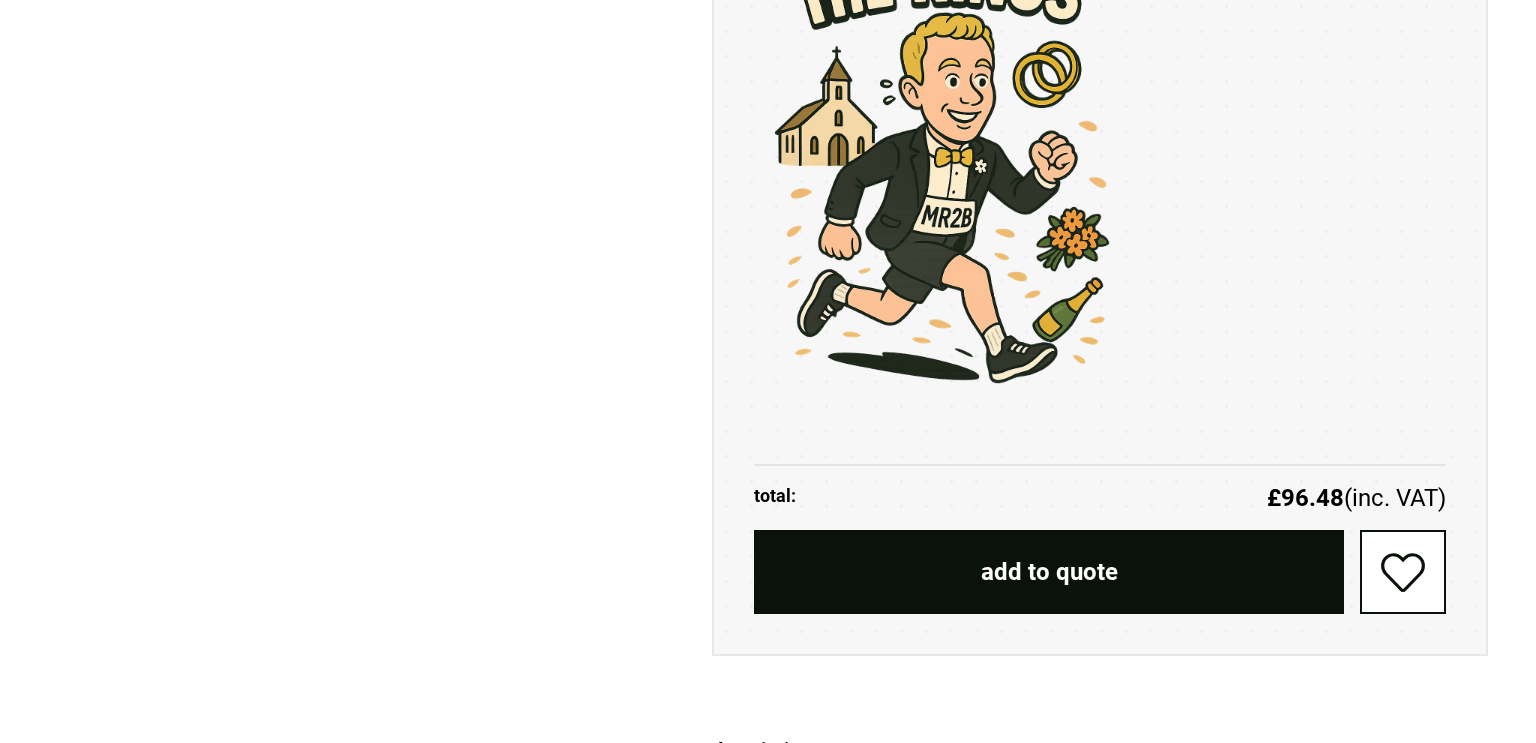 click on "add to quote" at bounding box center (1049, 572) 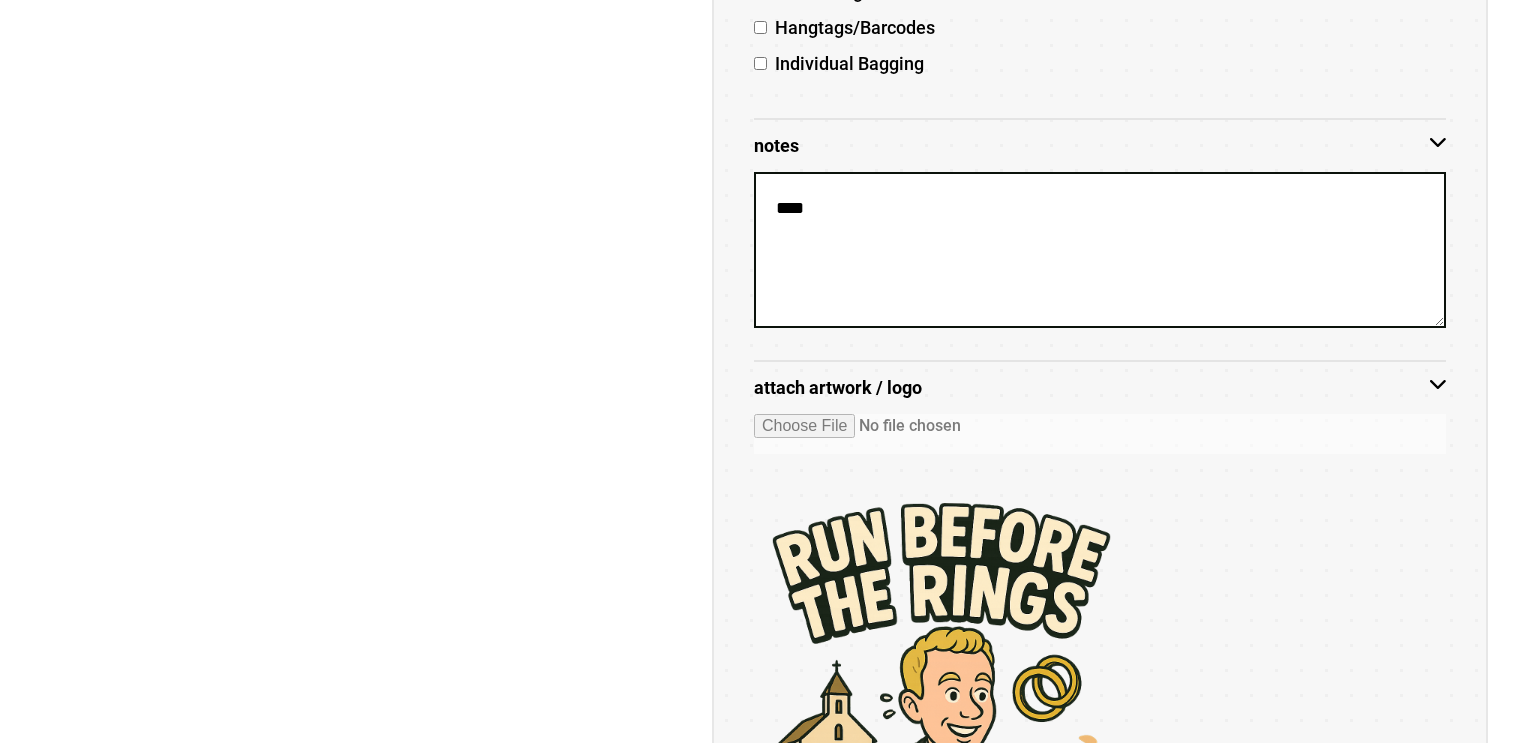 scroll, scrollTop: 0, scrollLeft: 0, axis: both 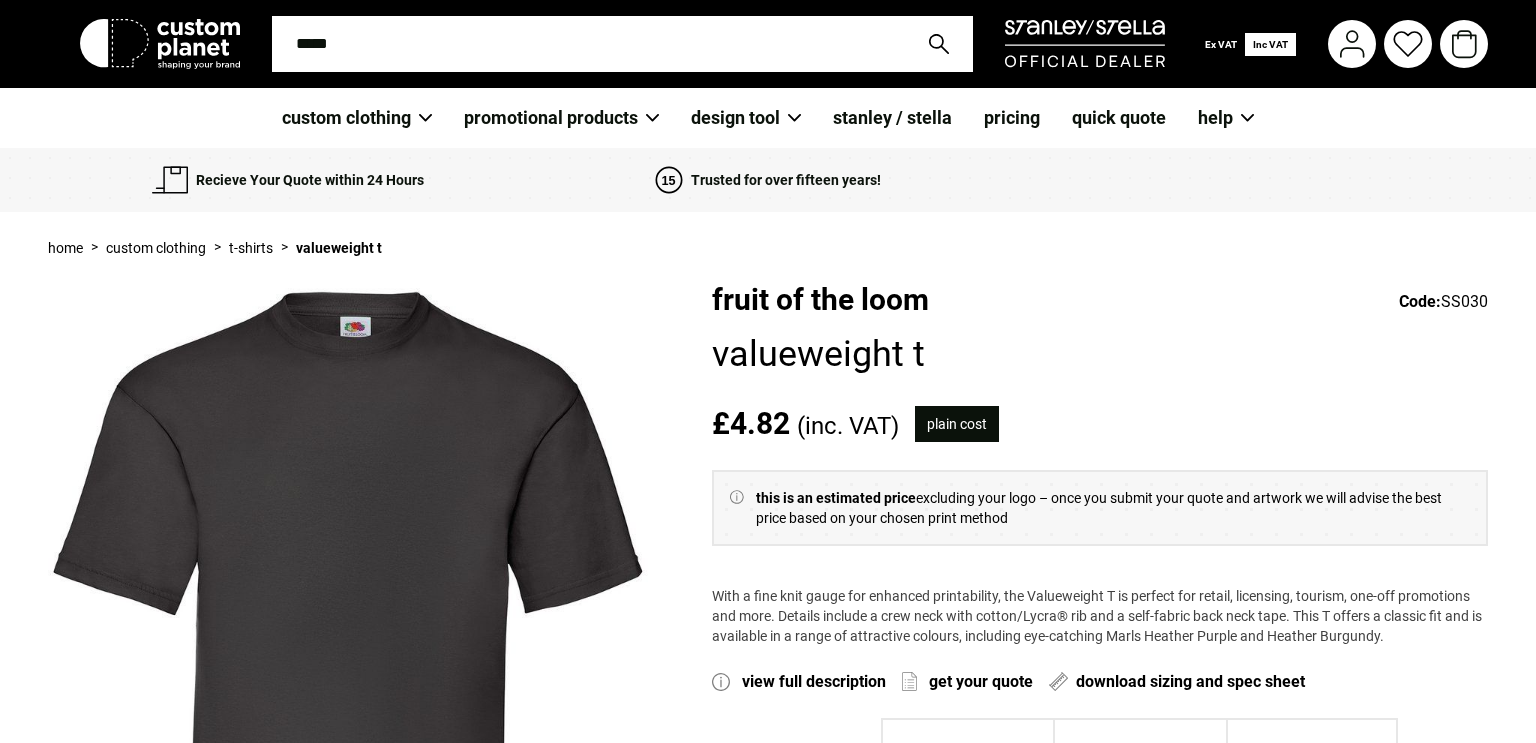 click on "Home > custom clothing > T-Shirts > Valueweight T" at bounding box center [768, 247] 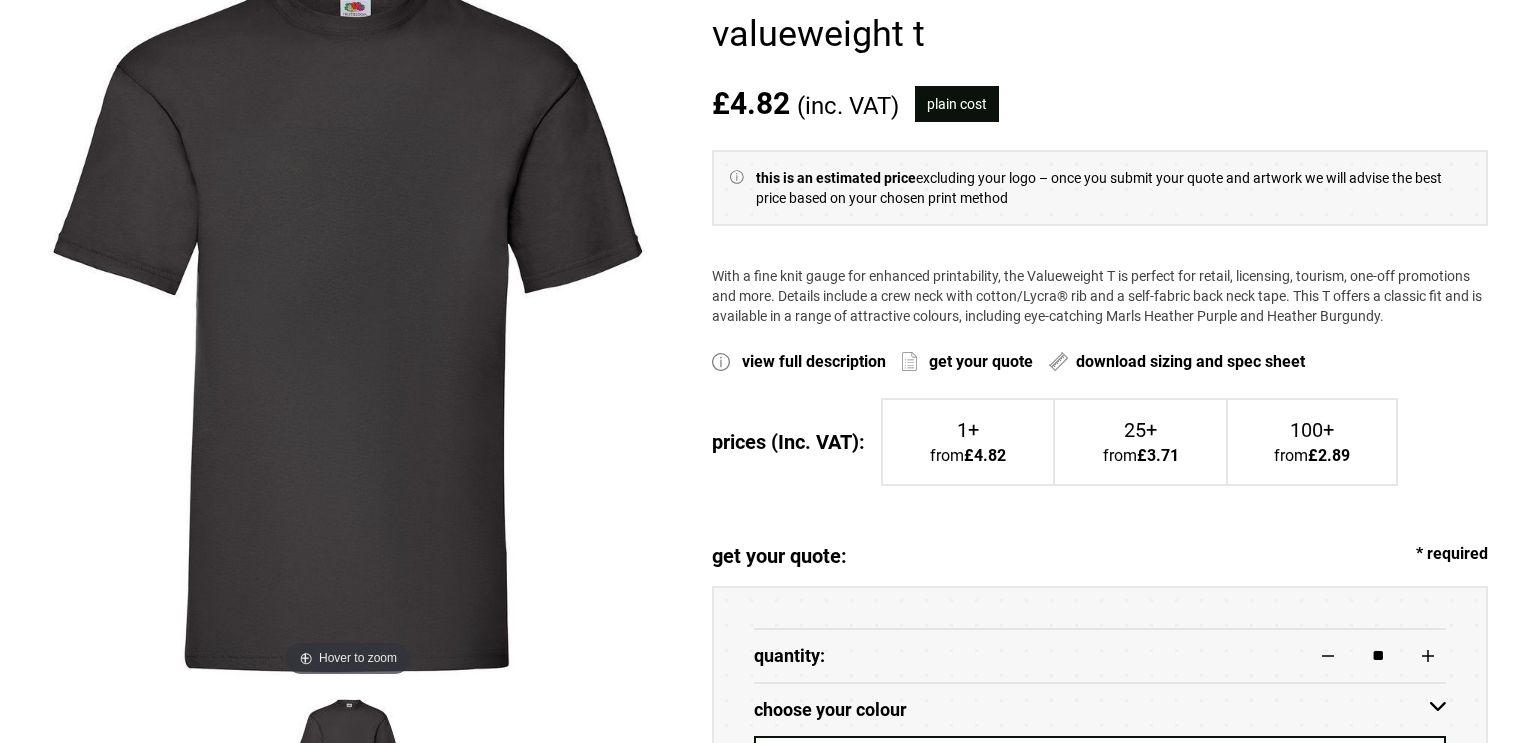 scroll, scrollTop: 321, scrollLeft: 0, axis: vertical 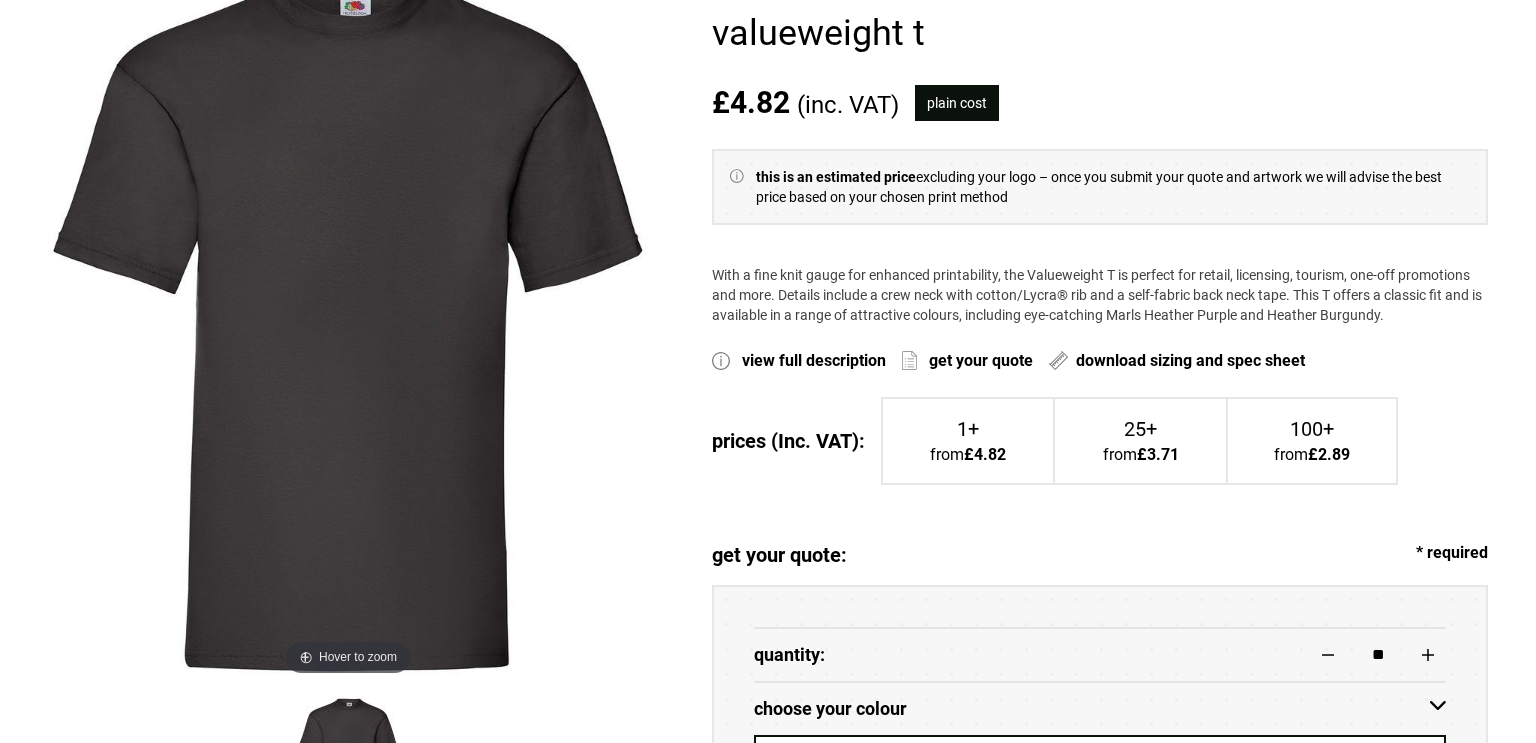click on "* required" at bounding box center [1452, 555] 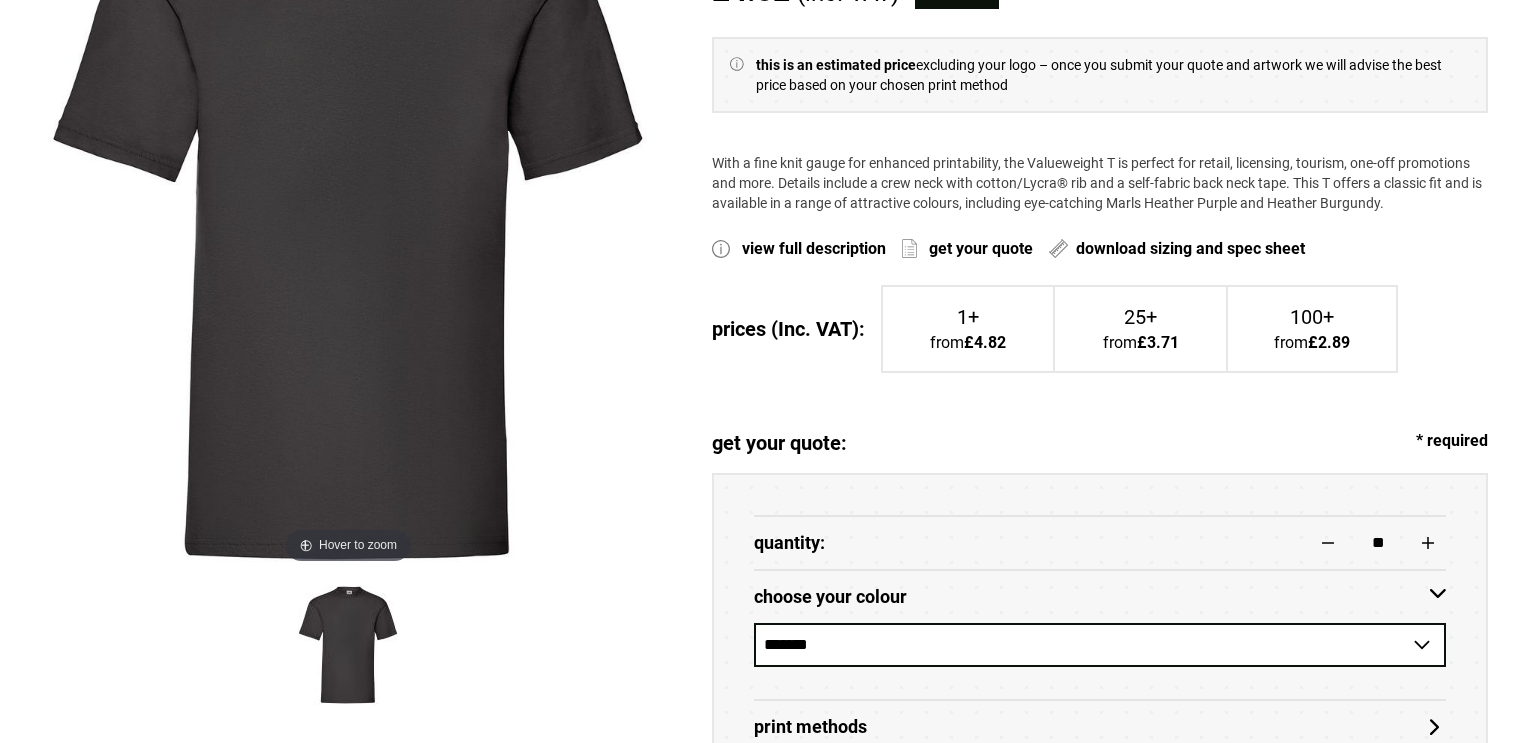 scroll, scrollTop: 435, scrollLeft: 0, axis: vertical 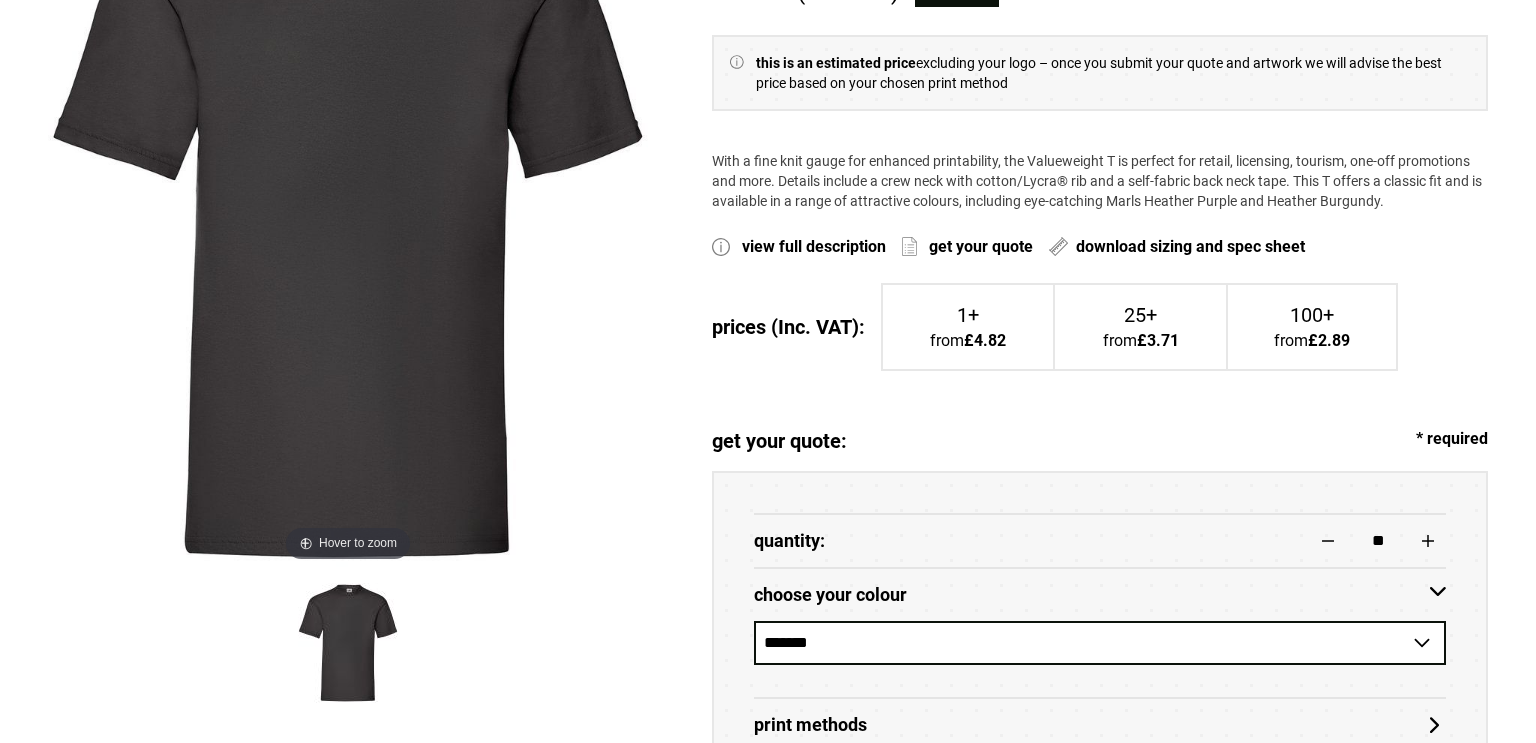 click on "* required" at bounding box center [1452, 441] 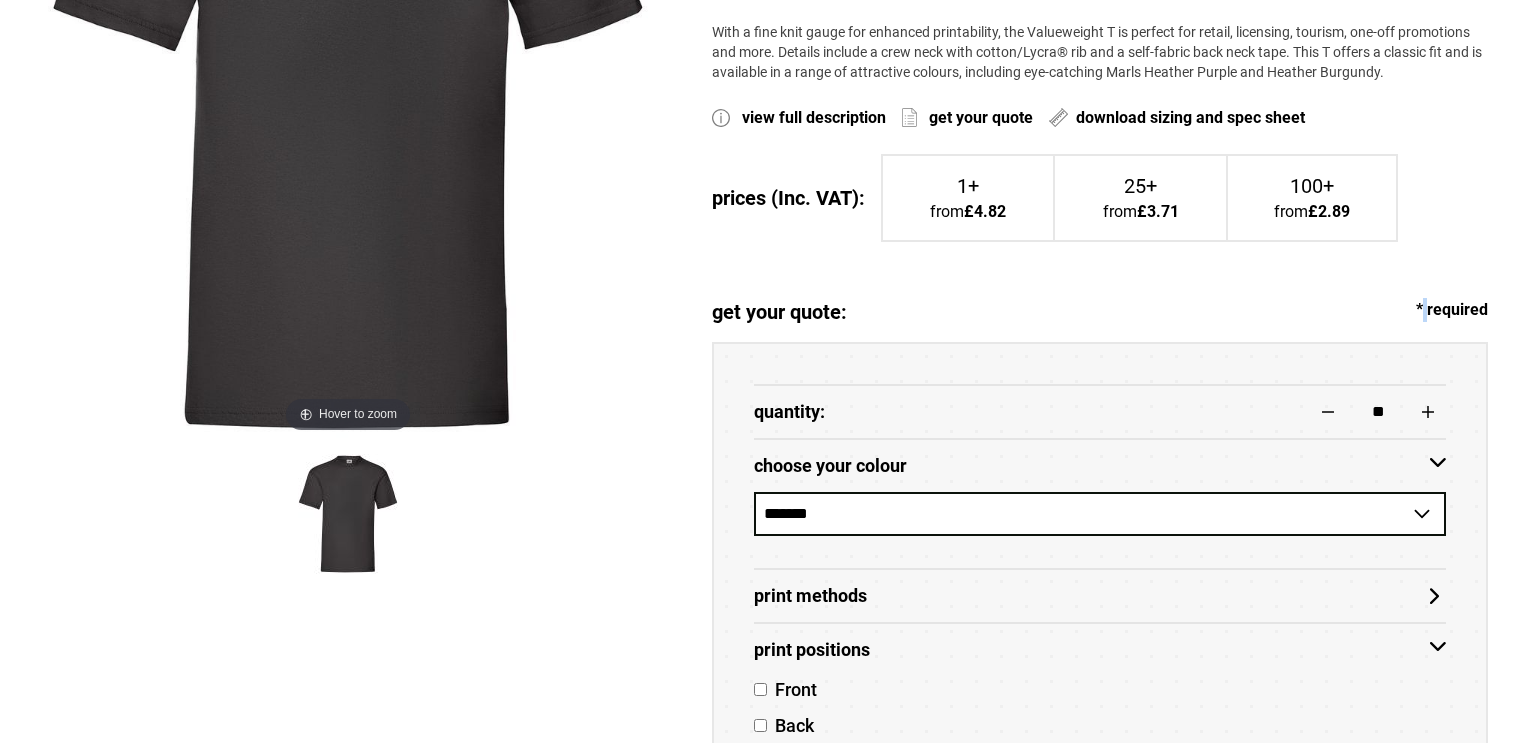 scroll, scrollTop: 566, scrollLeft: 0, axis: vertical 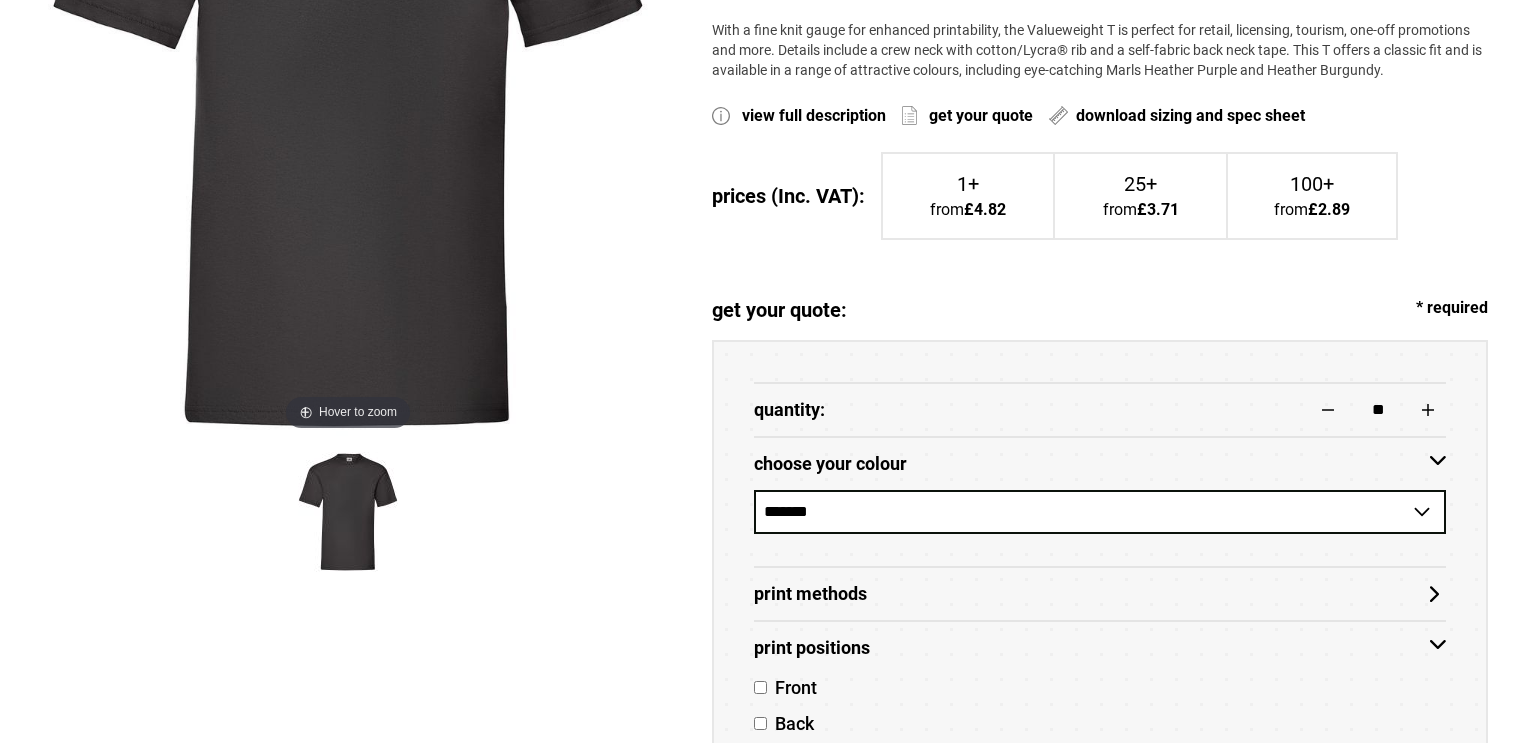 click on "* required" at bounding box center (1452, 310) 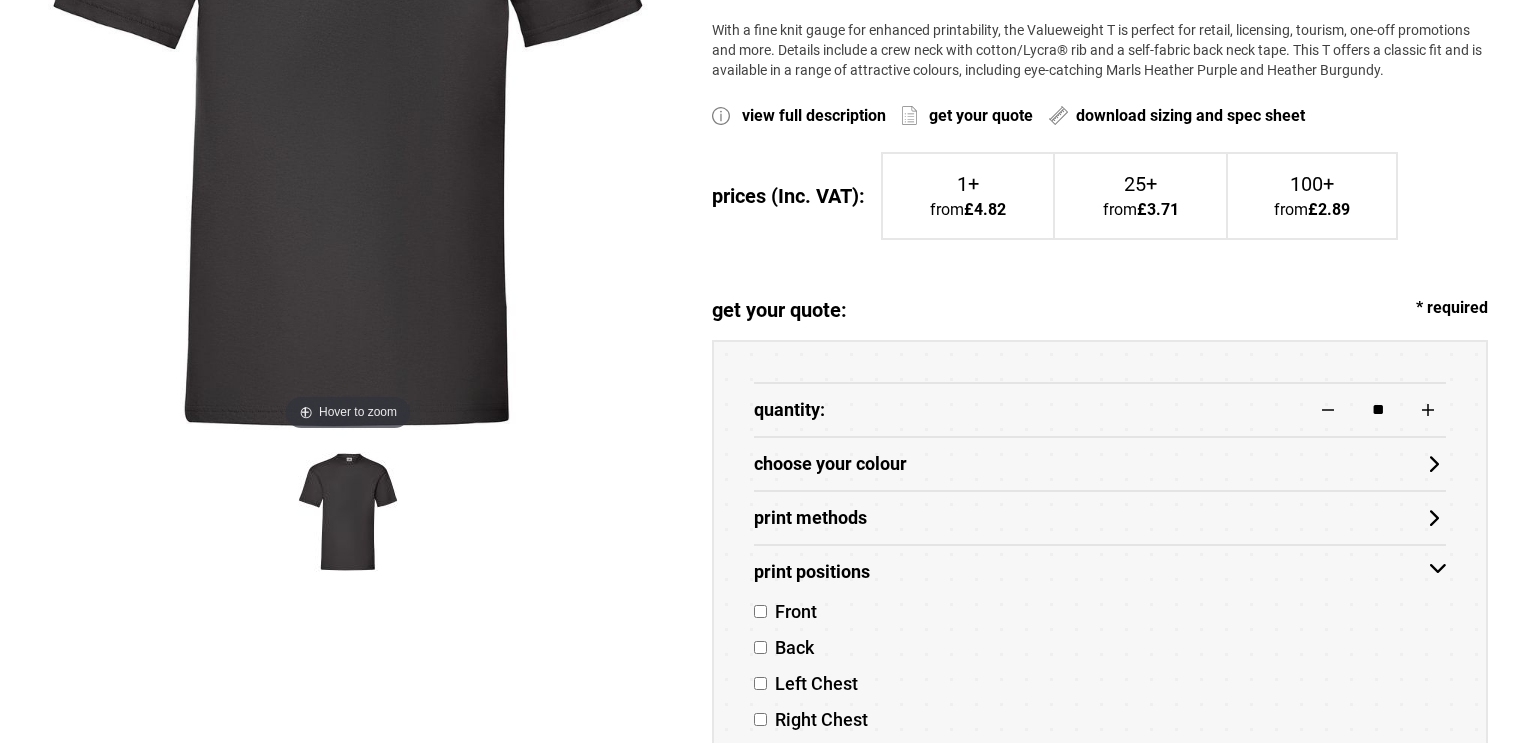 click on "choose your colour" at bounding box center (1100, 464) 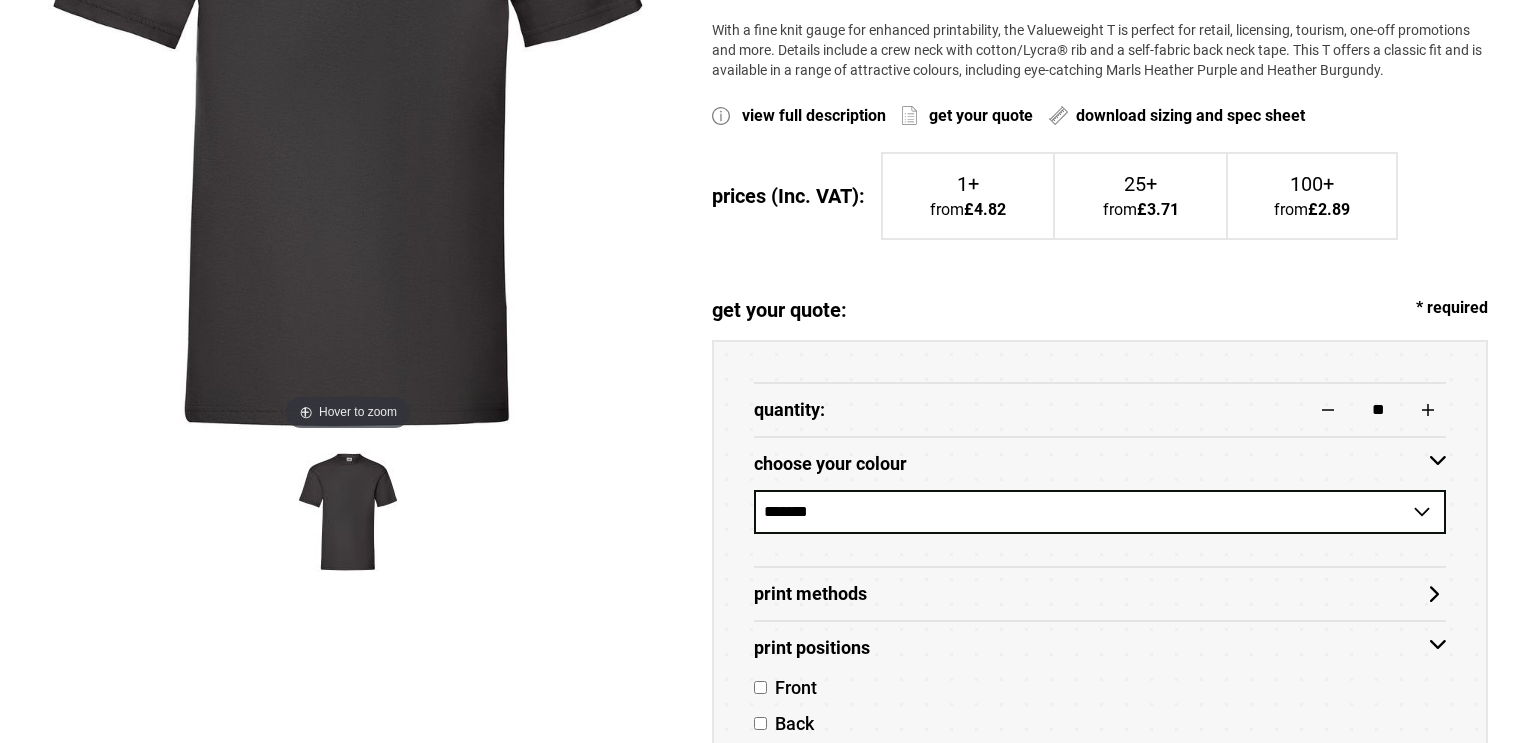 click on "choose your colour" at bounding box center [1100, 464] 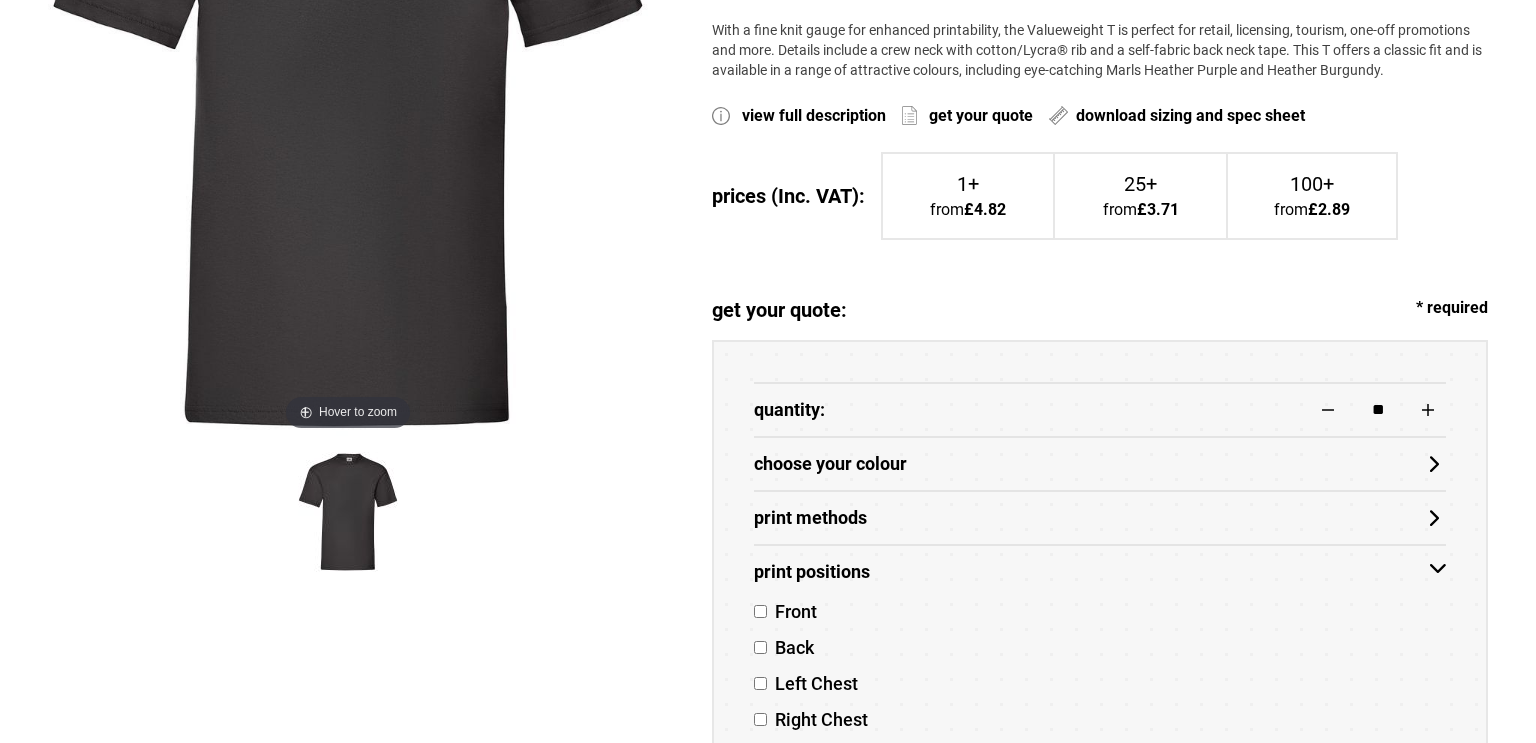 click on "Print Methods" at bounding box center (1100, 518) 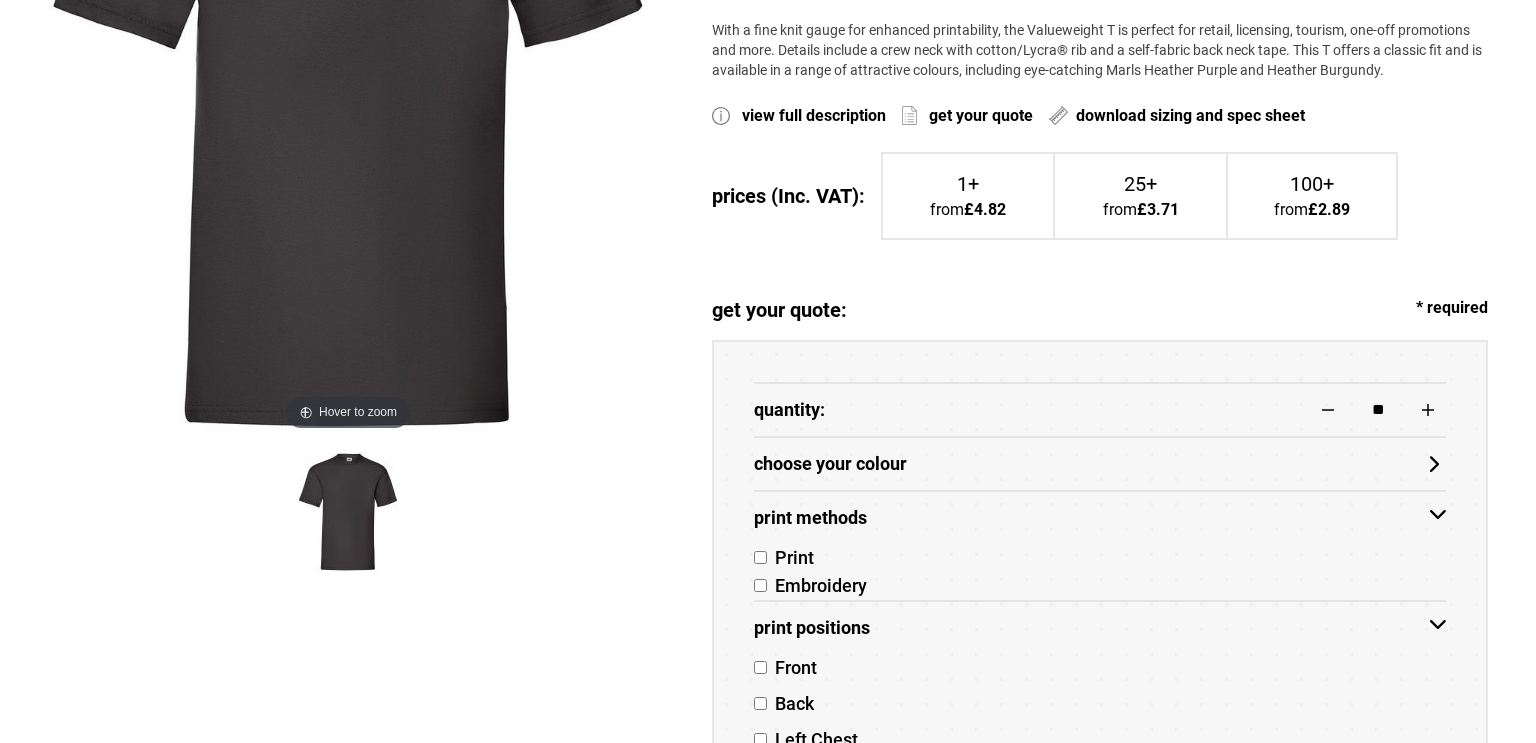 click on "Print Methods" at bounding box center [1100, 518] 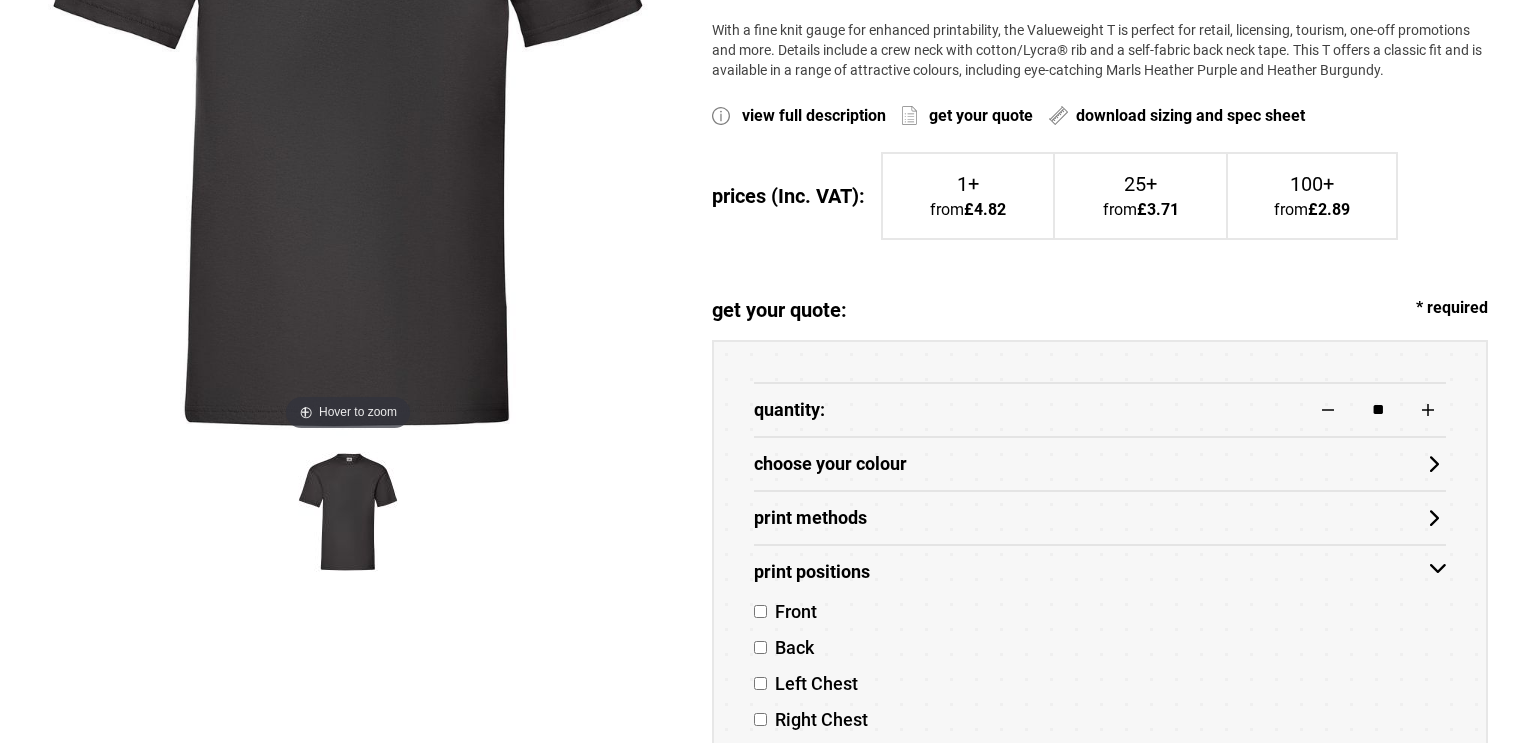 click on "Print Positions" at bounding box center [1100, 572] 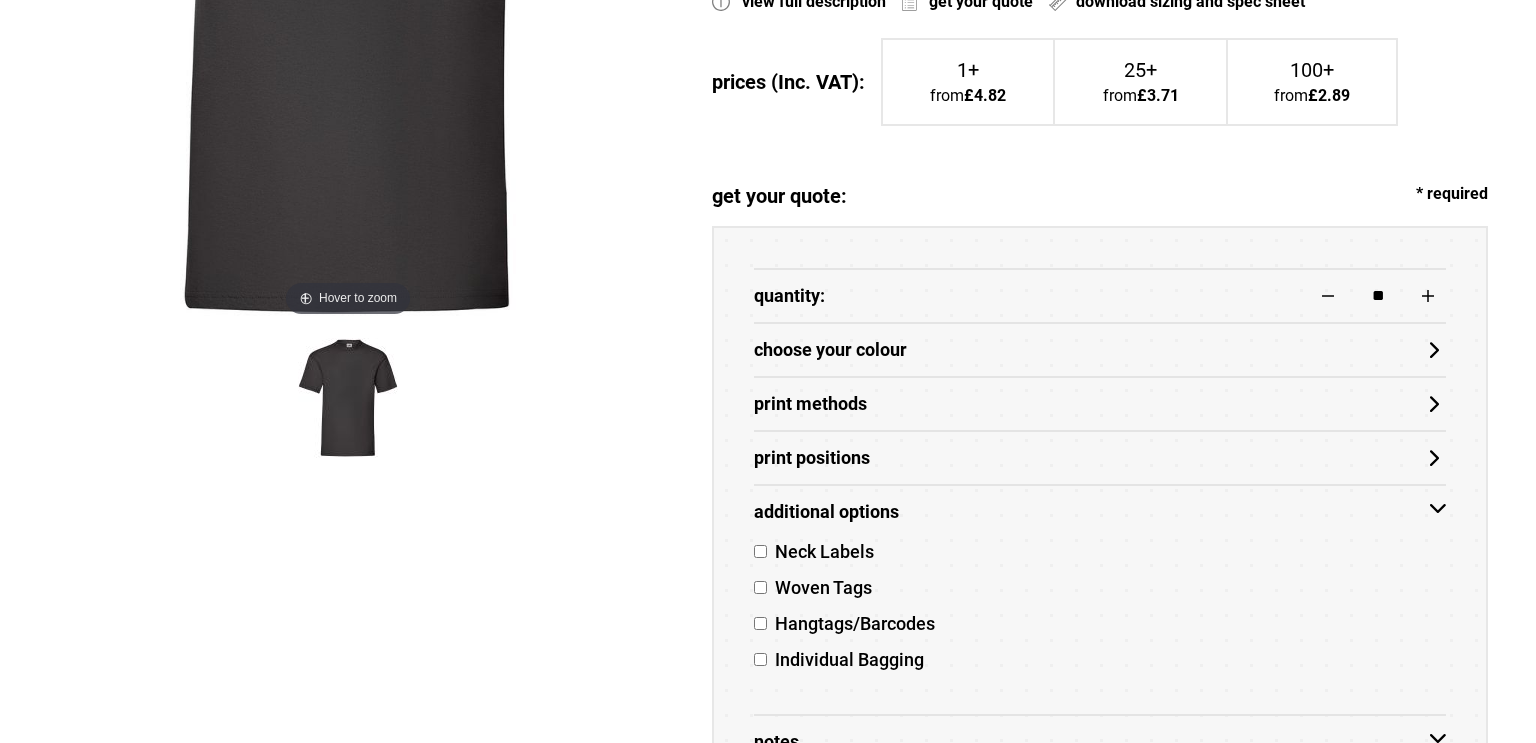 scroll, scrollTop: 687, scrollLeft: 0, axis: vertical 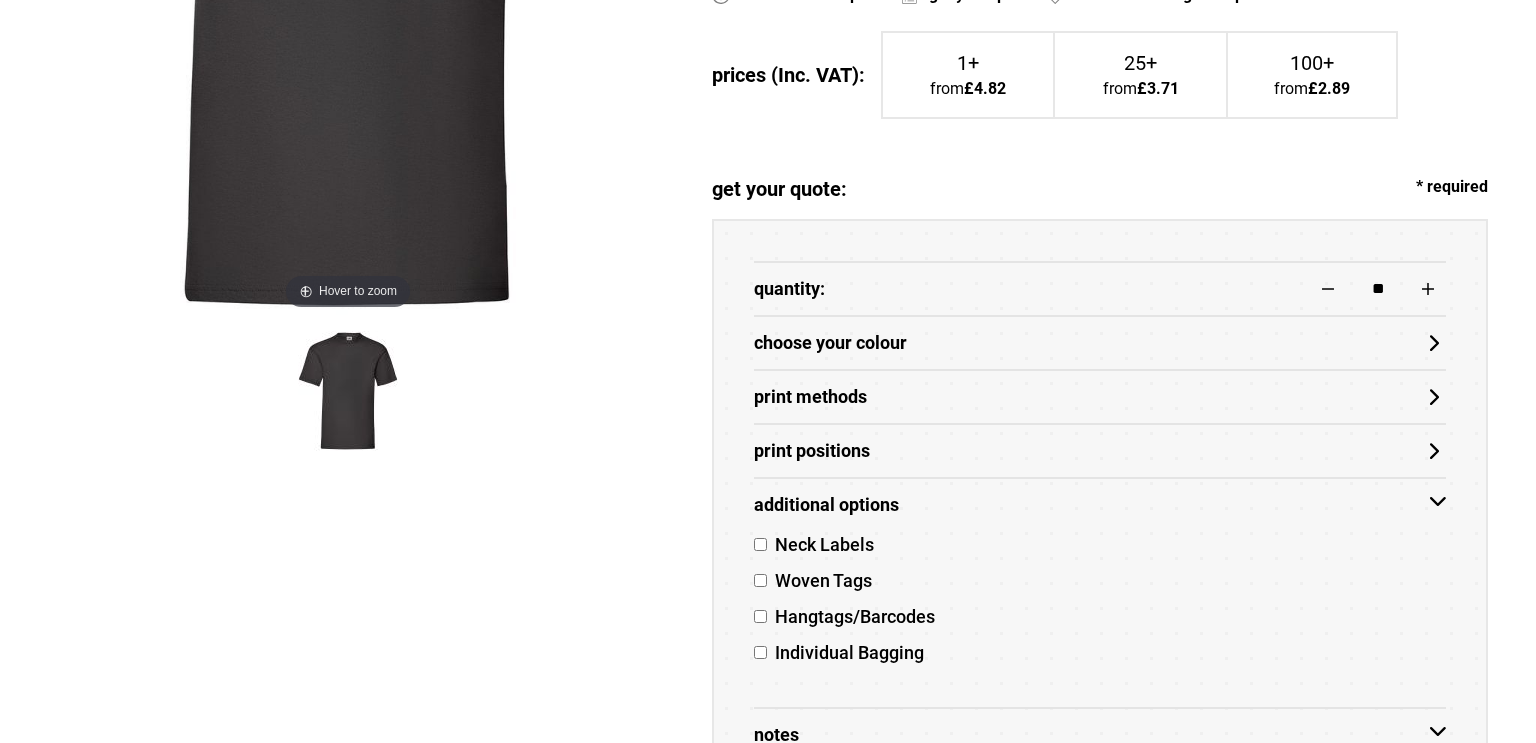click on "Individual Bagging" at bounding box center (845, 652) 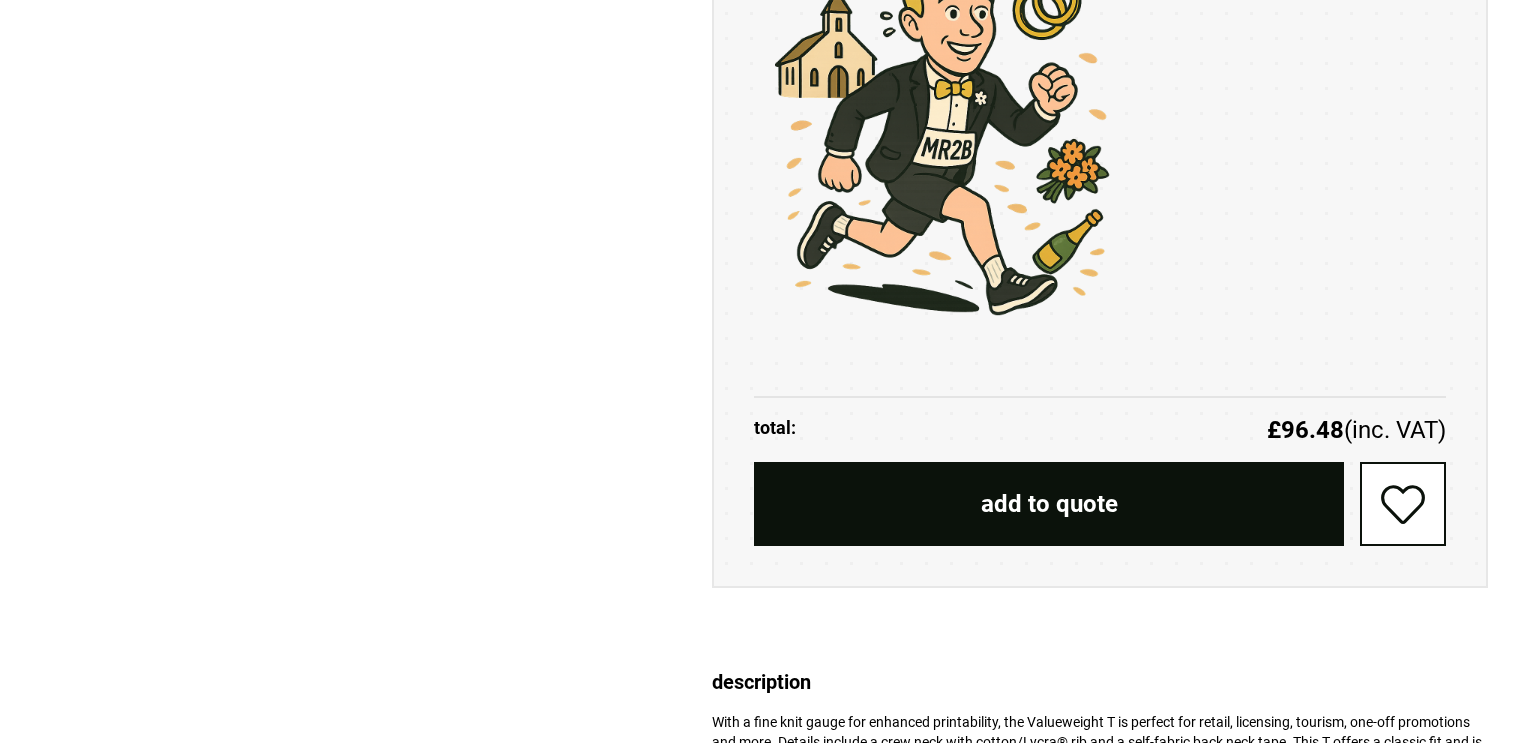 scroll, scrollTop: 1787, scrollLeft: 0, axis: vertical 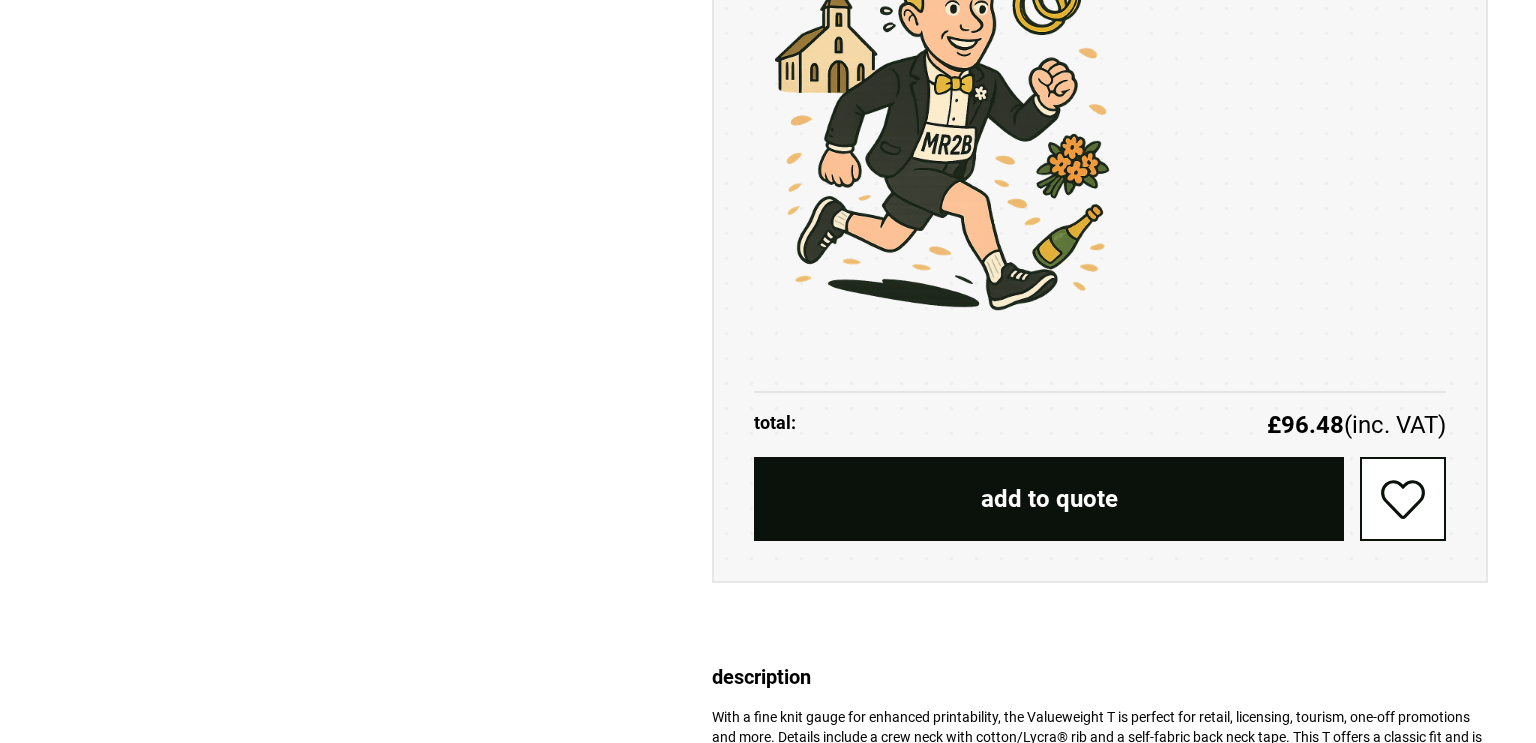 click on "add to quote" at bounding box center (1049, 499) 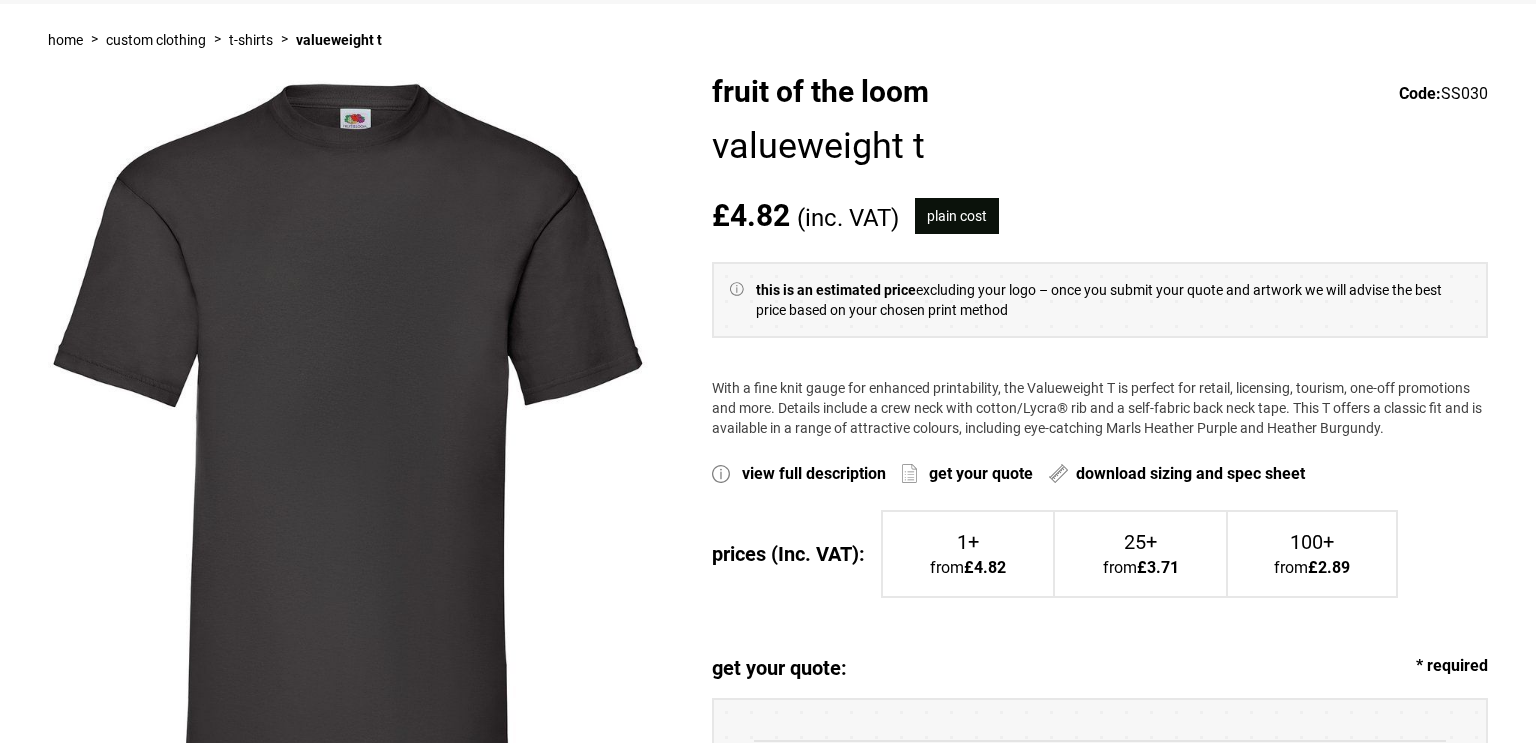 scroll, scrollTop: 0, scrollLeft: 0, axis: both 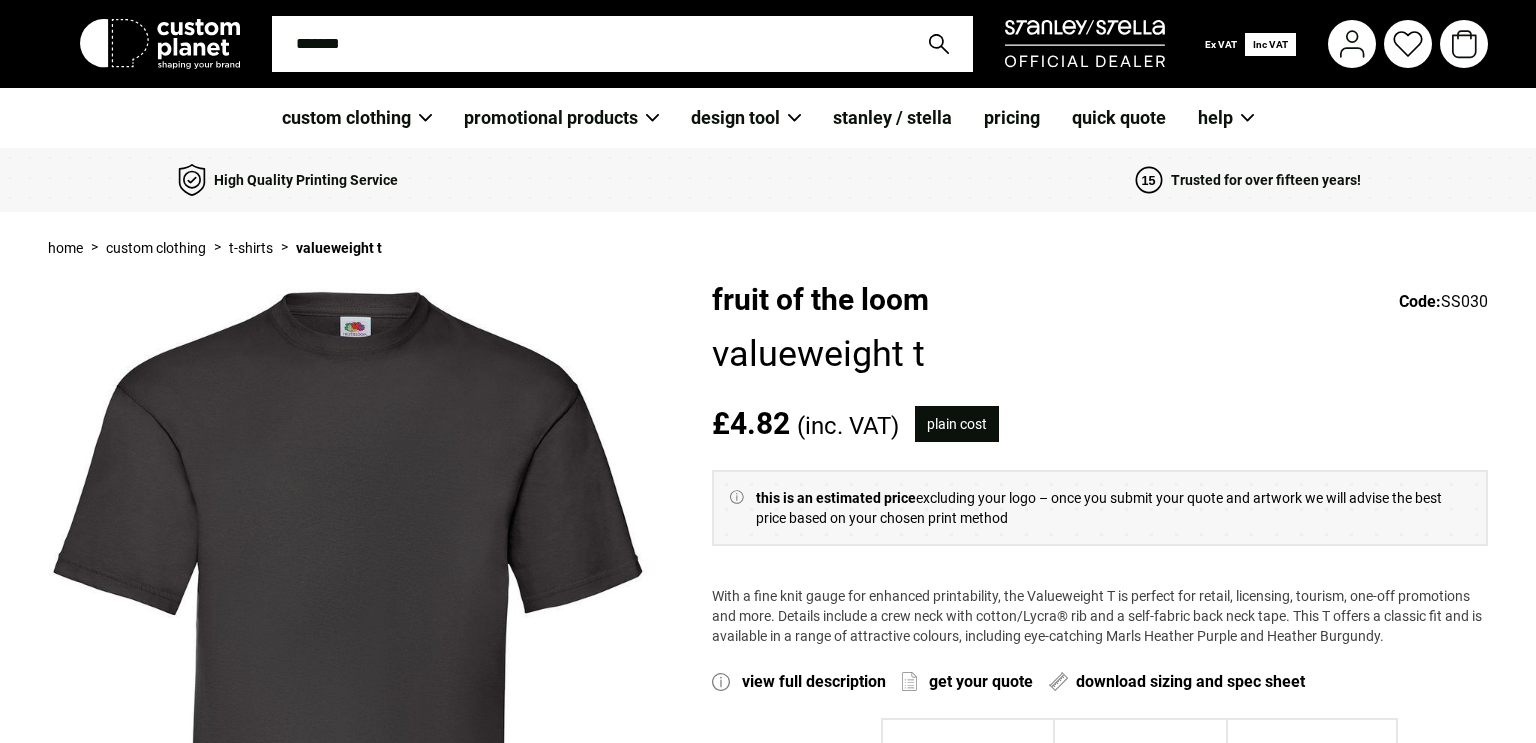 click 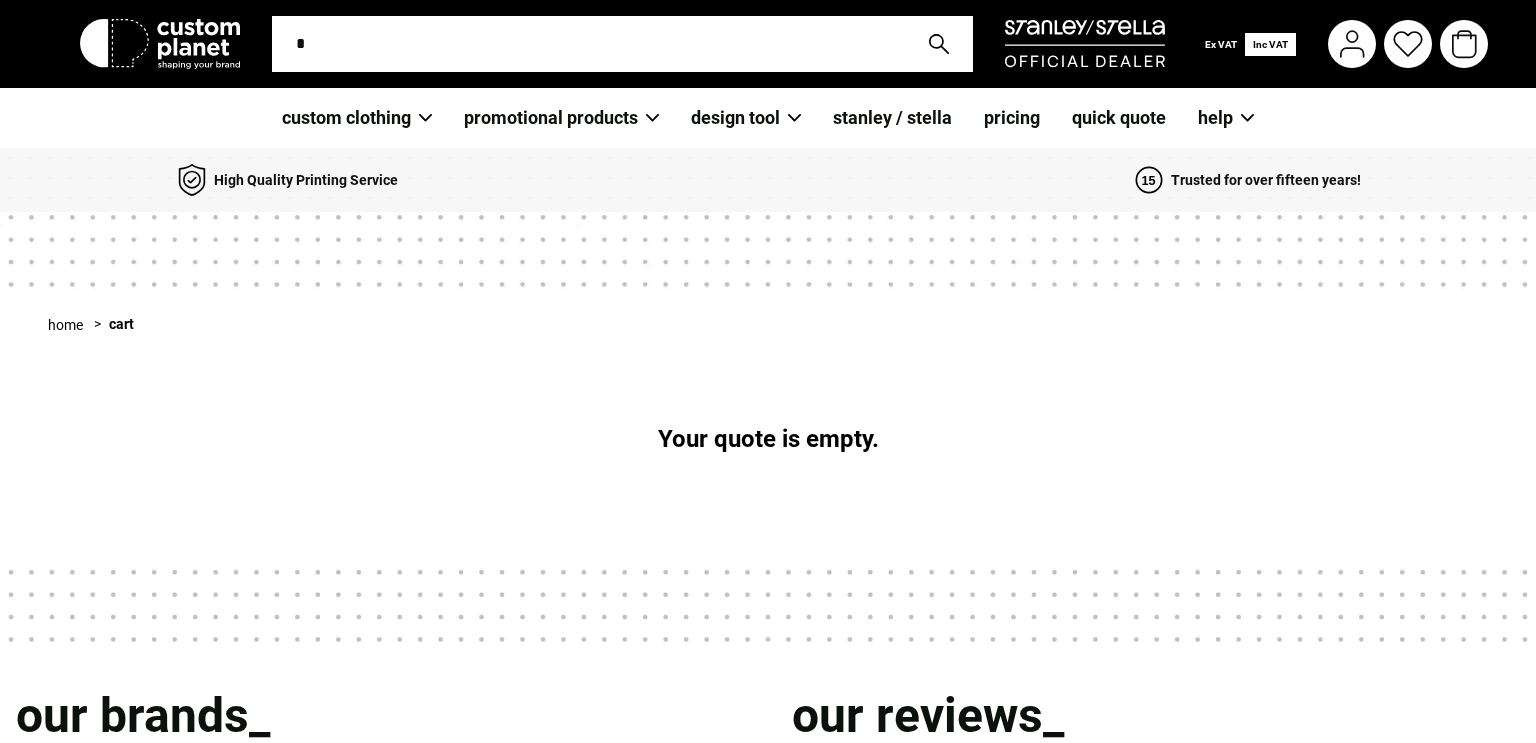 scroll, scrollTop: 0, scrollLeft: 0, axis: both 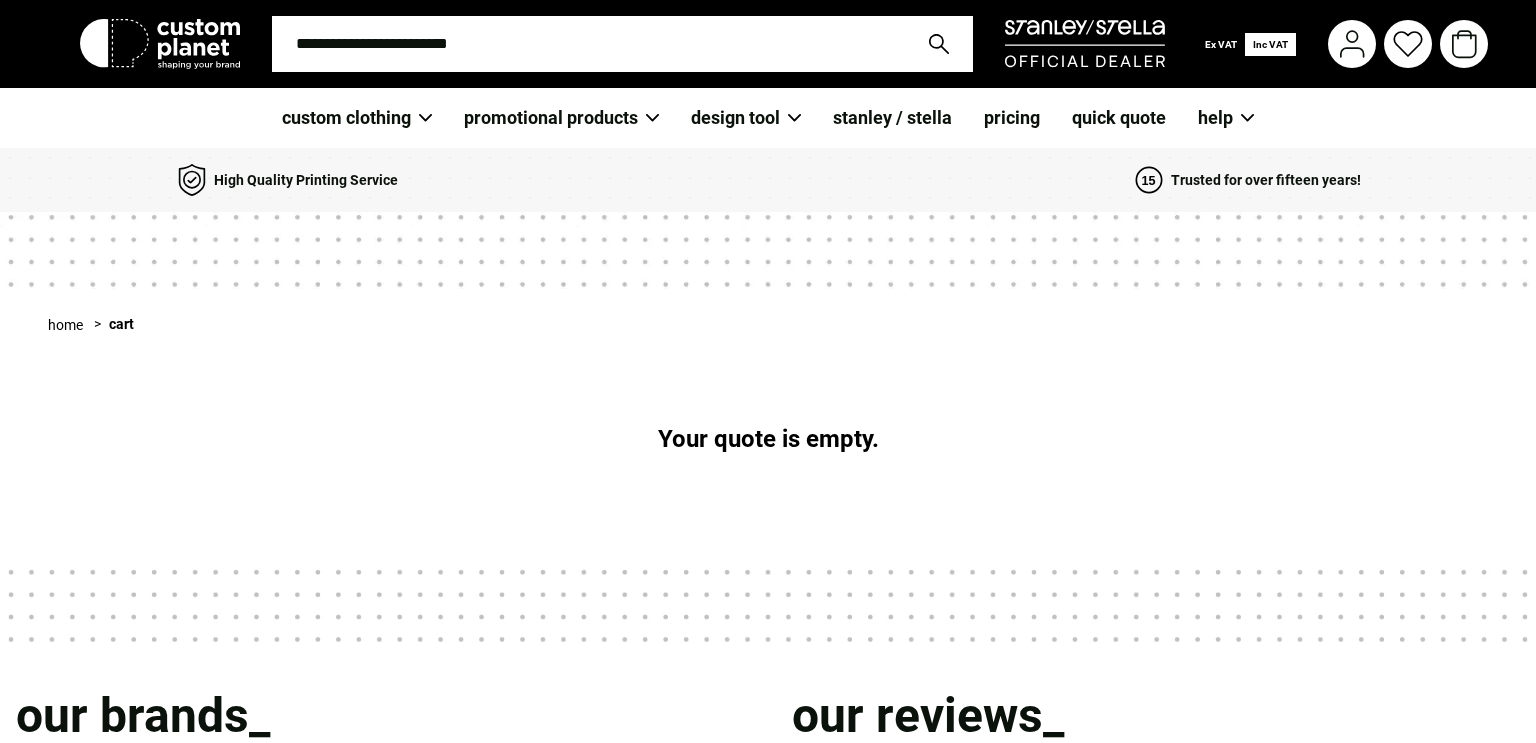 click on "quick quote" at bounding box center (1119, 118) 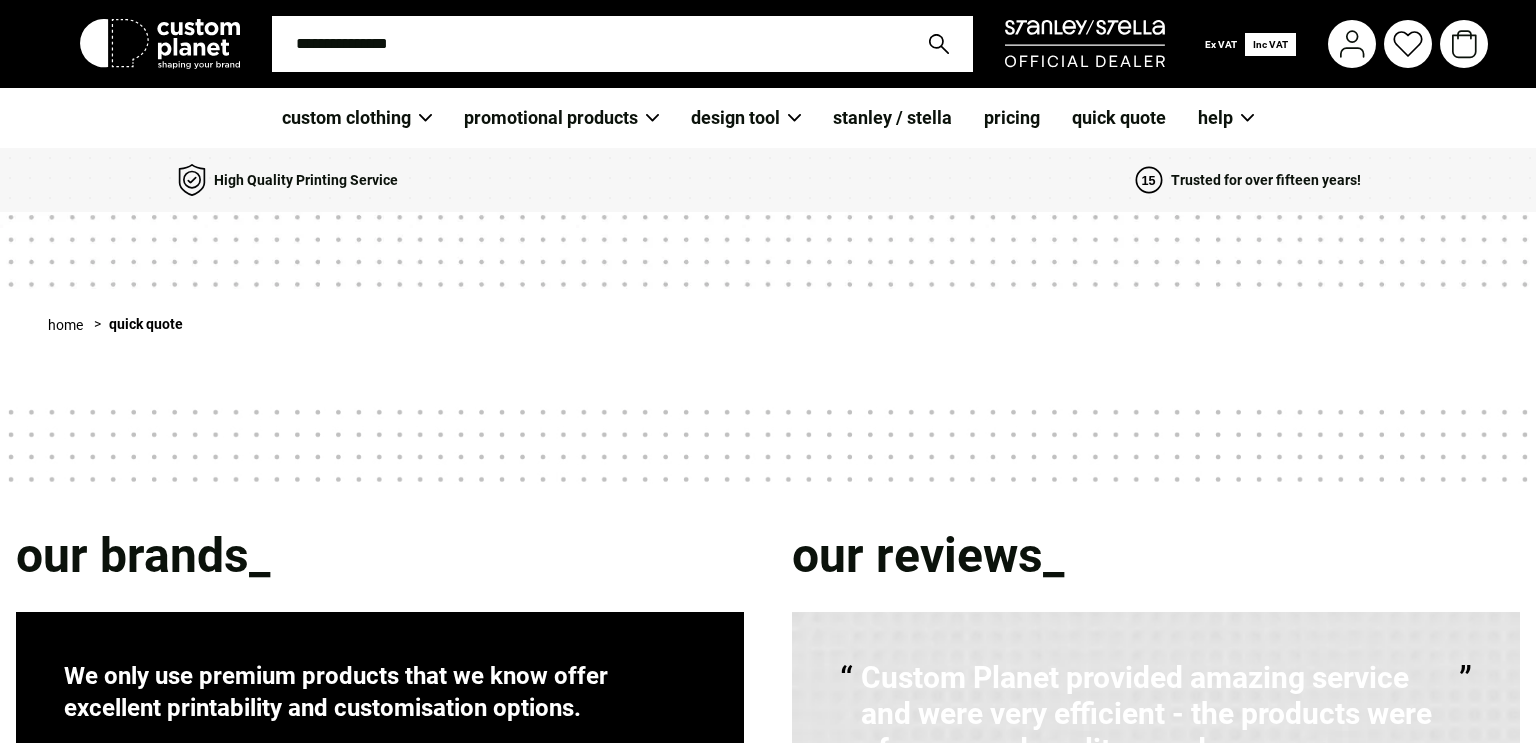 scroll, scrollTop: 0, scrollLeft: 0, axis: both 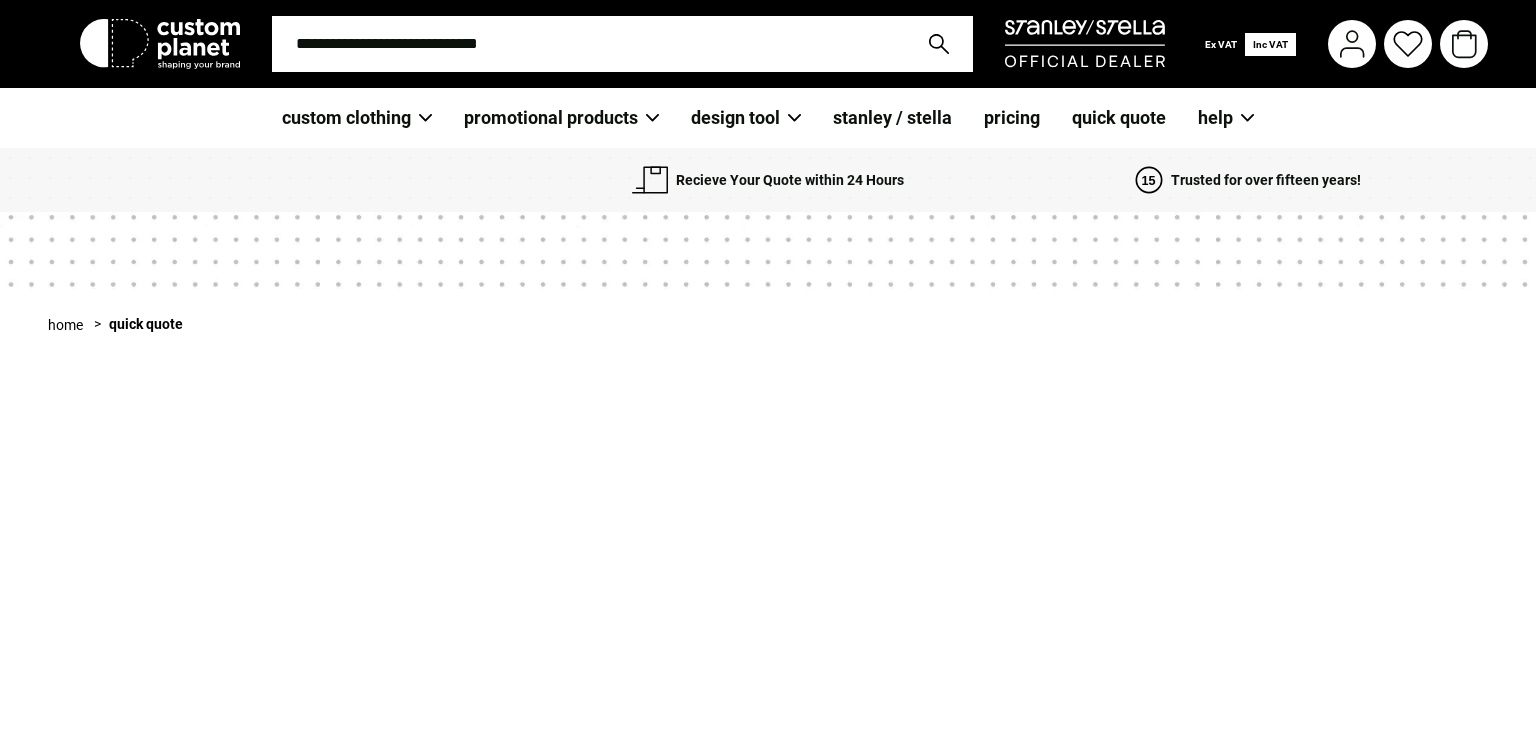 click on "pricing" at bounding box center [1012, 118] 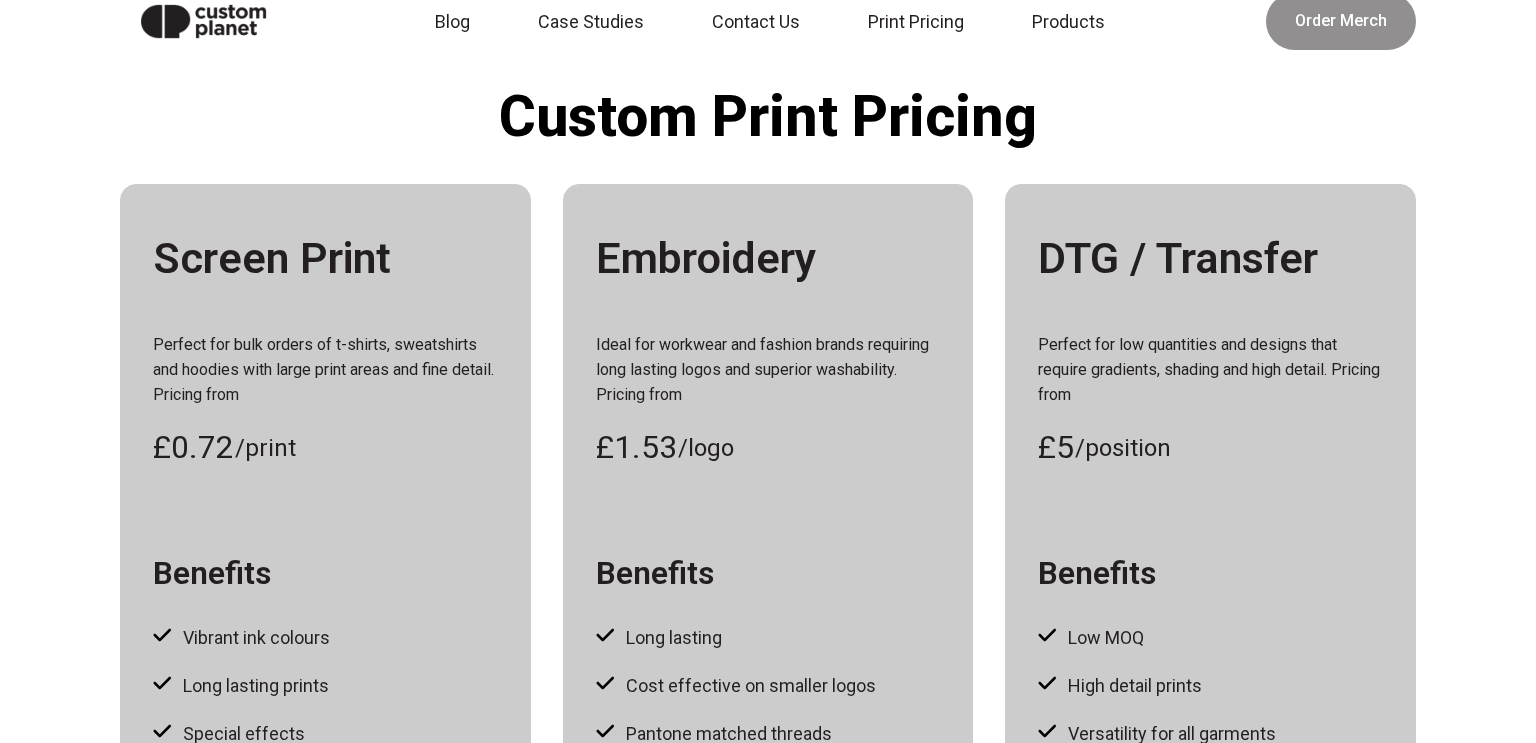 scroll, scrollTop: 40, scrollLeft: 0, axis: vertical 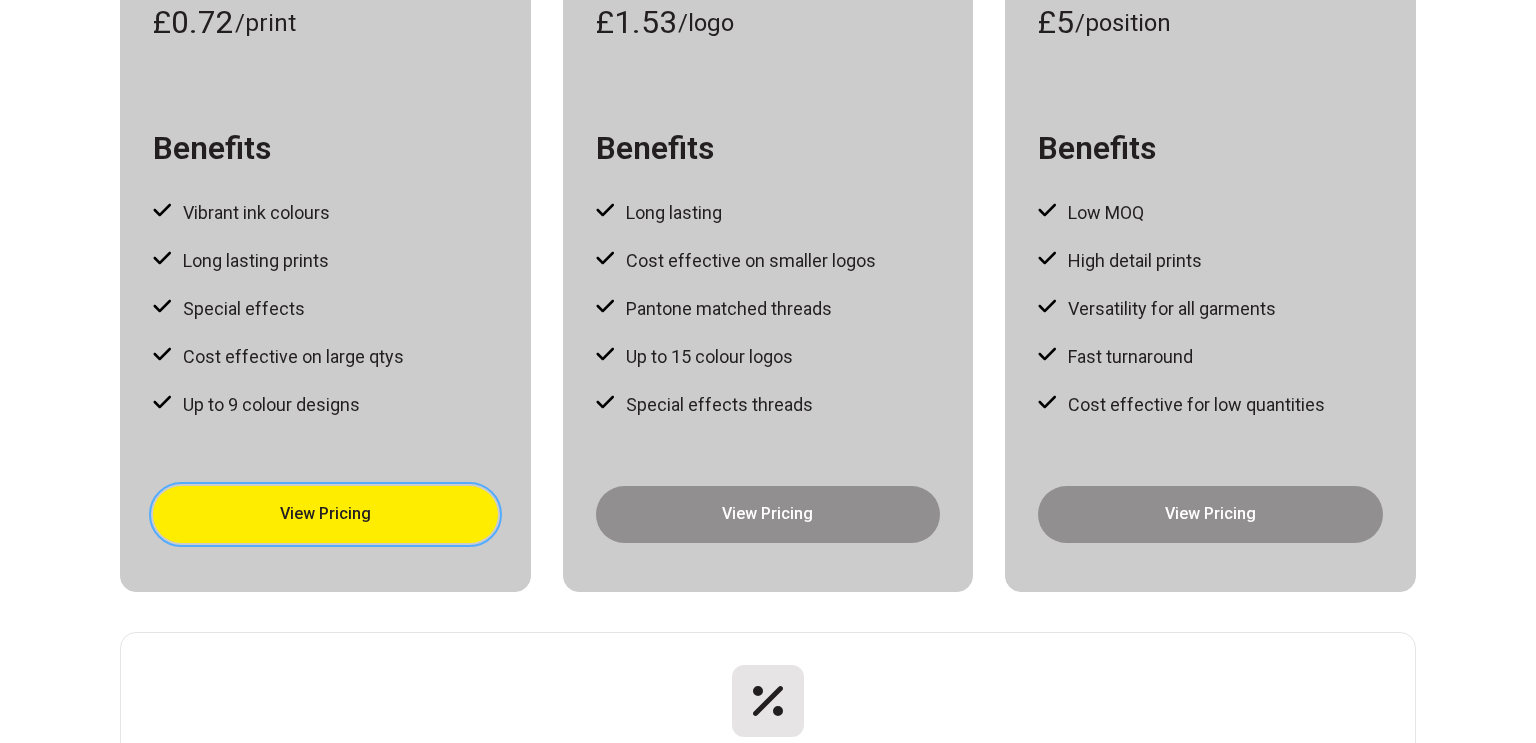 click on "View Pricing" at bounding box center (325, 514) 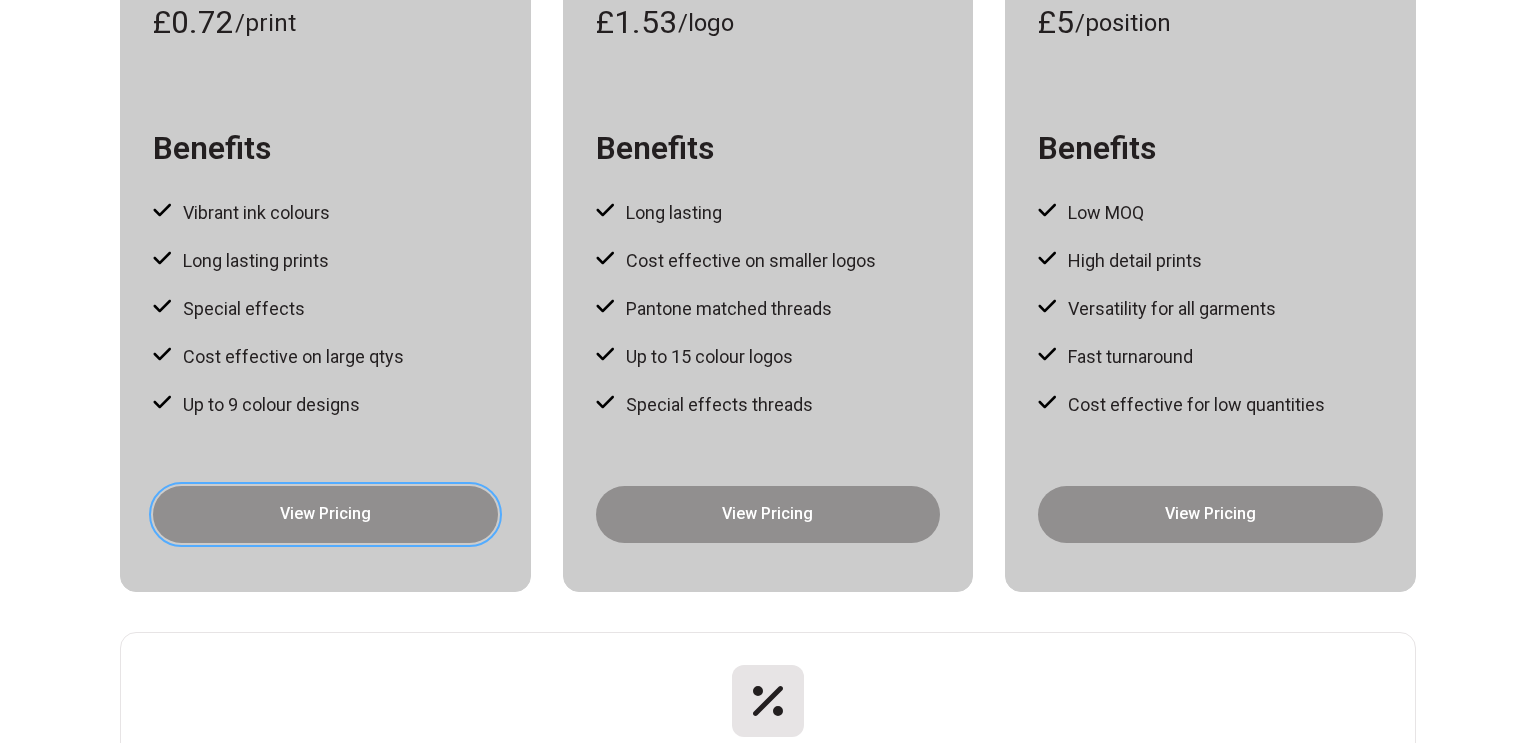 scroll, scrollTop: 0, scrollLeft: 0, axis: both 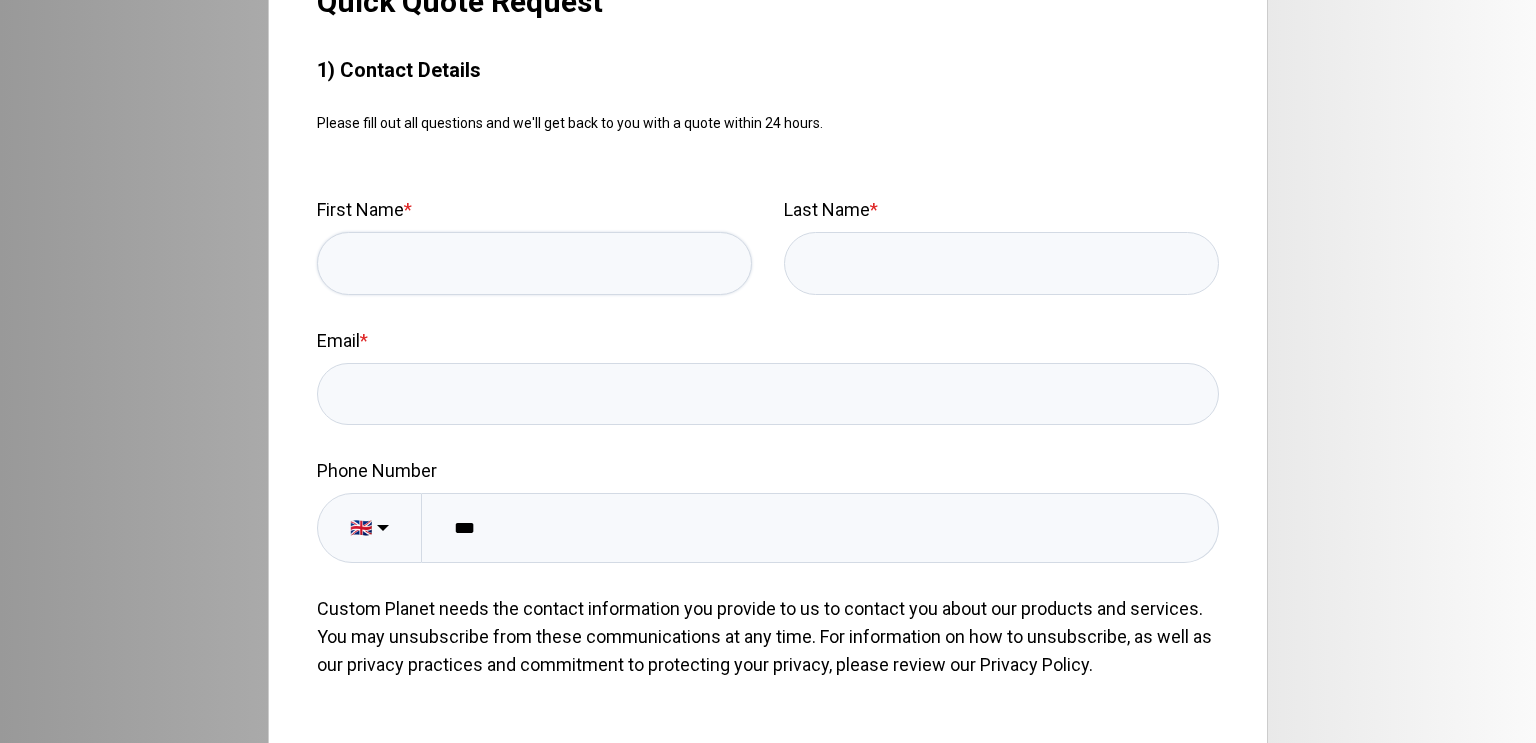 click on "First Name *" at bounding box center [534, 263] 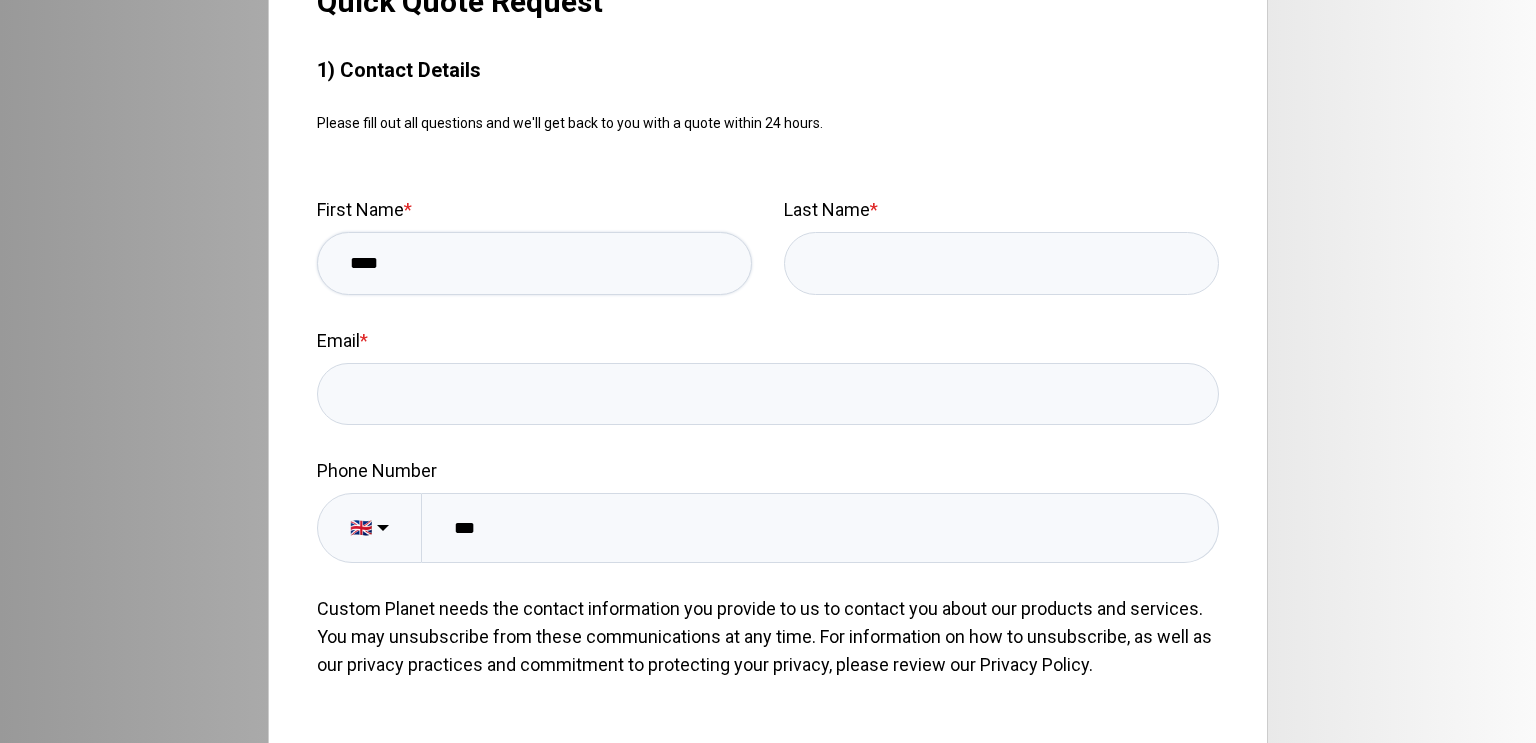 type on "****" 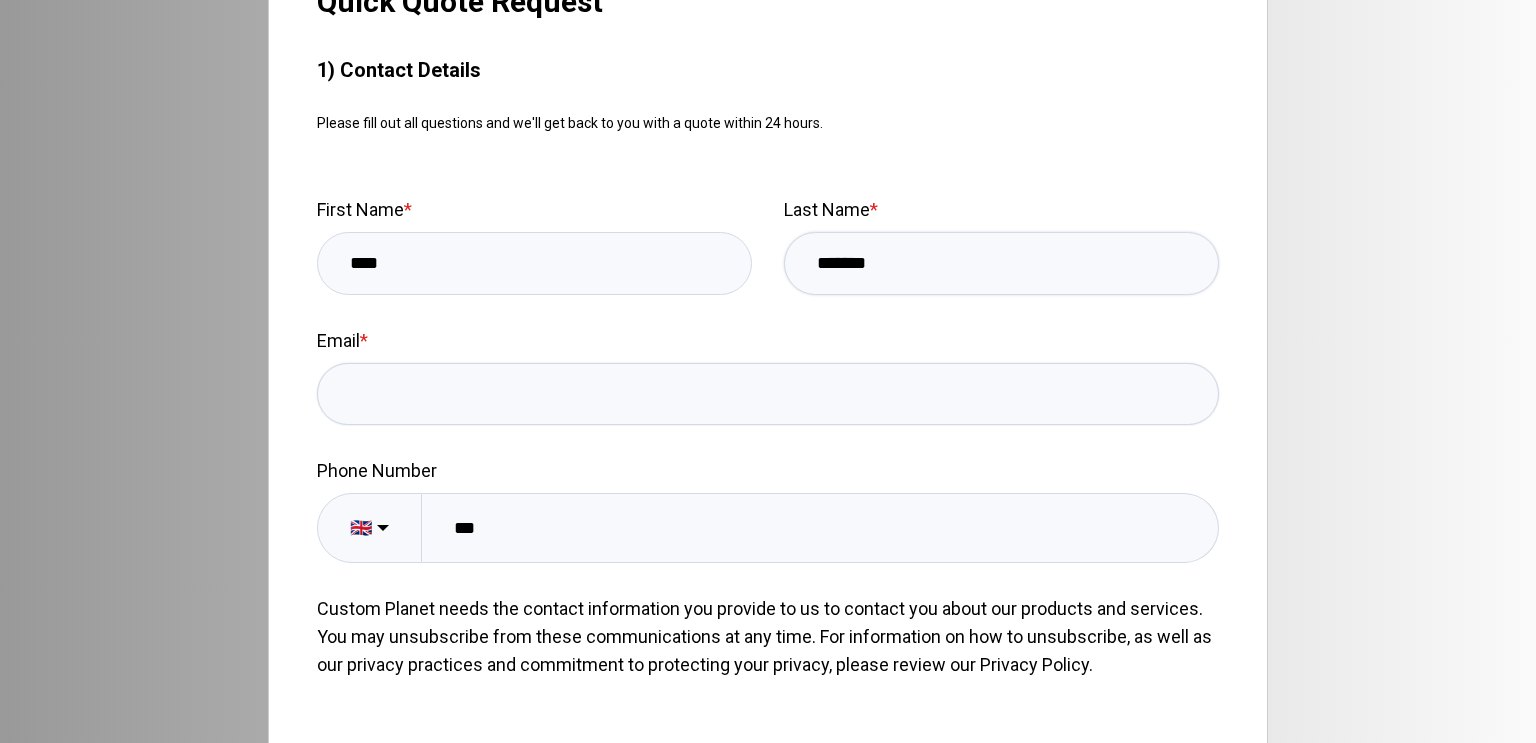 type on "*******" 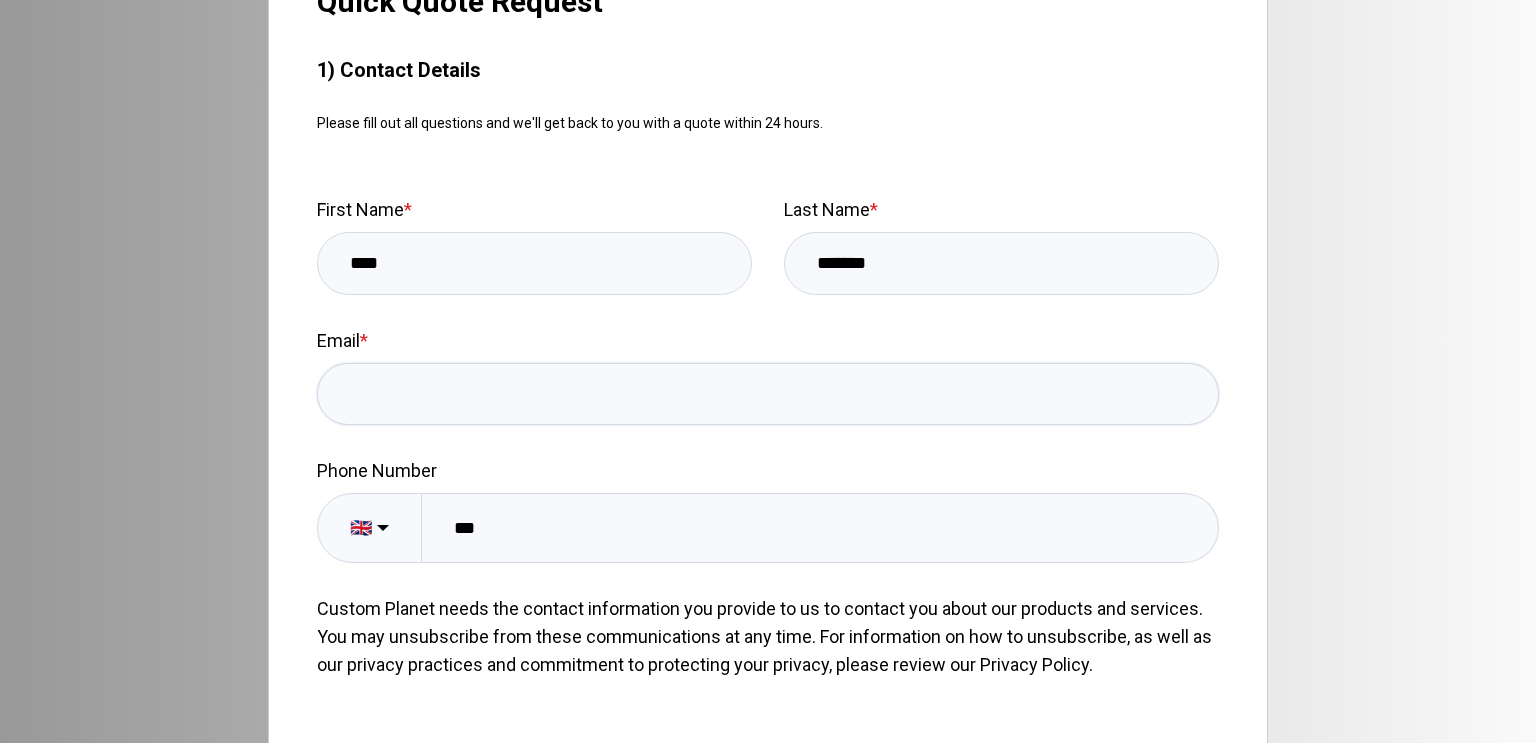 click on "Email *" at bounding box center [768, 394] 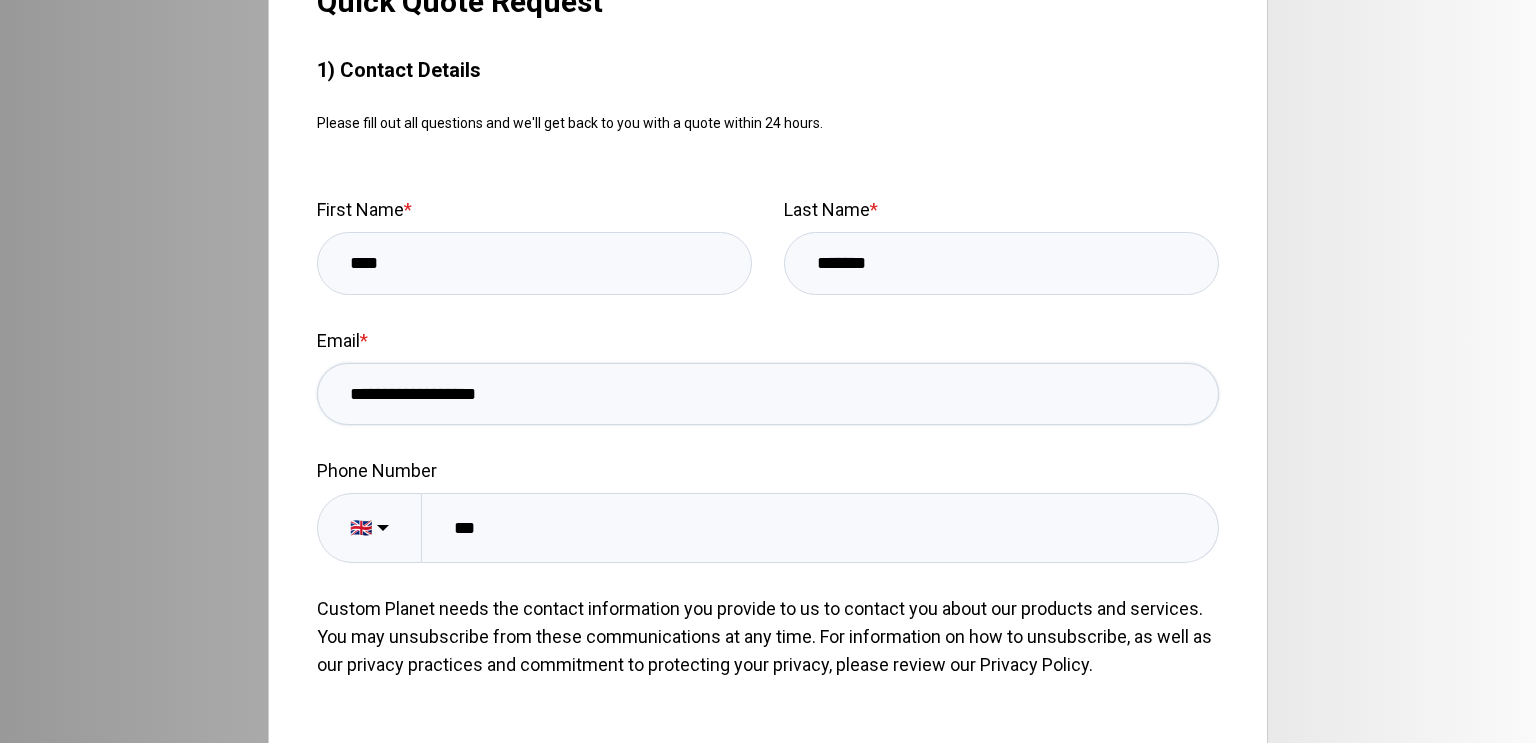 type on "**********" 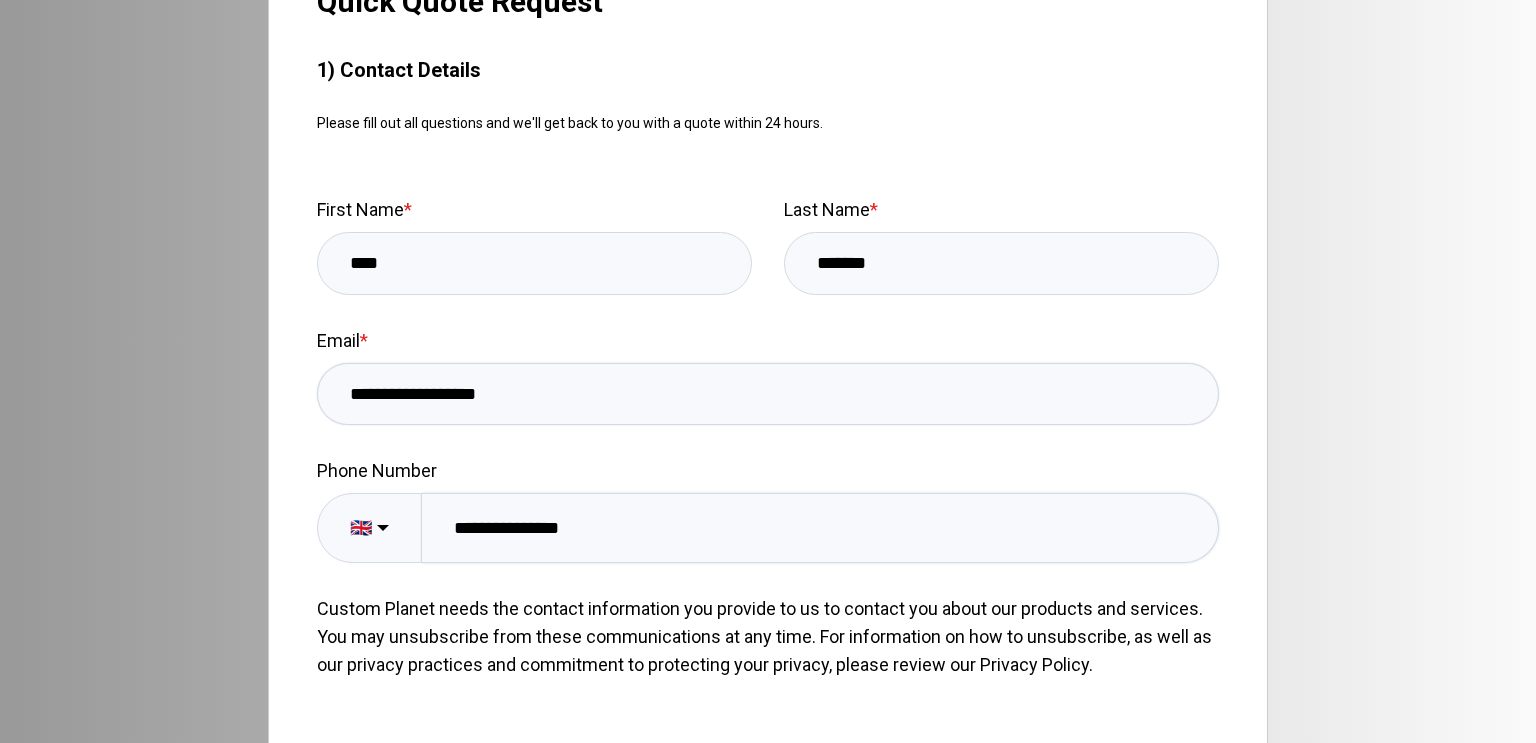 type on "**********" 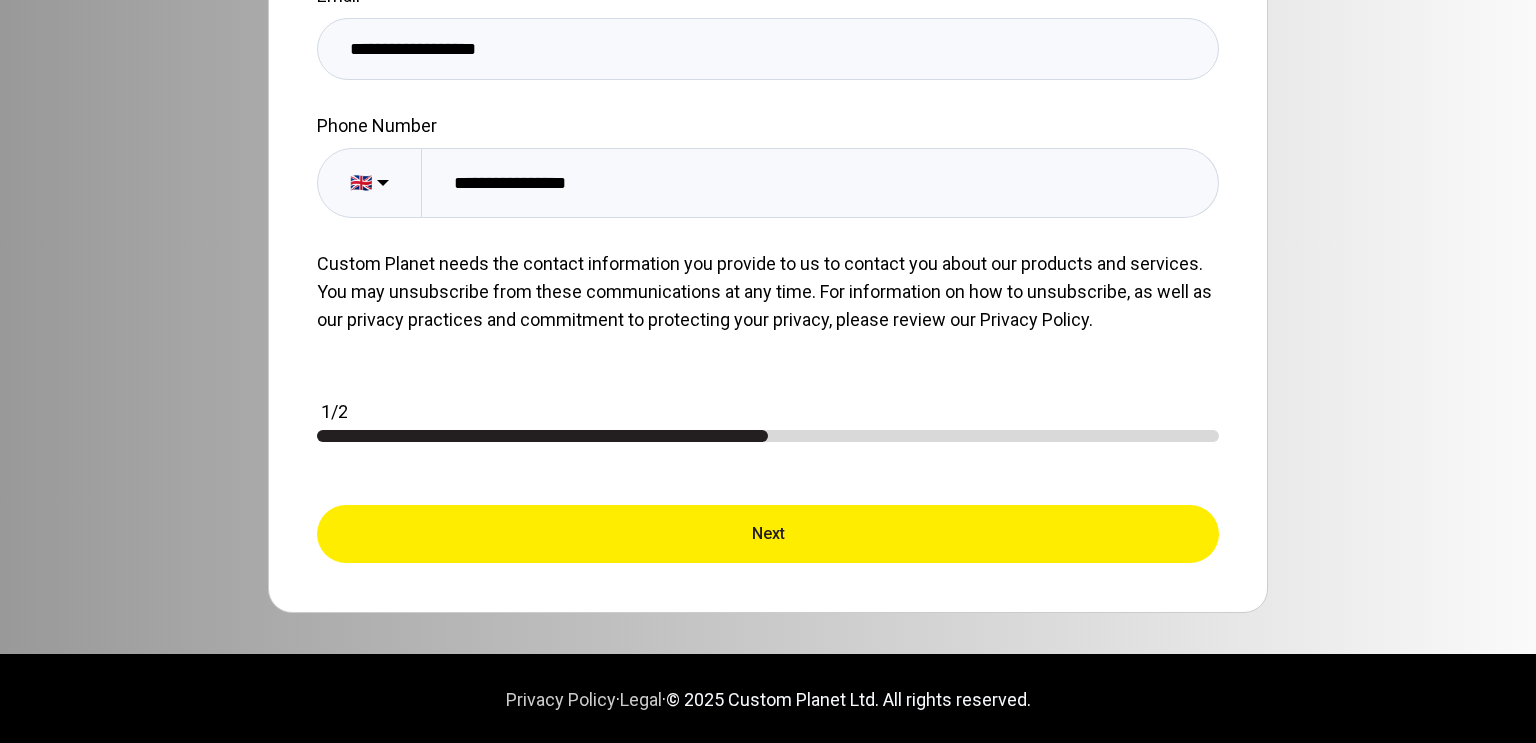 click on "Next" at bounding box center [768, 534] 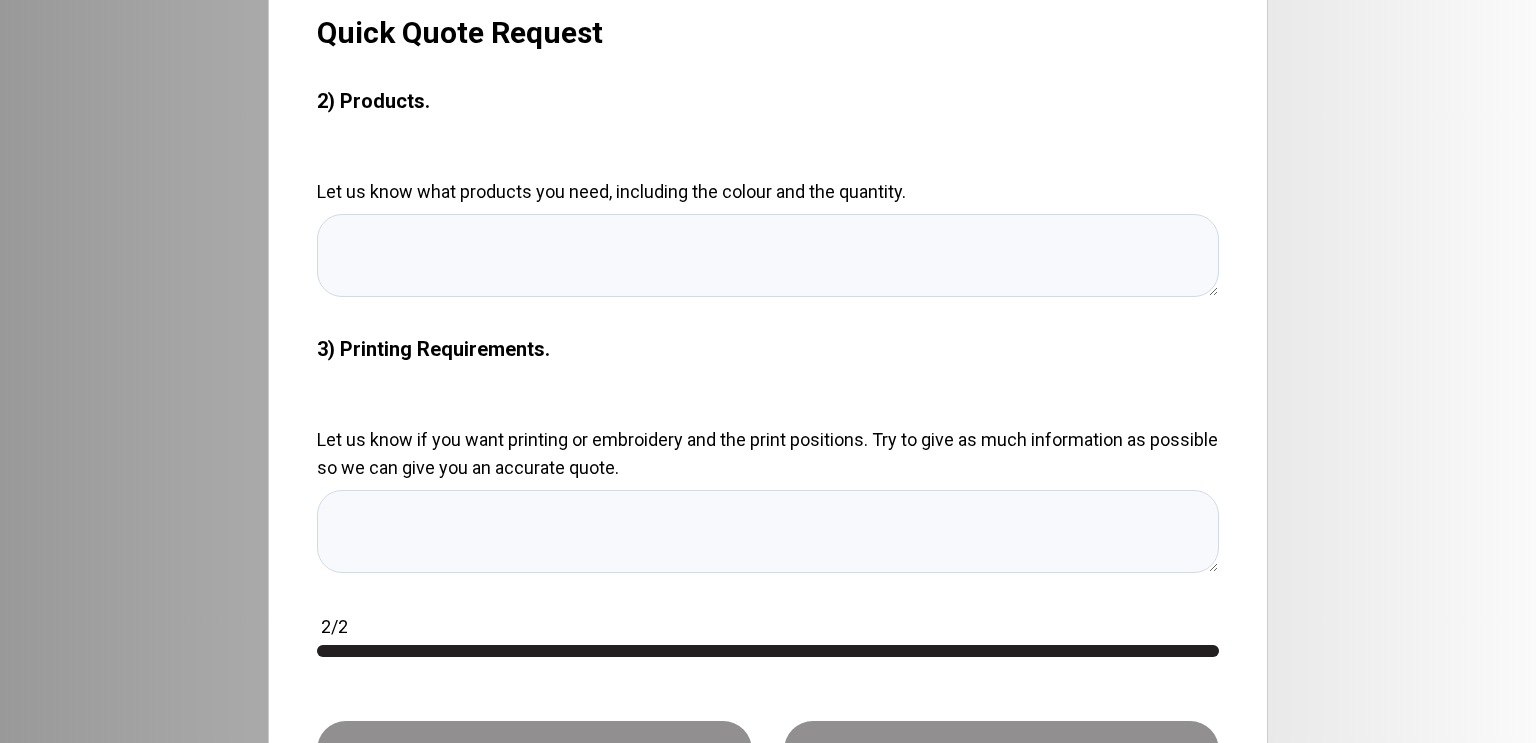 scroll, scrollTop: 1625, scrollLeft: 0, axis: vertical 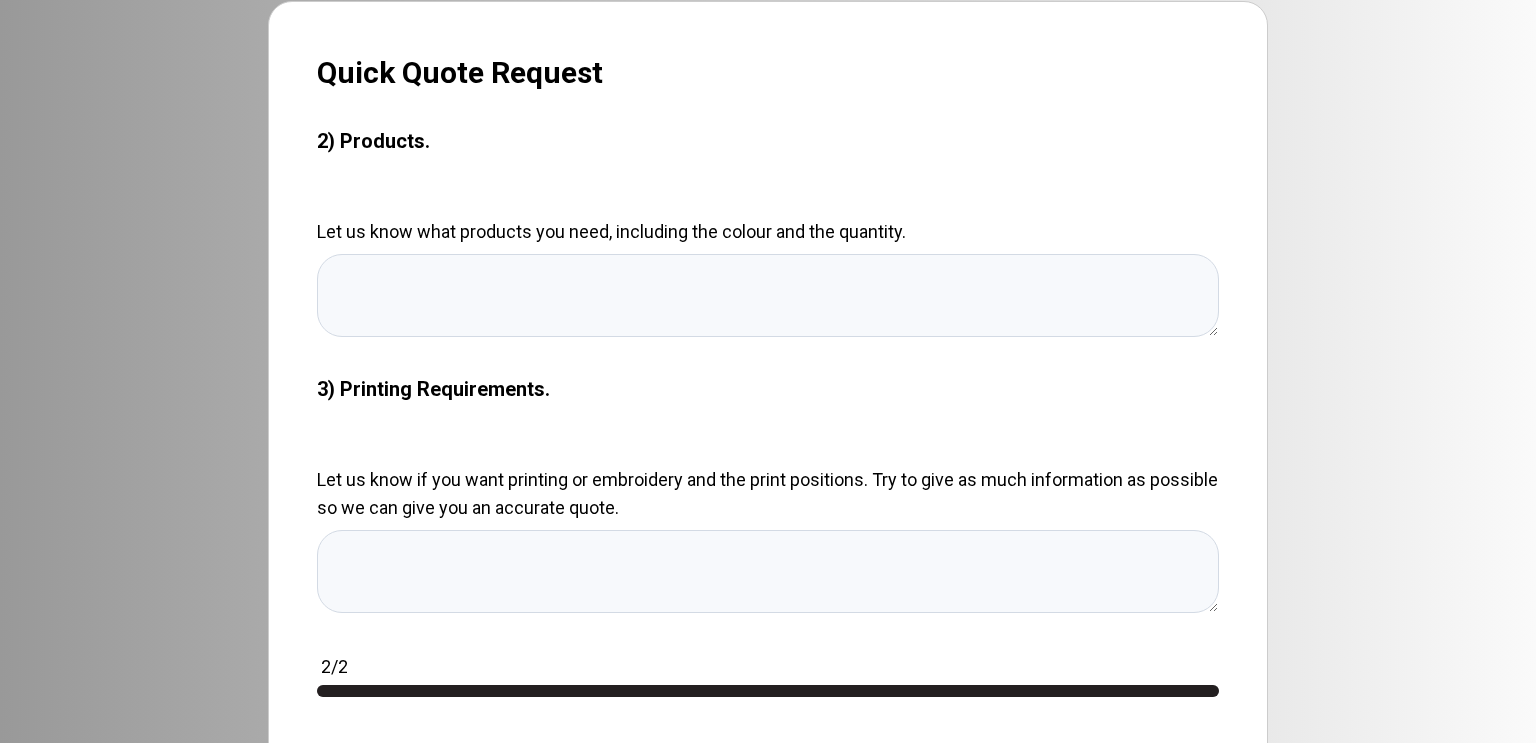click on "Let us know if you want printing or embroidery and the print positions. Try to give as much information as possible so we can give you an accurate quote." at bounding box center [768, 494] 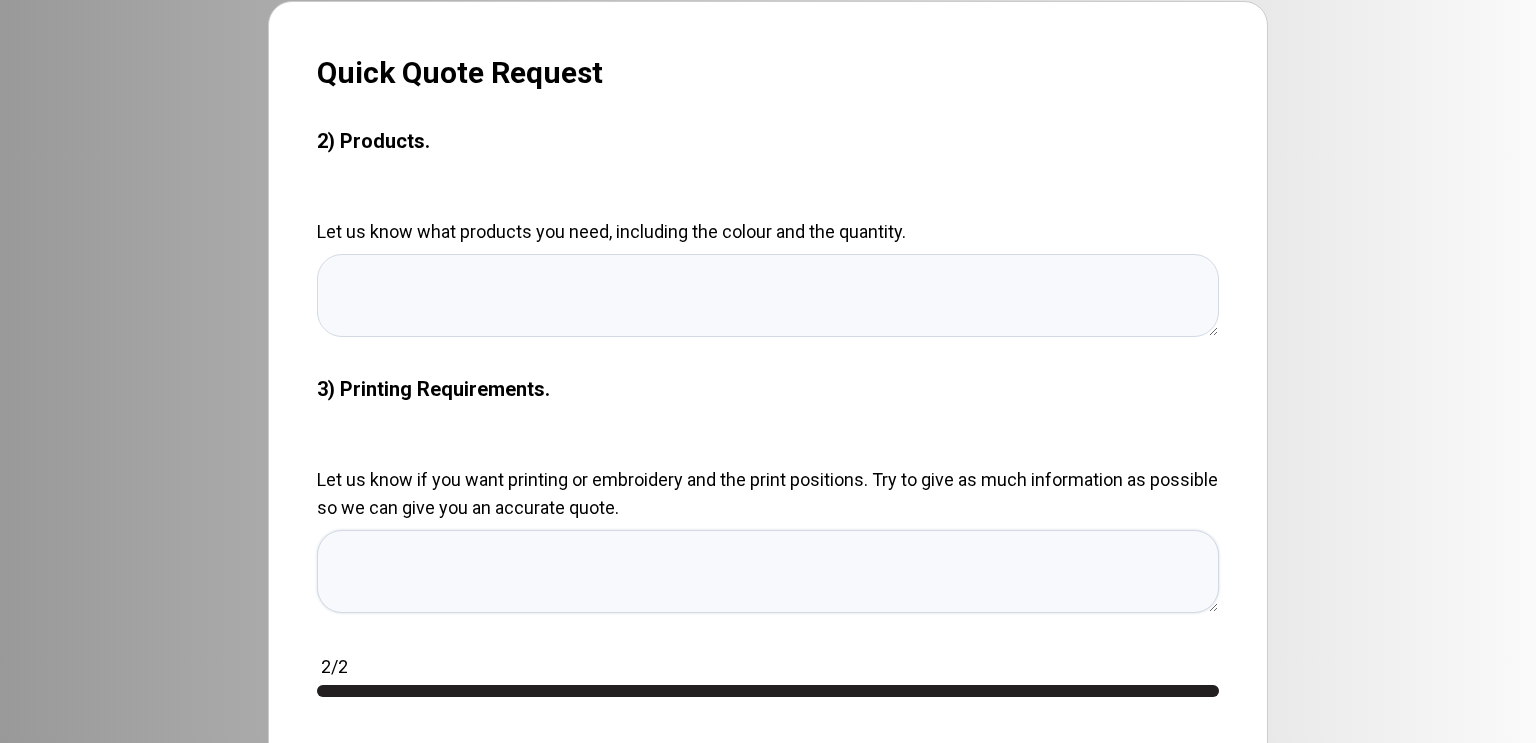 click on "Let us know if you want printing or embroidery and the print positions. Try to give as much information as possible so we can give you an accurate quote." at bounding box center (768, 571) 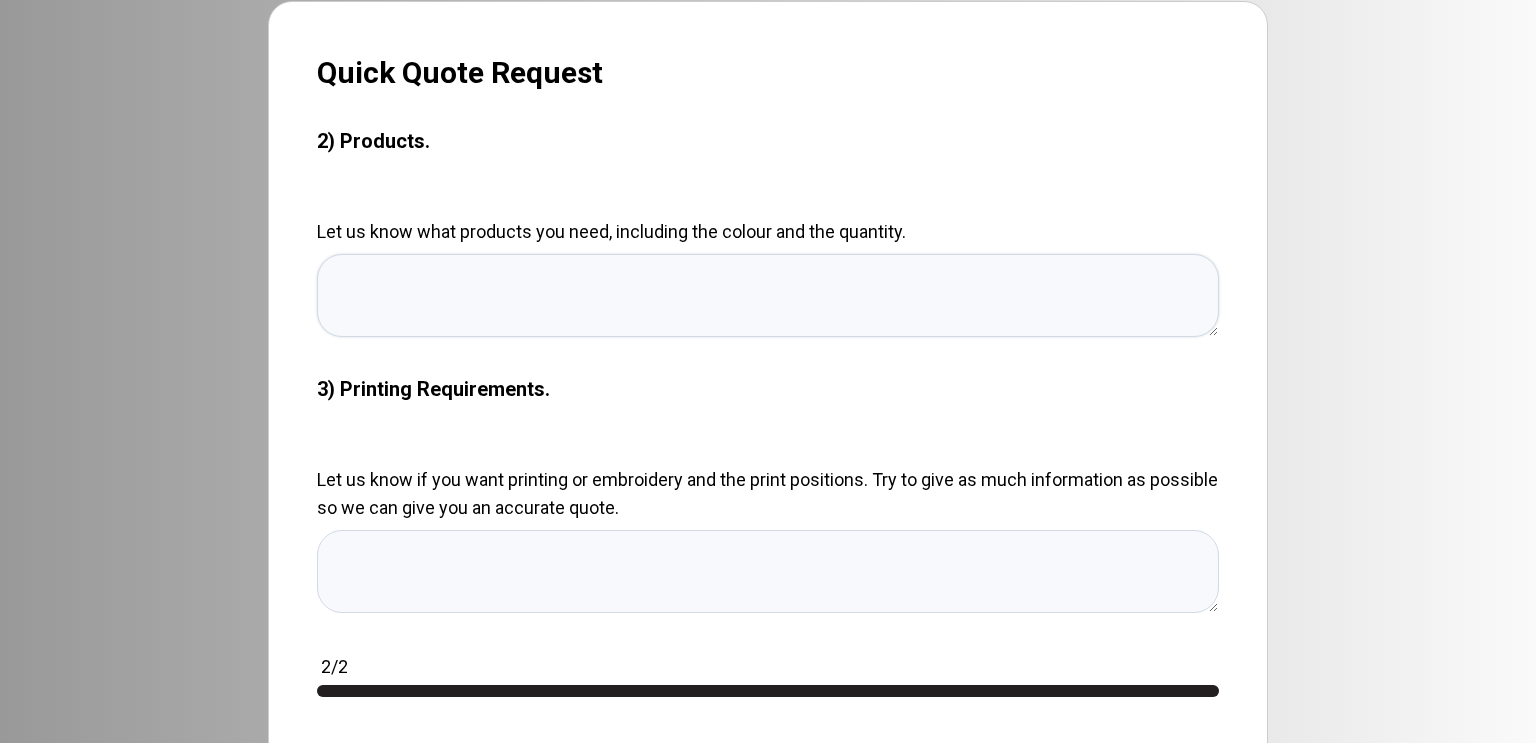 click on "Let us know what products you need, including the colour and the quantity." at bounding box center (768, 295) 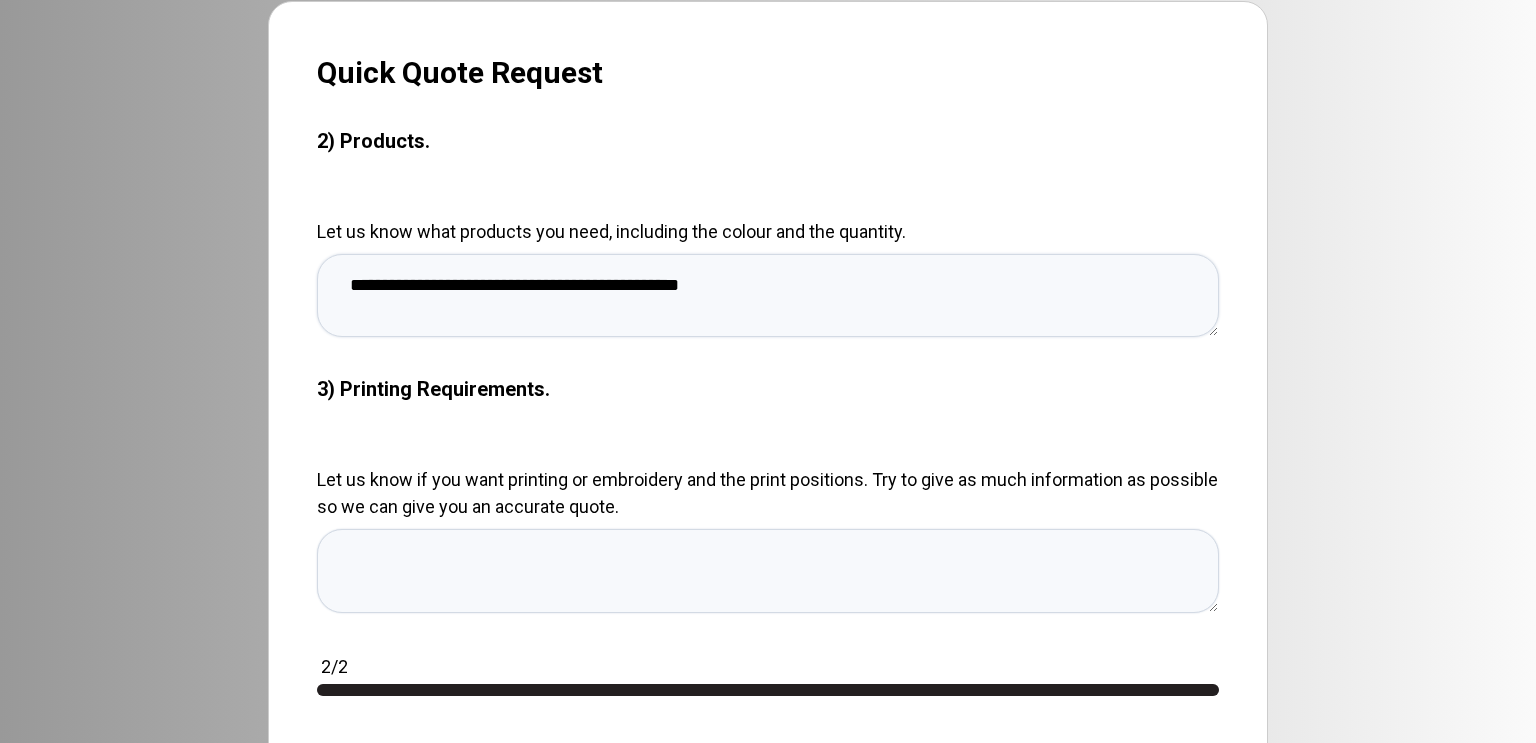 type on "**********" 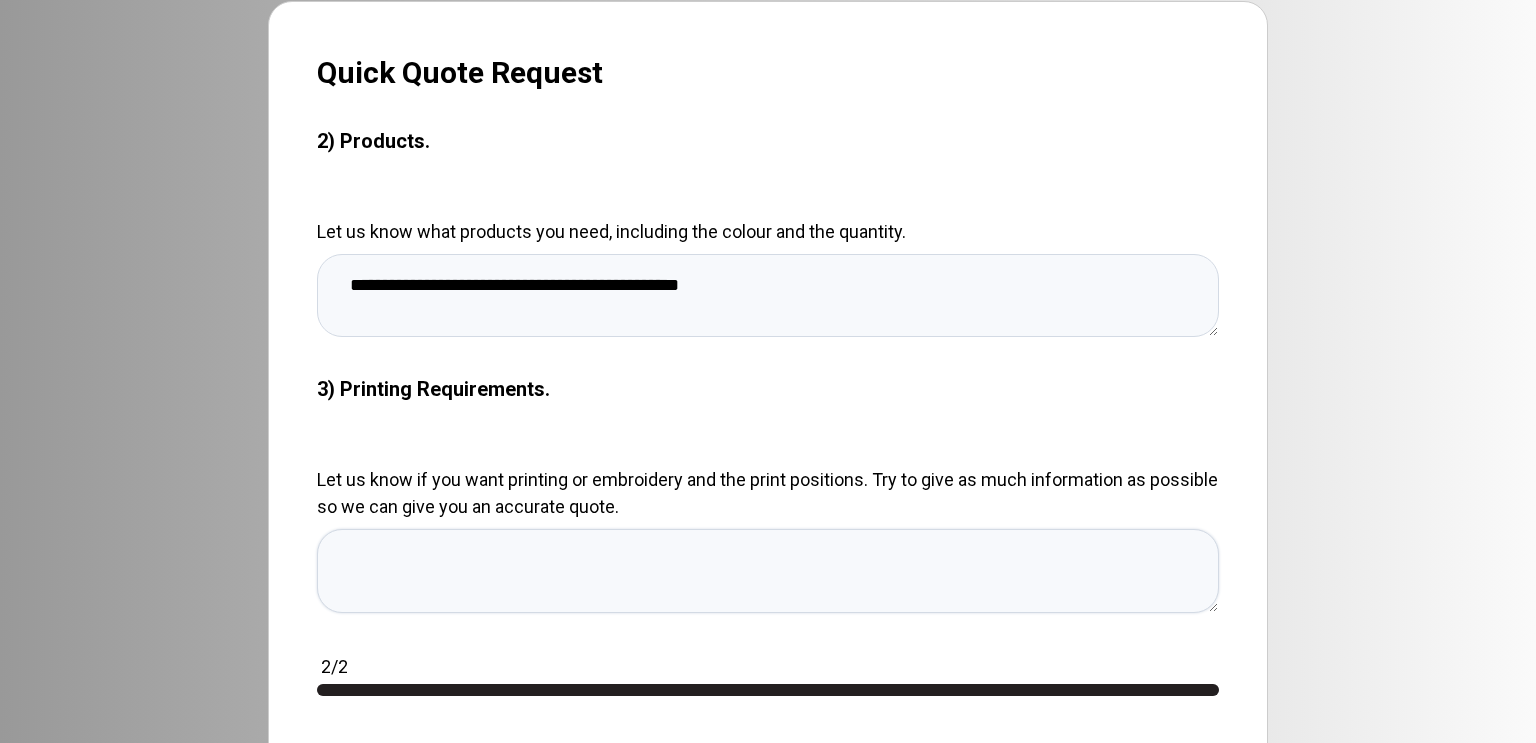 click on "Let us know if you want printing or embroidery and the print positions. Try to give as much information as possible so we can give you an accurate quote." at bounding box center [768, 570] 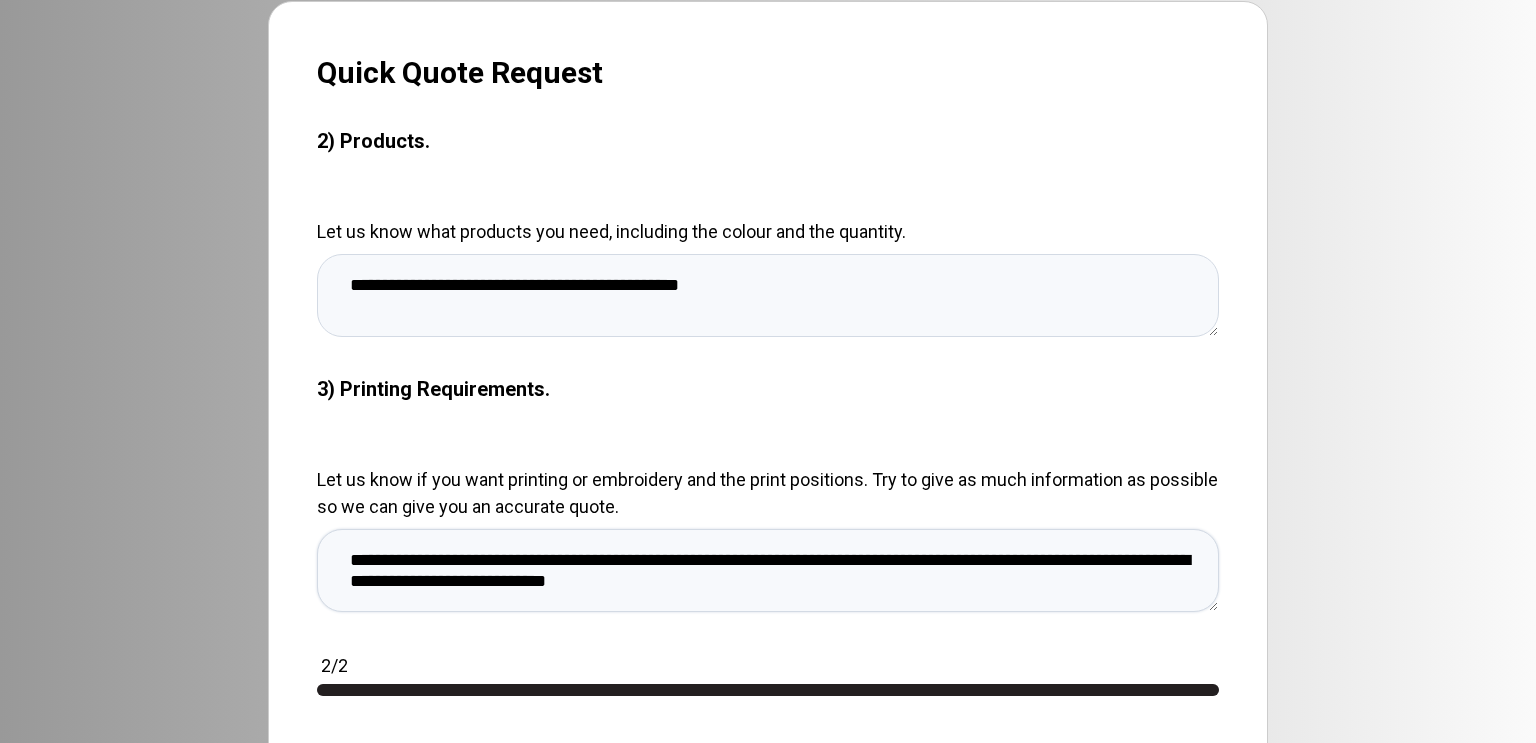 scroll, scrollTop: 1882, scrollLeft: 0, axis: vertical 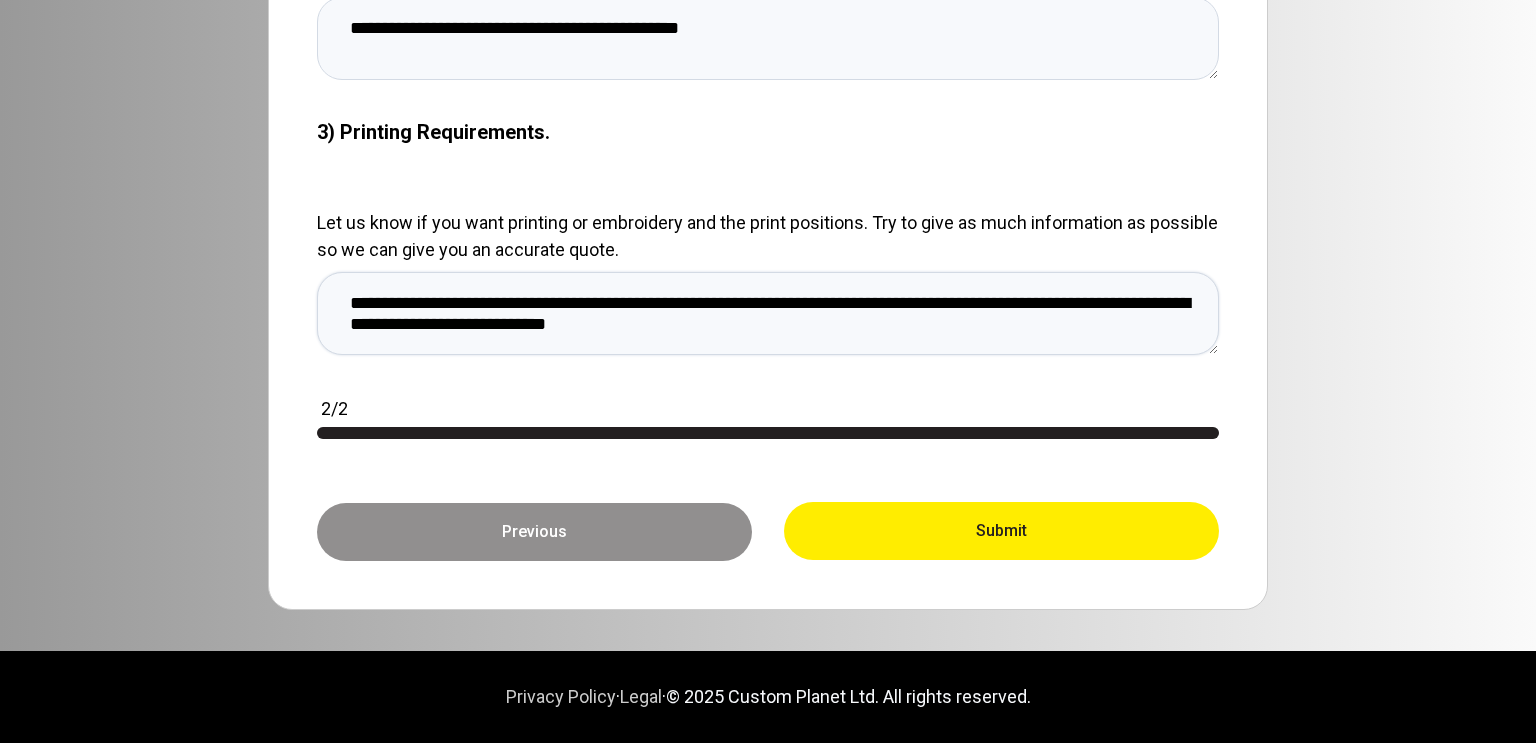 type on "**********" 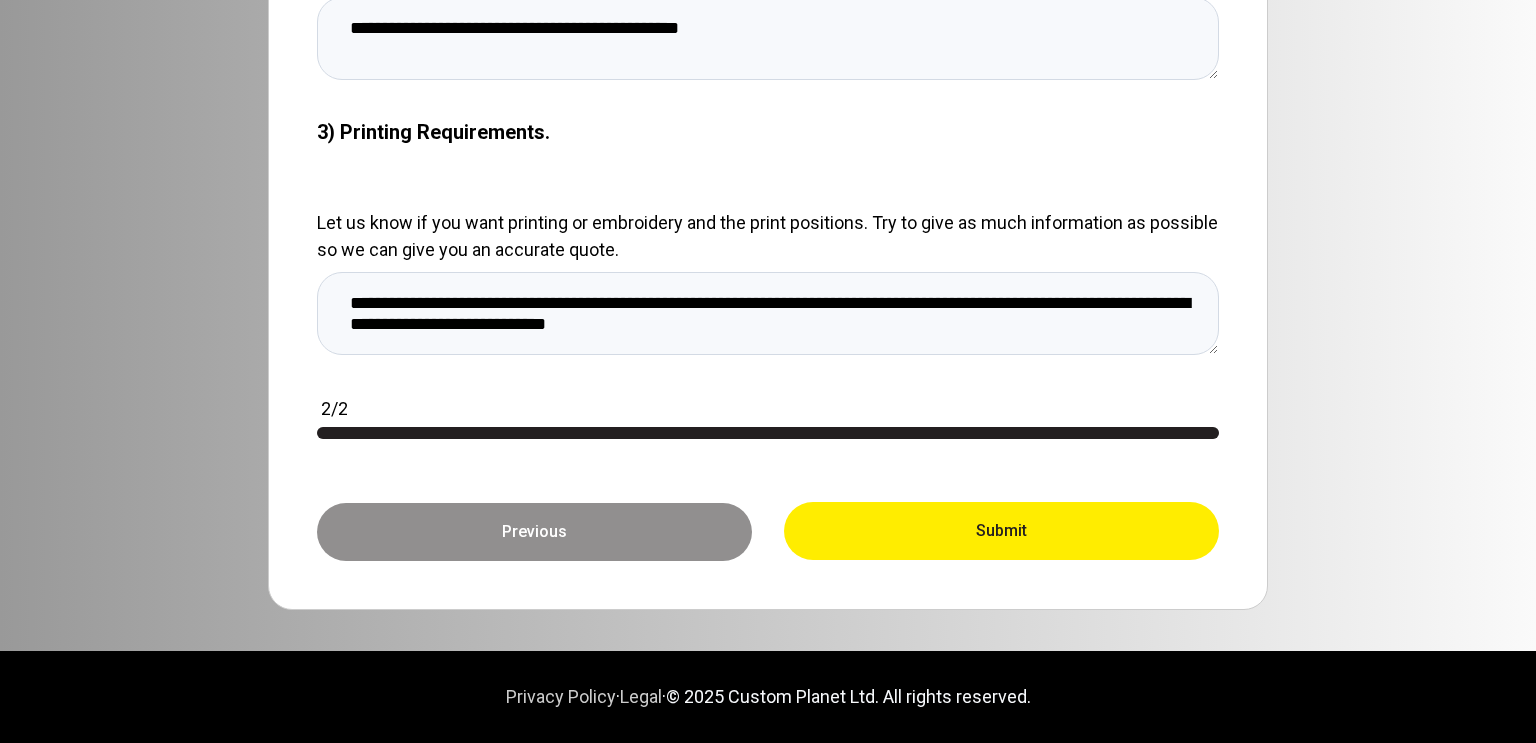 click on "Submit" at bounding box center [1001, 531] 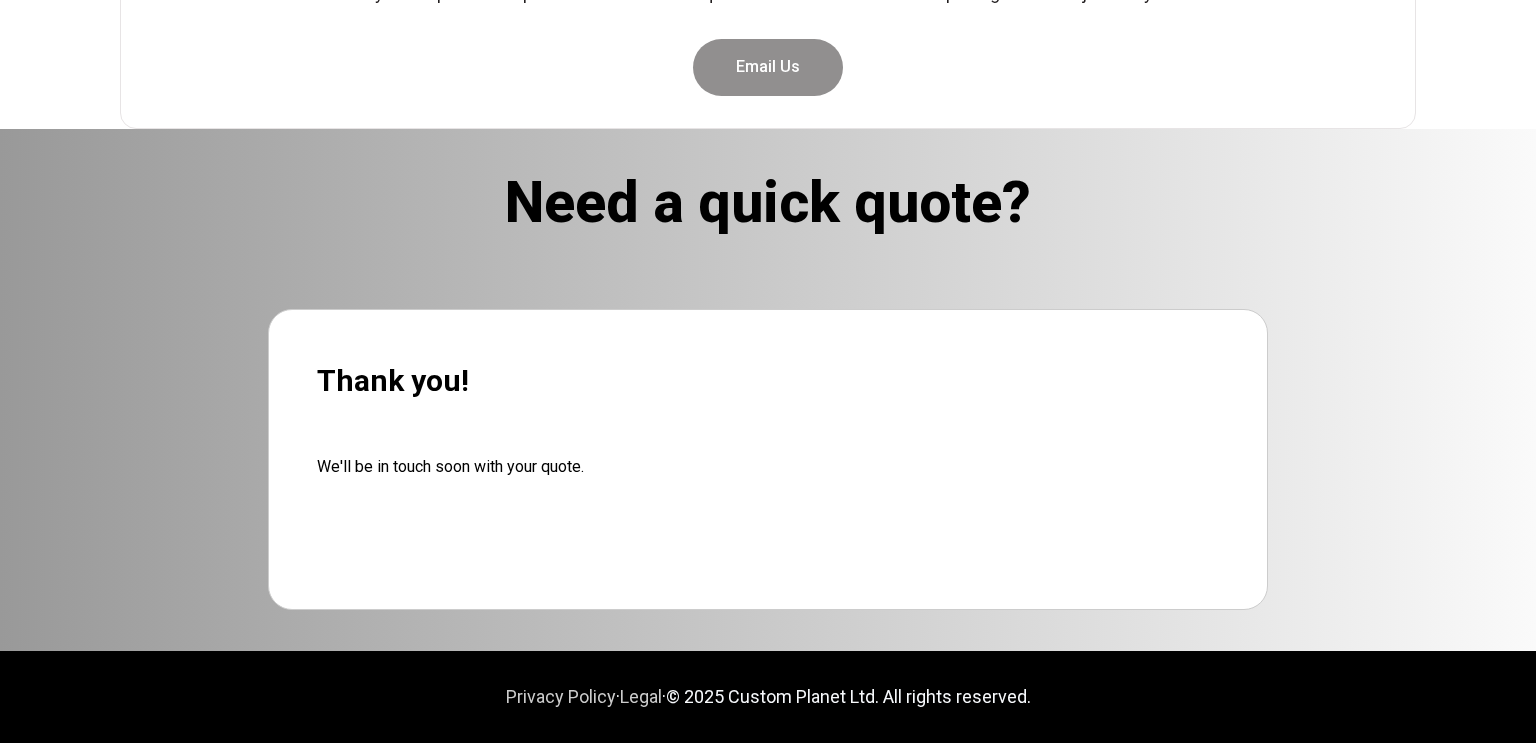 scroll, scrollTop: 1315, scrollLeft: 0, axis: vertical 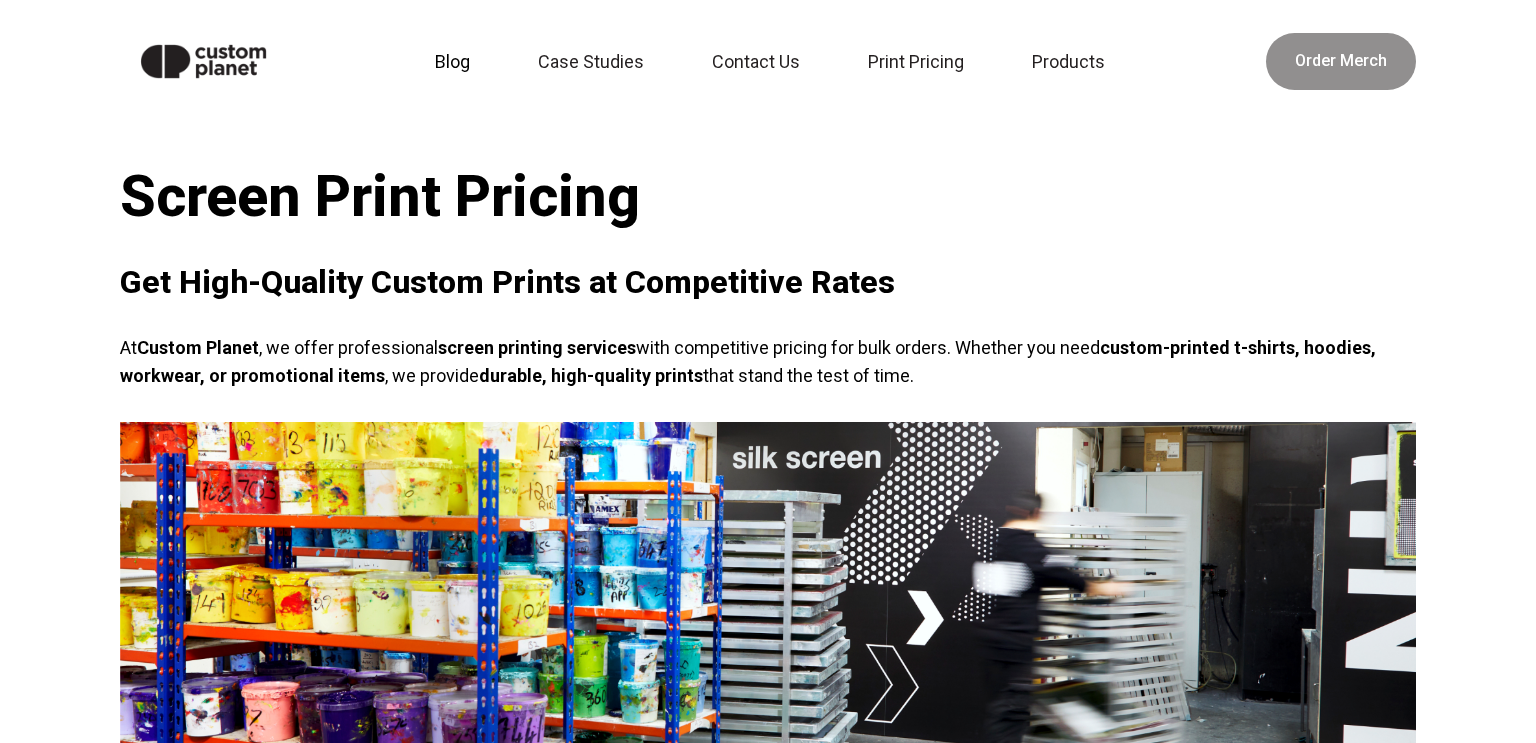 click on "Blog" at bounding box center [458, 62] 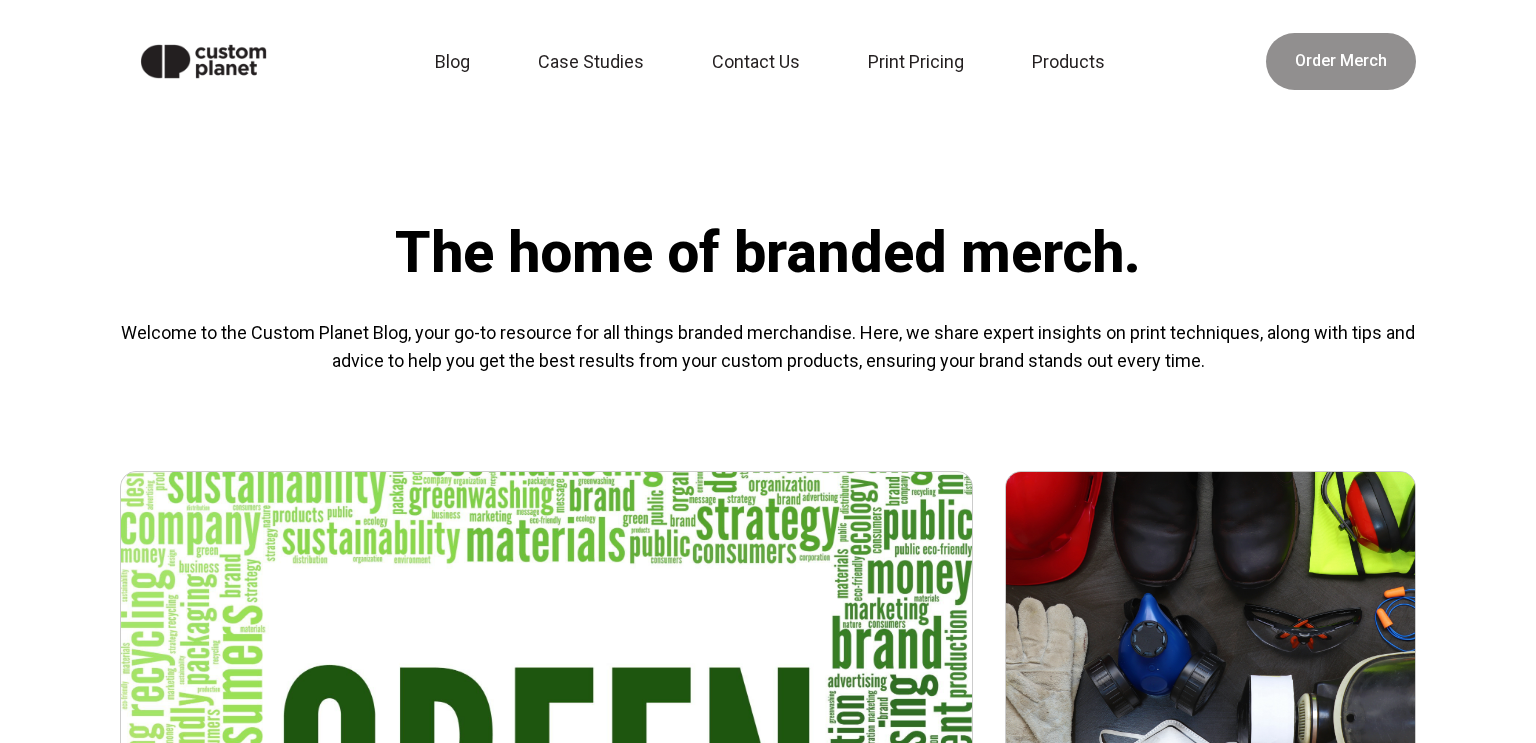 scroll, scrollTop: 0, scrollLeft: 0, axis: both 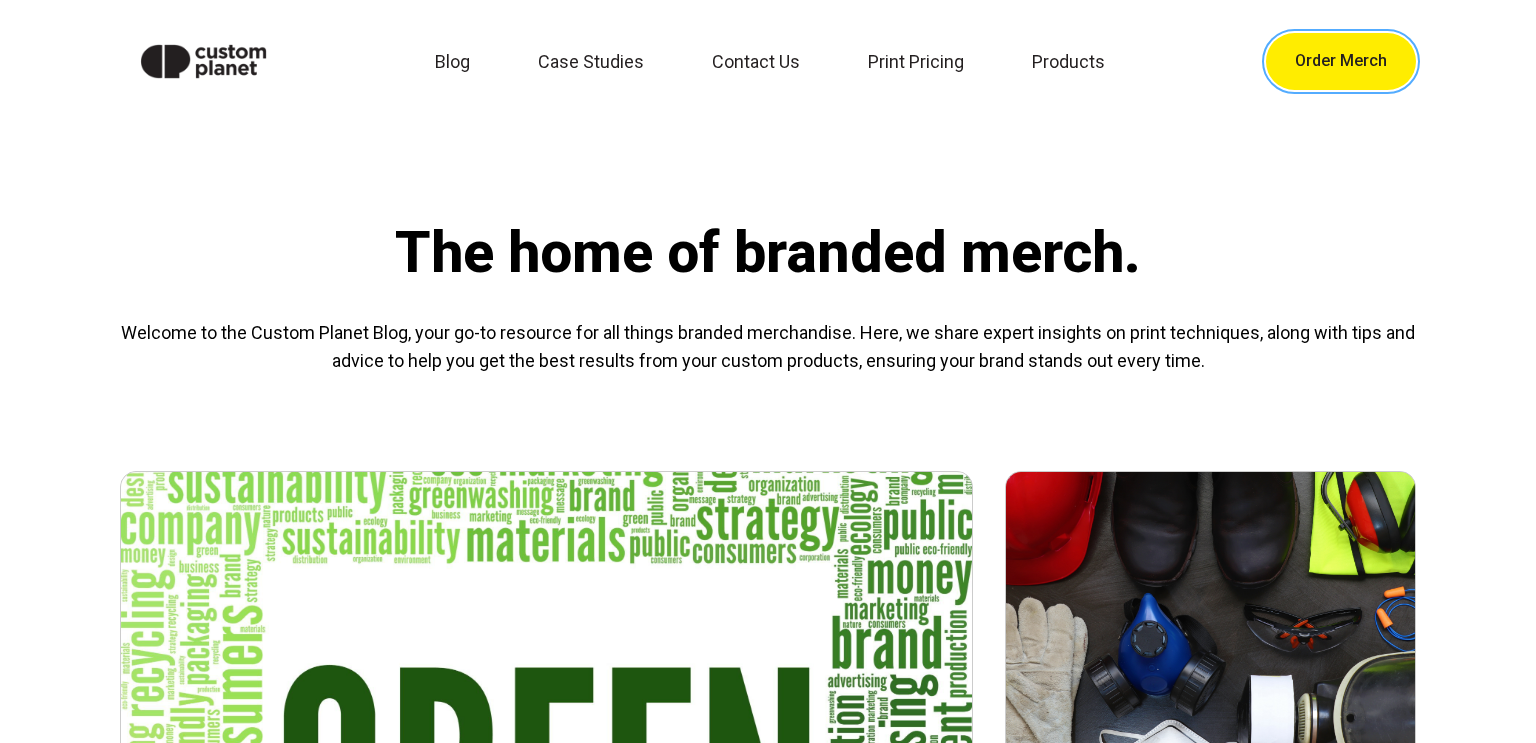 click on "Order Merch" at bounding box center [1341, 61] 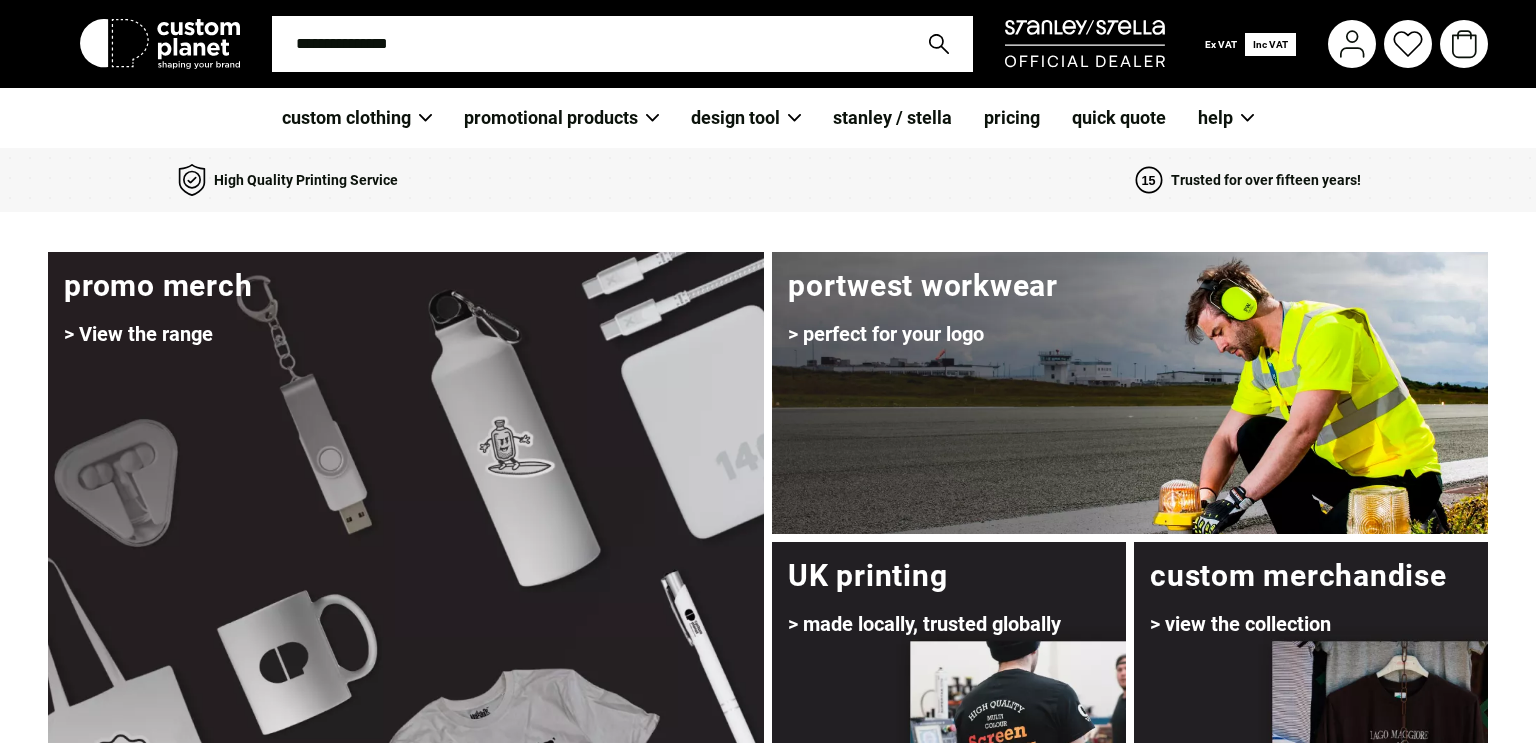 scroll, scrollTop: 0, scrollLeft: 0, axis: both 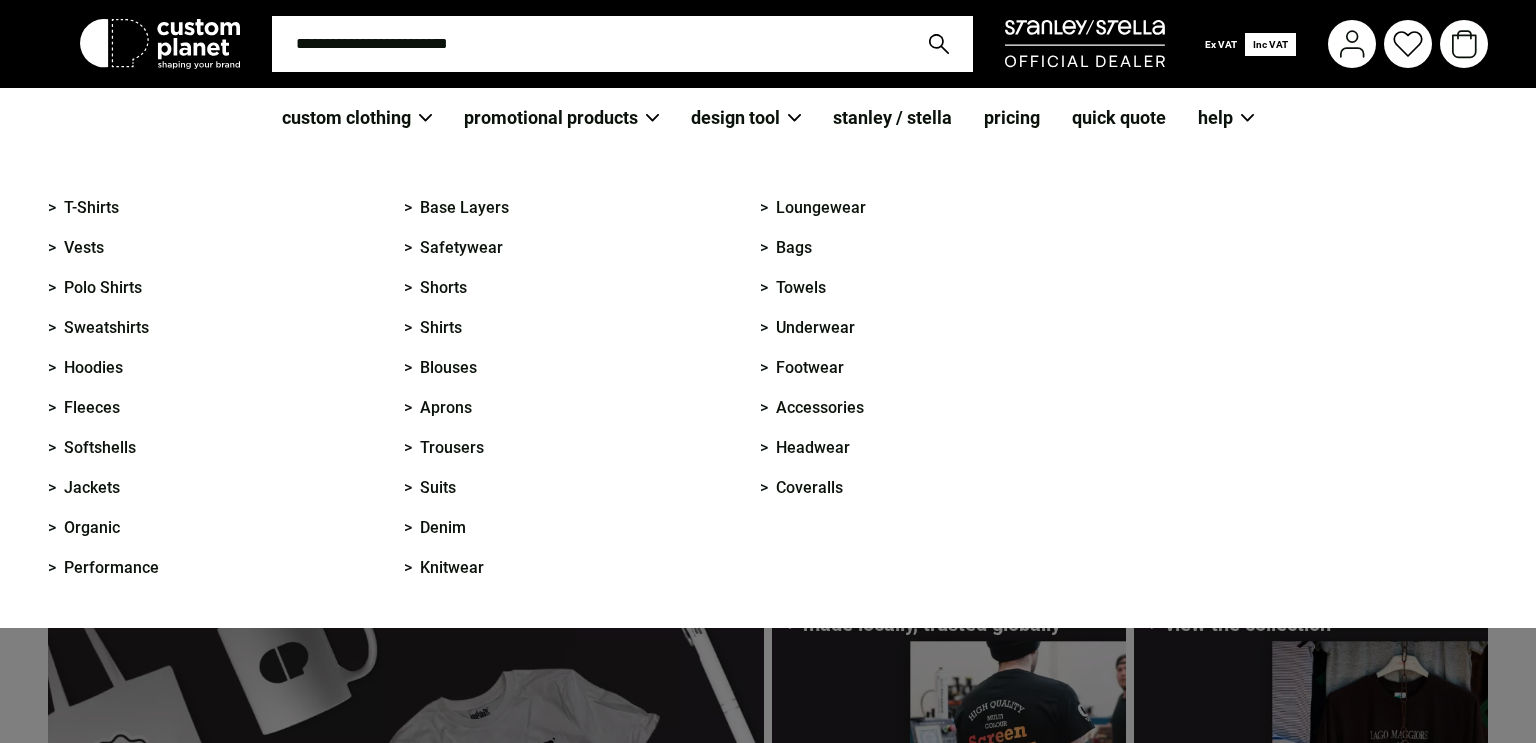 click on "custom clothing" at bounding box center [357, 118] 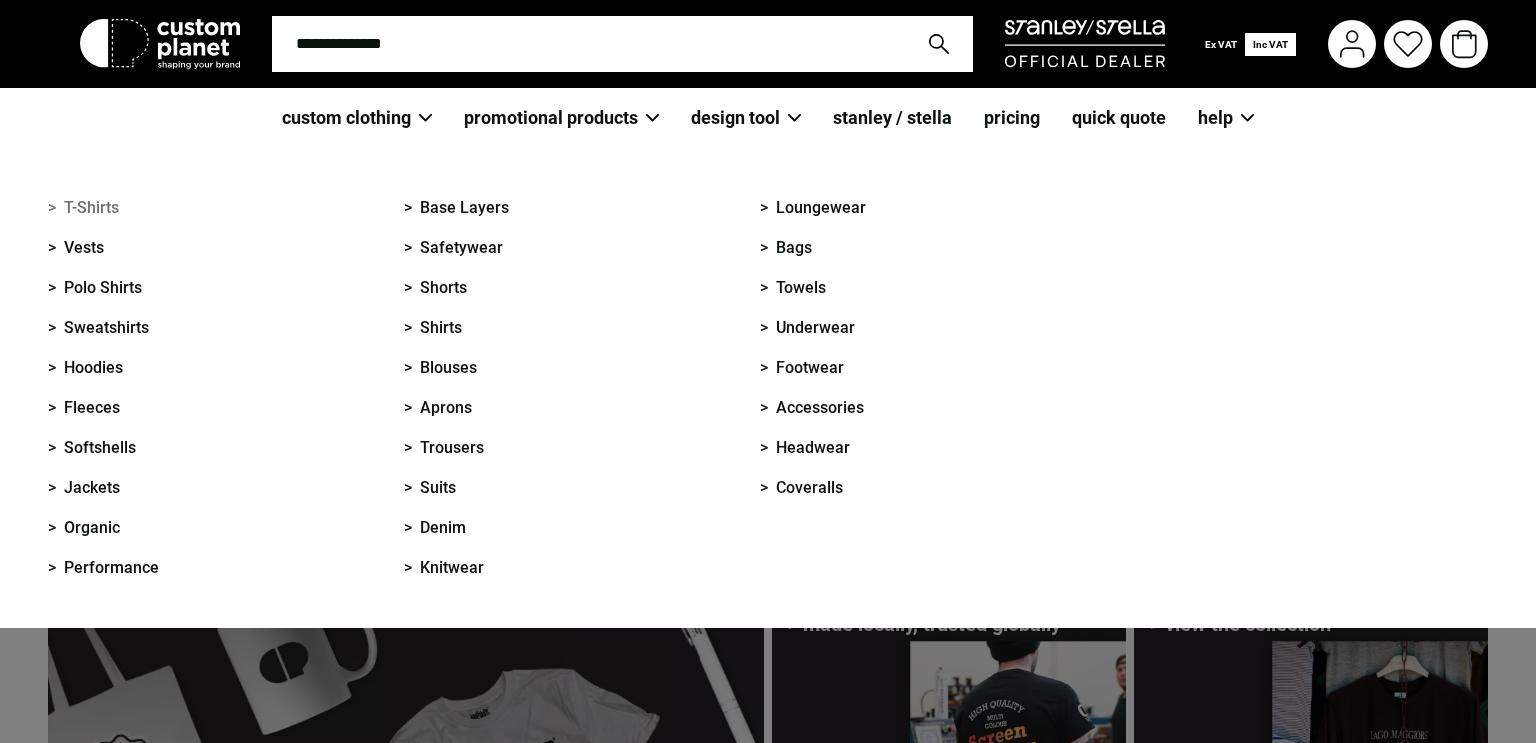 click on ">  T-Shirts" at bounding box center (83, 208) 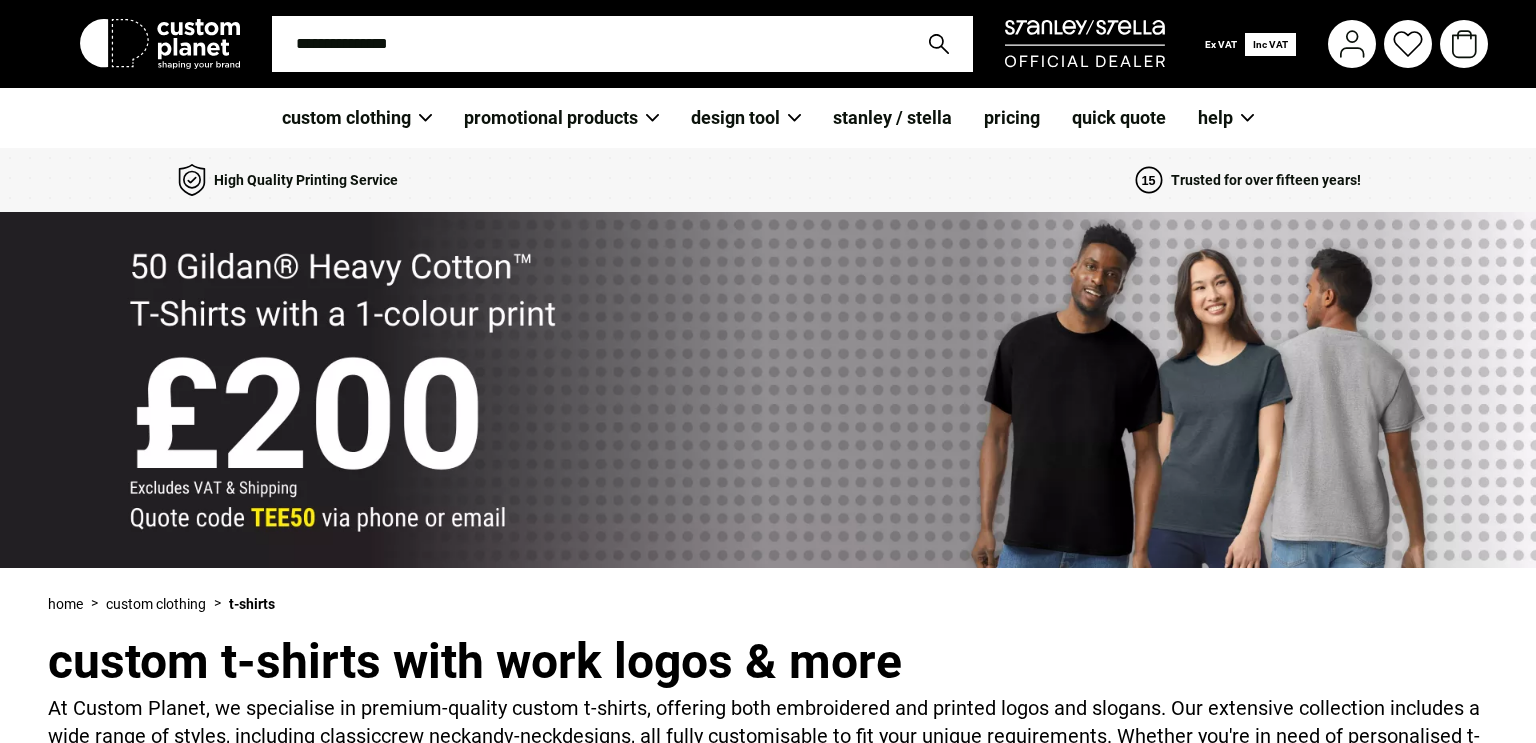 scroll, scrollTop: 0, scrollLeft: 0, axis: both 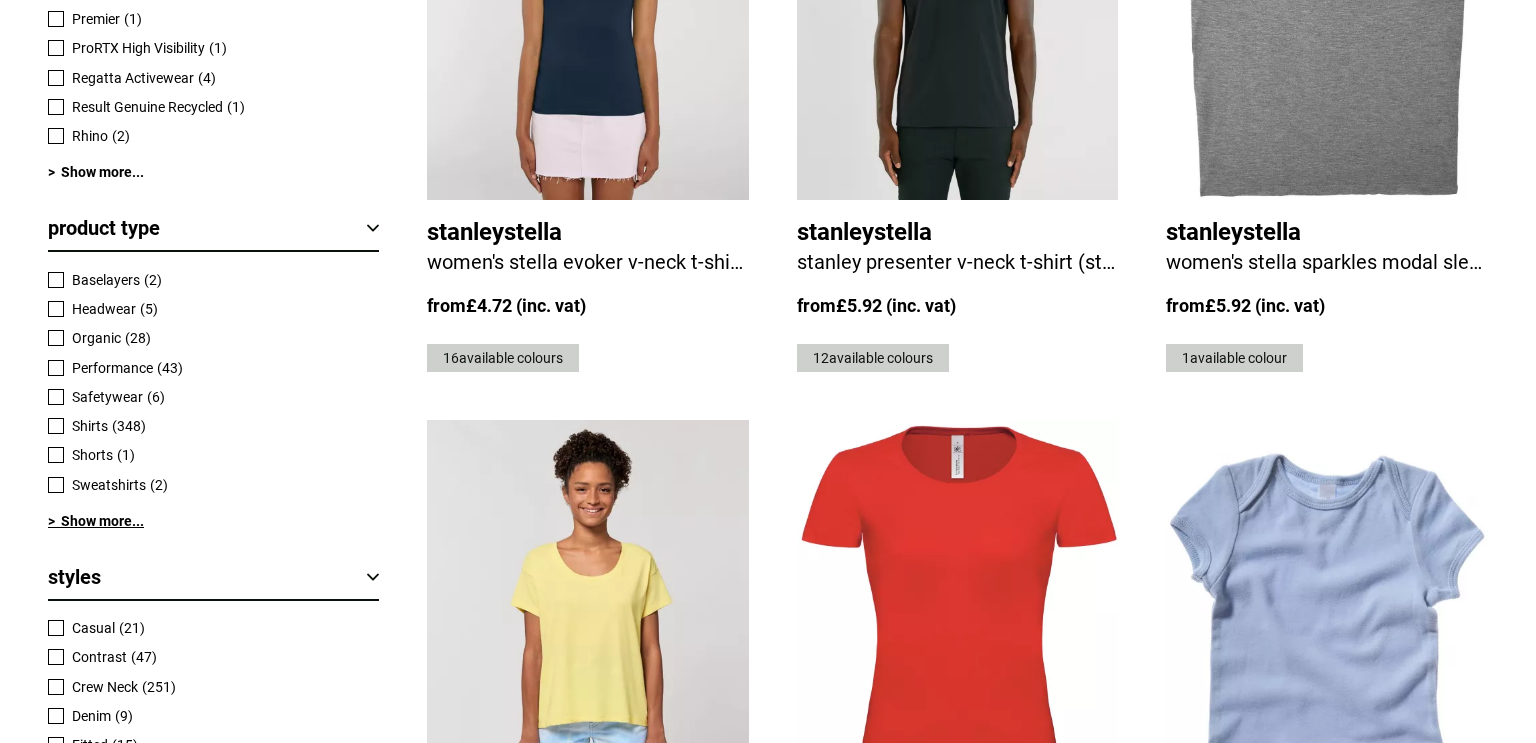 click on ">  Show more..." at bounding box center (213, 521) 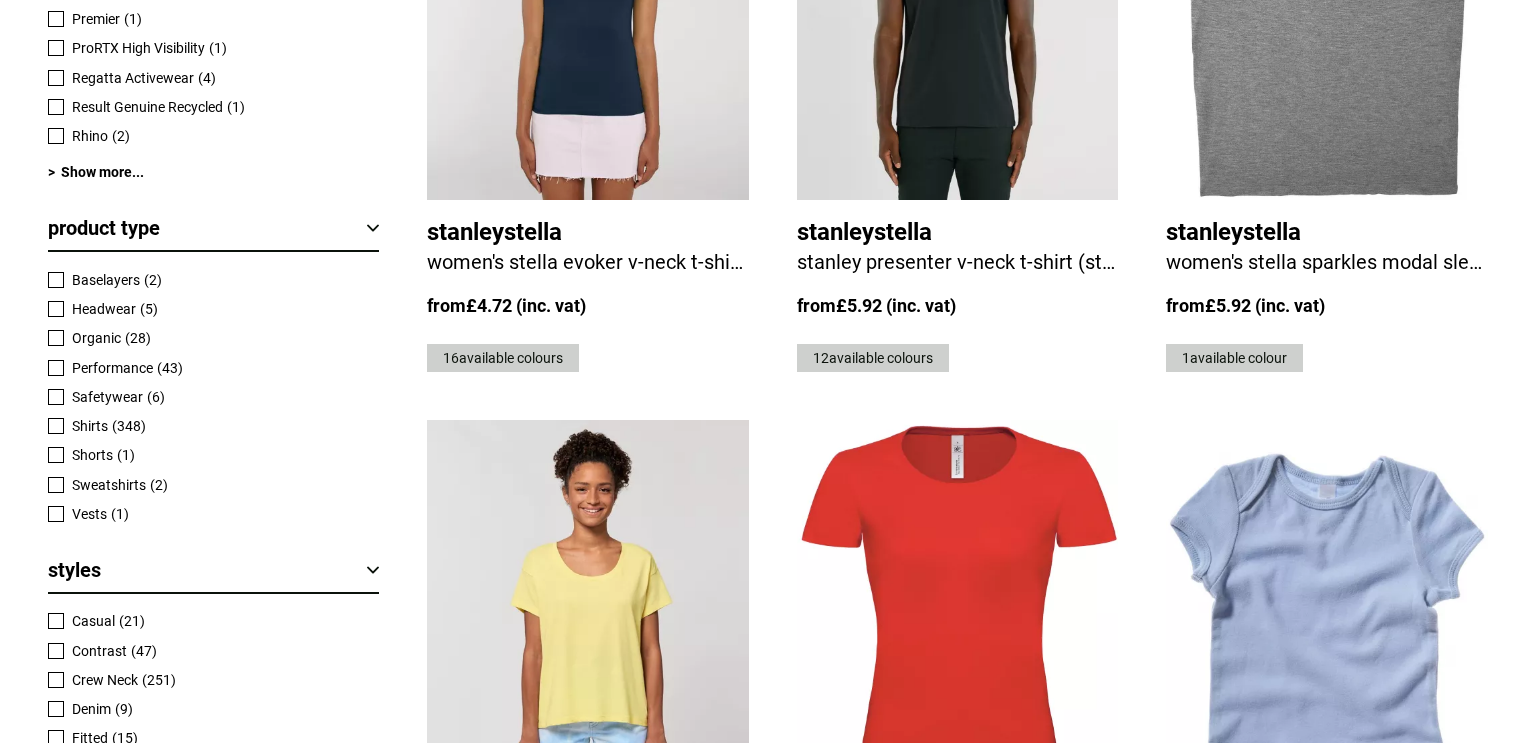 click on "(28)" at bounding box center [138, 338] 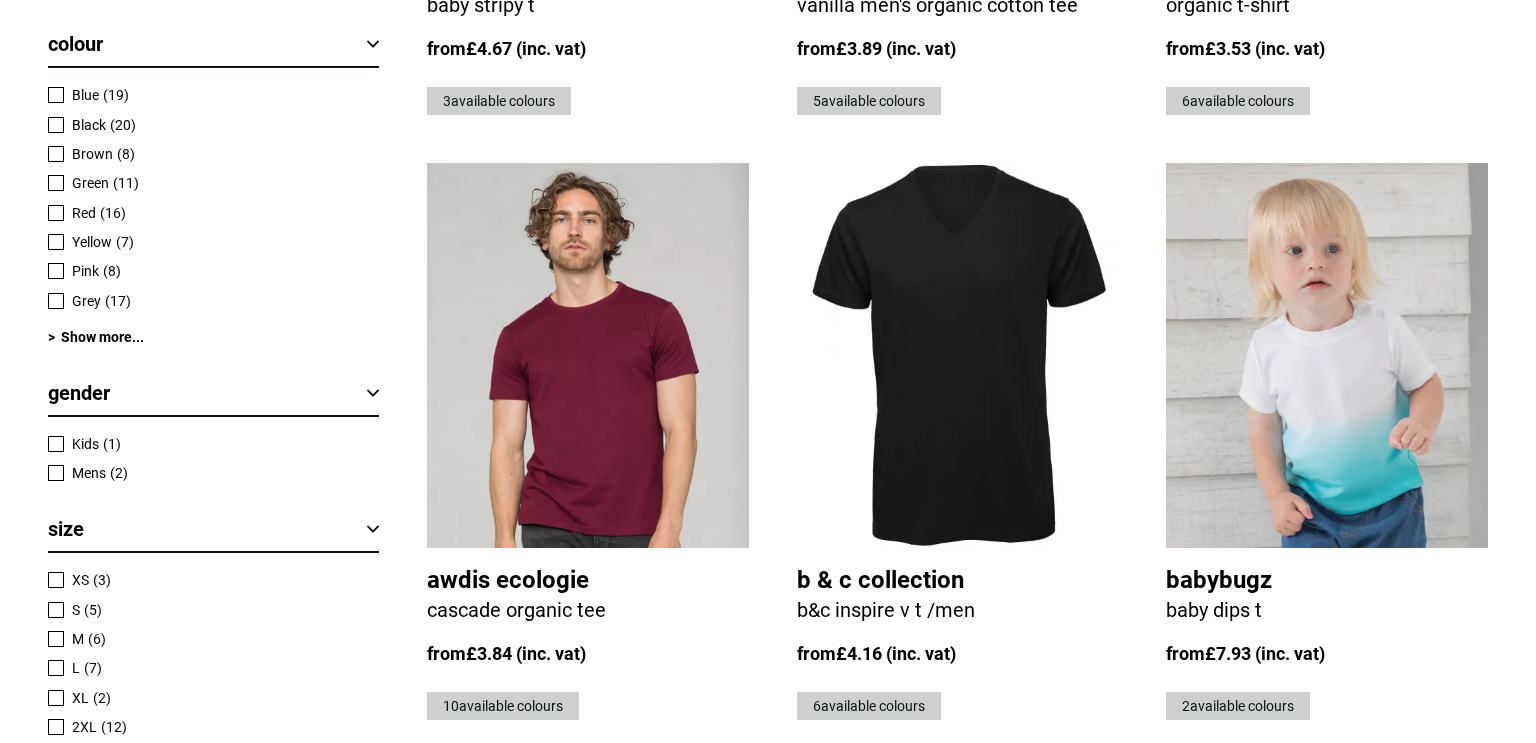 scroll, scrollTop: 2006, scrollLeft: 0, axis: vertical 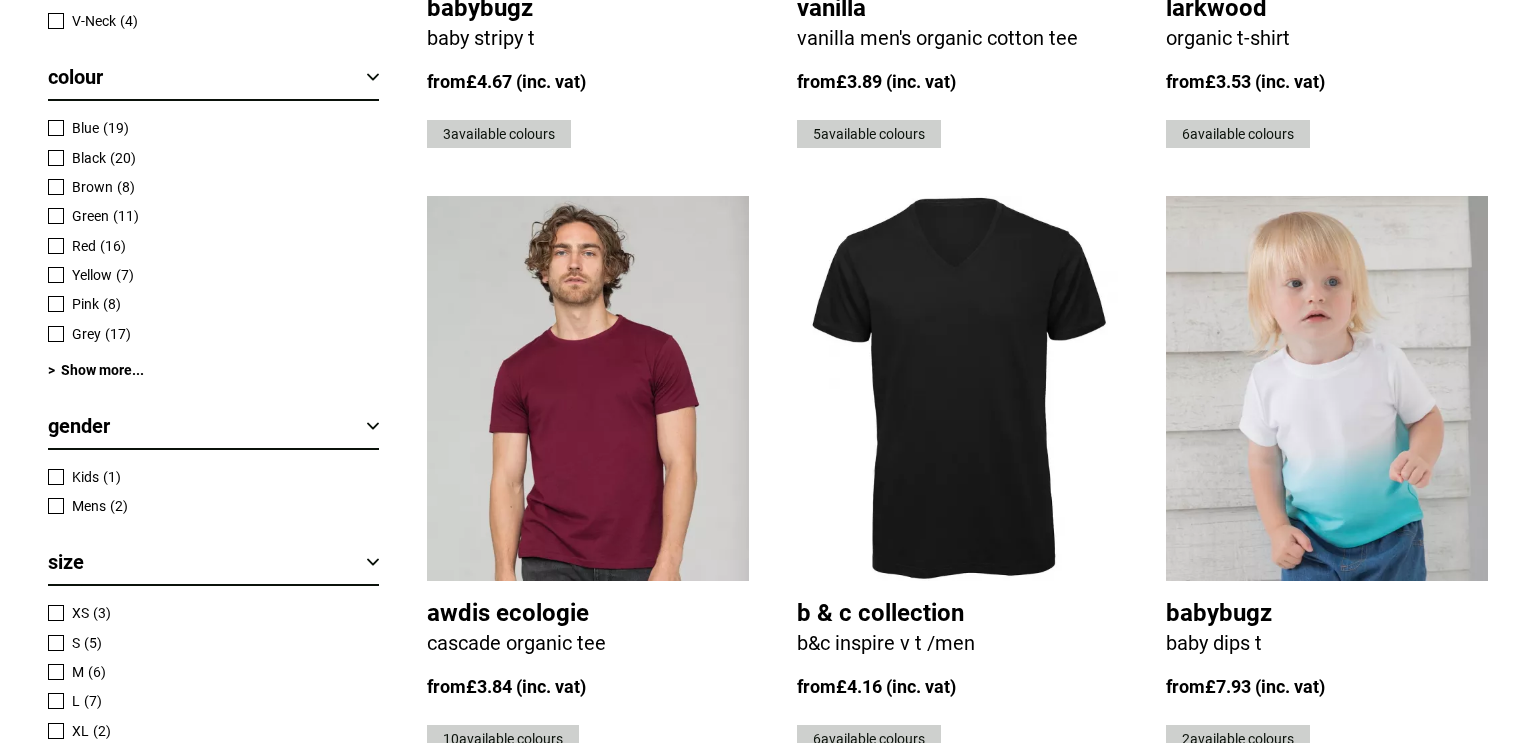 click at bounding box center (958, -217) 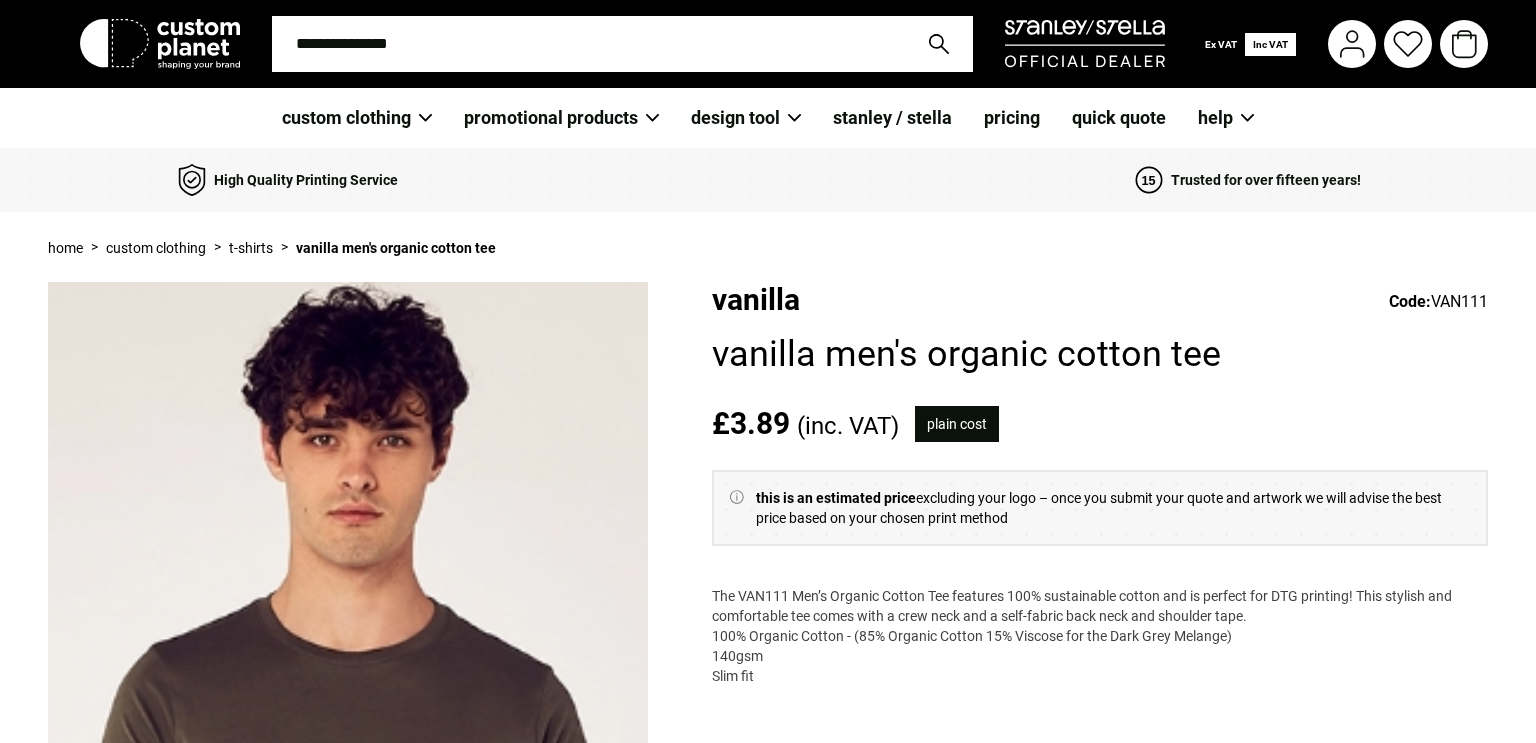 scroll, scrollTop: 0, scrollLeft: 0, axis: both 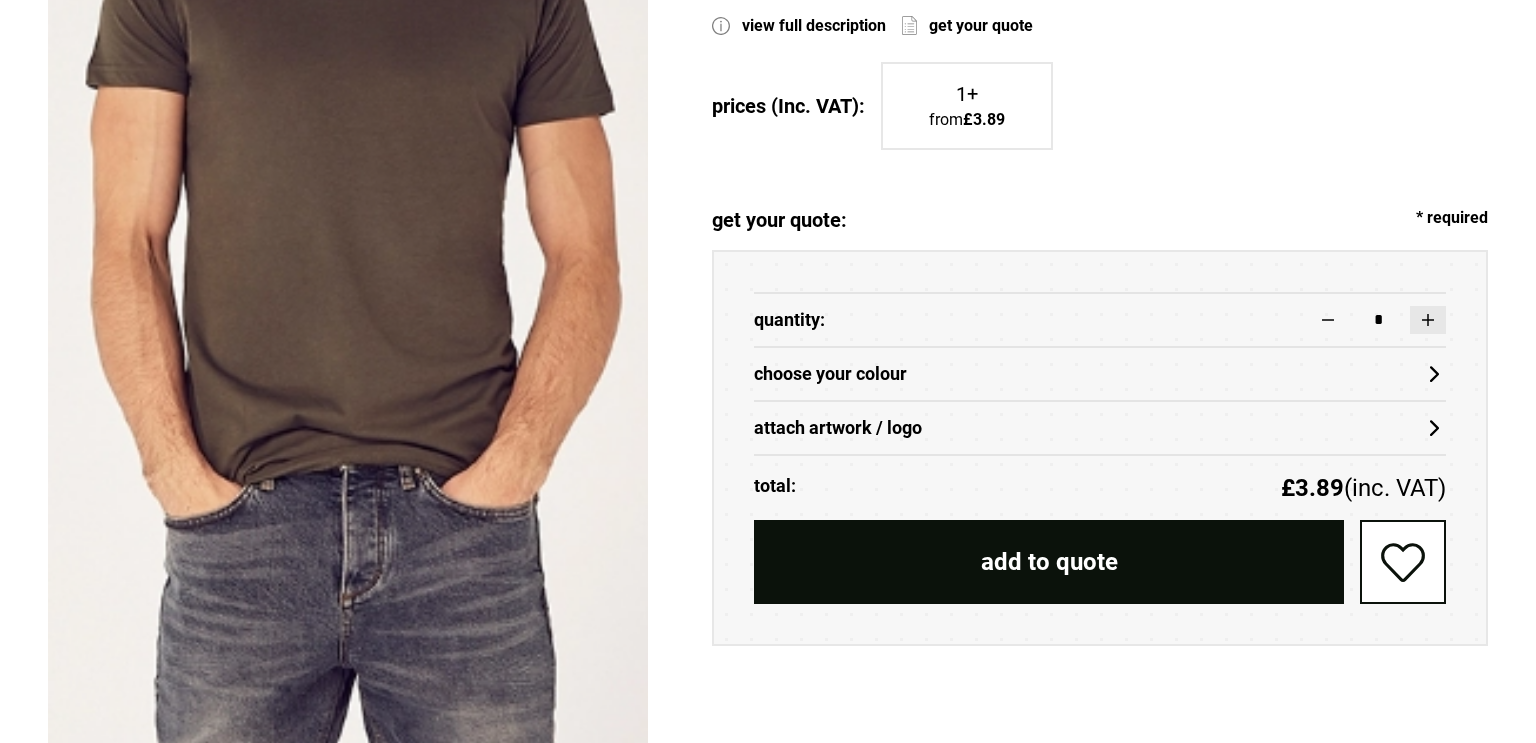 click at bounding box center (1428, 320) 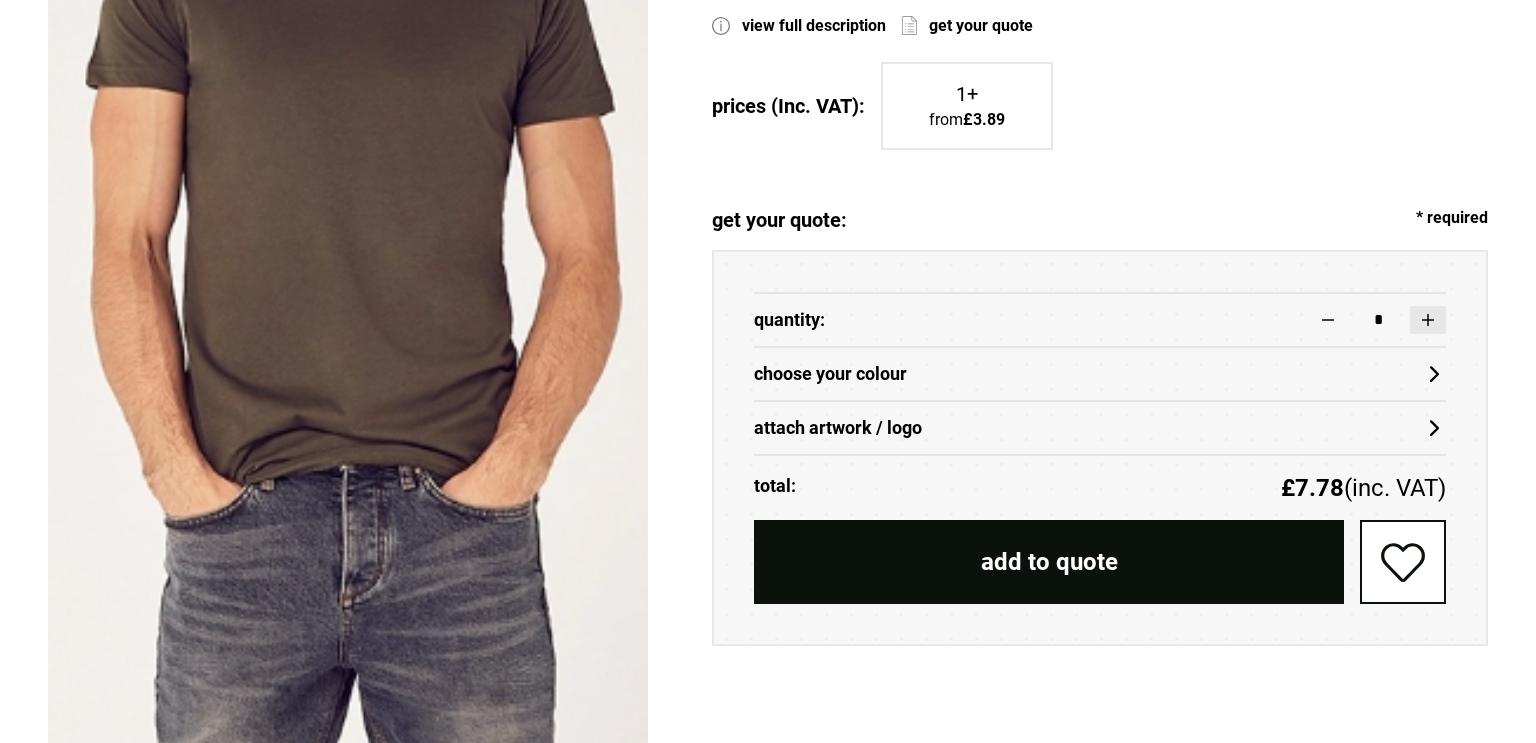 click at bounding box center (1428, 320) 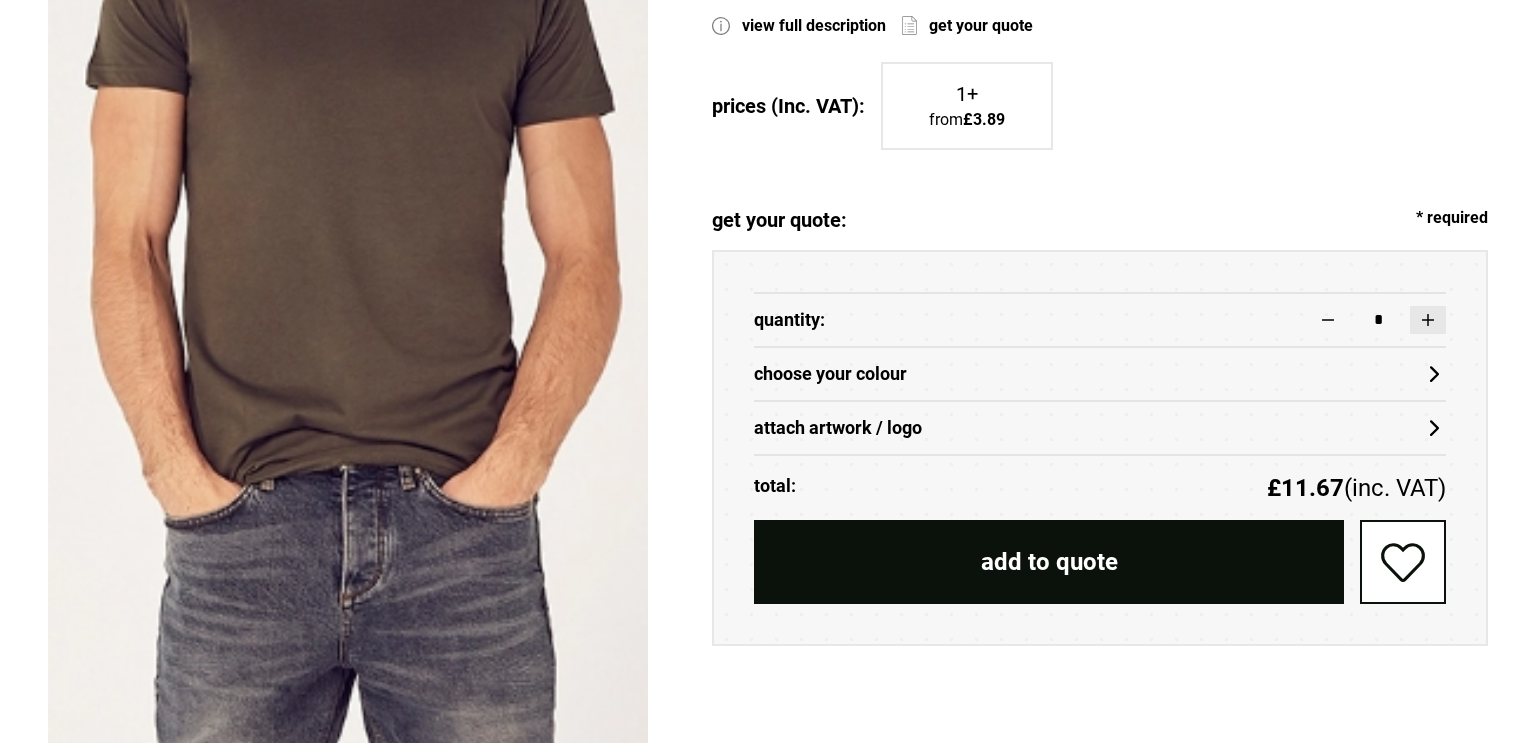 click at bounding box center [1428, 320] 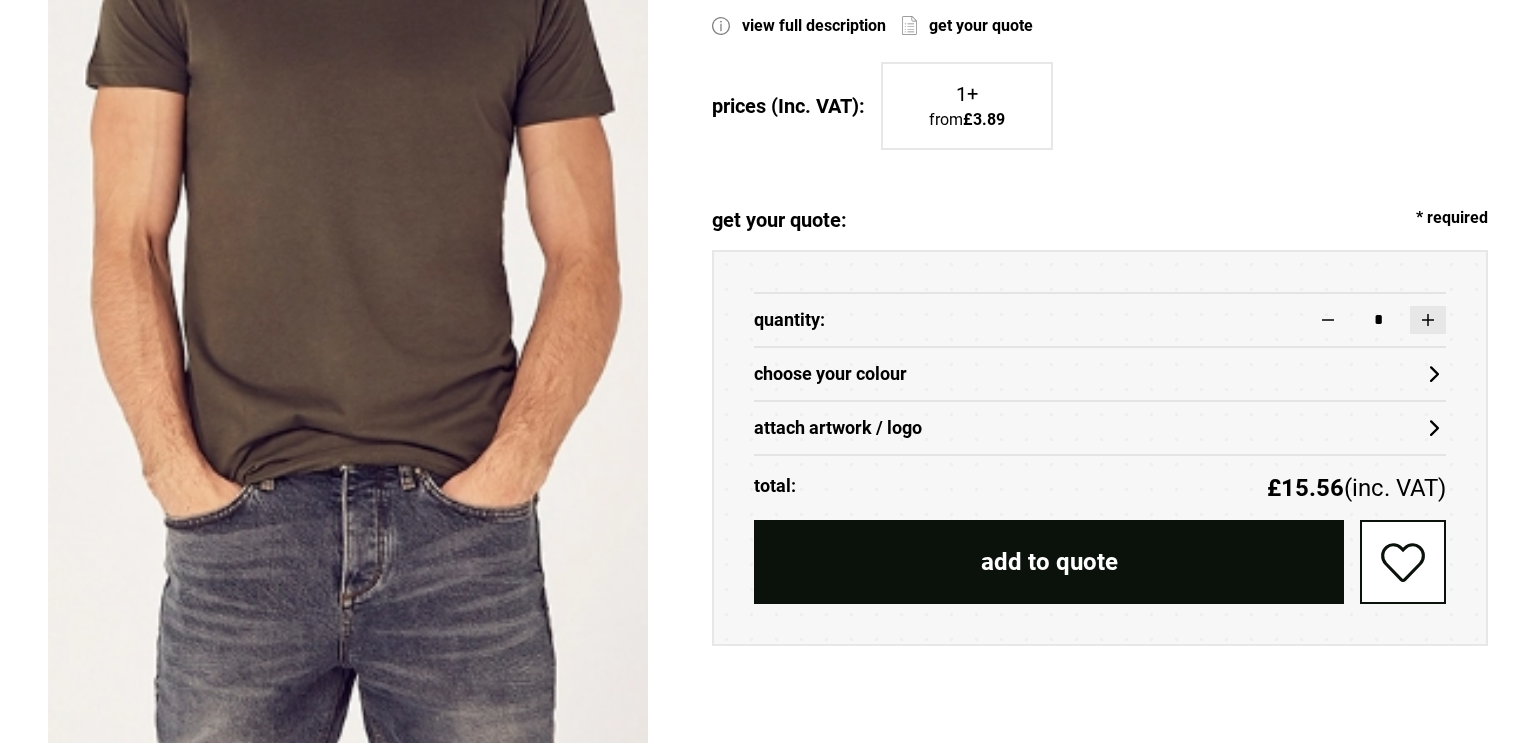 click at bounding box center (1428, 320) 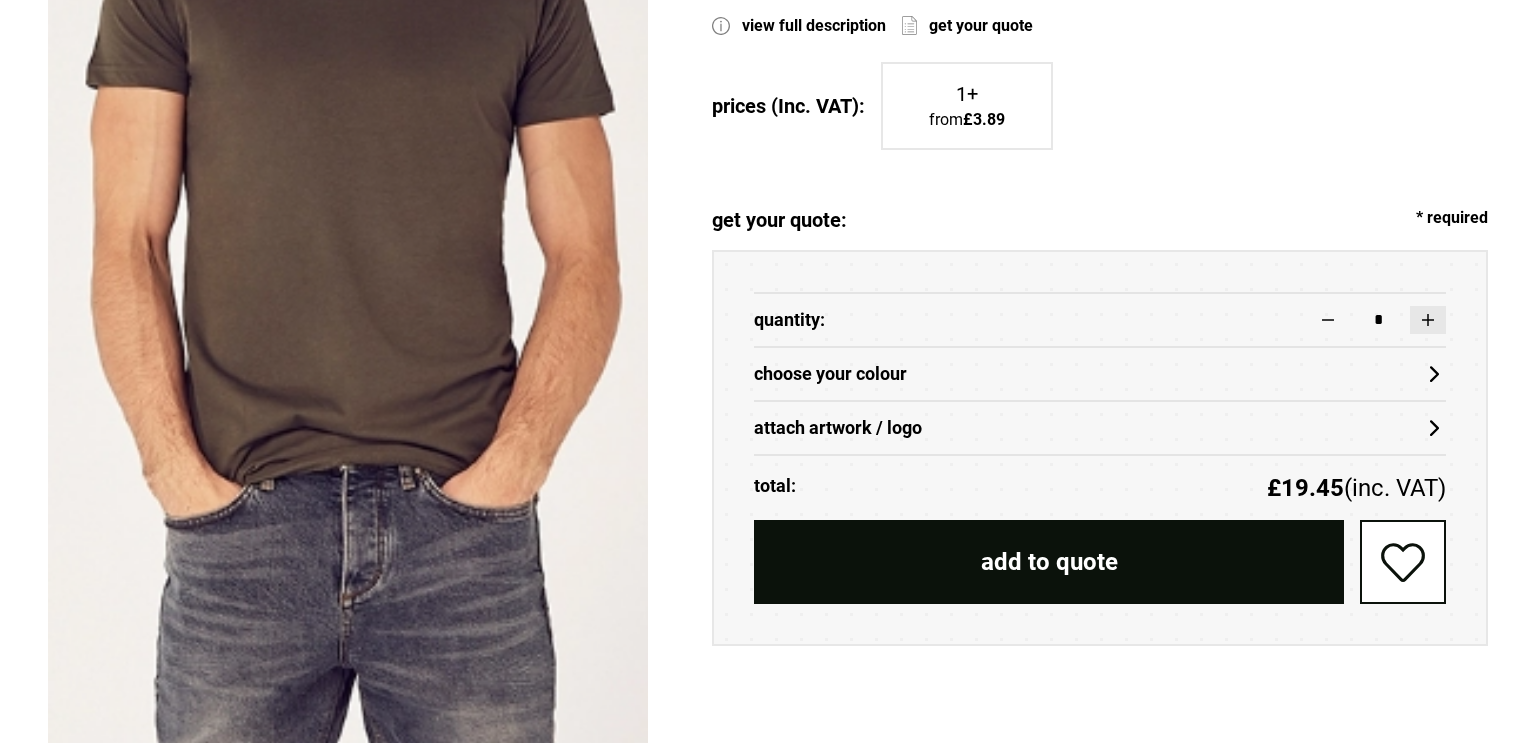 click at bounding box center (1428, 320) 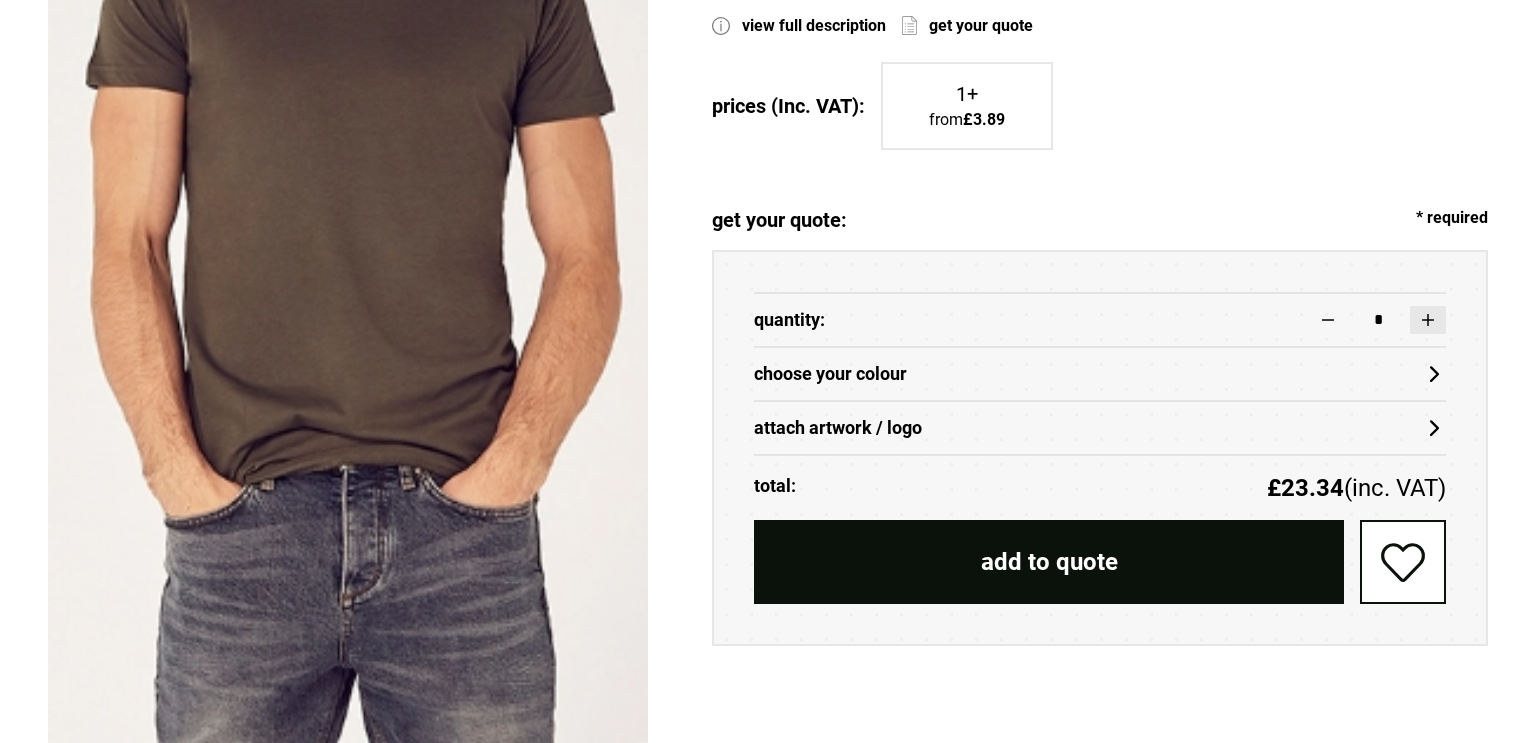 click at bounding box center [1428, 320] 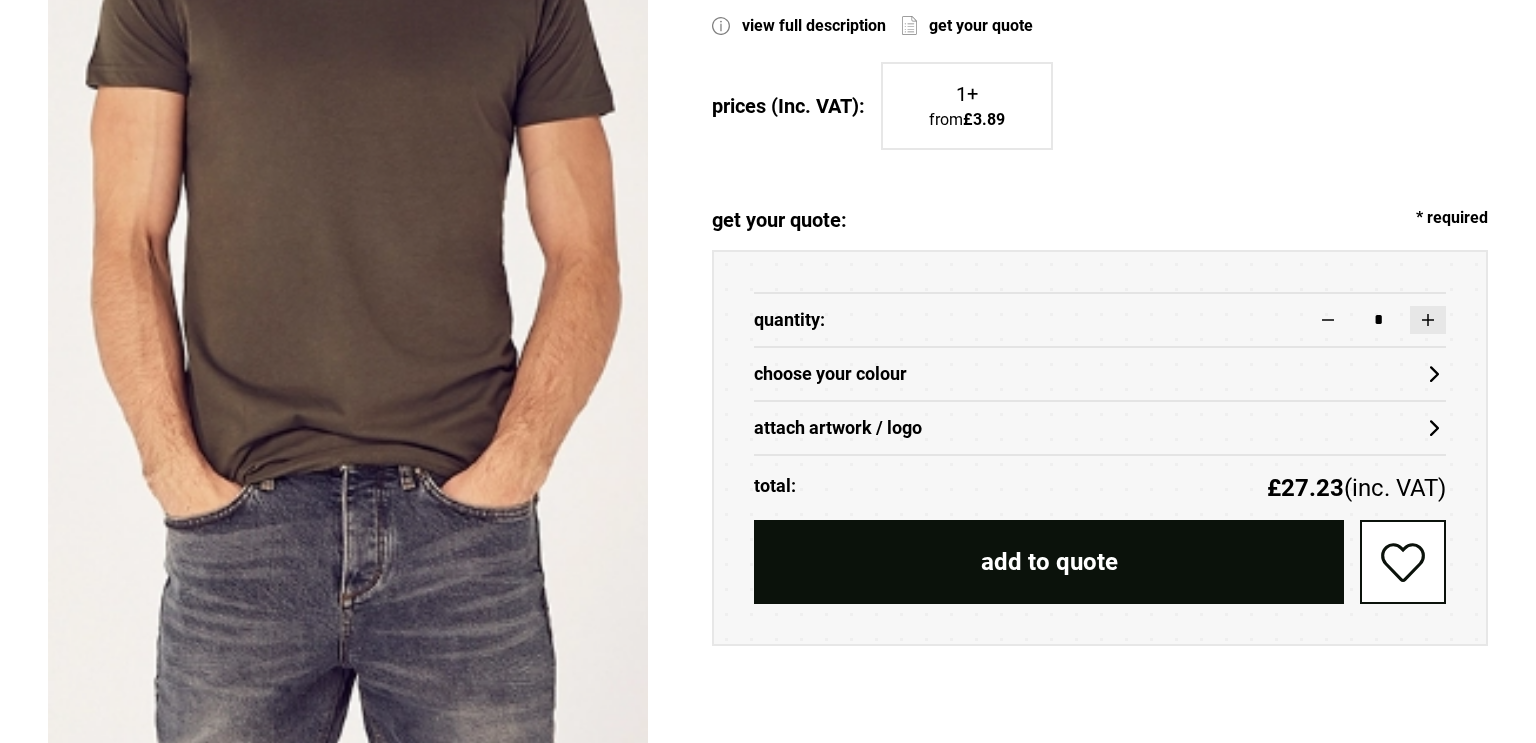 click at bounding box center (1428, 320) 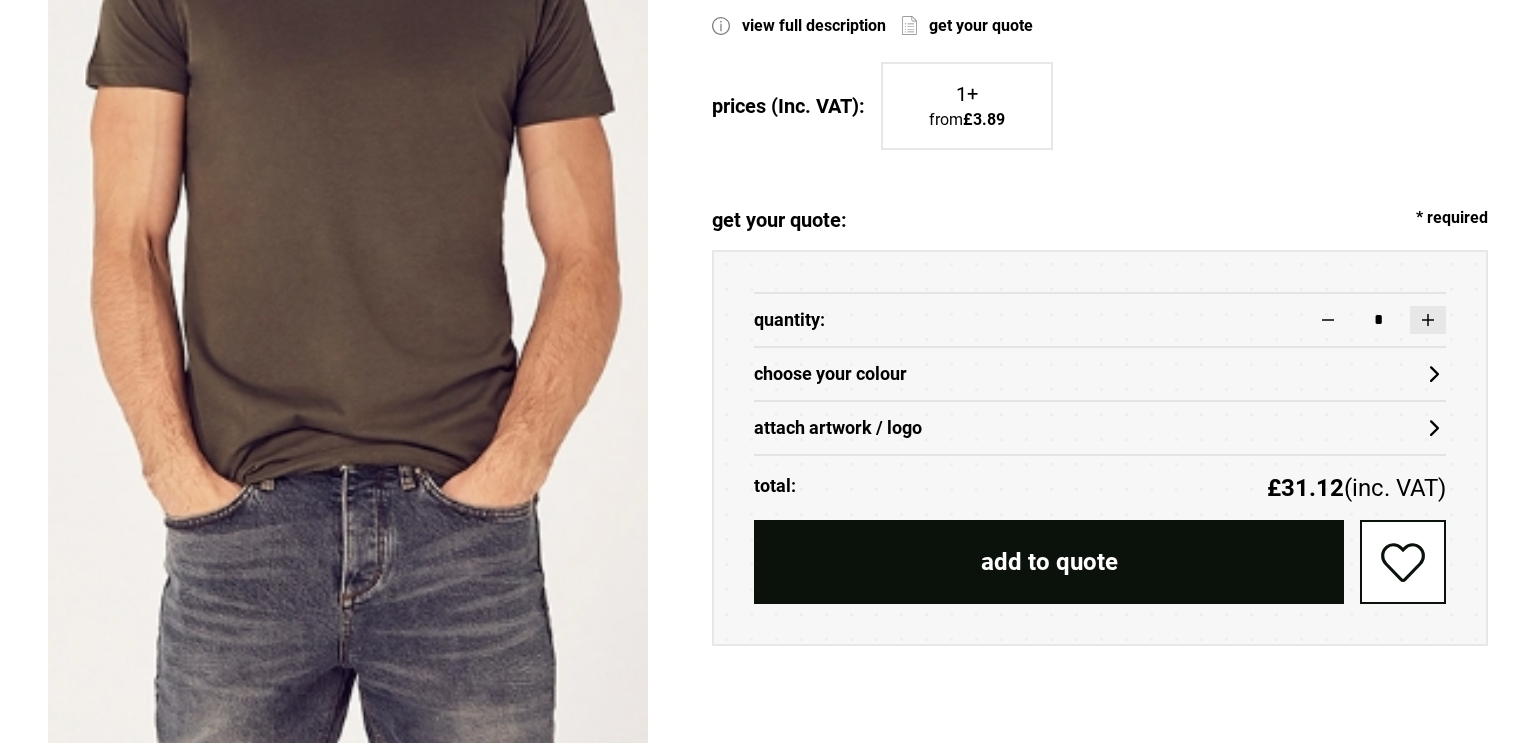 click at bounding box center (1428, 320) 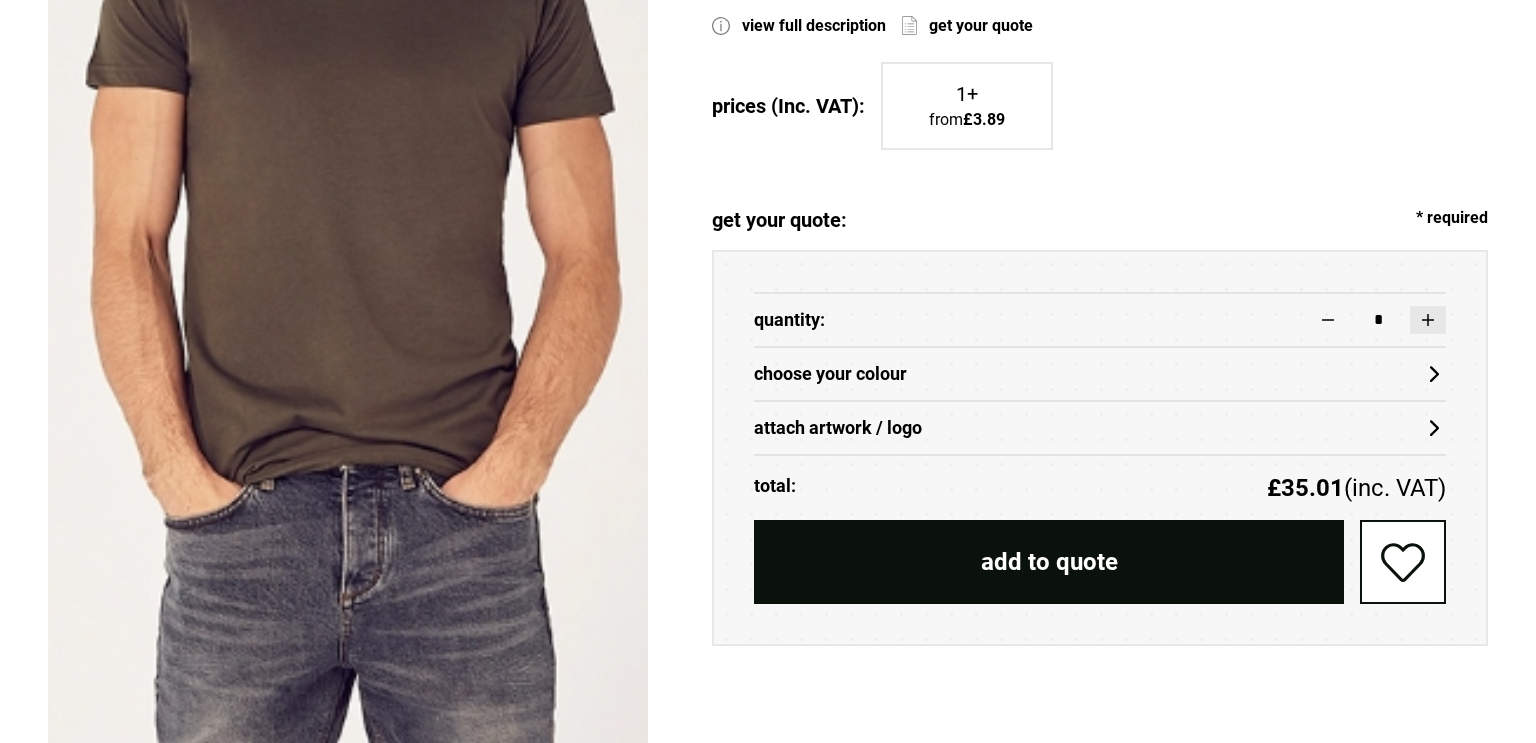 click at bounding box center (1428, 320) 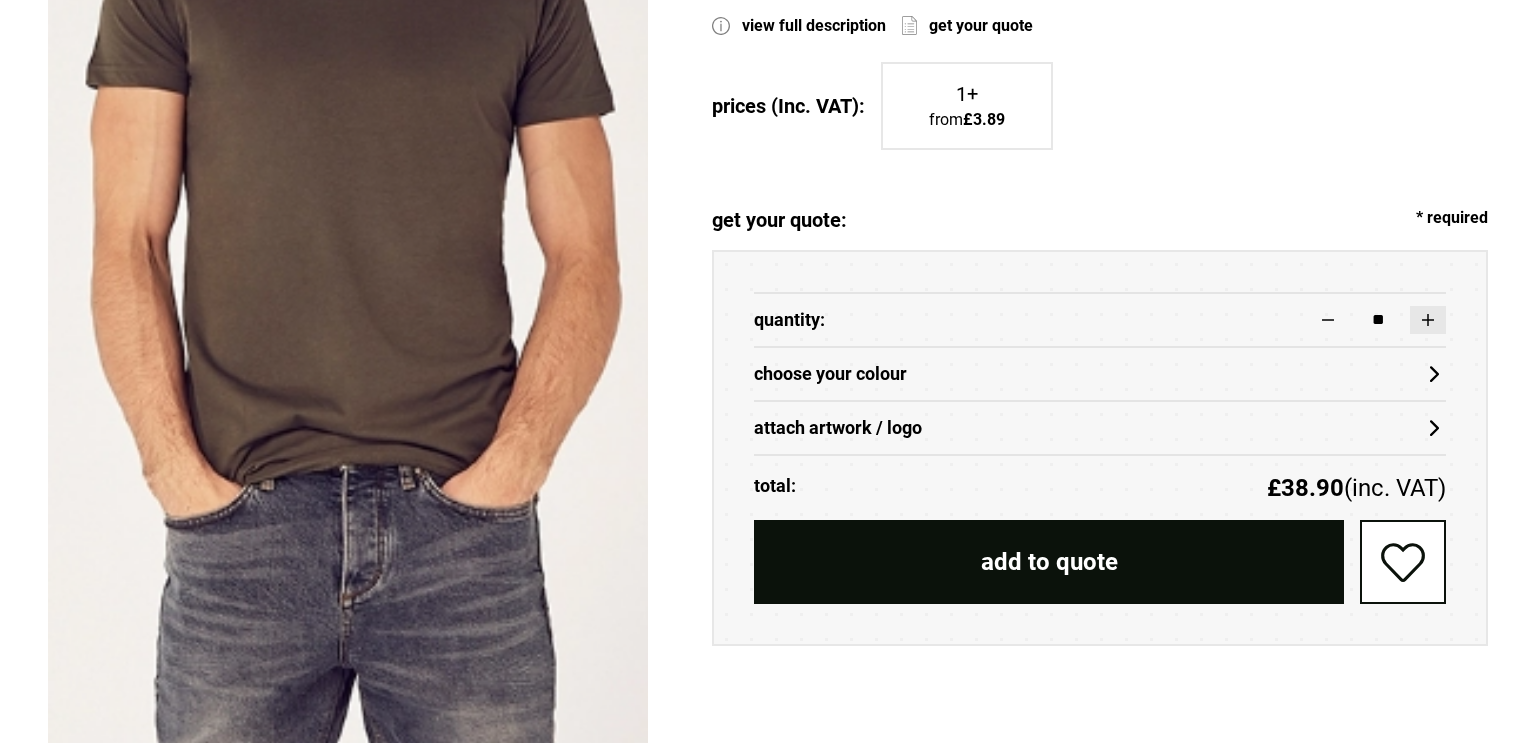 click at bounding box center (1428, 320) 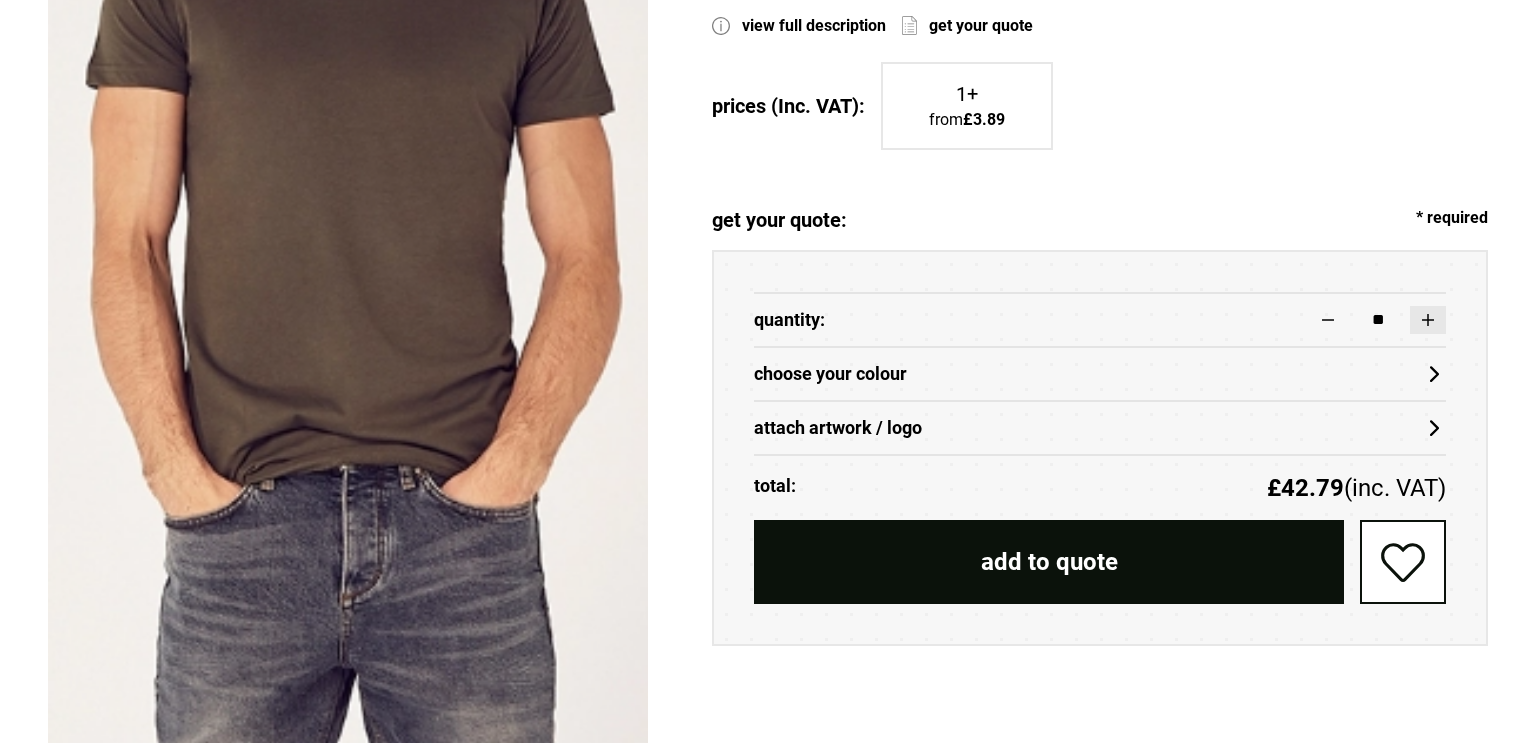 click at bounding box center [1428, 320] 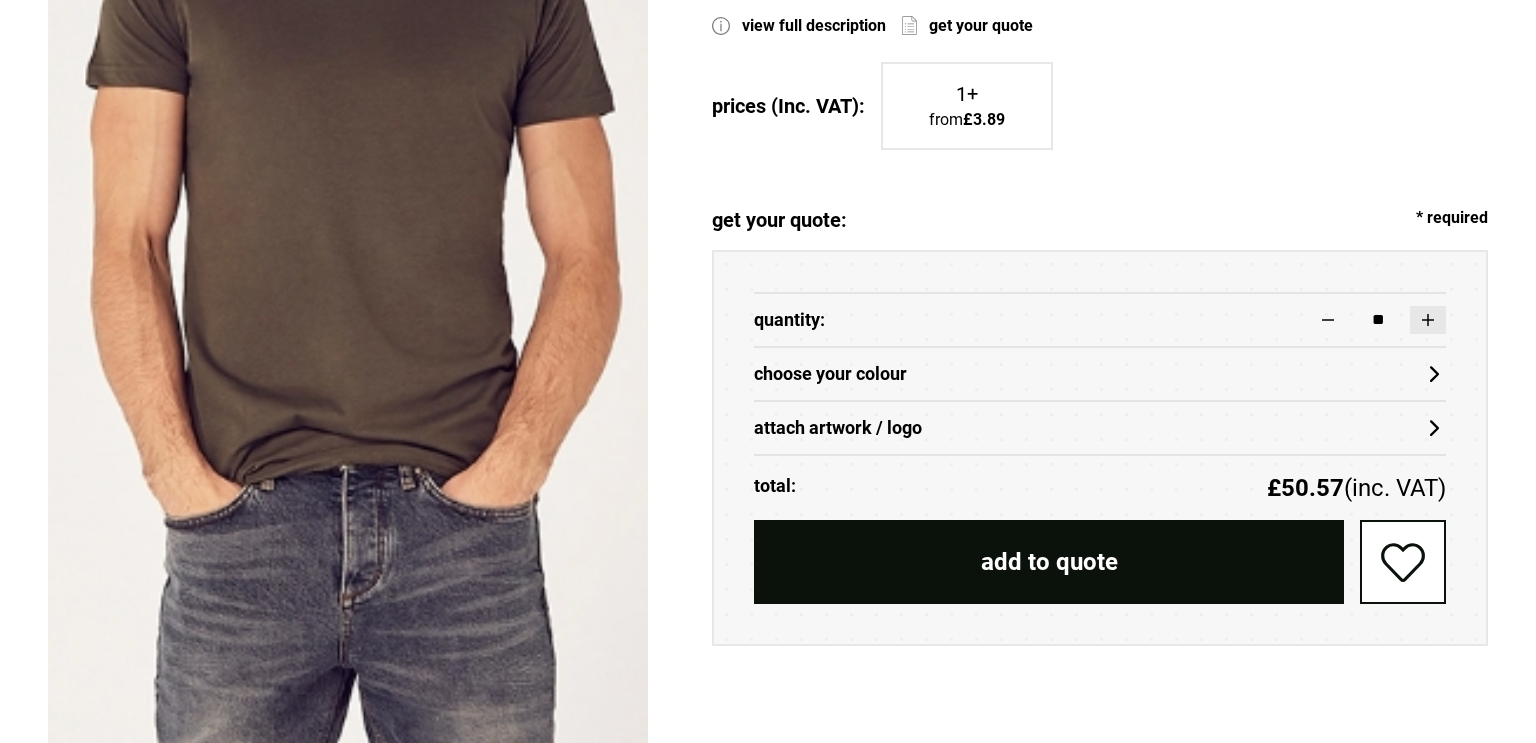 click at bounding box center [1428, 320] 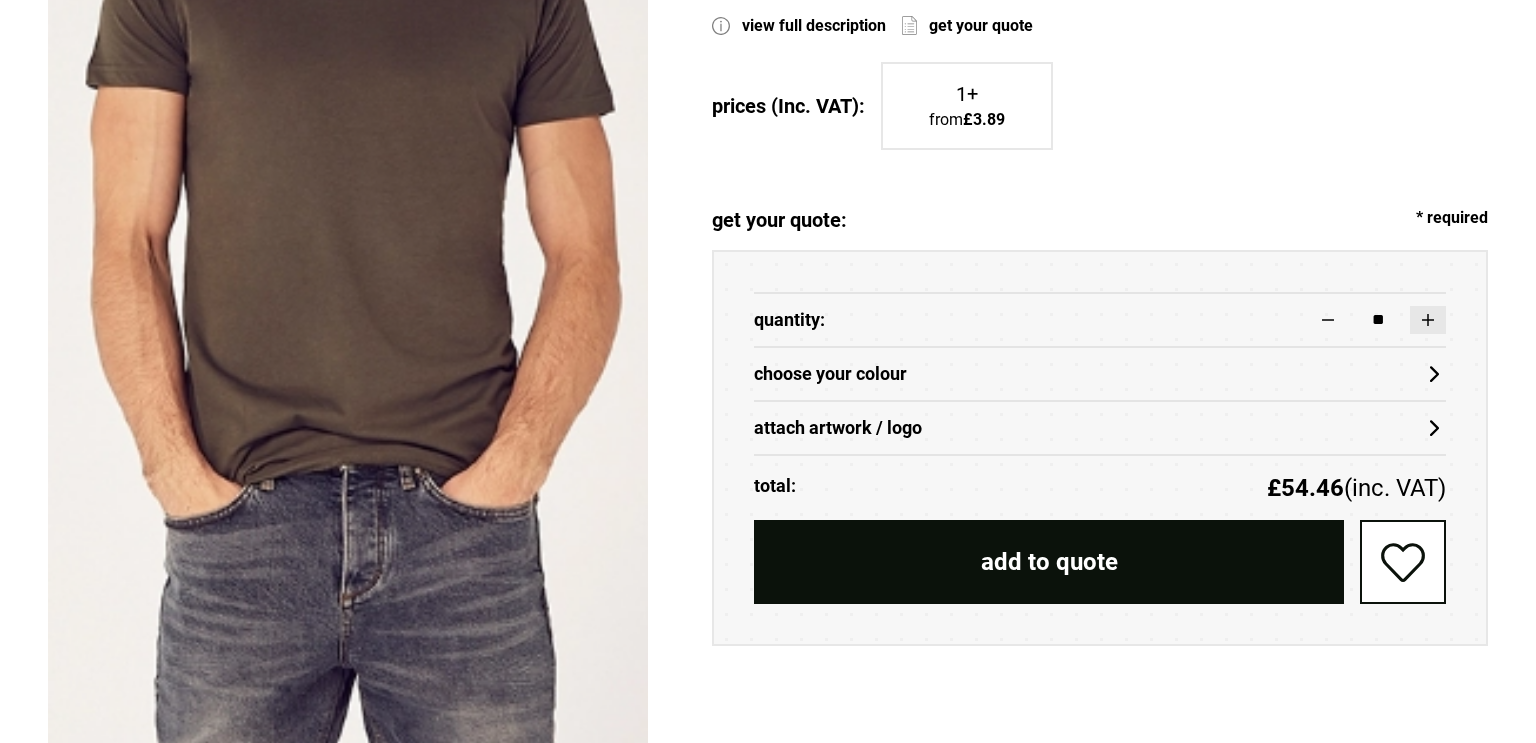 click at bounding box center (1428, 320) 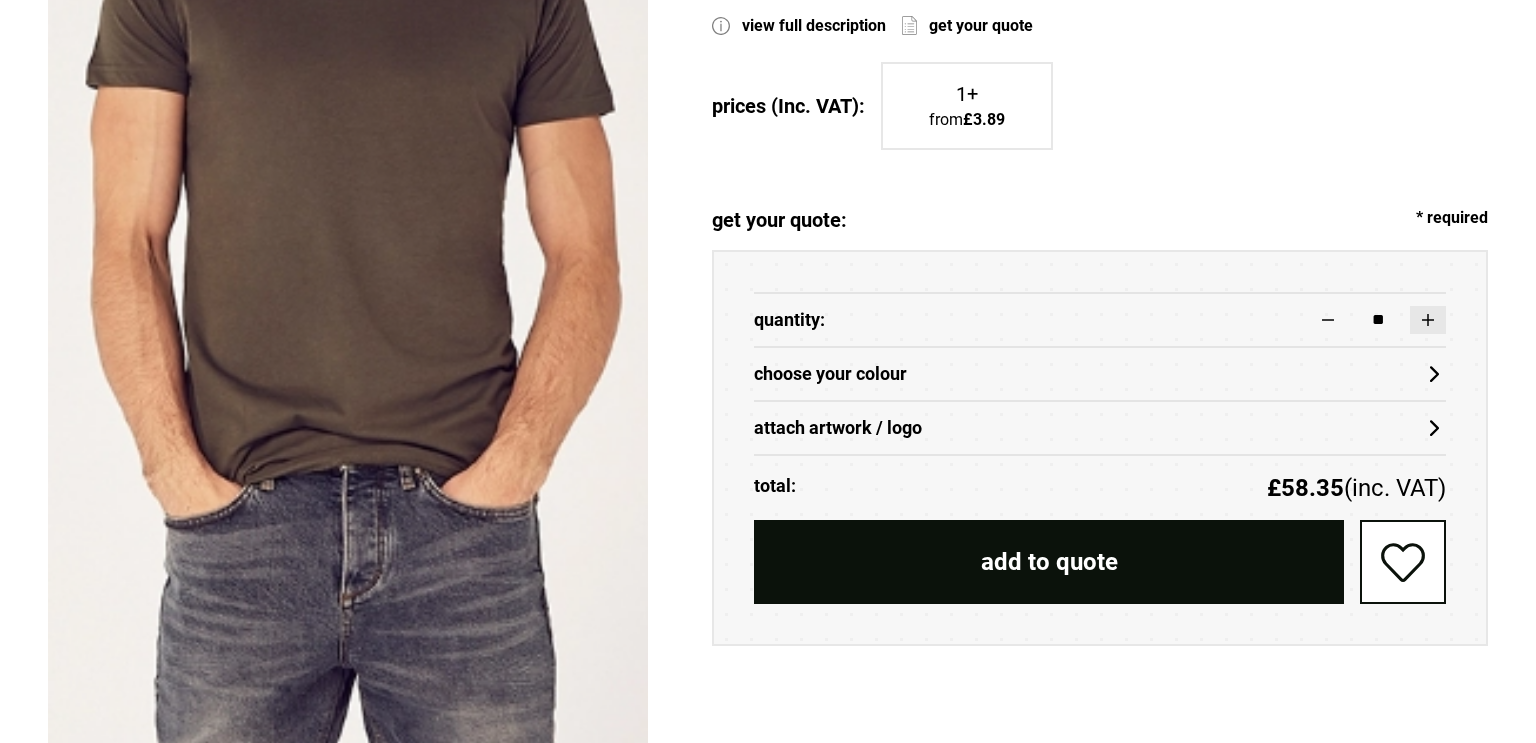 click at bounding box center [1428, 320] 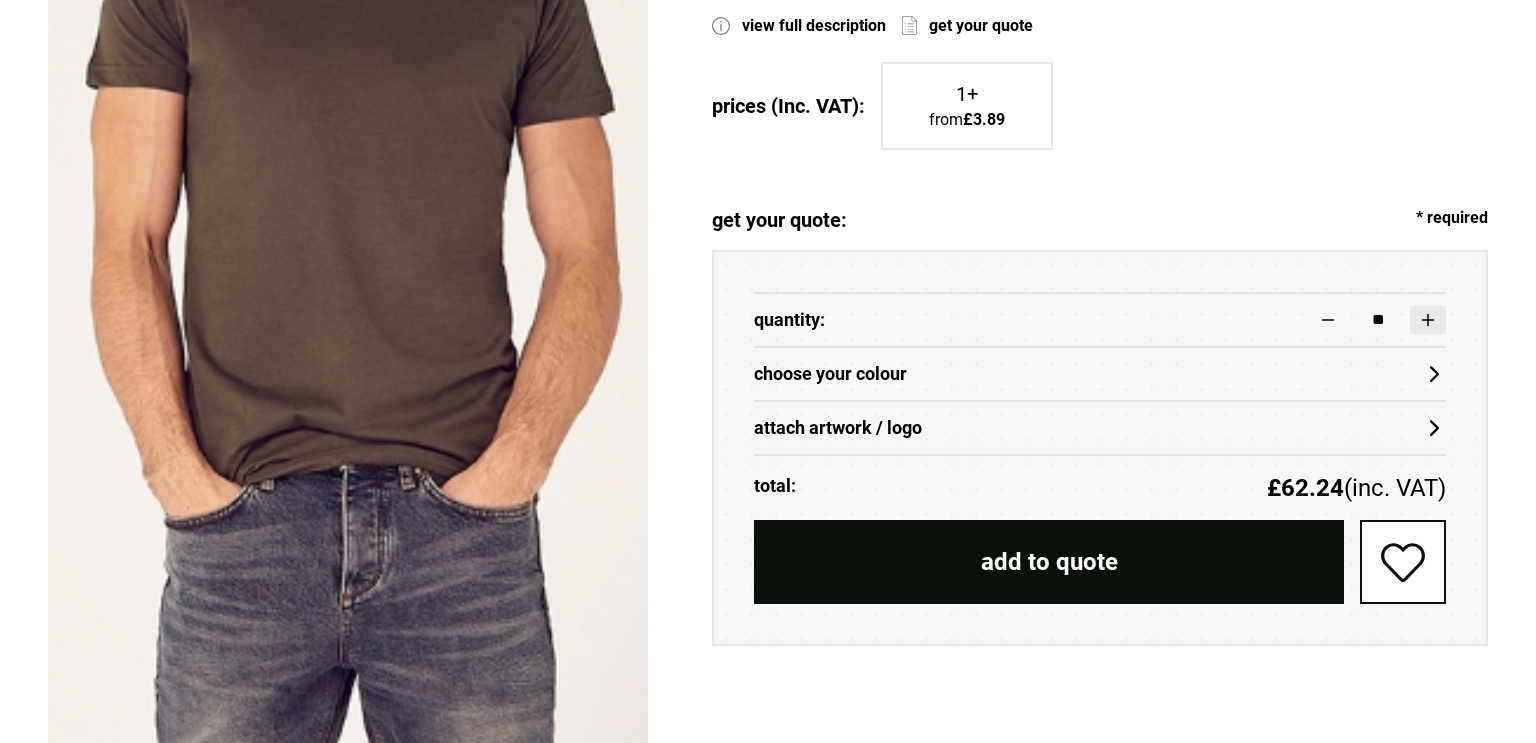 click at bounding box center [1428, 320] 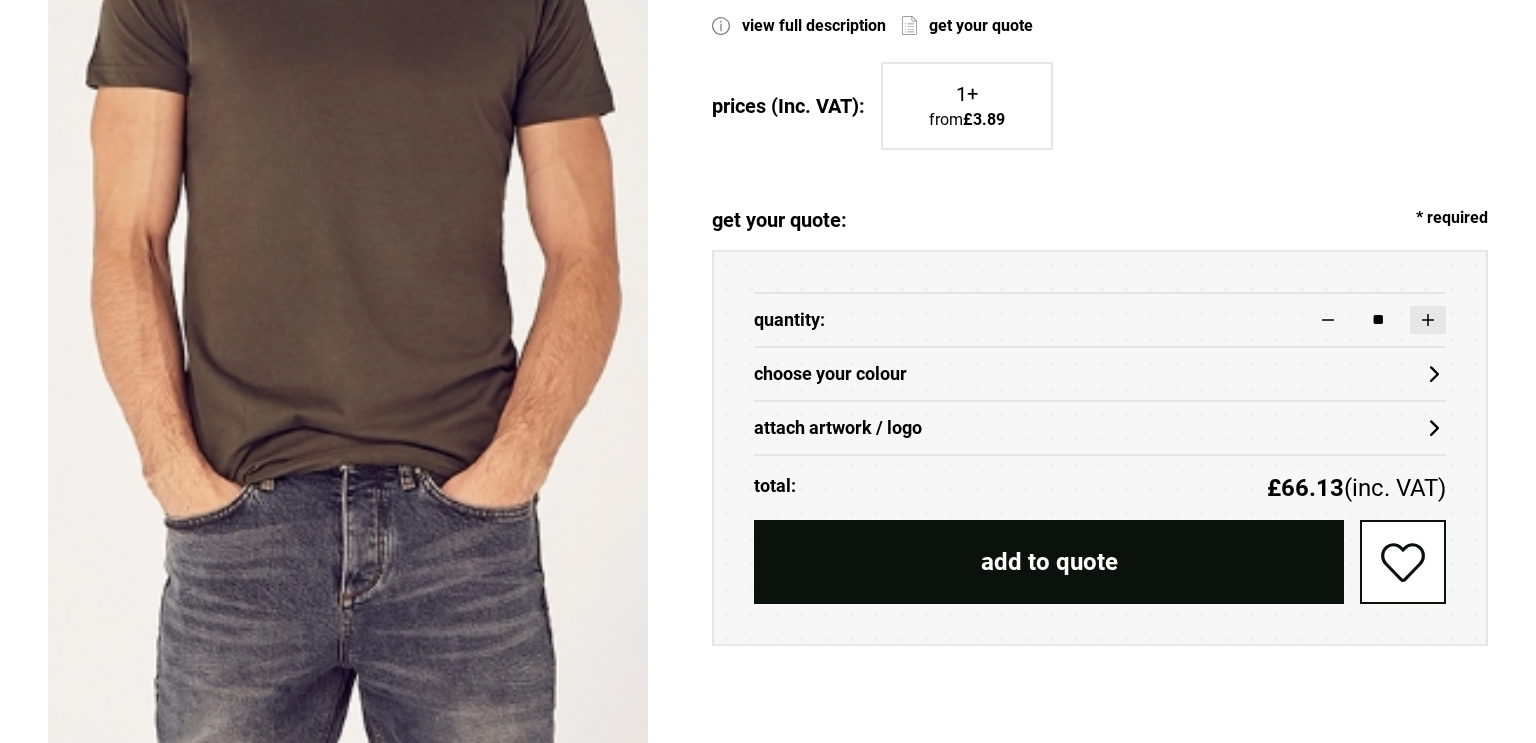 click at bounding box center (1428, 320) 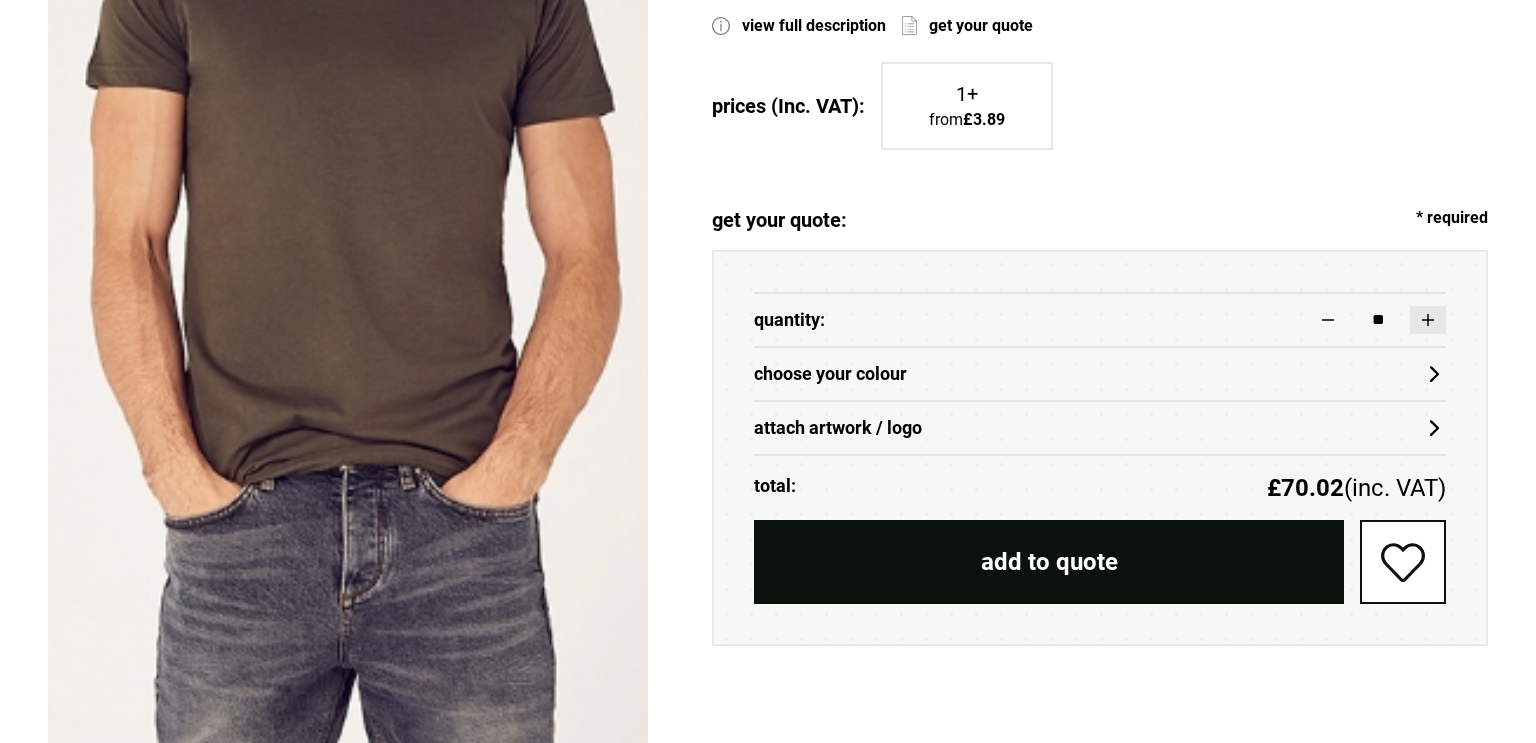 click at bounding box center [1428, 320] 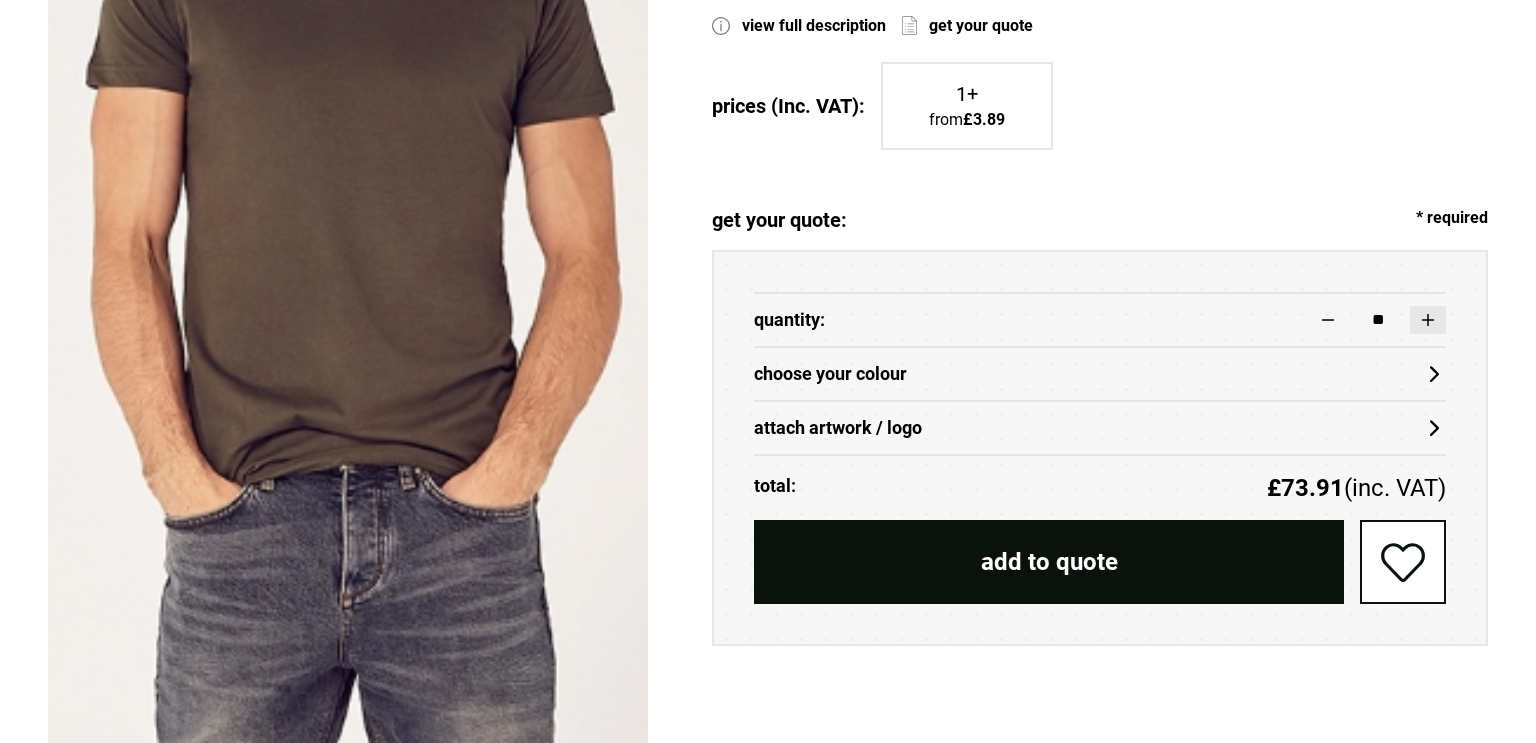 click at bounding box center (1428, 320) 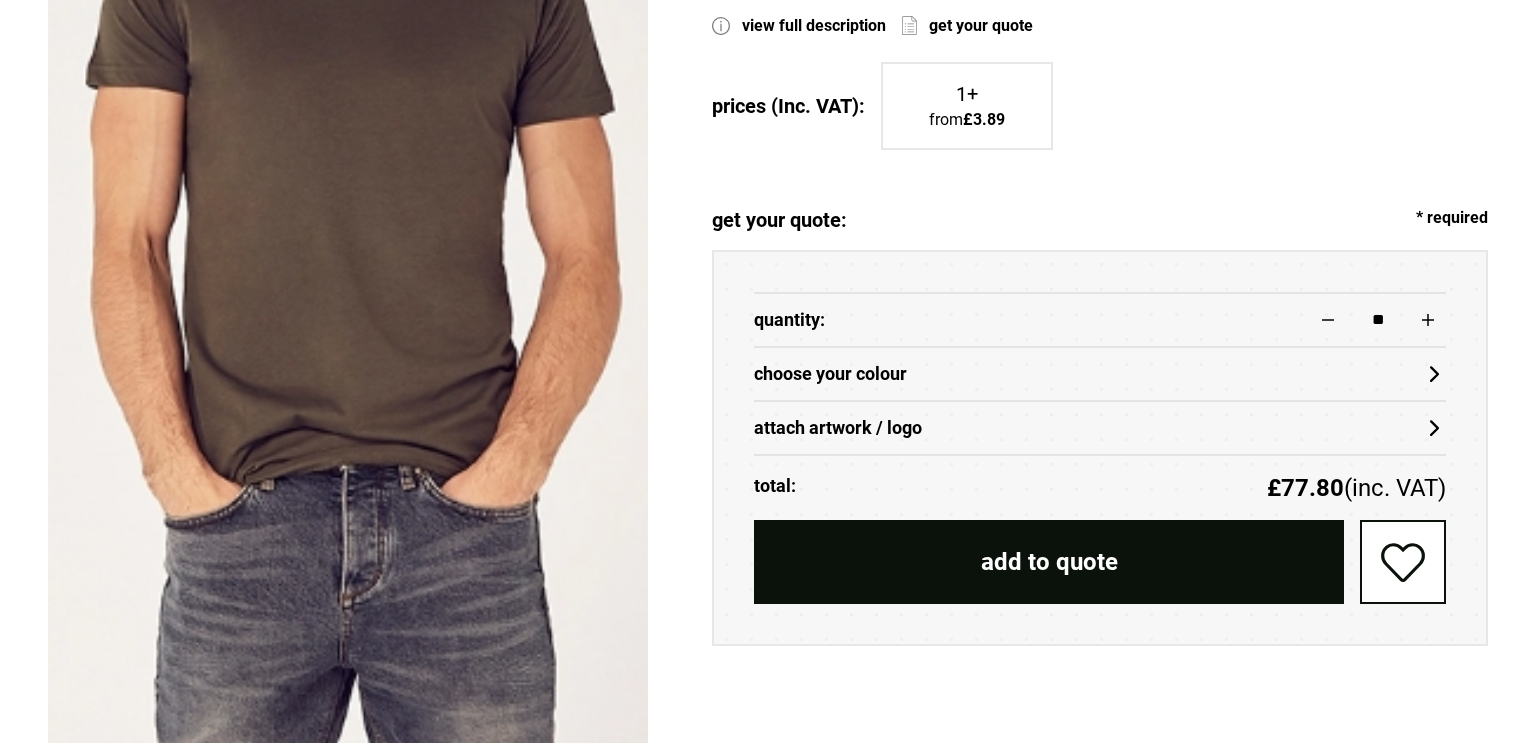 click on "choose your colour" at bounding box center (1100, 374) 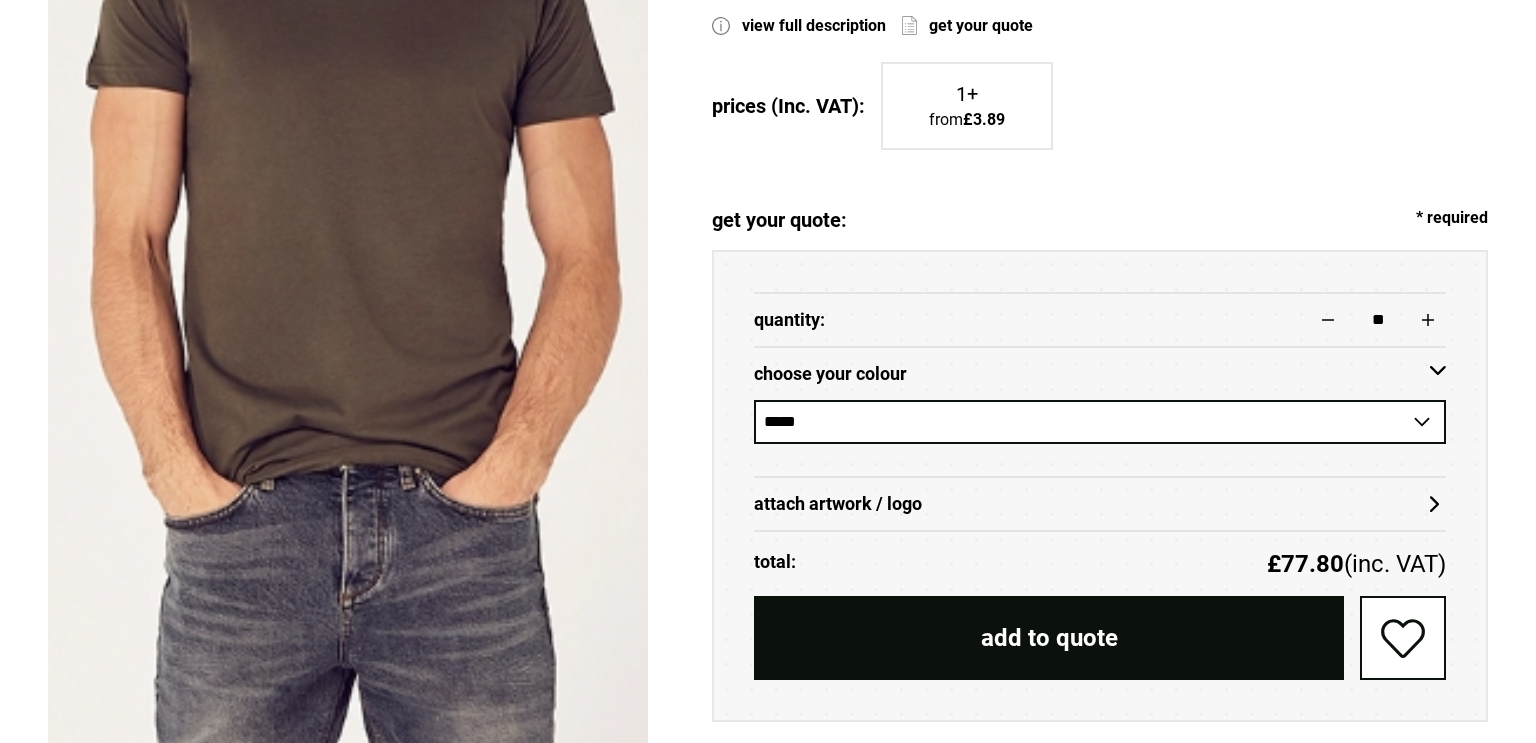 click on "**********" at bounding box center (1100, 422) 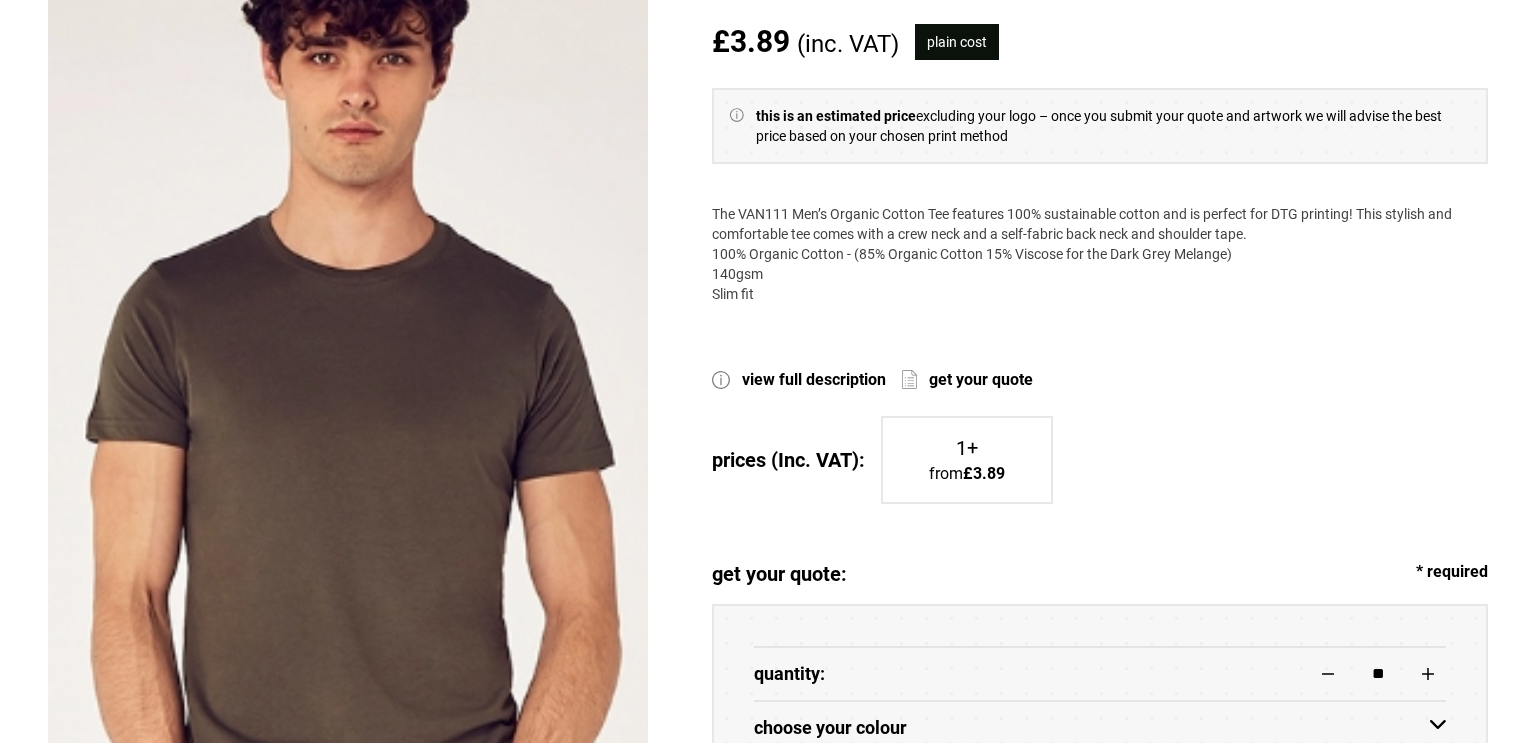 scroll, scrollTop: 635, scrollLeft: 0, axis: vertical 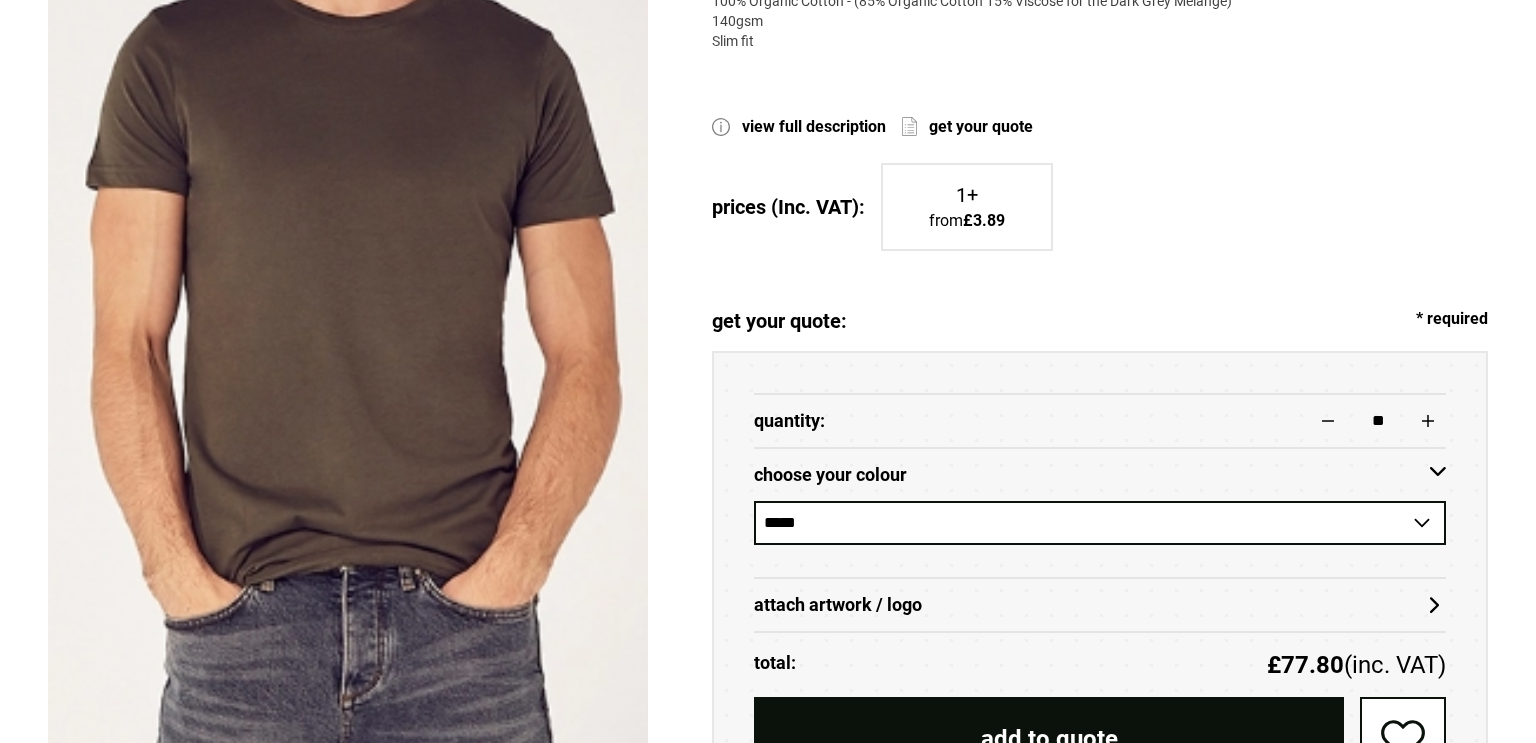 click on "choose your colour" at bounding box center (1100, 475) 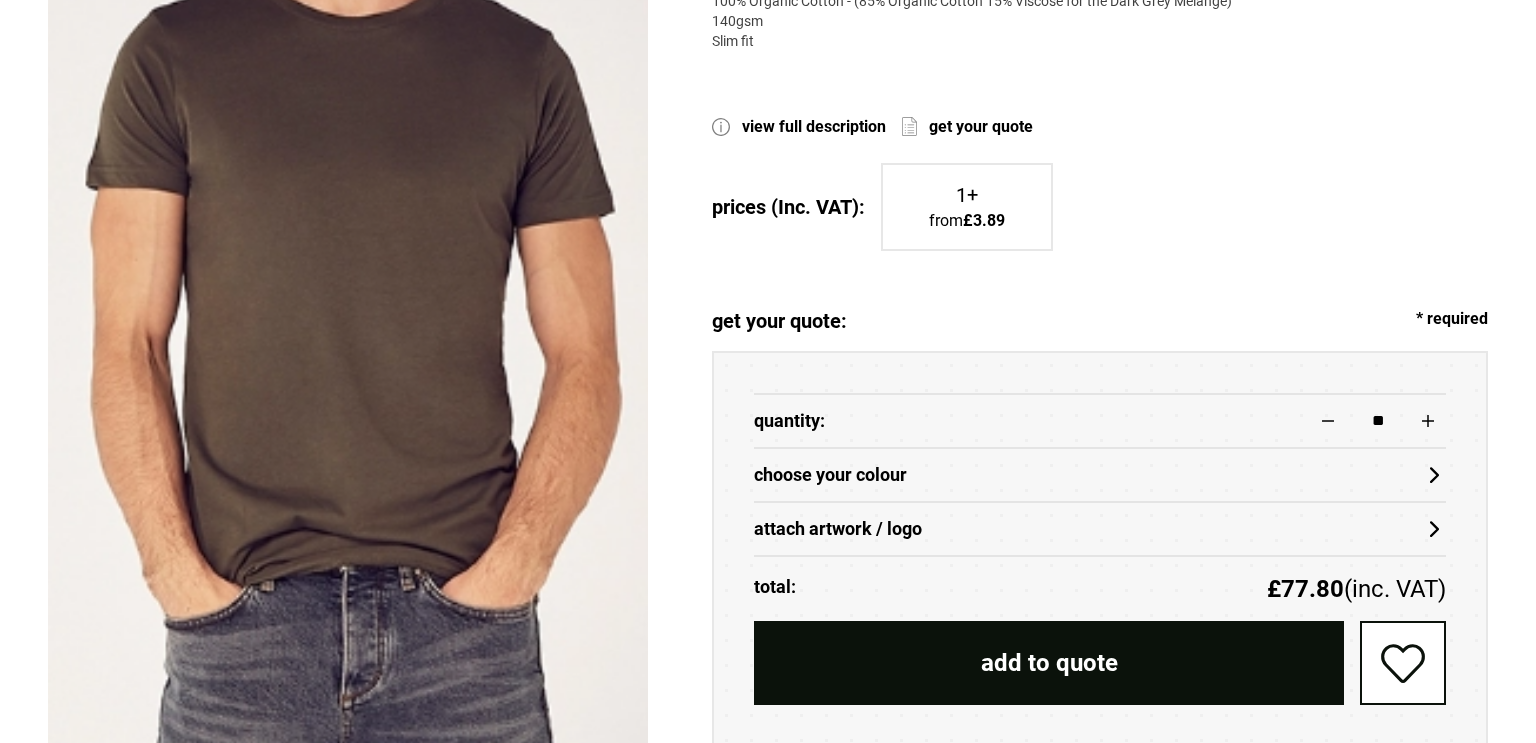 click on "choose your colour" at bounding box center [1100, 475] 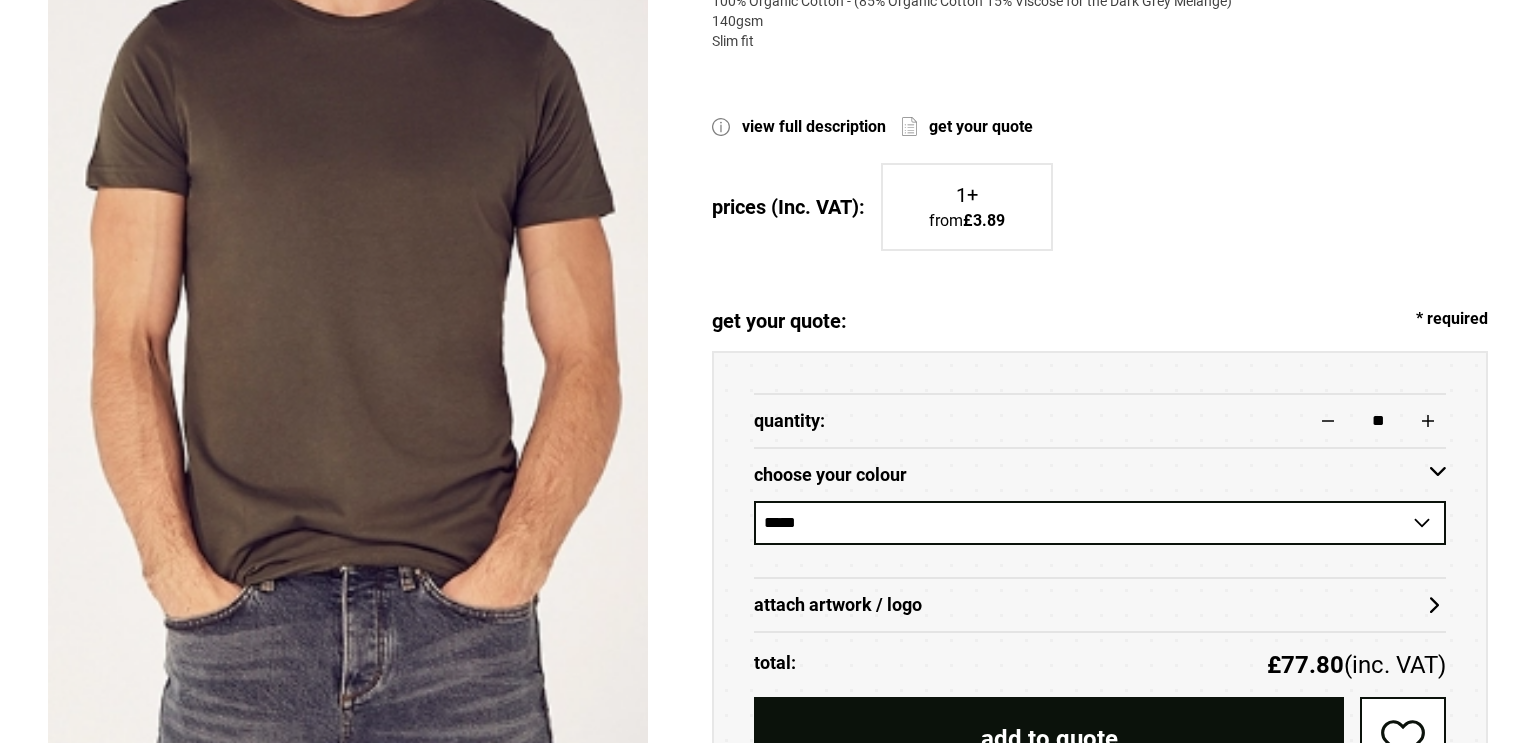 click on "**********" at bounding box center (1100, 523) 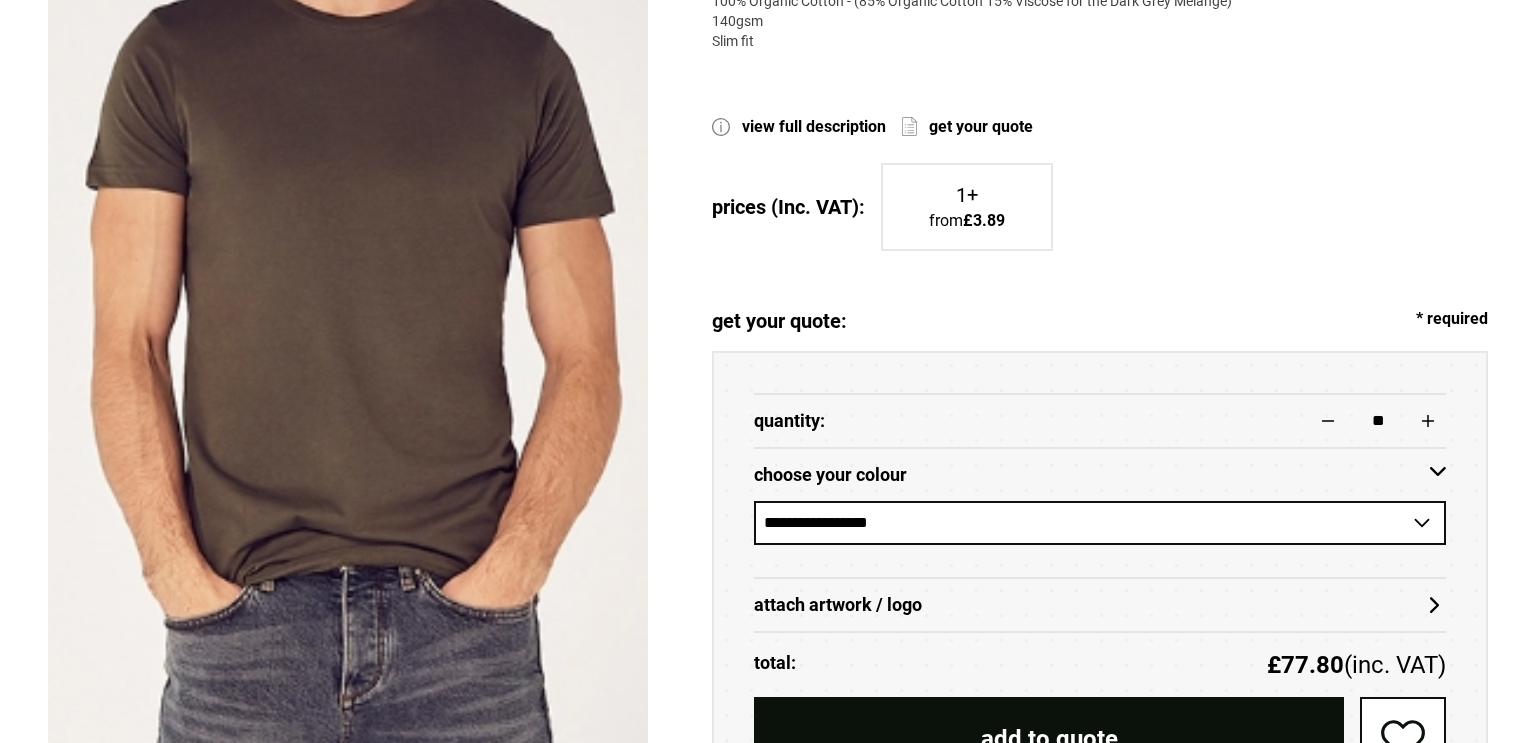 click on "**********" at bounding box center (1100, 523) 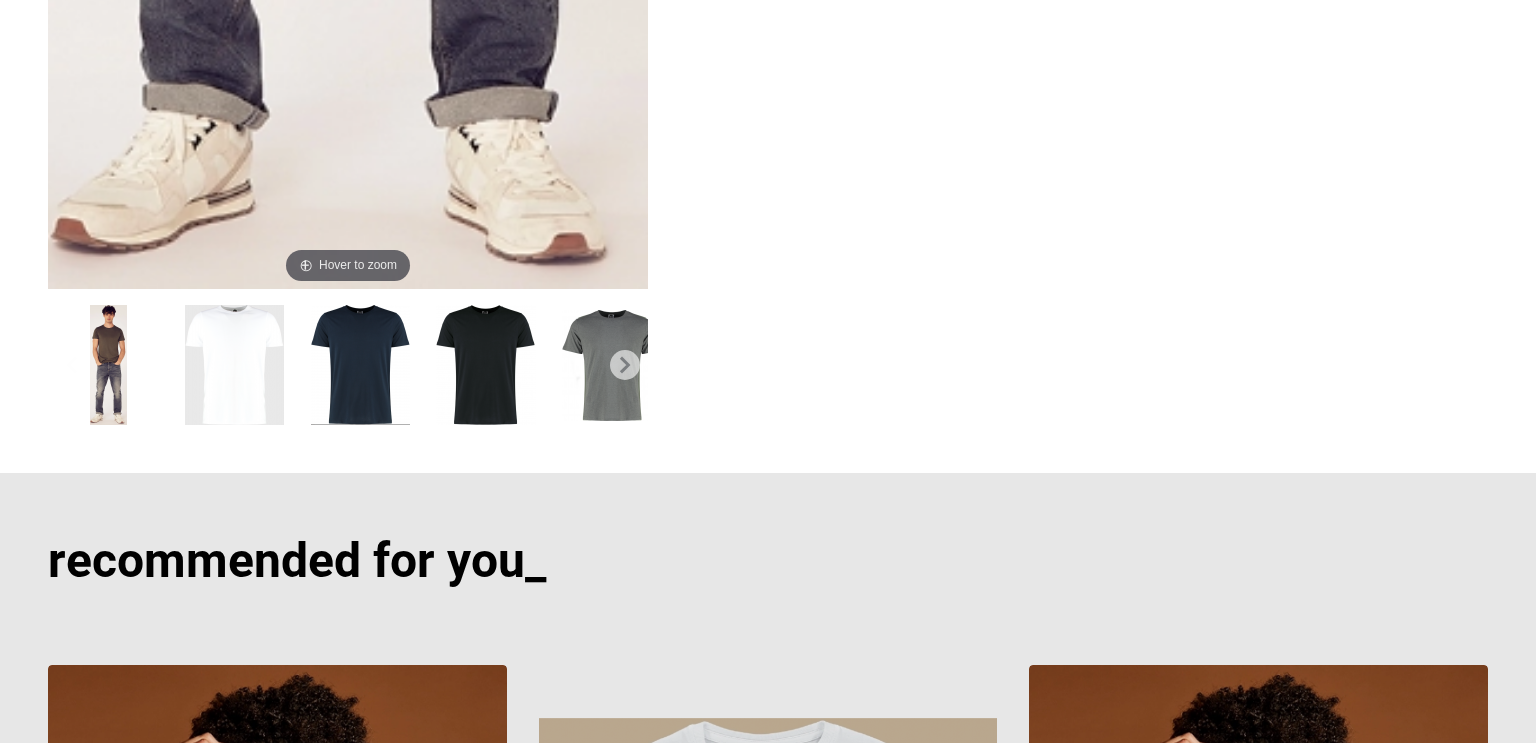 click at bounding box center [360, 365] 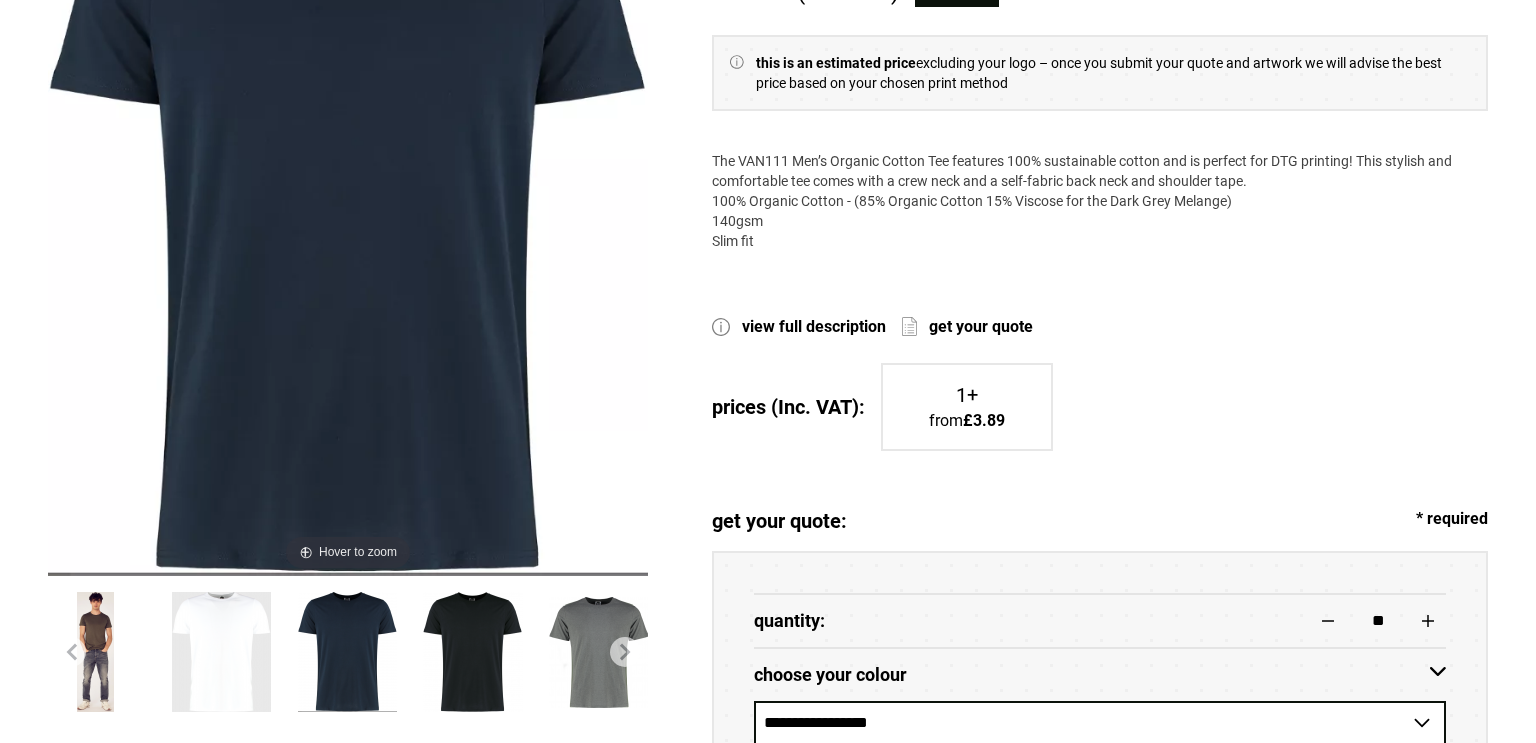 scroll, scrollTop: 543, scrollLeft: 0, axis: vertical 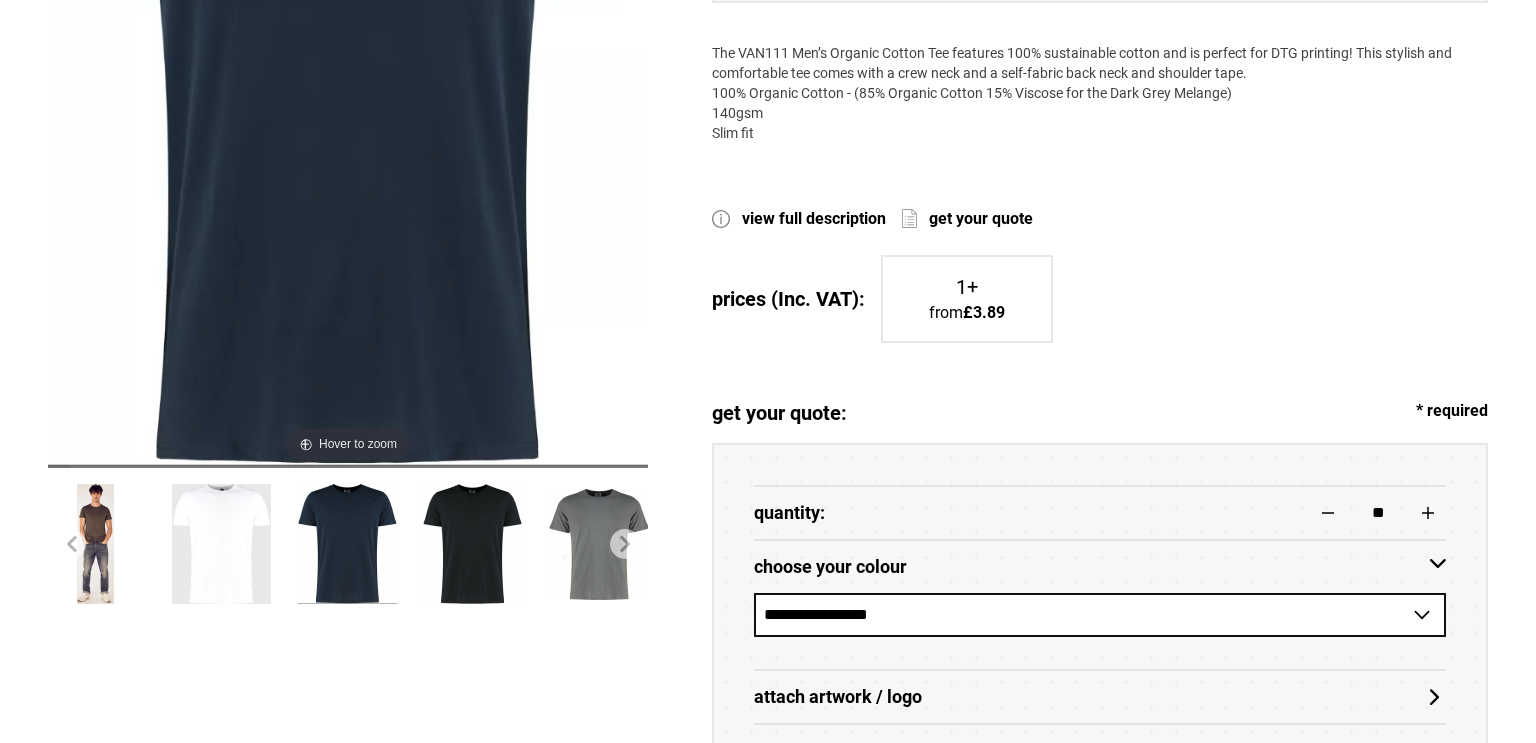 click on "**********" at bounding box center [1100, 615] 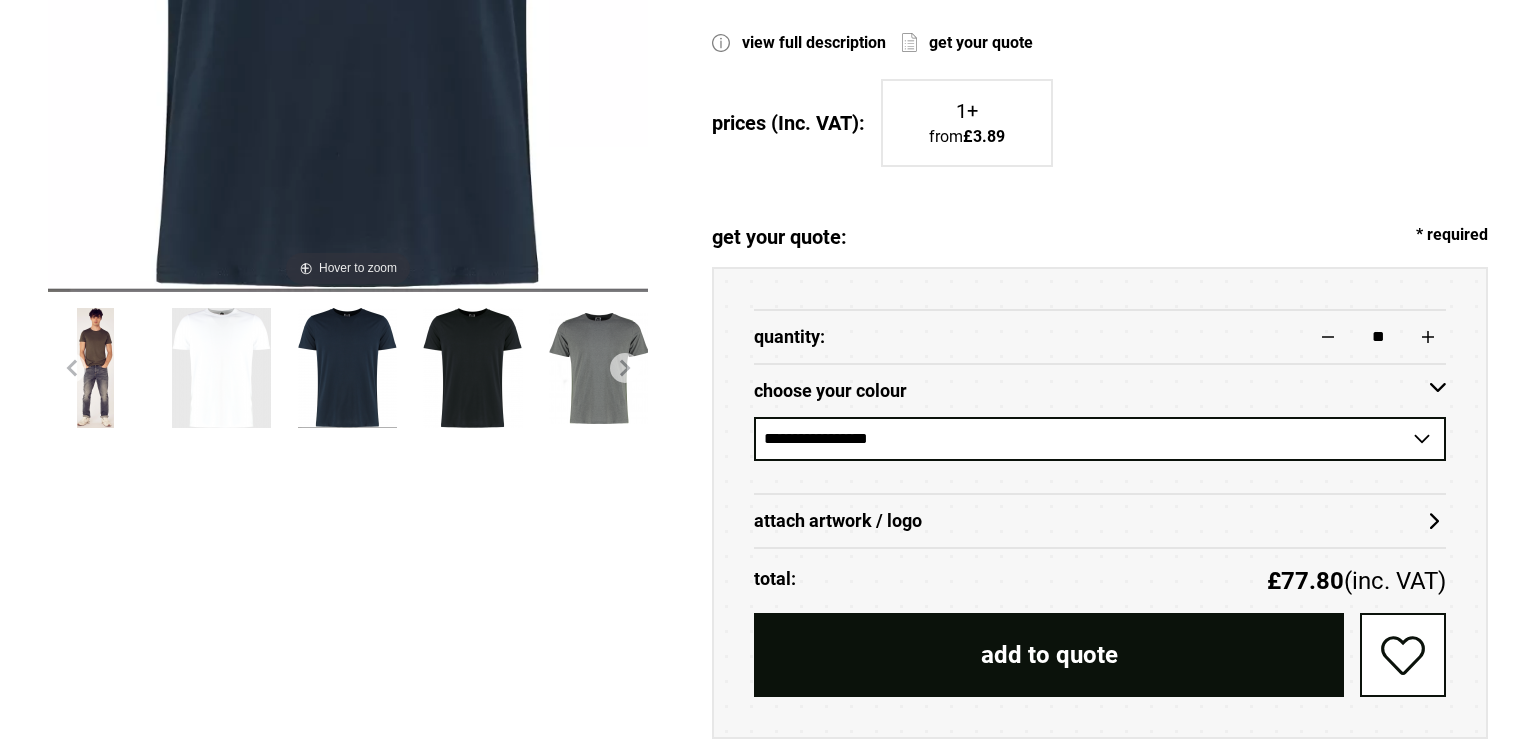 scroll, scrollTop: 720, scrollLeft: 0, axis: vertical 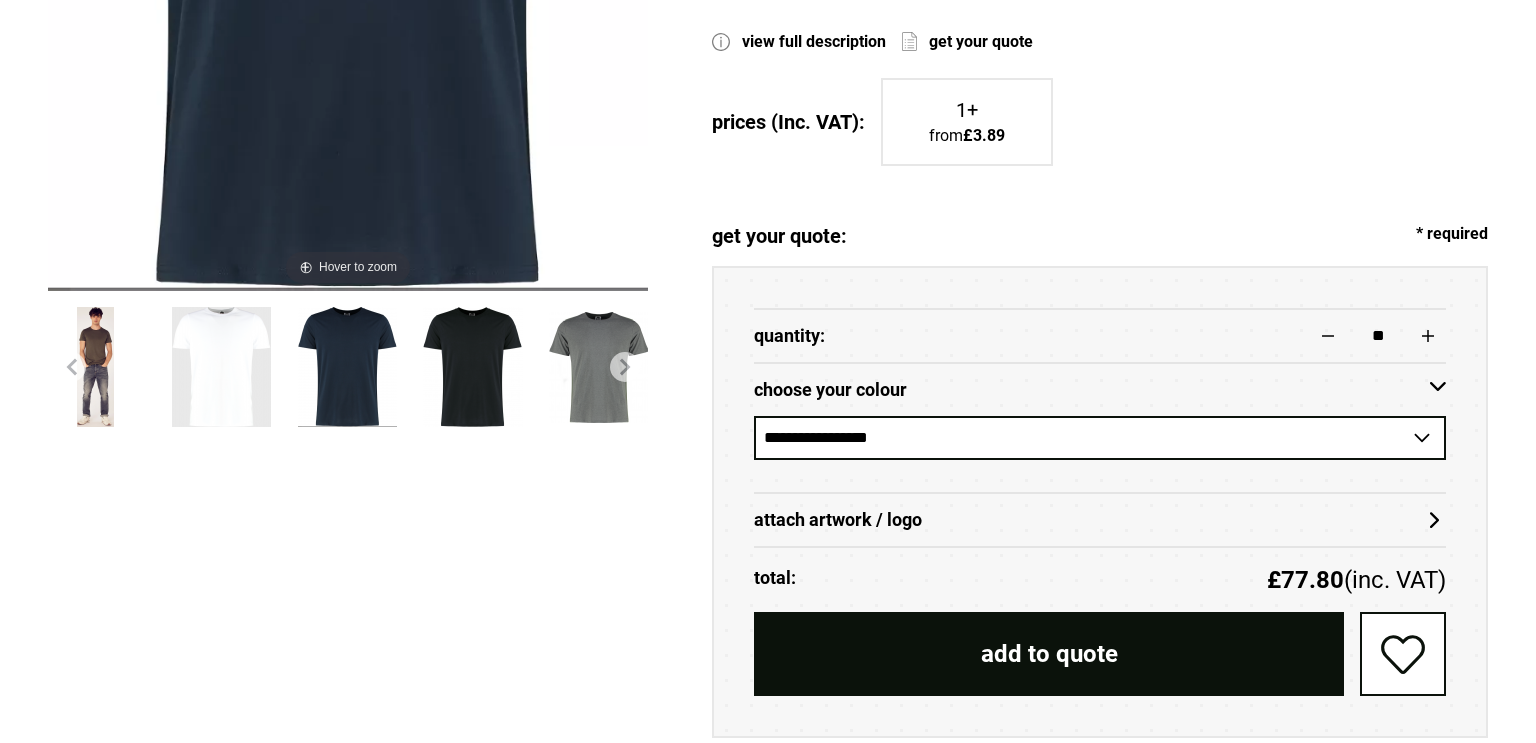 click on "attach artwork / logo" at bounding box center (1100, 520) 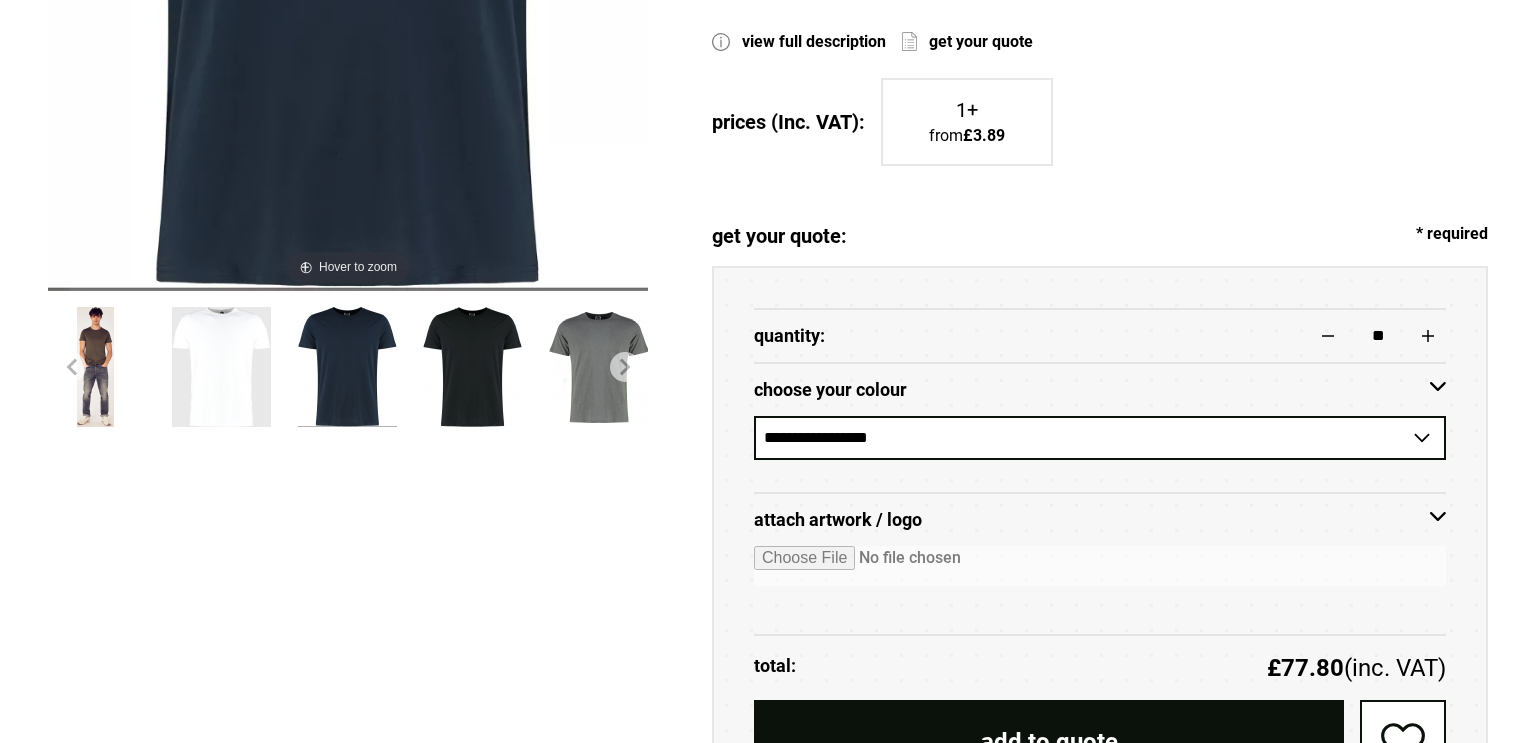 click at bounding box center [1100, 566] 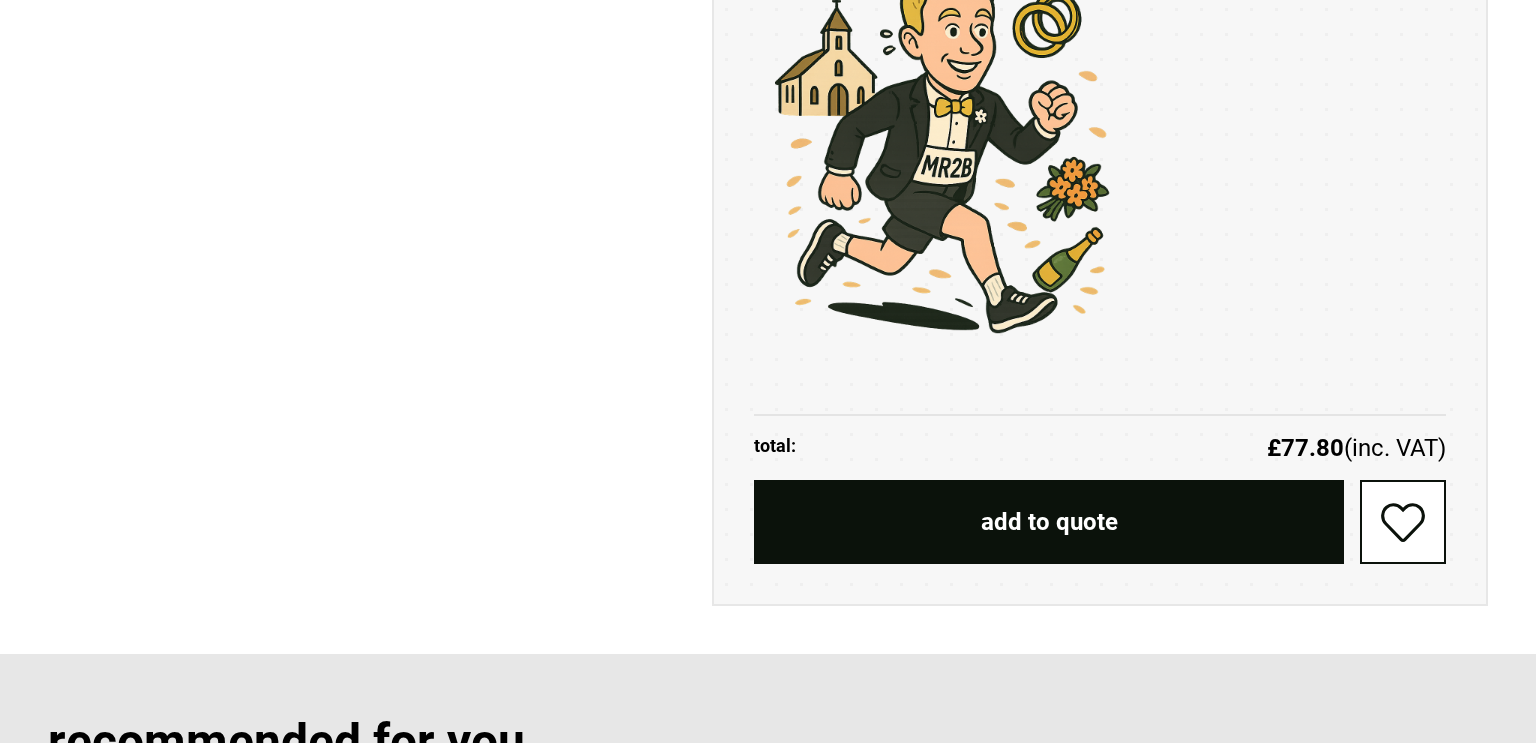 scroll, scrollTop: 1543, scrollLeft: 0, axis: vertical 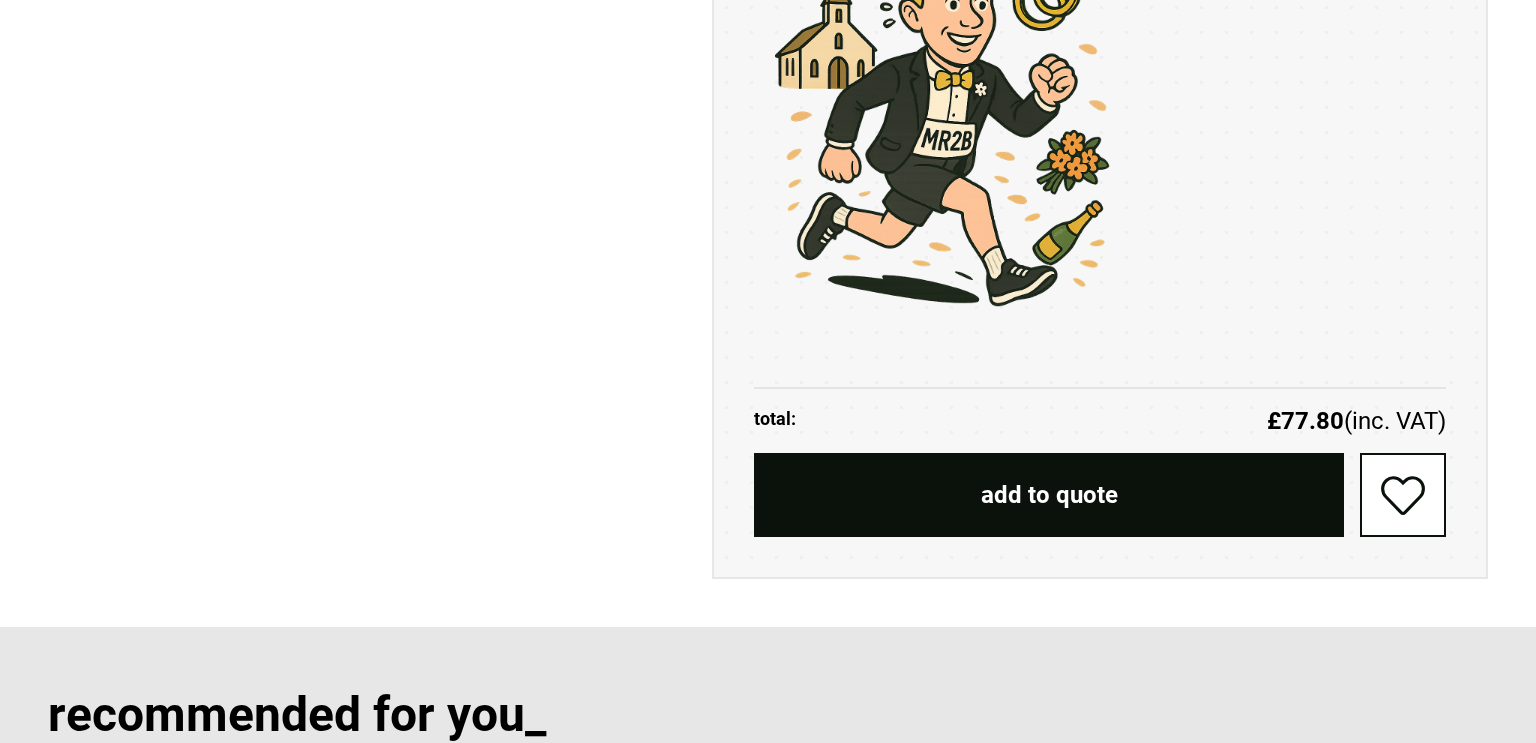 click on "add to quote" at bounding box center [1049, 495] 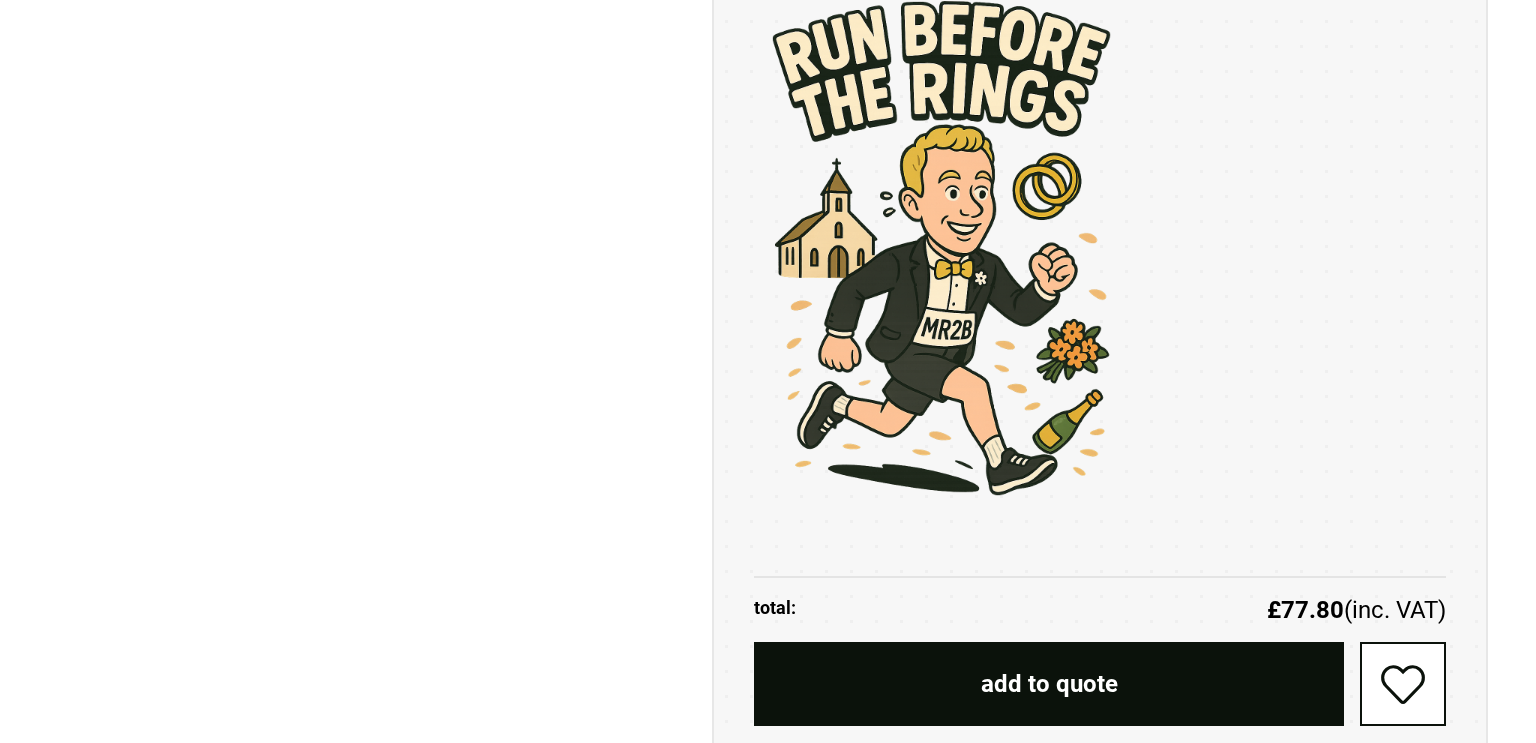 scroll, scrollTop: 555, scrollLeft: 0, axis: vertical 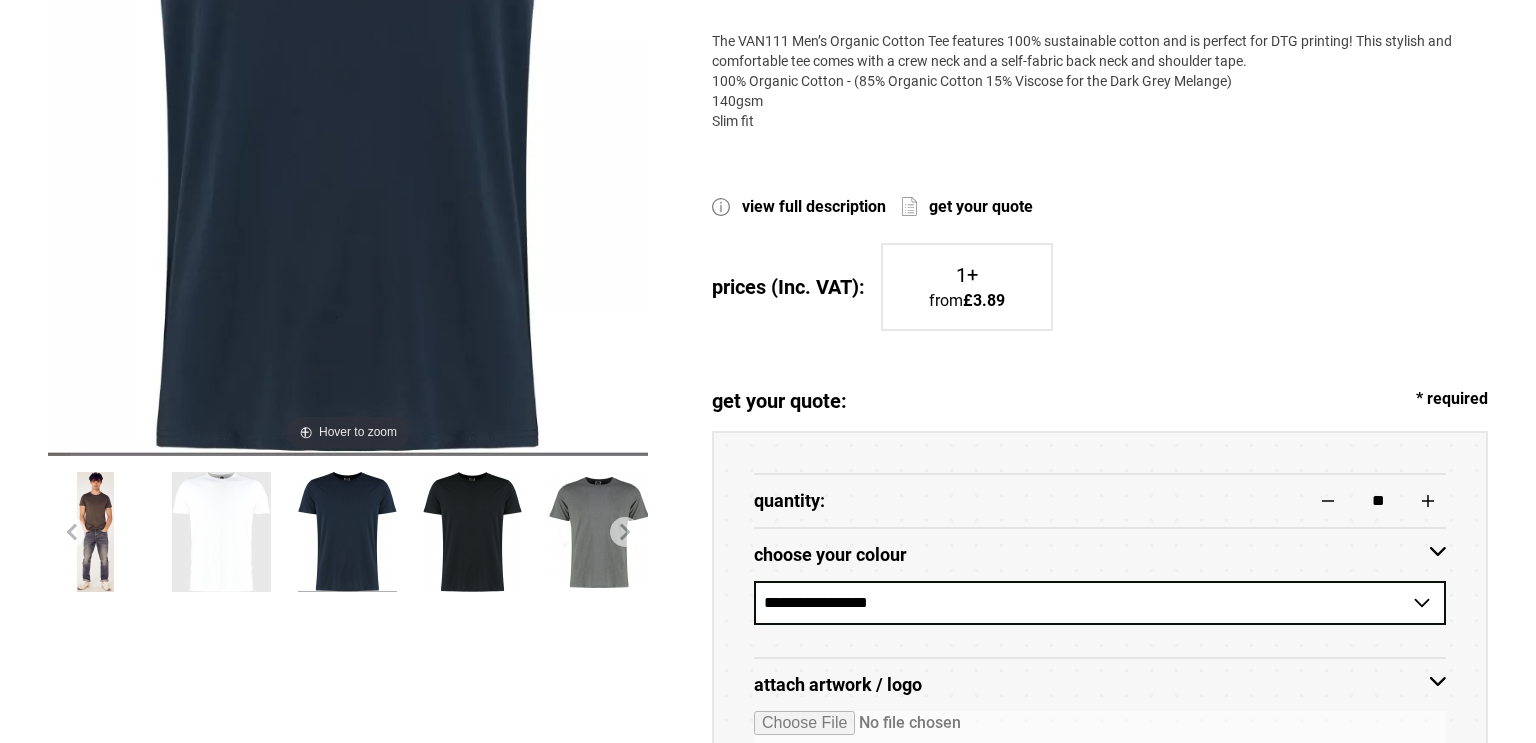 click on "get your quote" at bounding box center (981, 207) 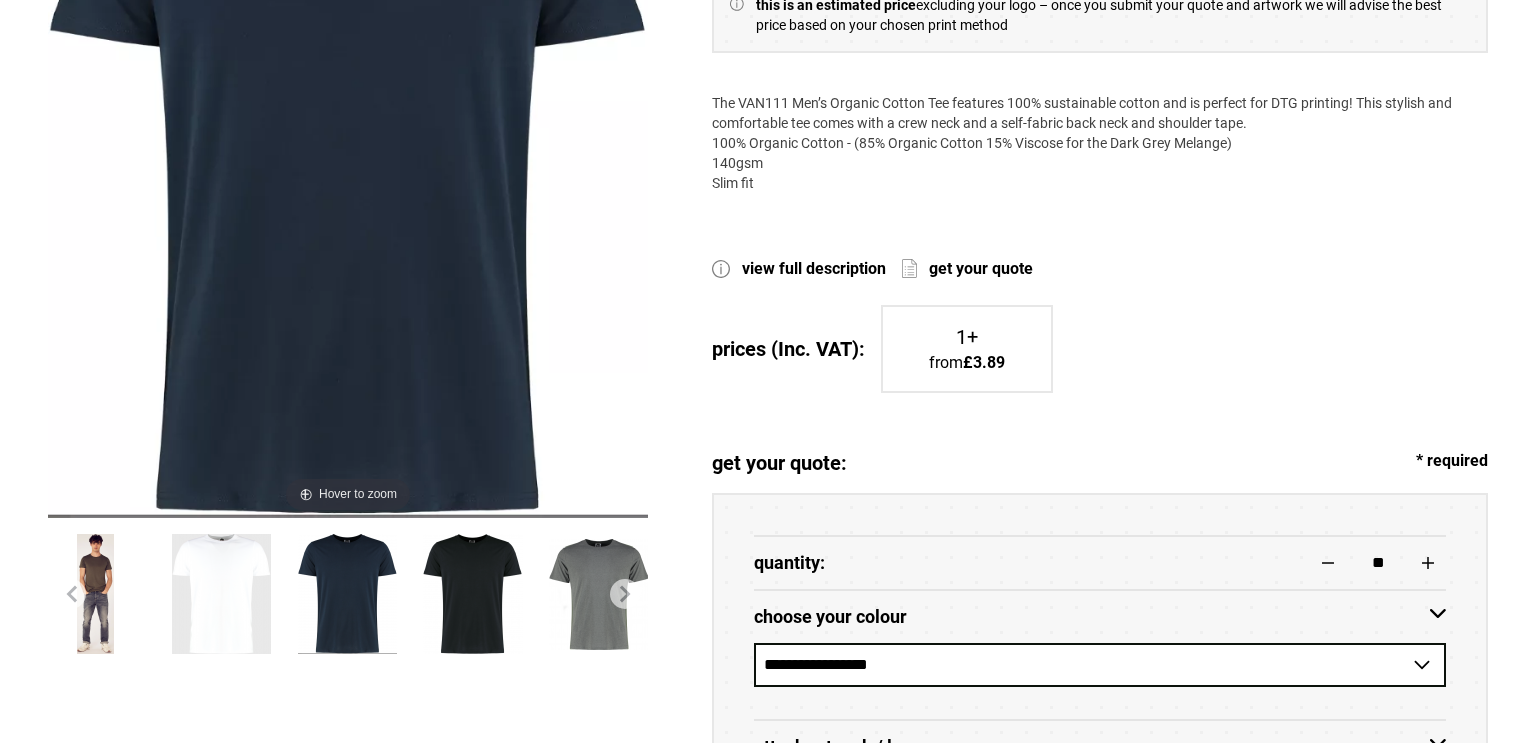 scroll, scrollTop: 514, scrollLeft: 0, axis: vertical 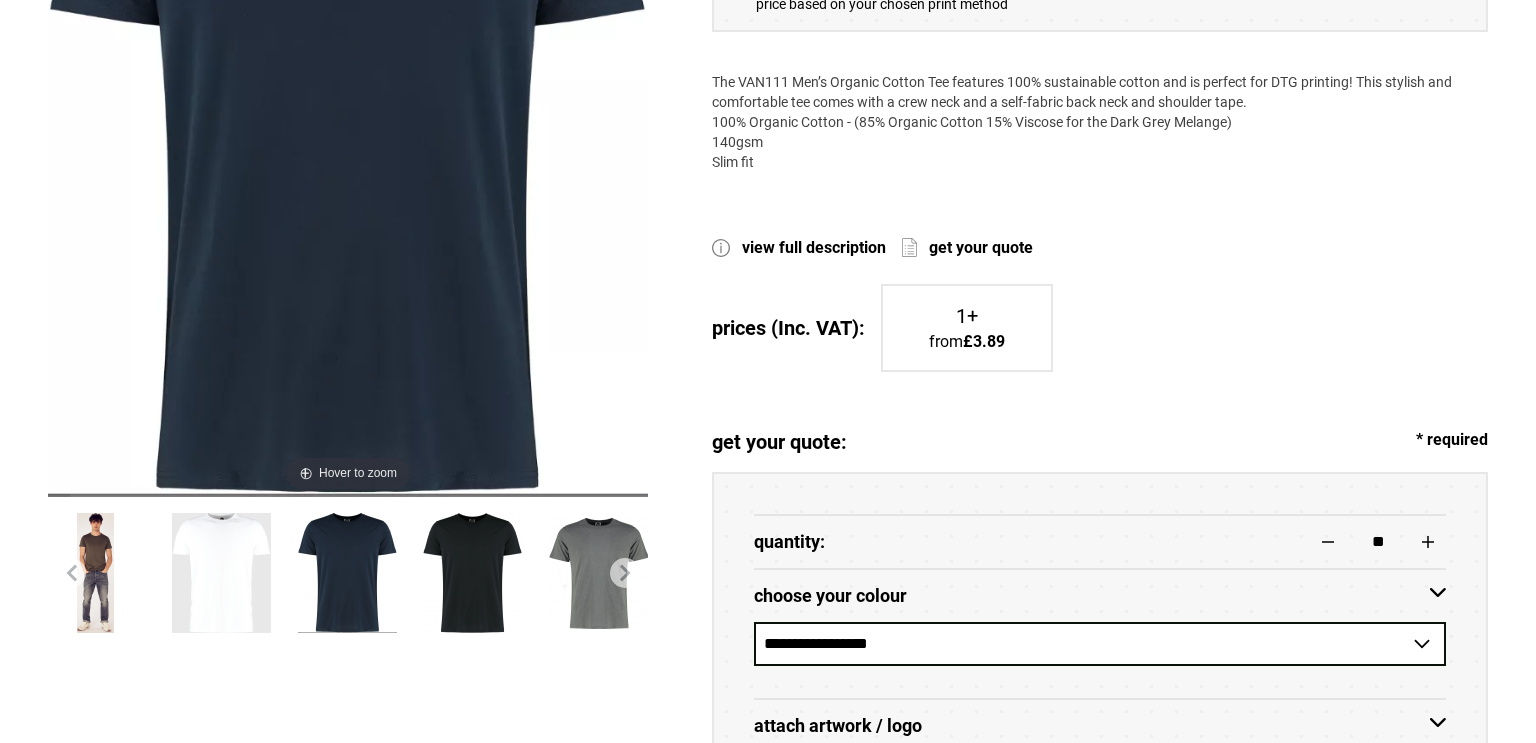 click on "view full description" at bounding box center [814, 248] 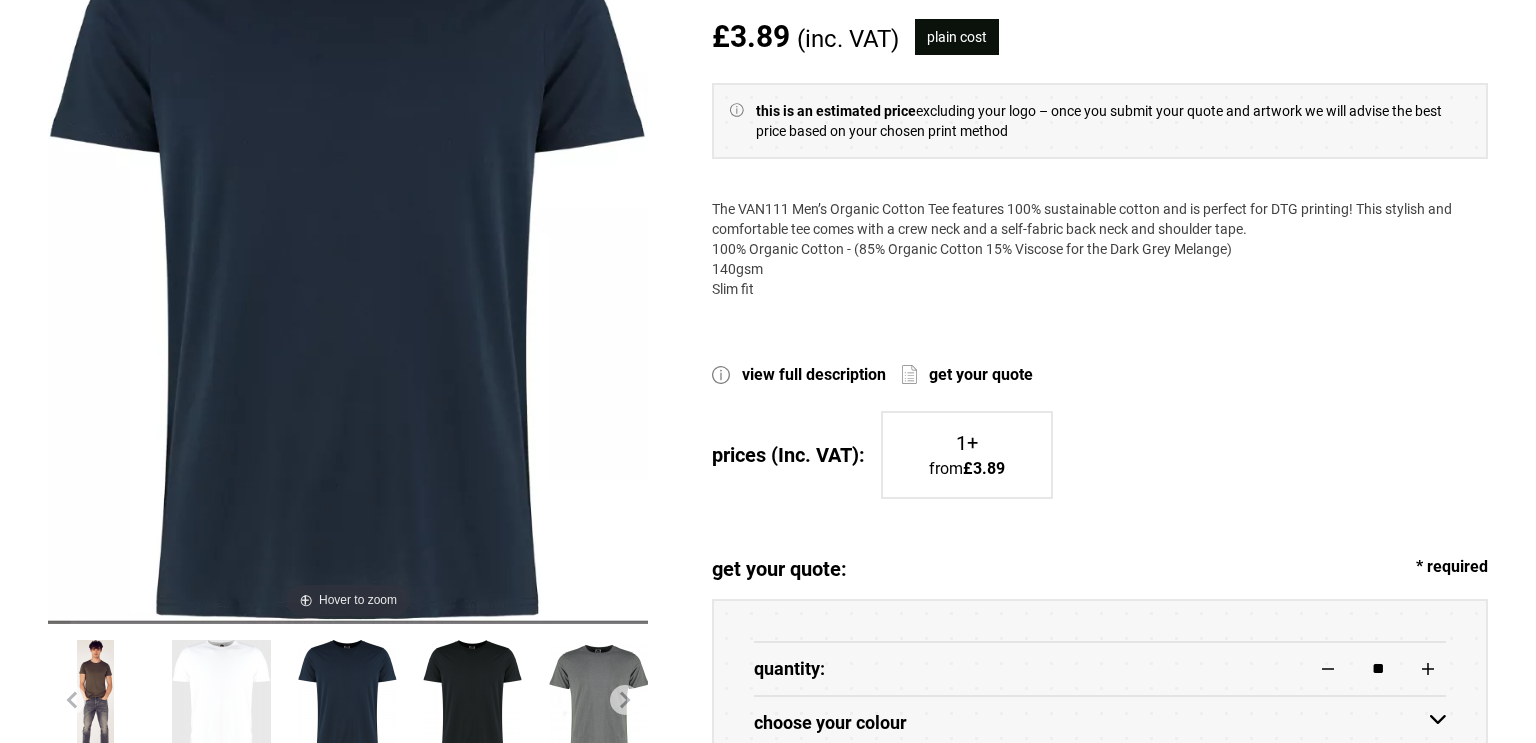 scroll, scrollTop: 0, scrollLeft: 0, axis: both 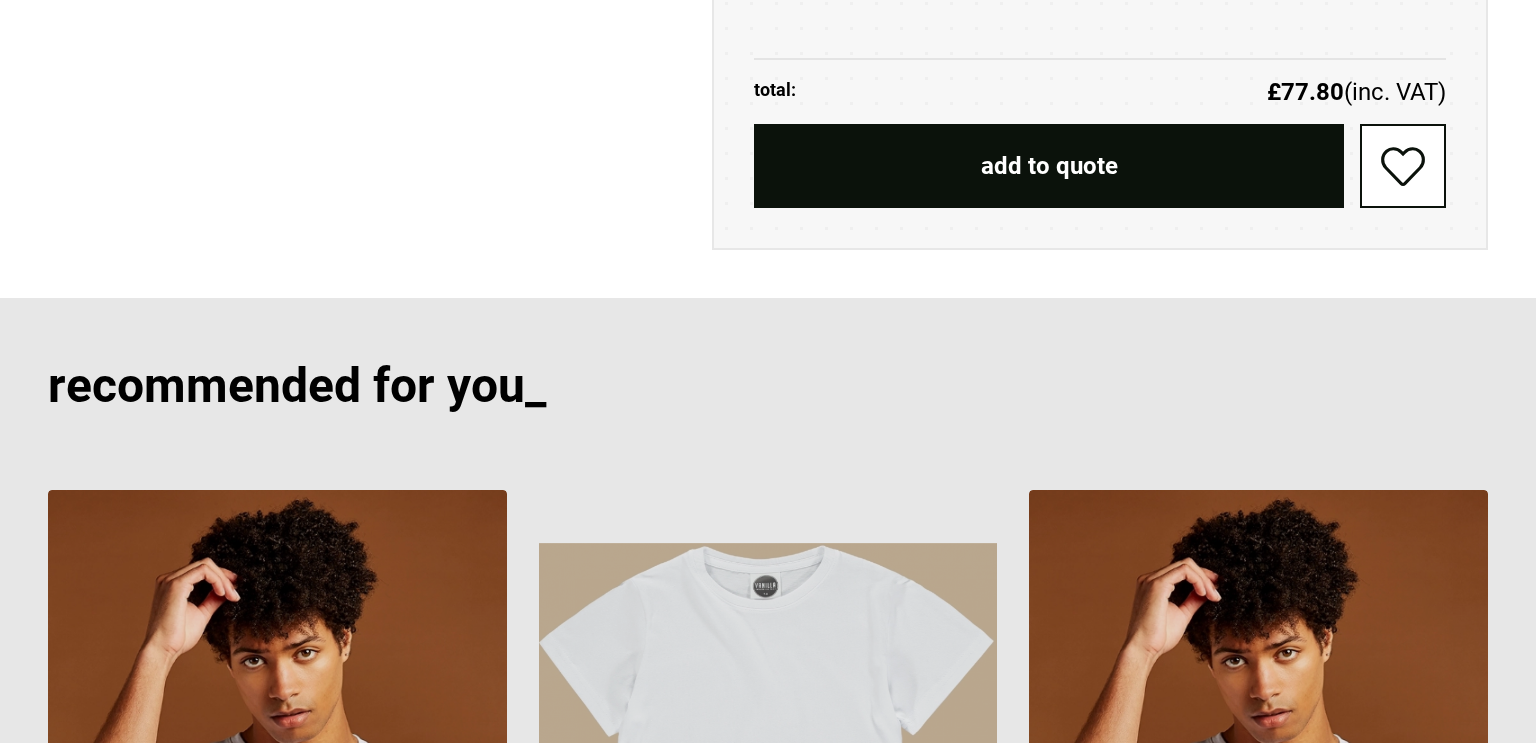 click on "add to quote" at bounding box center (1049, 166) 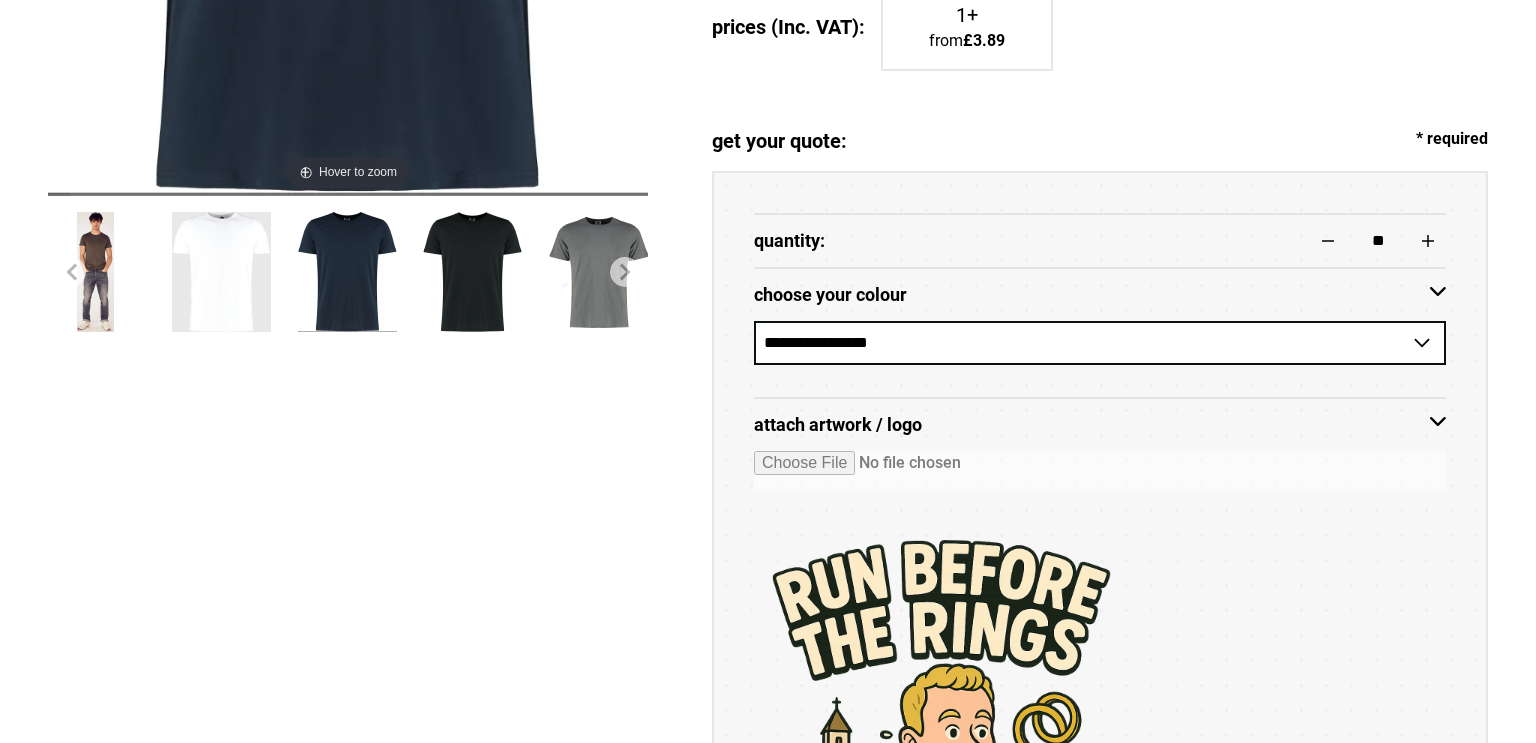 scroll, scrollTop: 0, scrollLeft: 0, axis: both 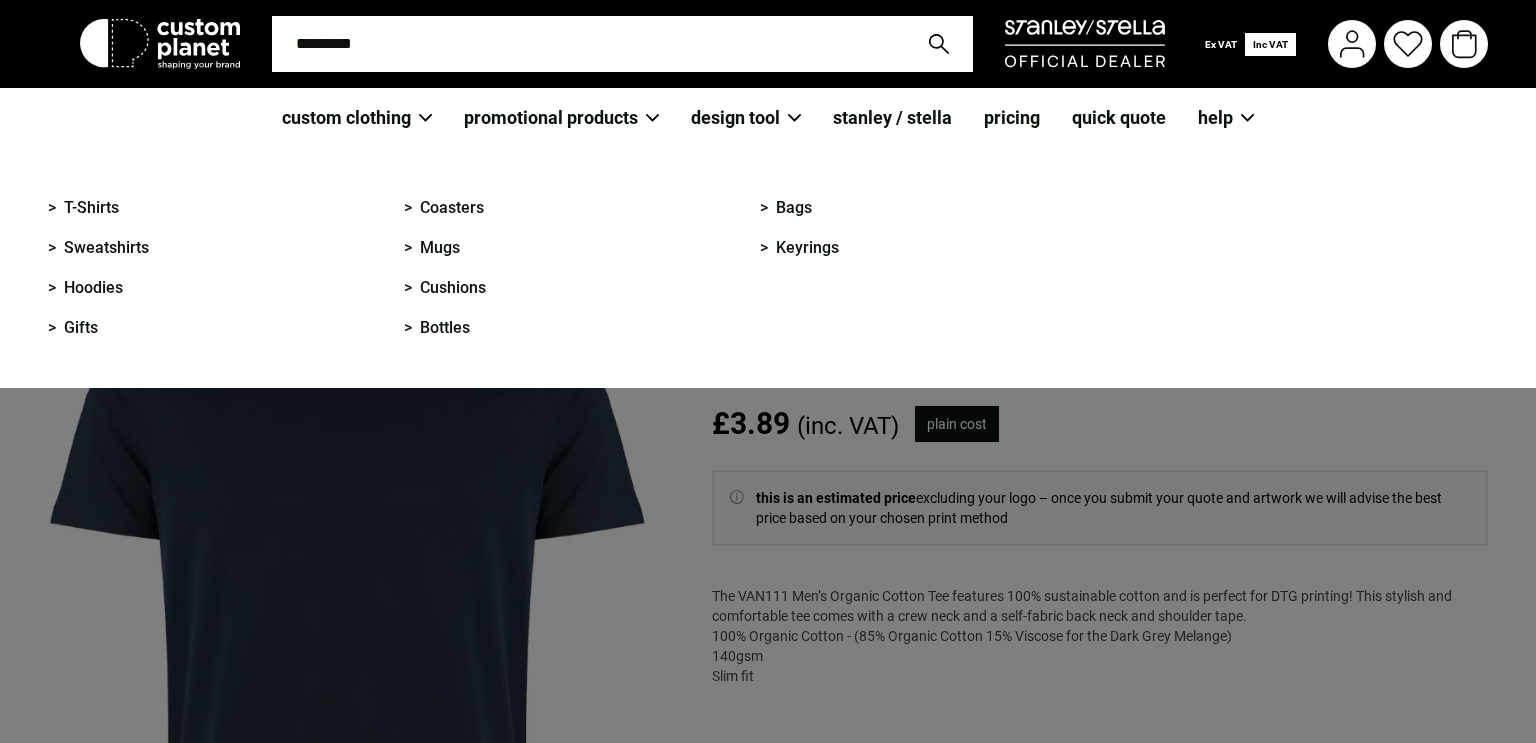 click on ">  T-Shirts" at bounding box center (220, 208) 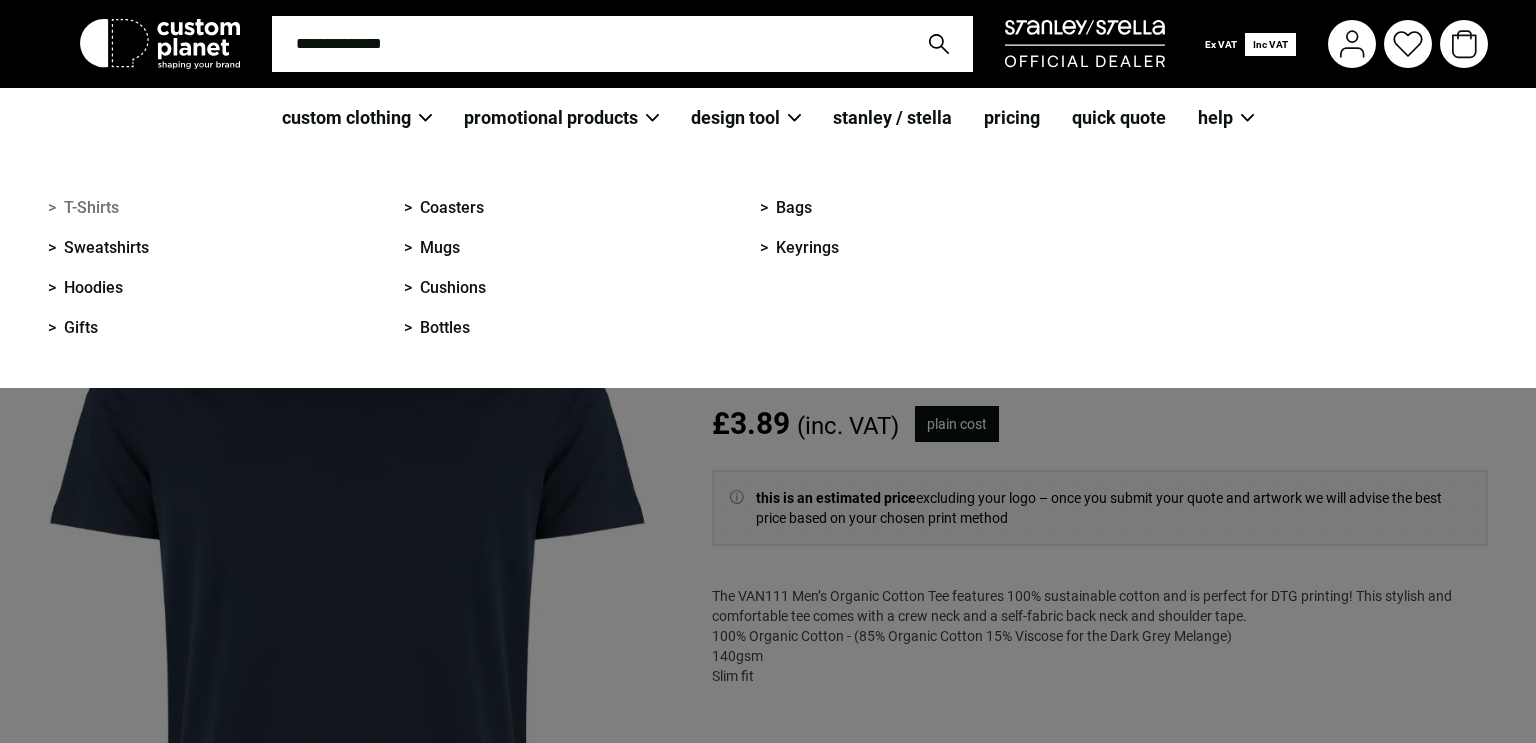 click on ">  T-Shirts" at bounding box center (83, 208) 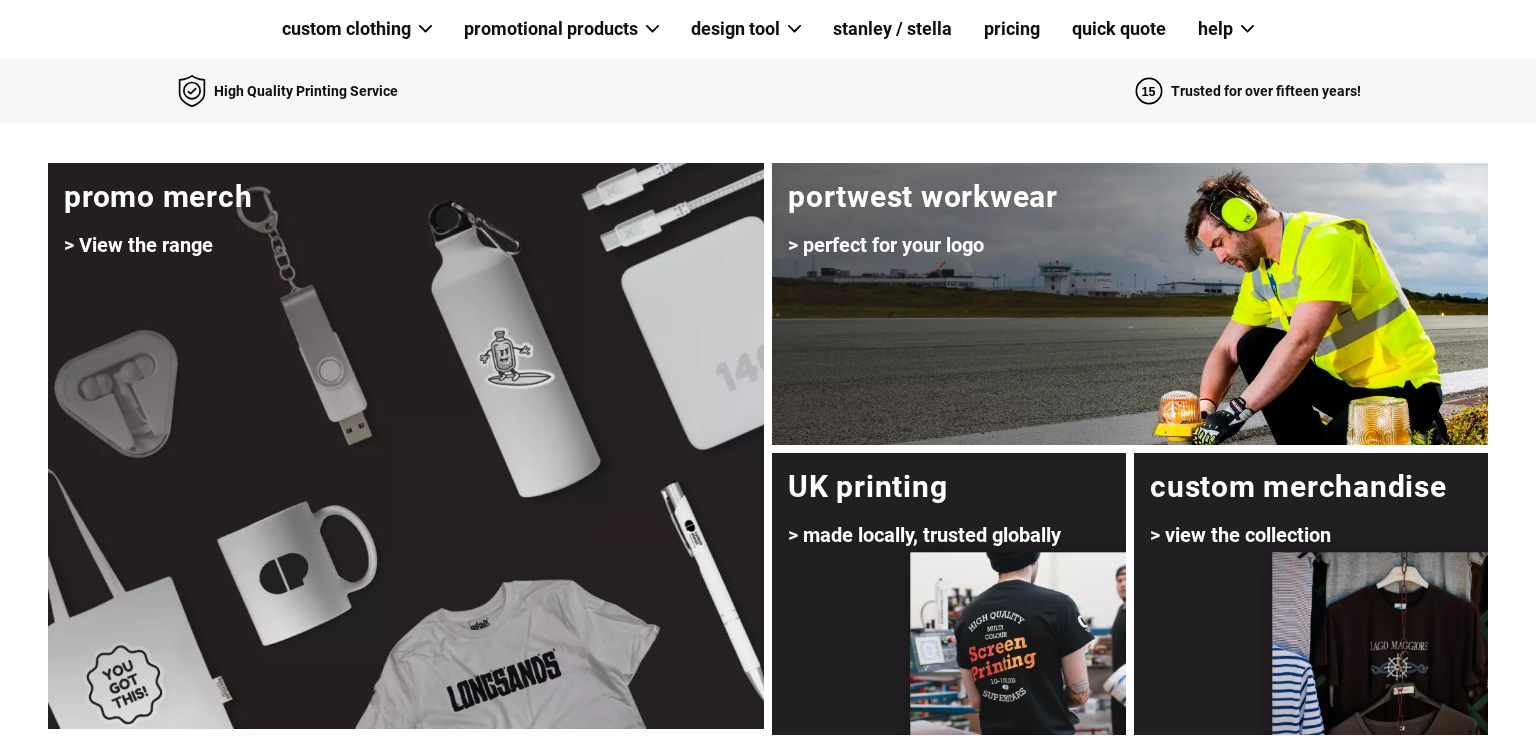 scroll, scrollTop: 0, scrollLeft: 0, axis: both 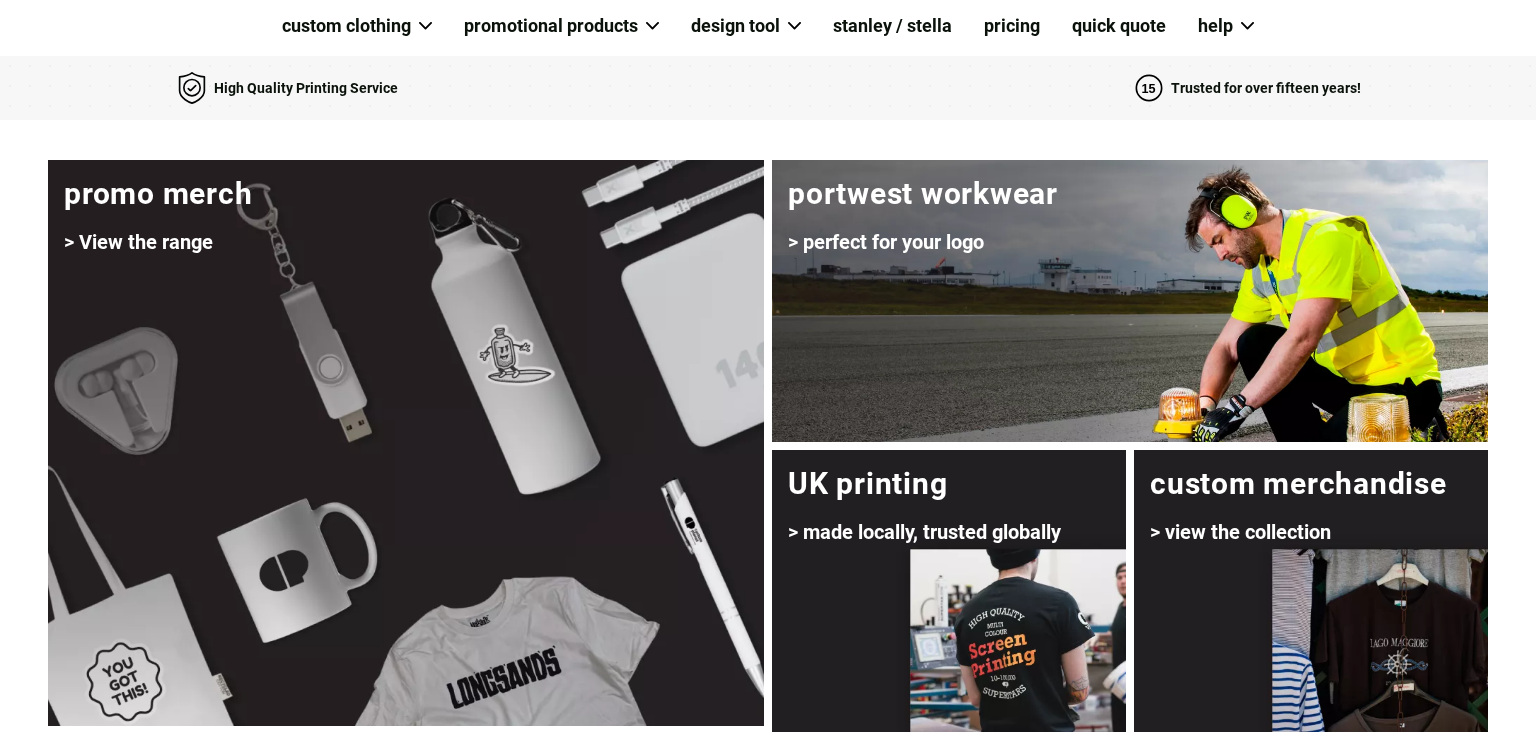 click on "> made locally, trusted globally" at bounding box center (924, 532) 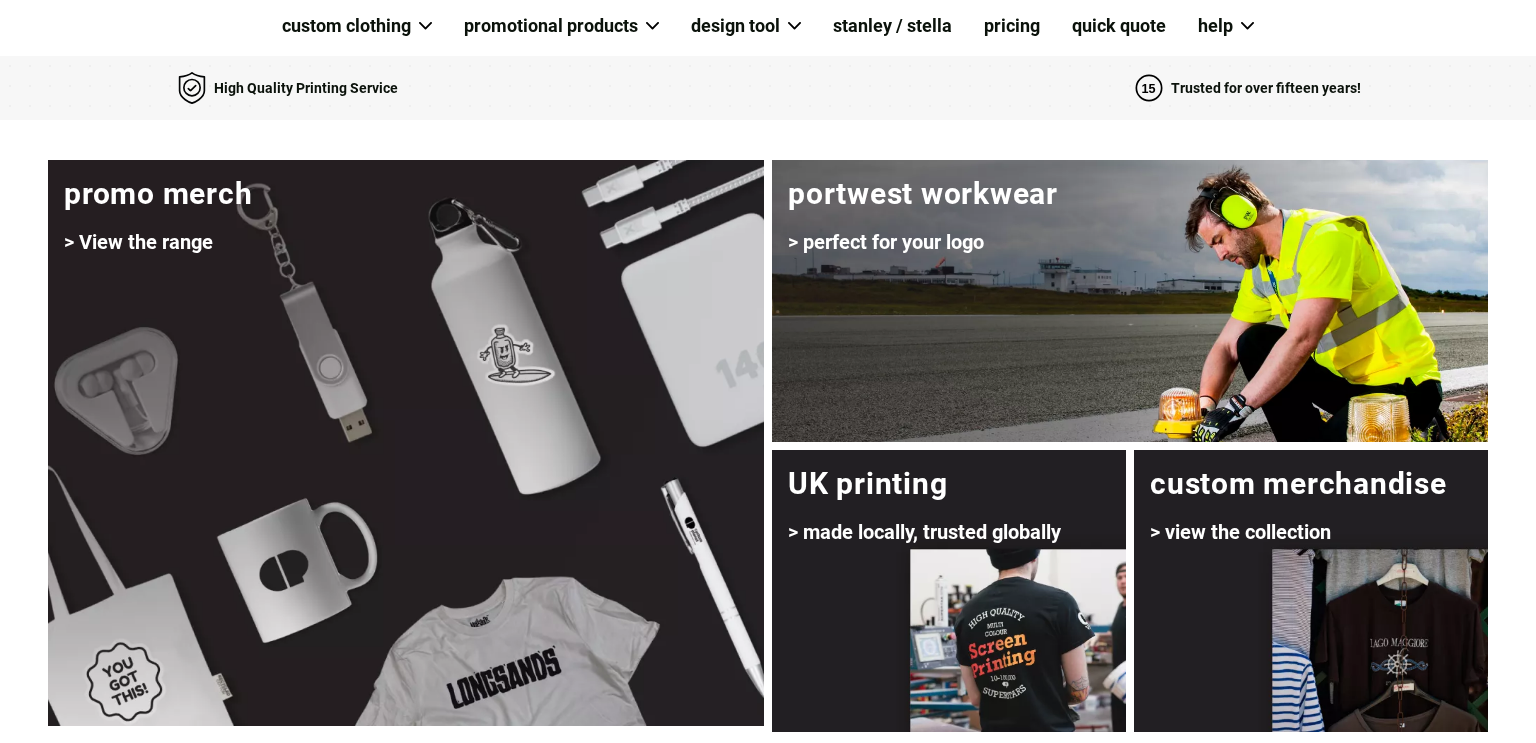 click at bounding box center (406, 443) 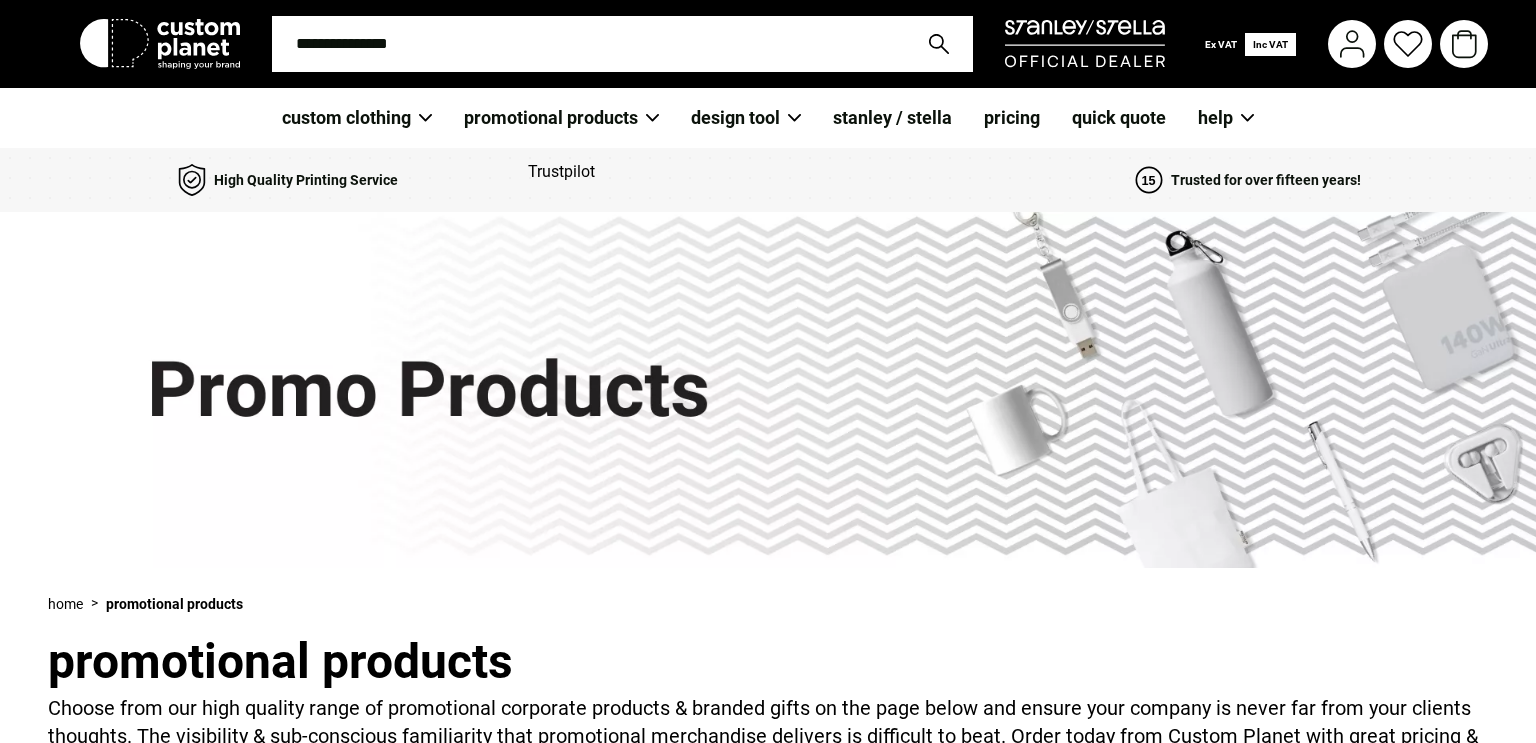 select 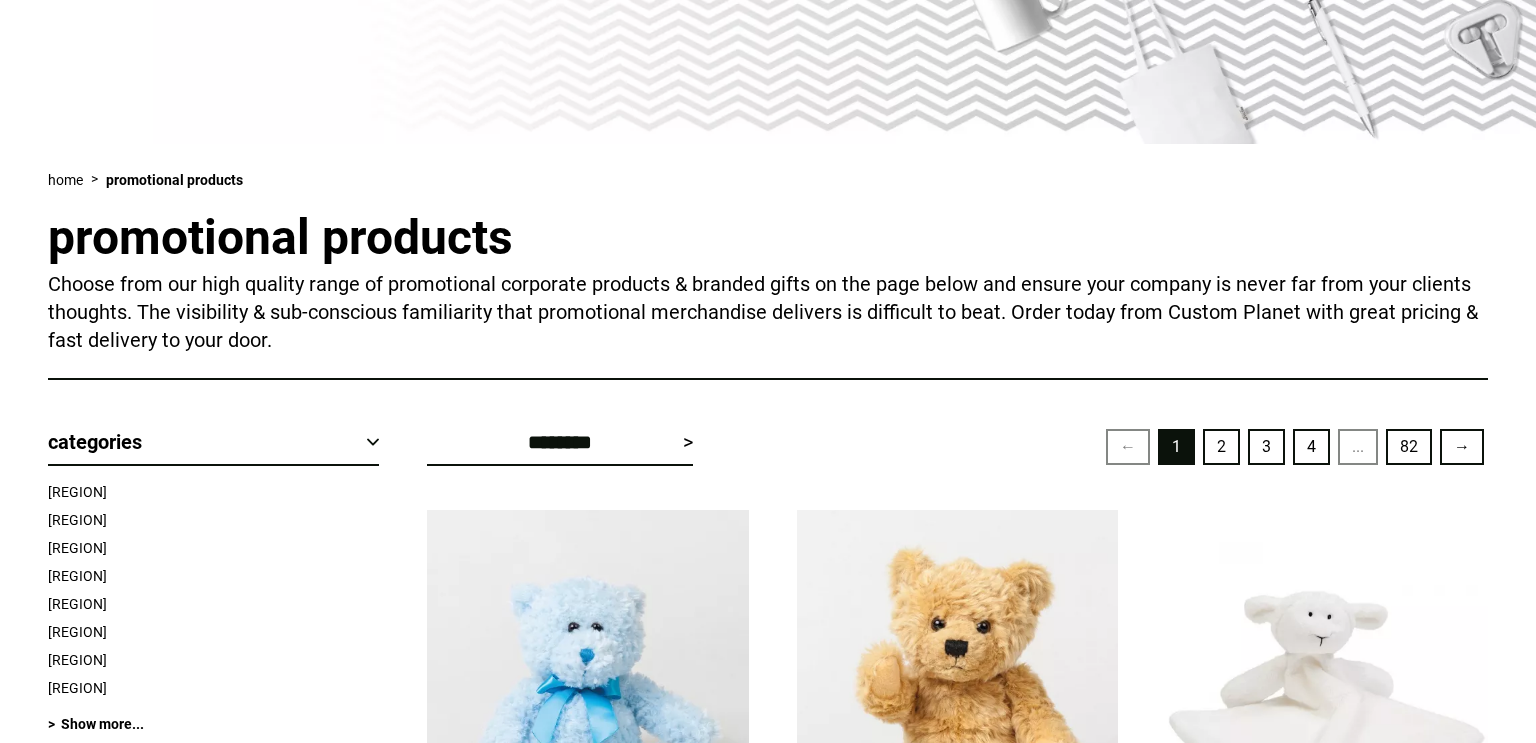 scroll, scrollTop: 732, scrollLeft: 0, axis: vertical 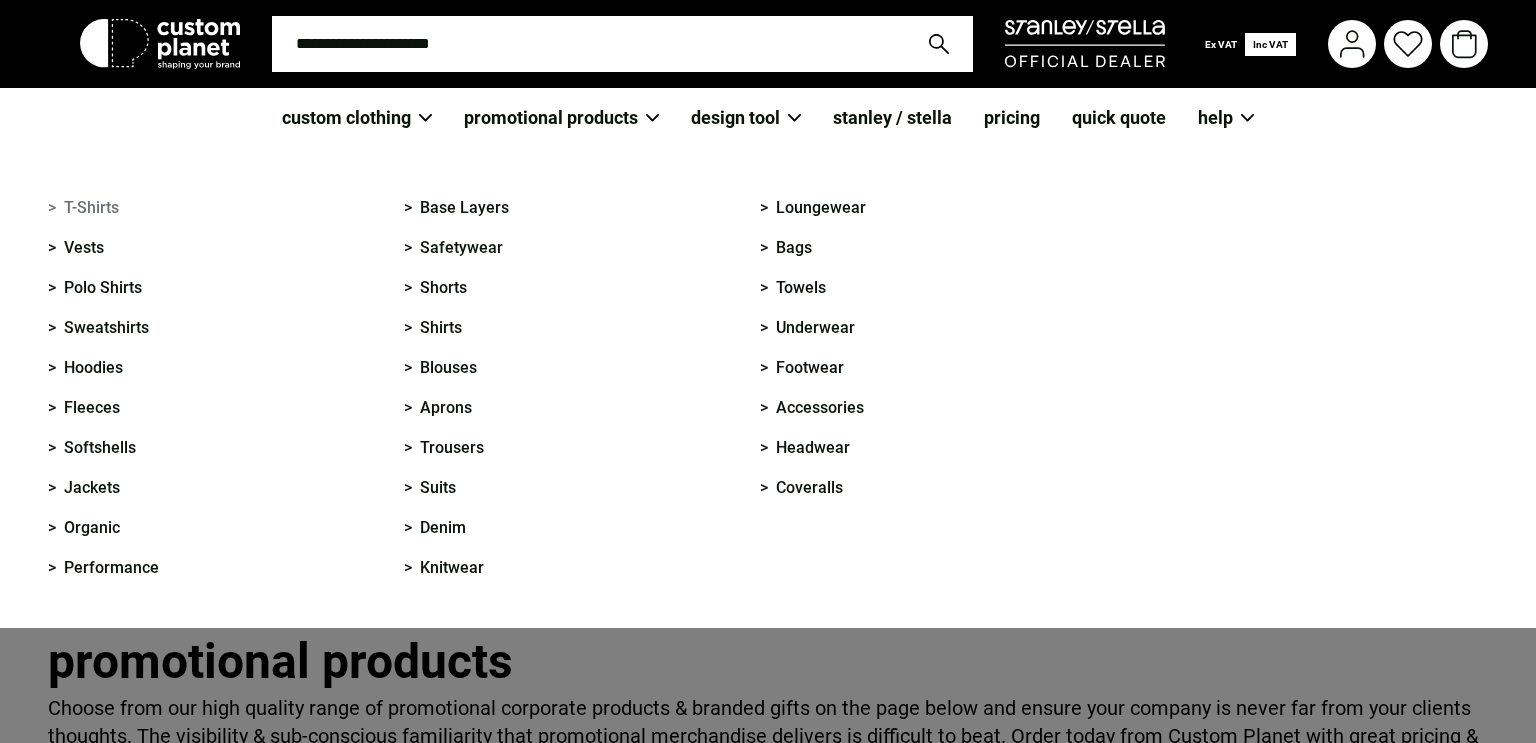 click on ">  T-Shirts" at bounding box center (83, 208) 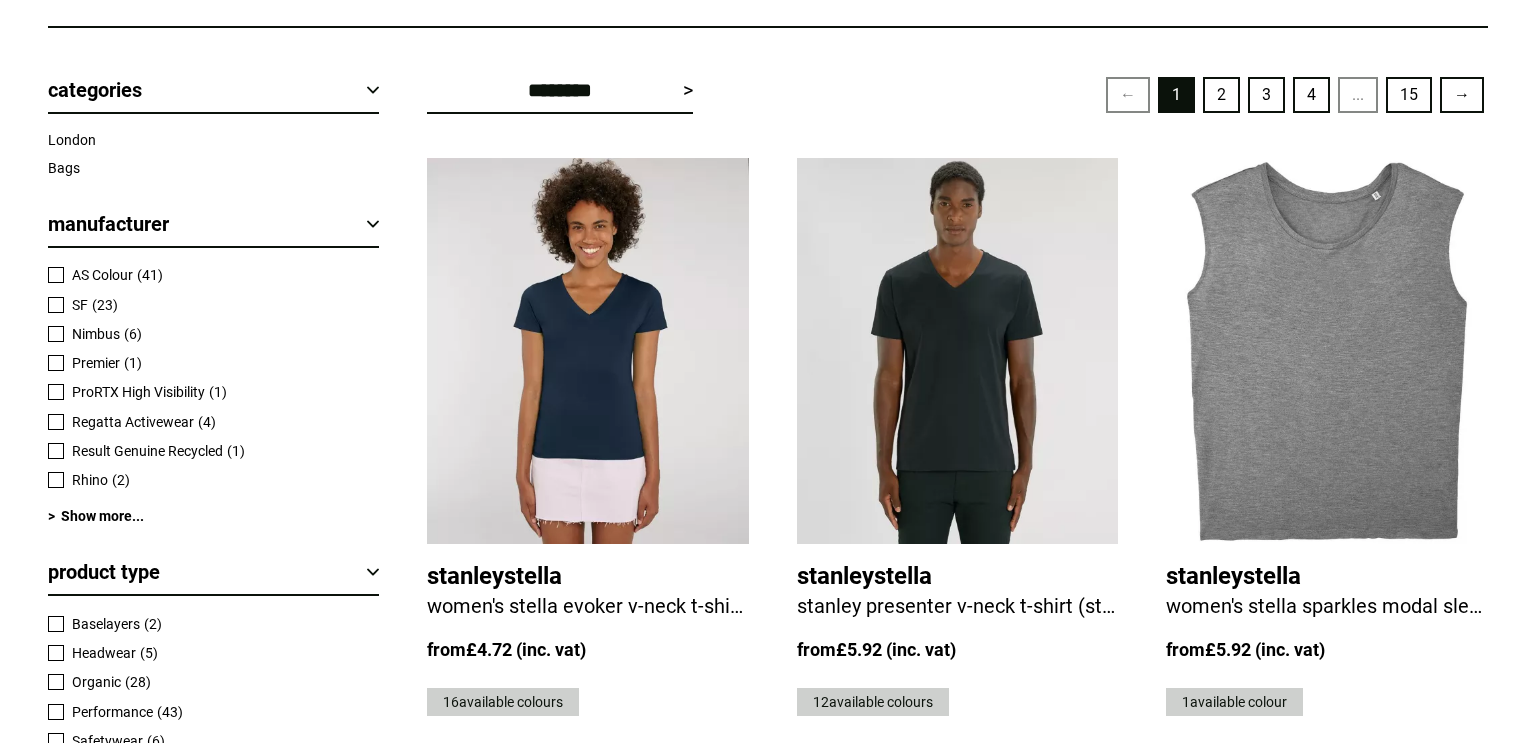 scroll, scrollTop: 832, scrollLeft: 0, axis: vertical 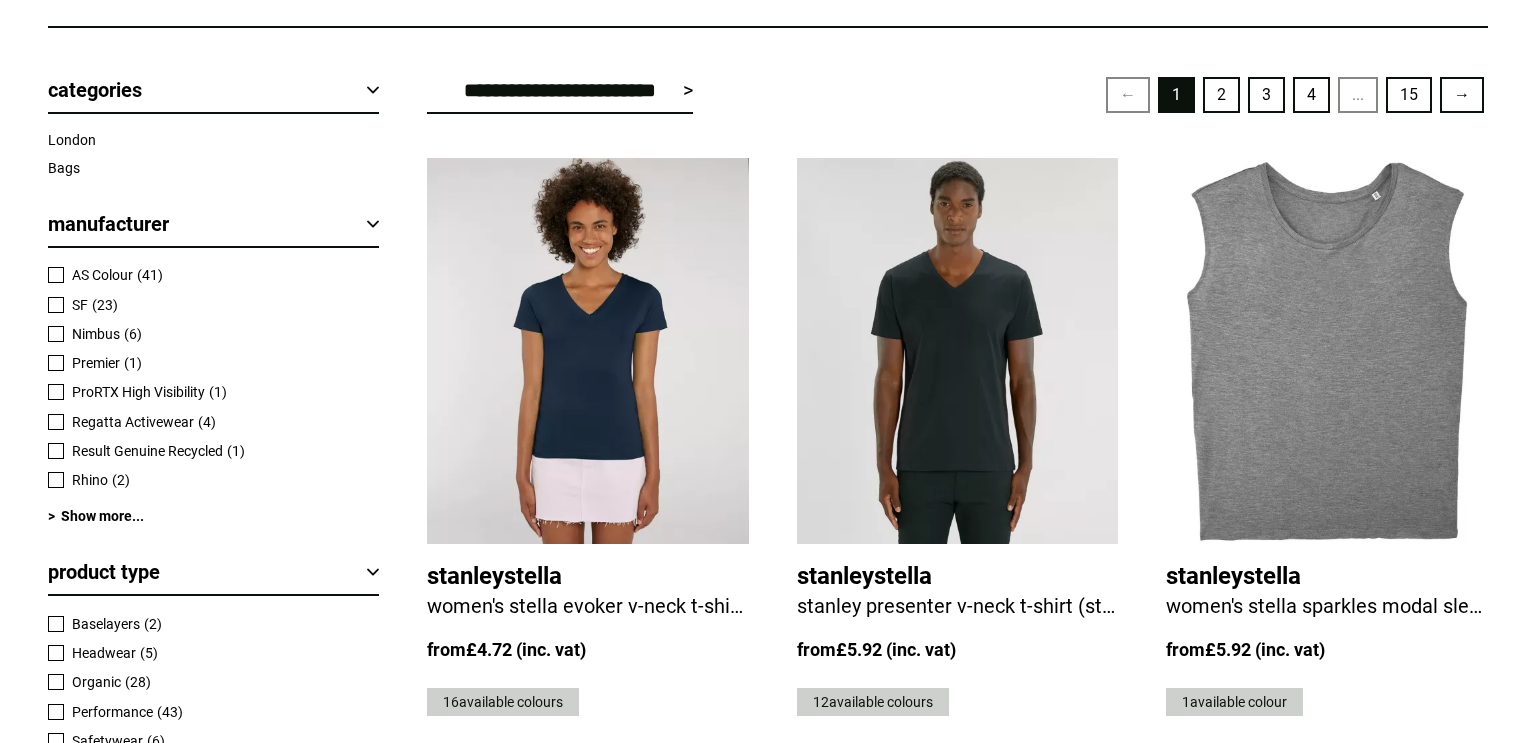 click on "[CREDITCARD]" at bounding box center (559, 90) 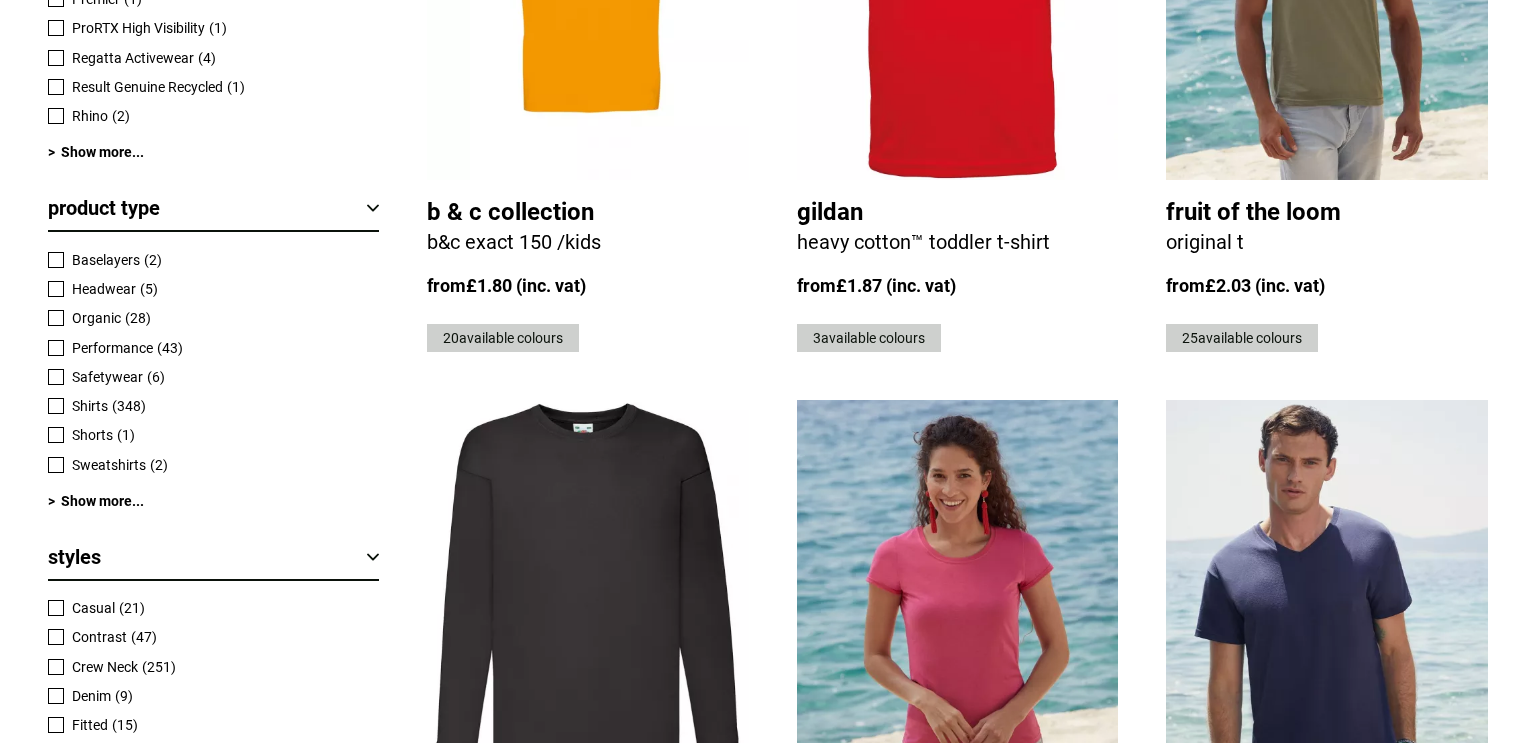 scroll, scrollTop: 1196, scrollLeft: 0, axis: vertical 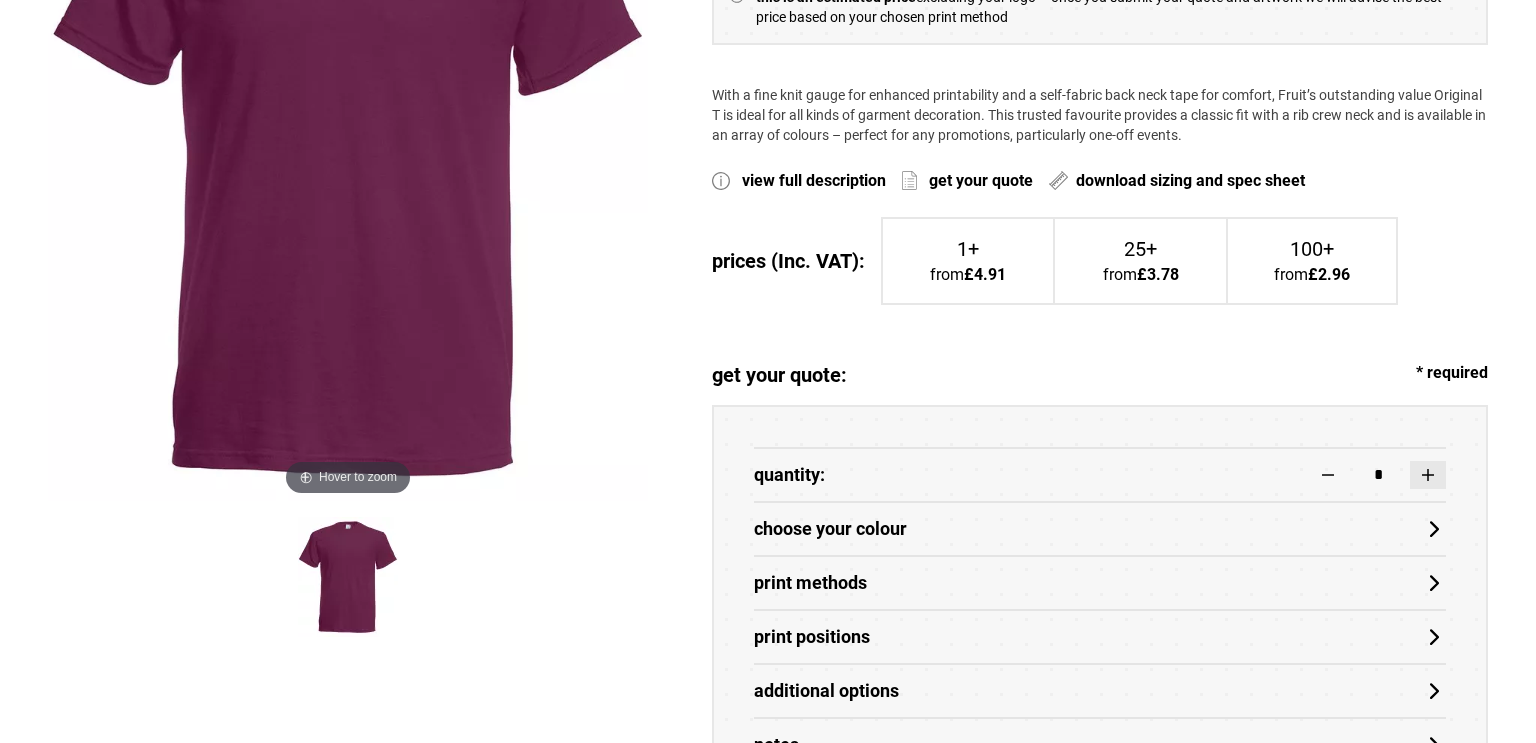 click at bounding box center (1428, 475) 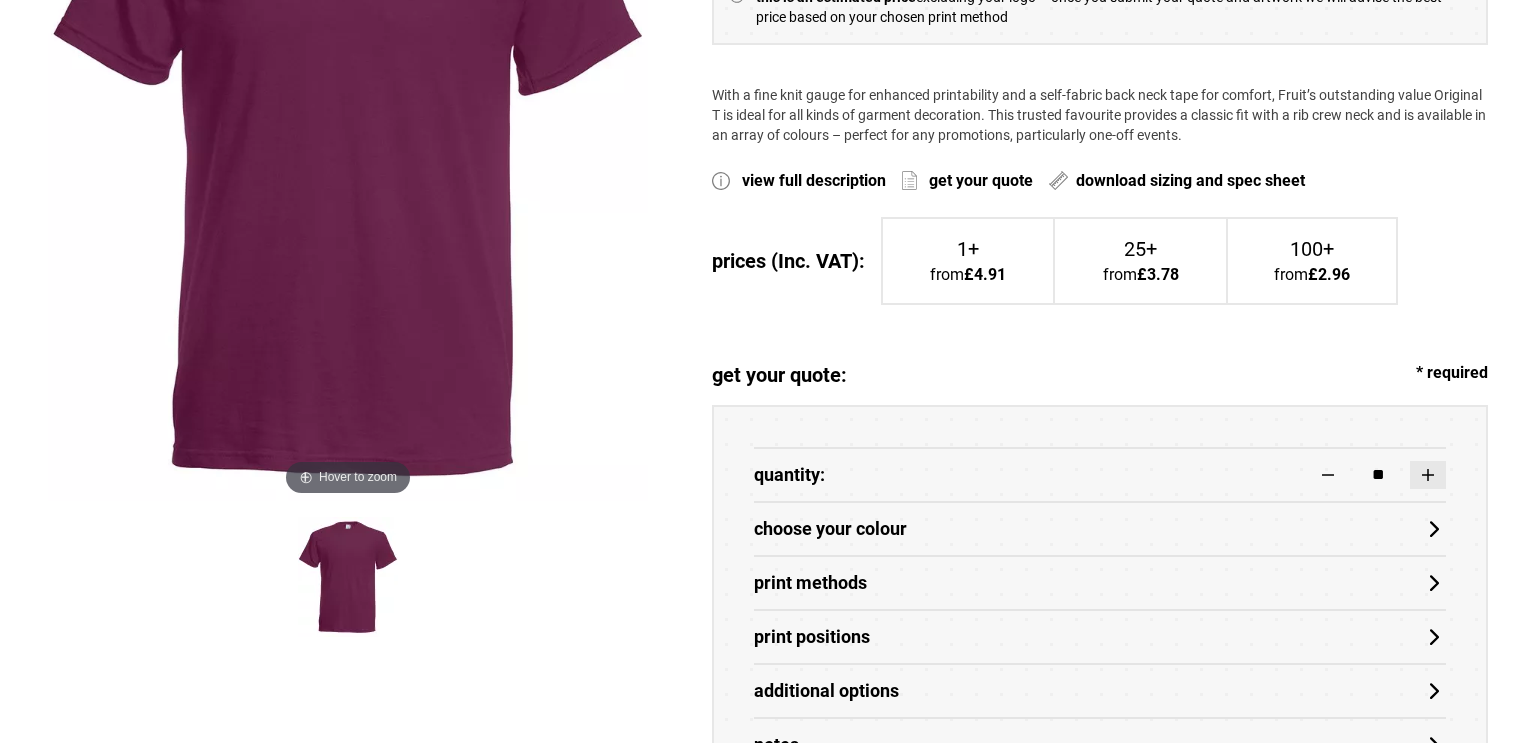 click at bounding box center (1428, 475) 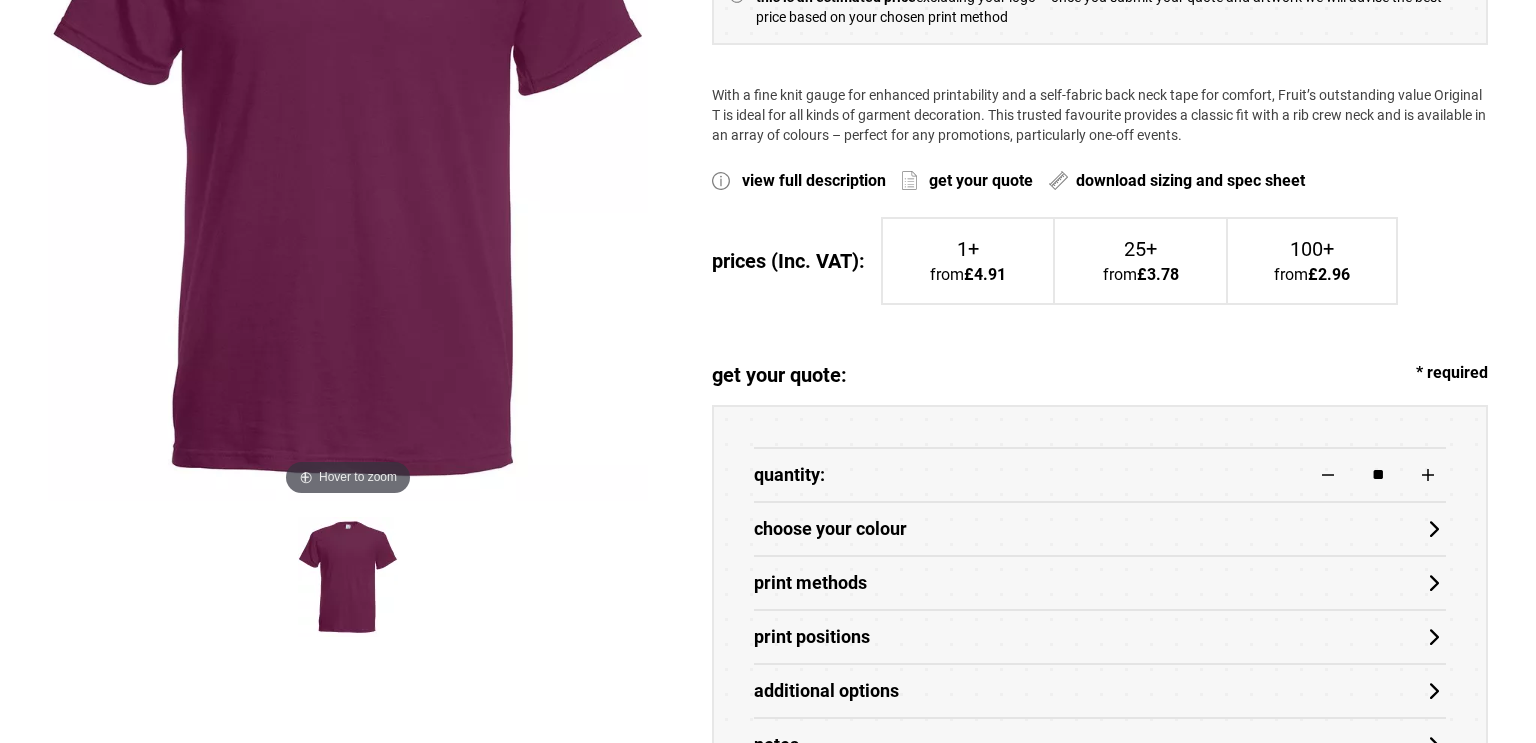click on "choose your colour" at bounding box center (1100, 529) 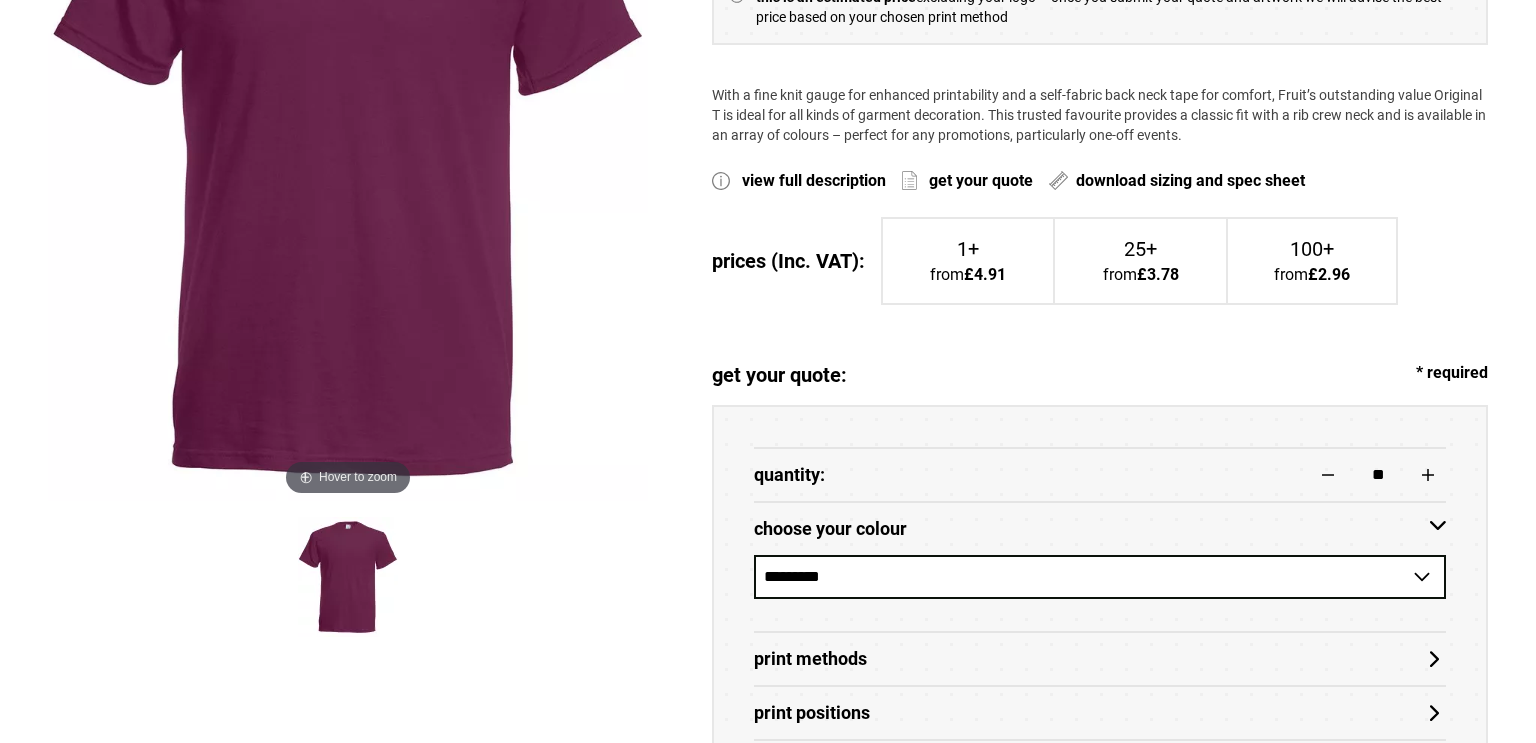 click on "**********" at bounding box center (1100, 577) 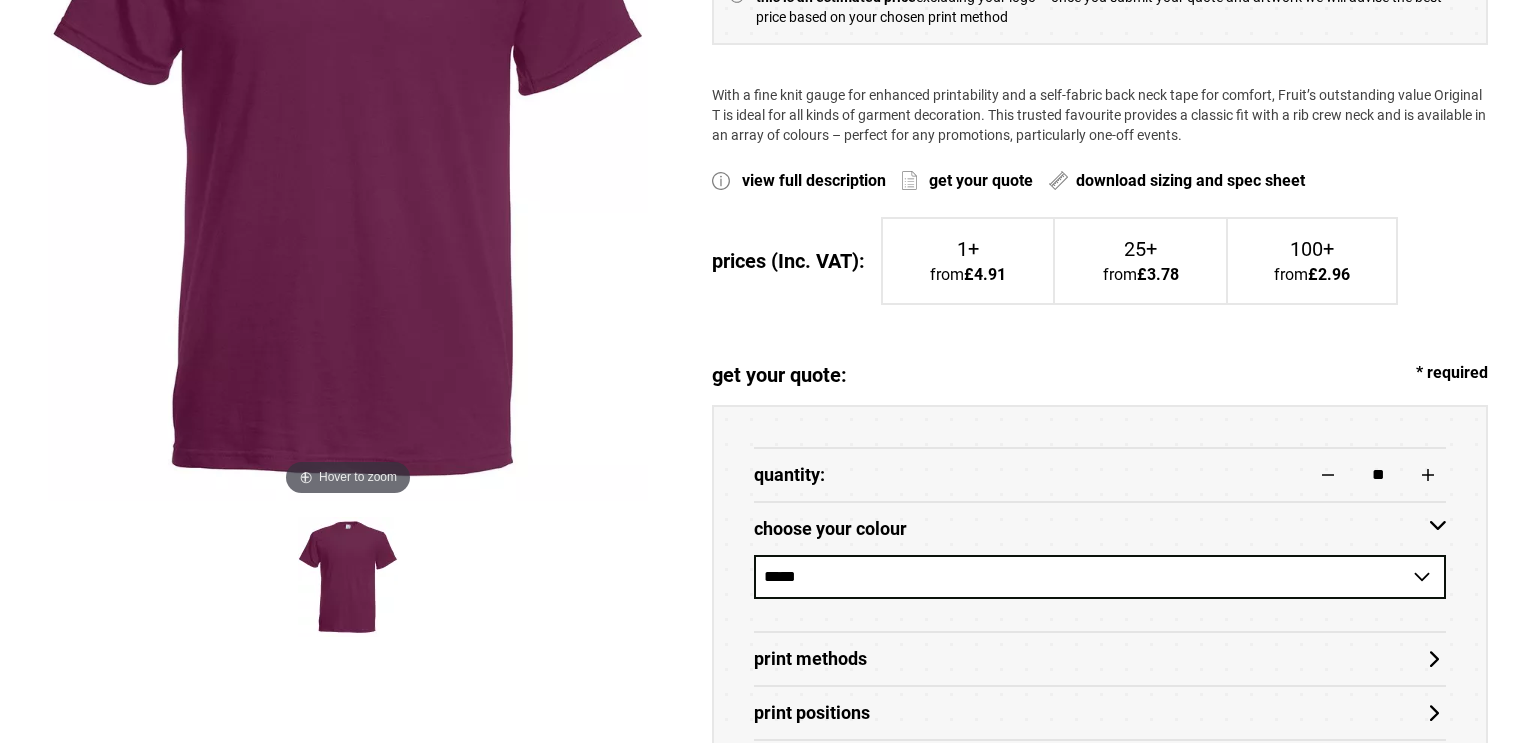 click on "**********" at bounding box center [1100, 577] 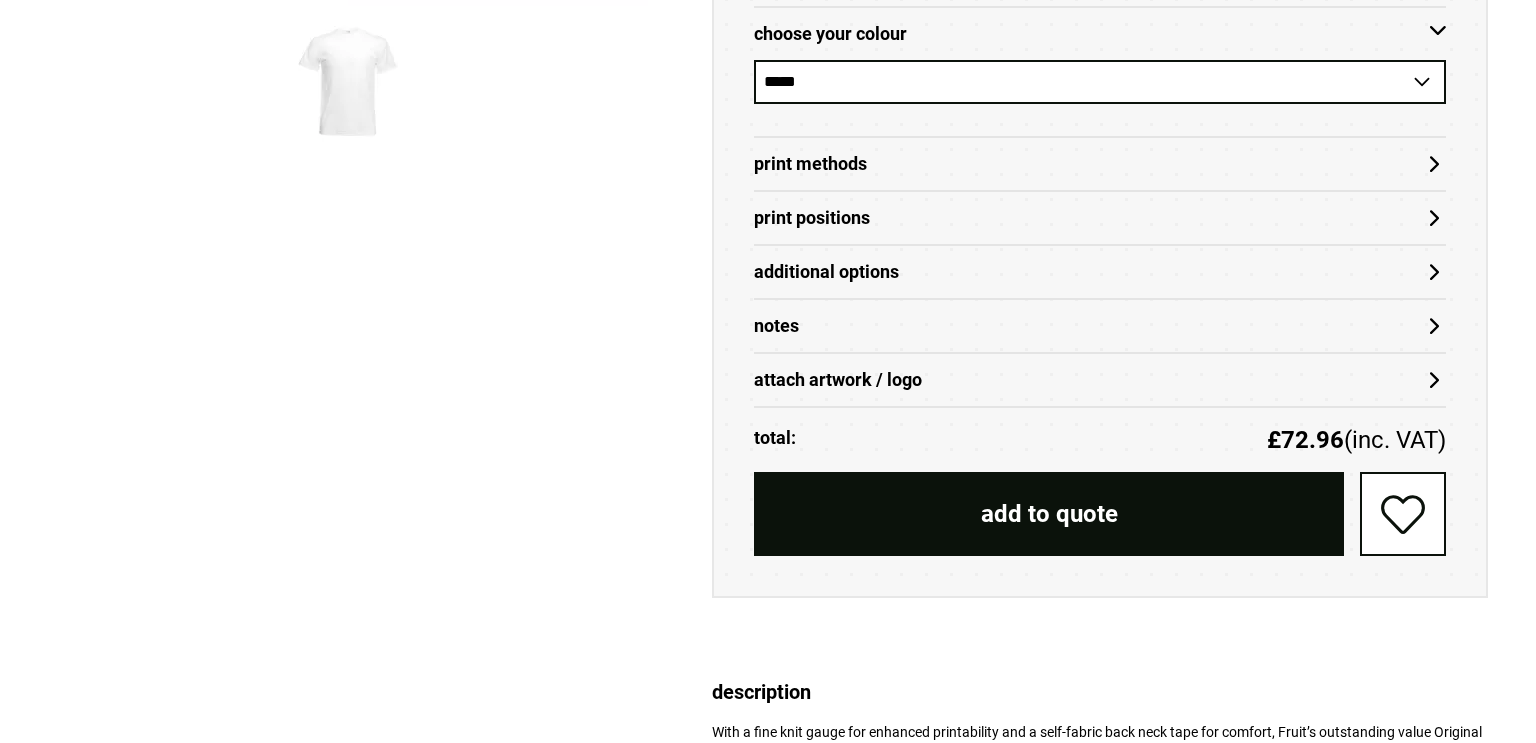 scroll, scrollTop: 998, scrollLeft: 0, axis: vertical 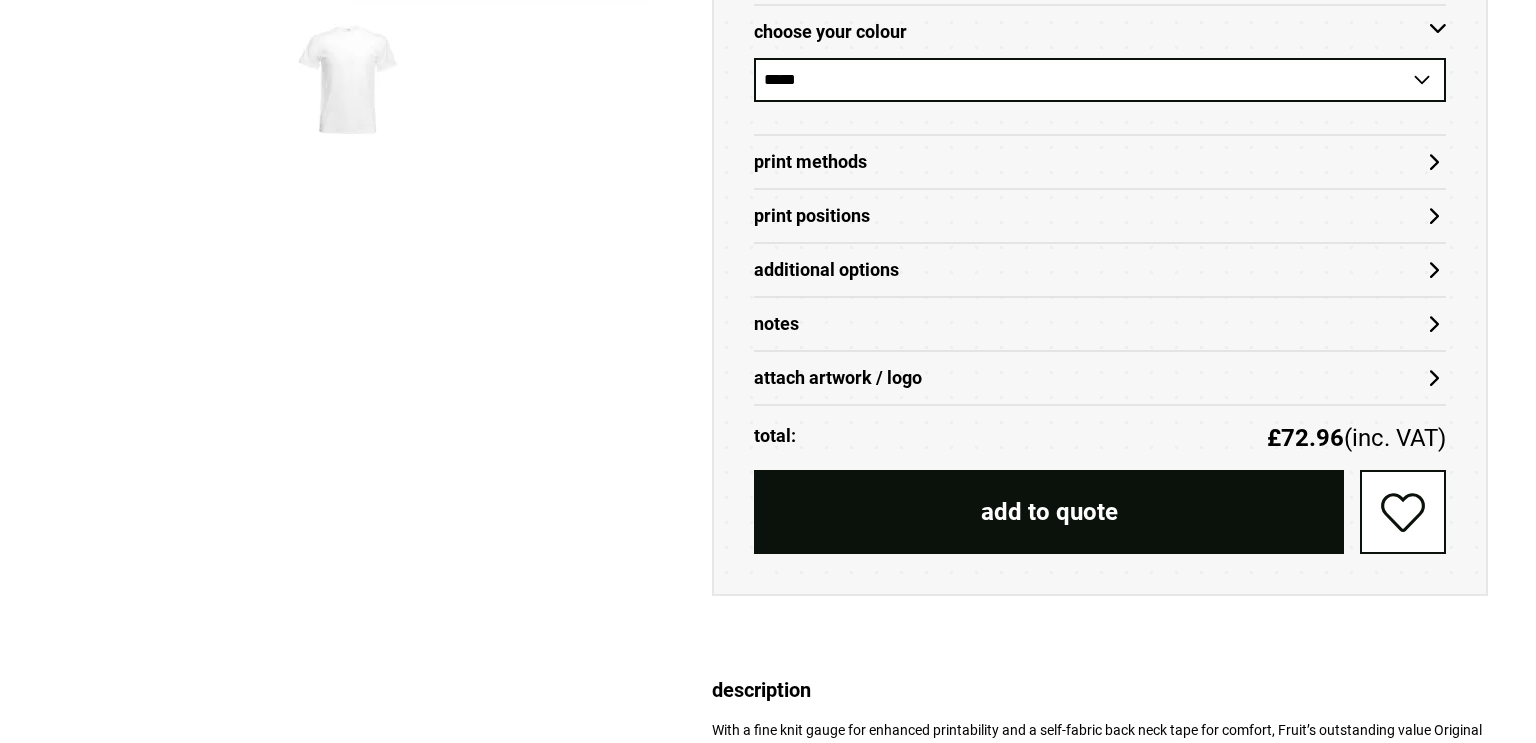 click on "Print Methods" at bounding box center [1100, 162] 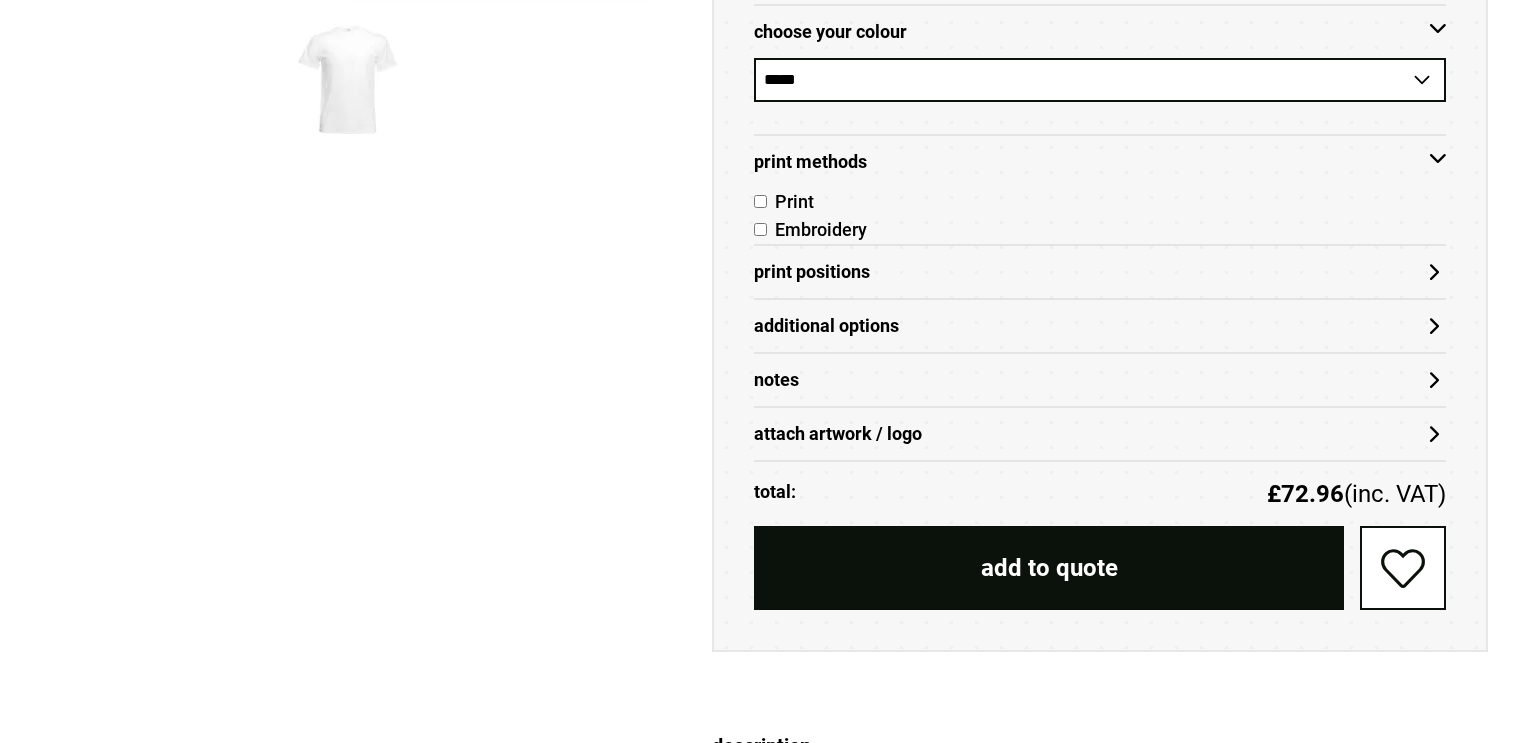 click on "Print" at bounding box center (790, 201) 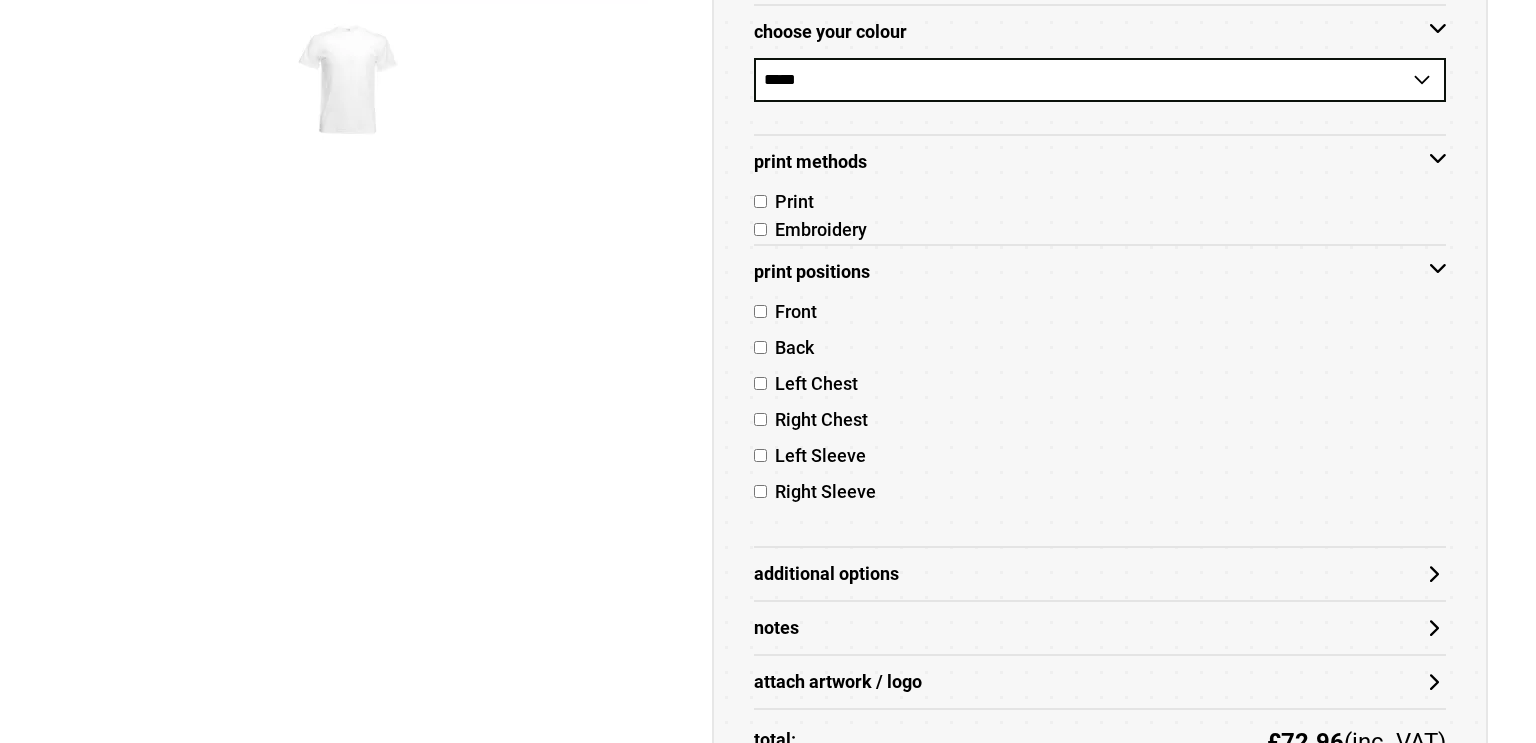 click on "Front" at bounding box center (792, 311) 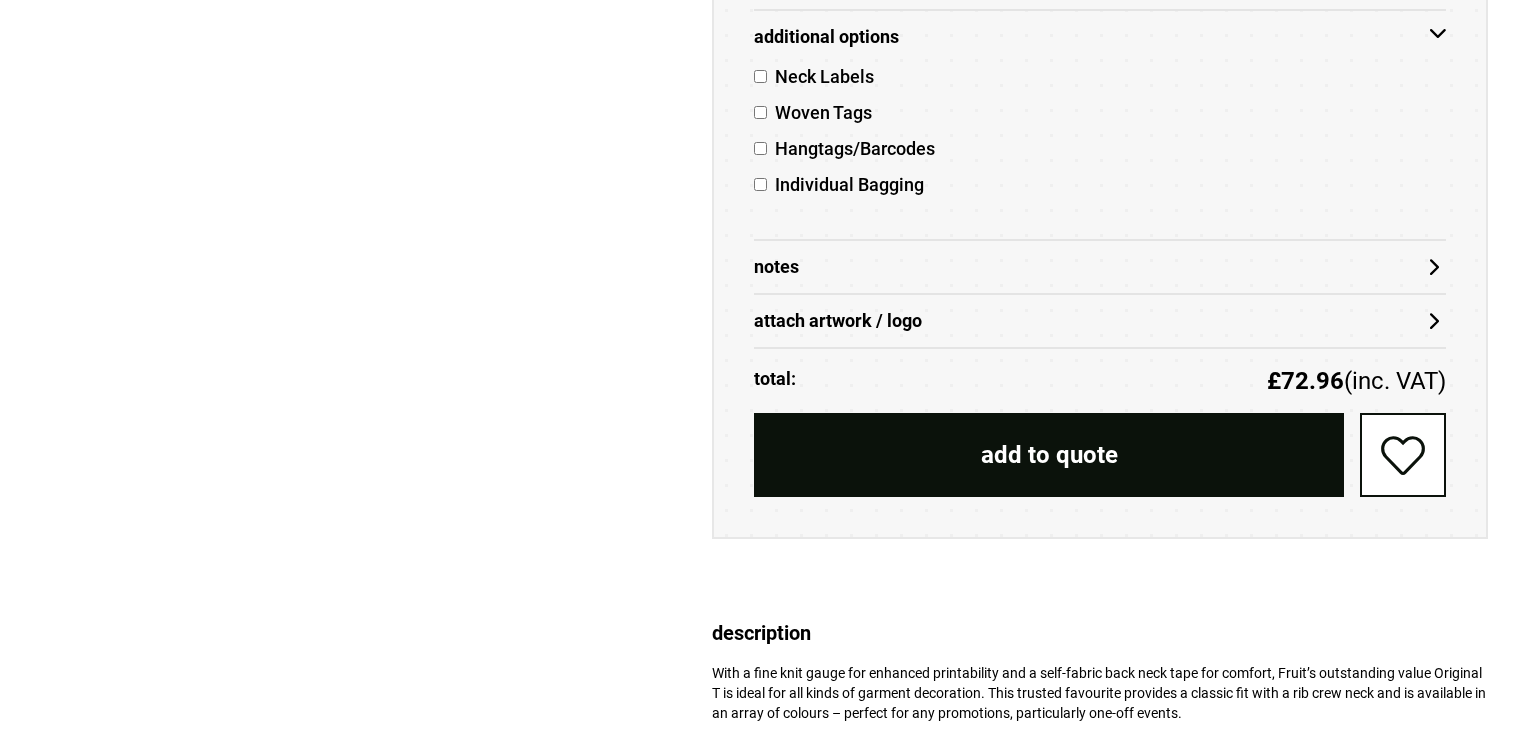 scroll, scrollTop: 1565, scrollLeft: 0, axis: vertical 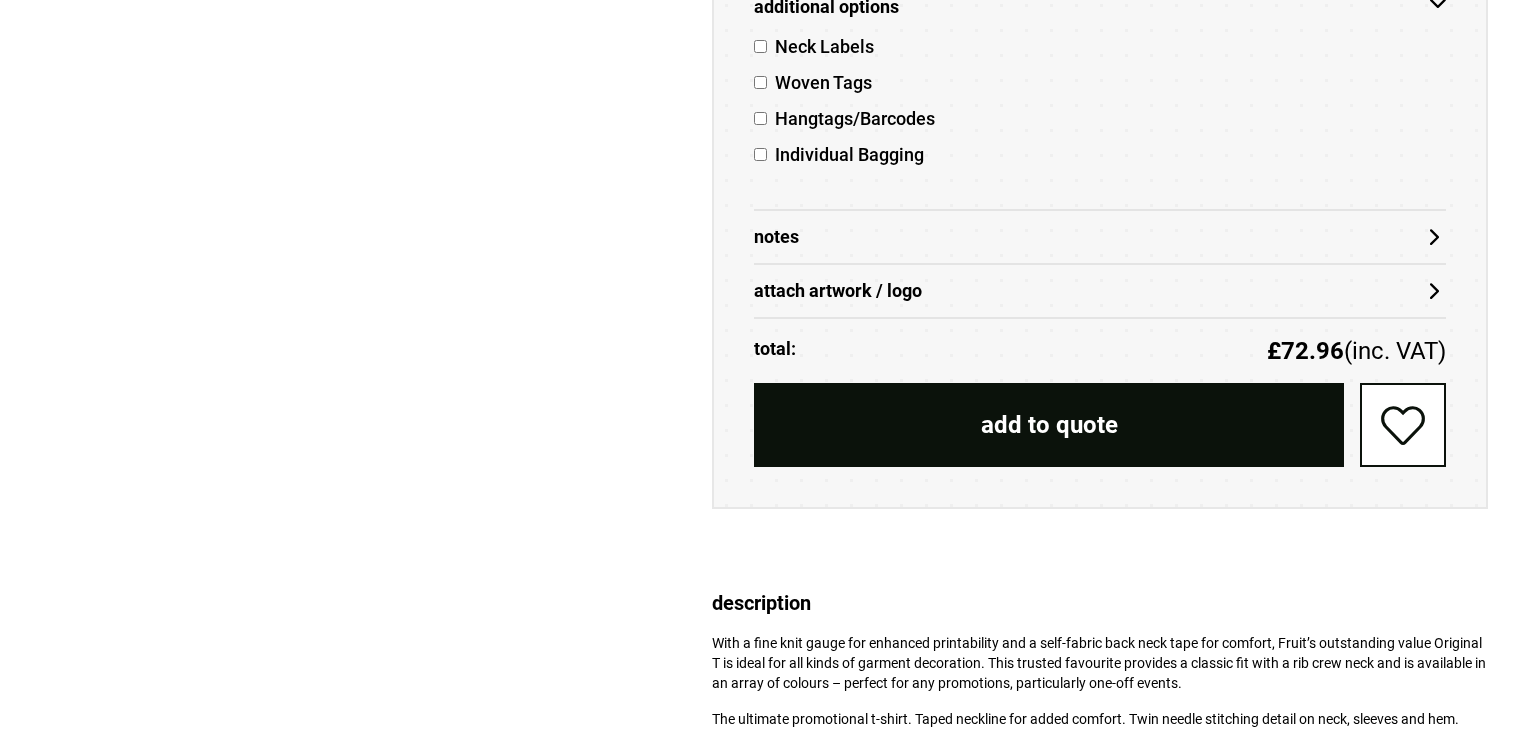 click on "attach artwork / logo" at bounding box center [1100, 291] 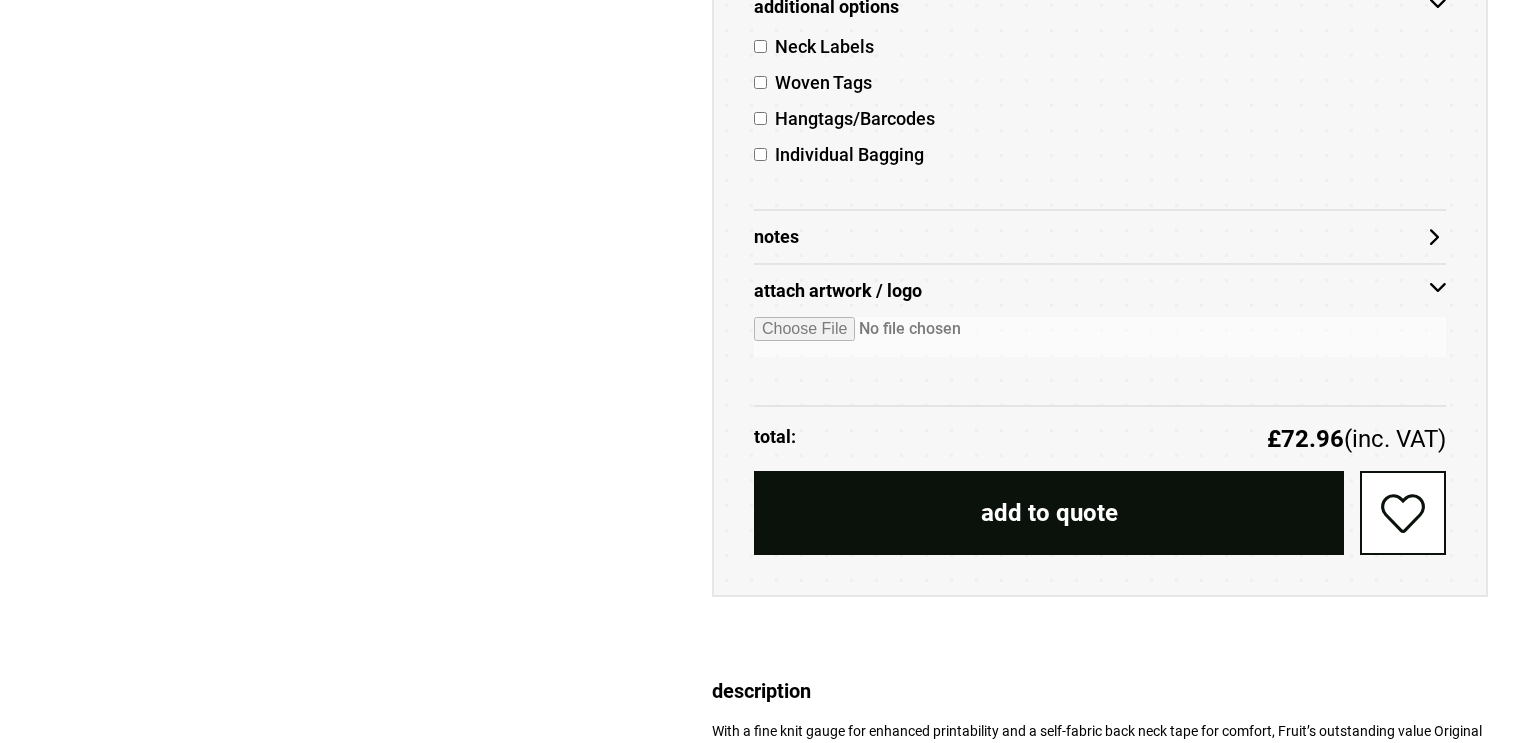 click at bounding box center [1100, 337] 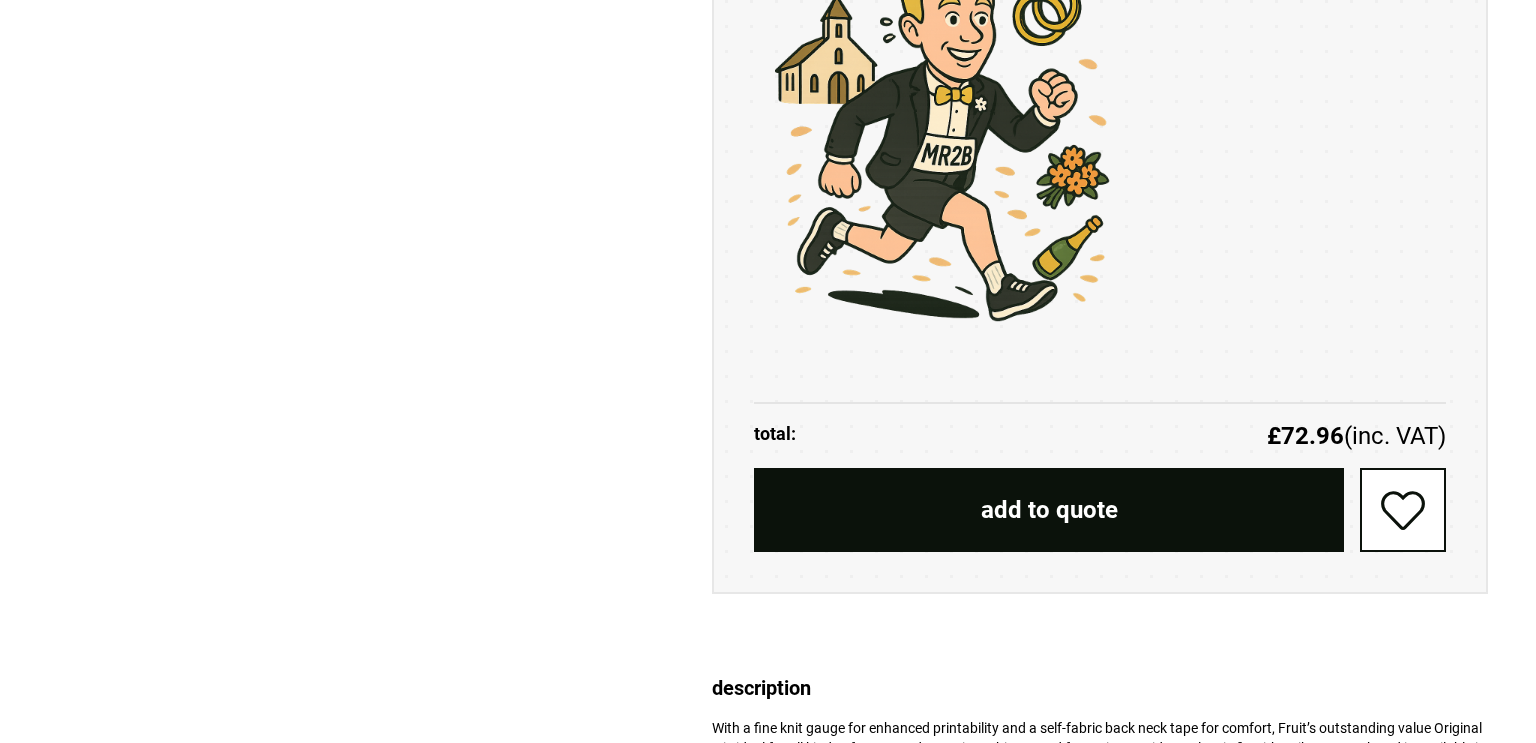 scroll, scrollTop: 2178, scrollLeft: 0, axis: vertical 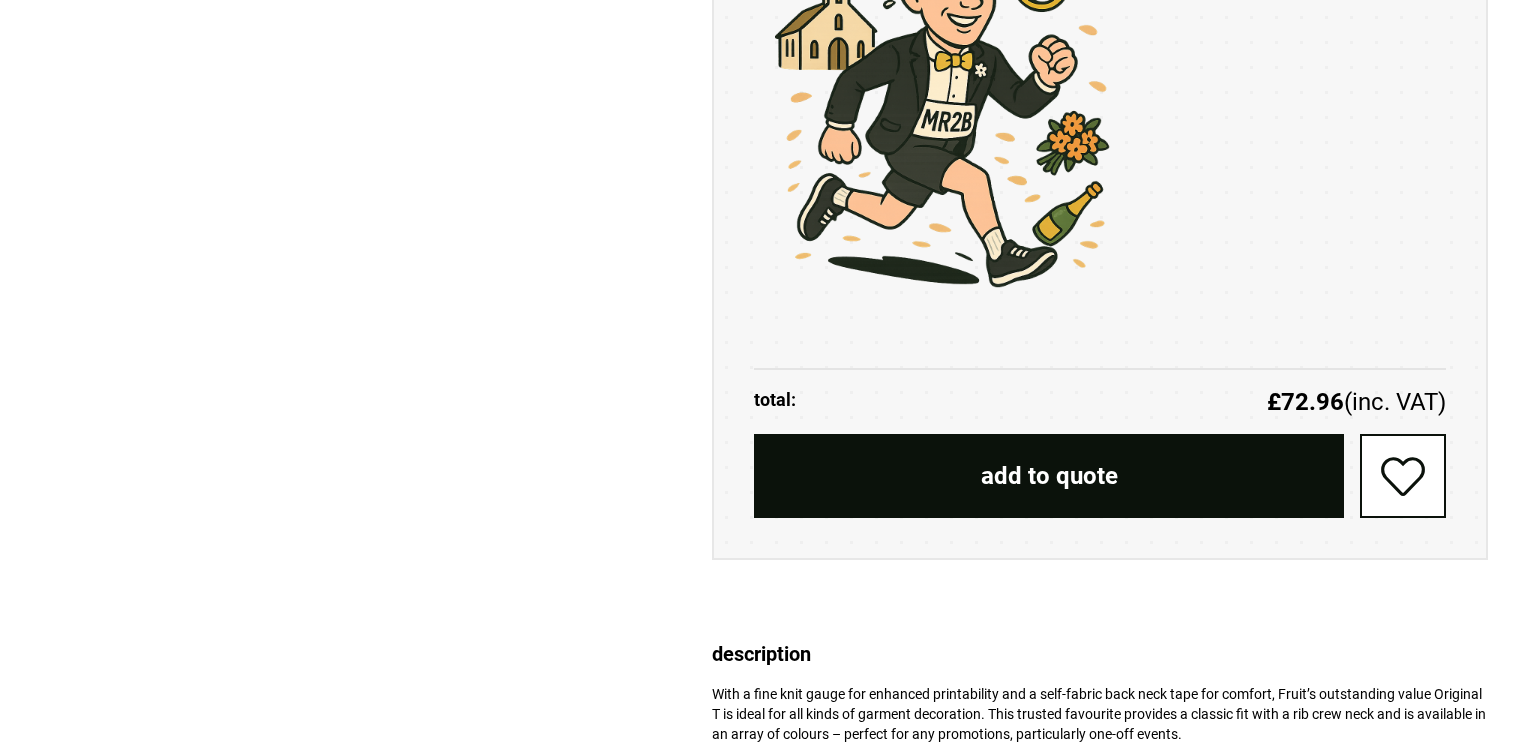 click on "add to quote" at bounding box center [1049, 476] 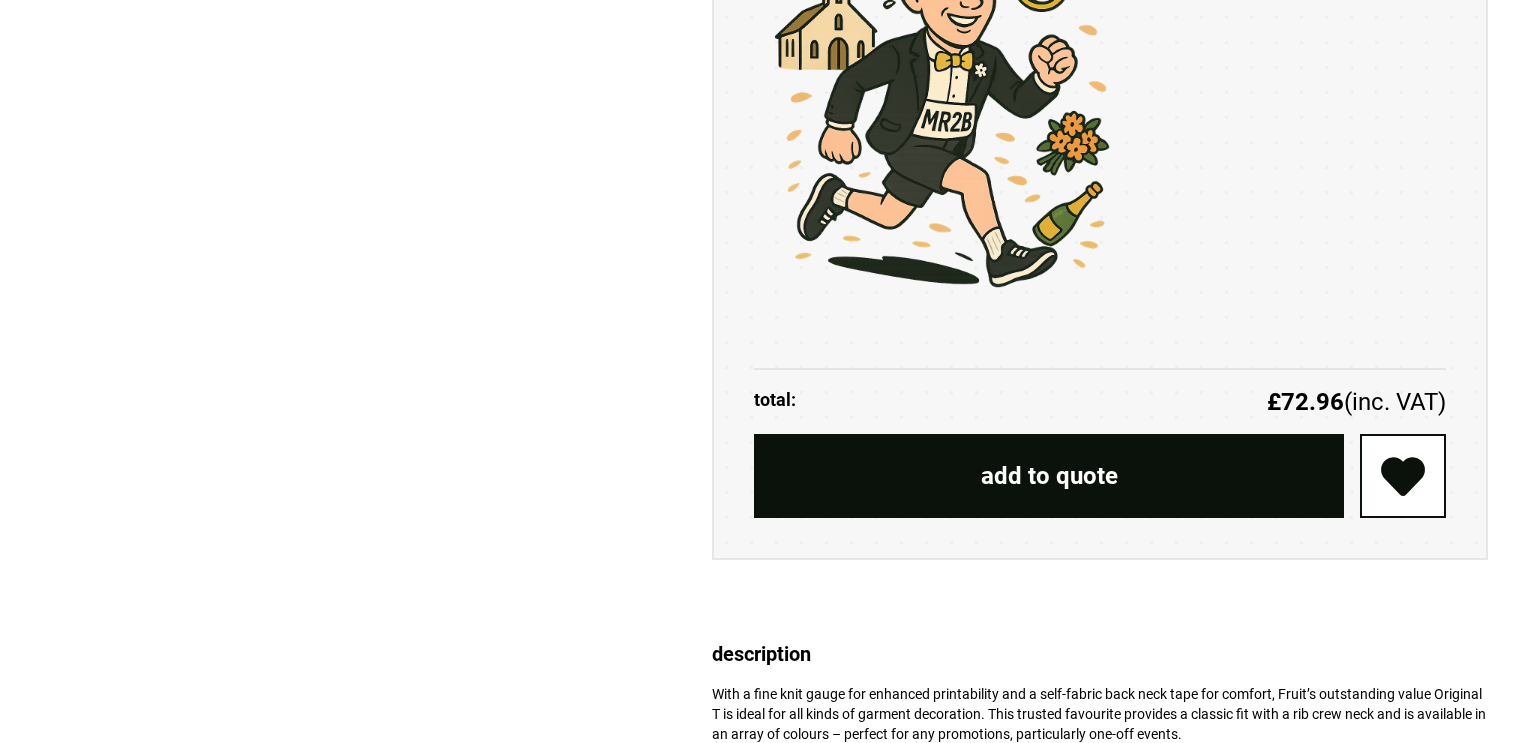 click on "add to quote" at bounding box center [1049, 476] 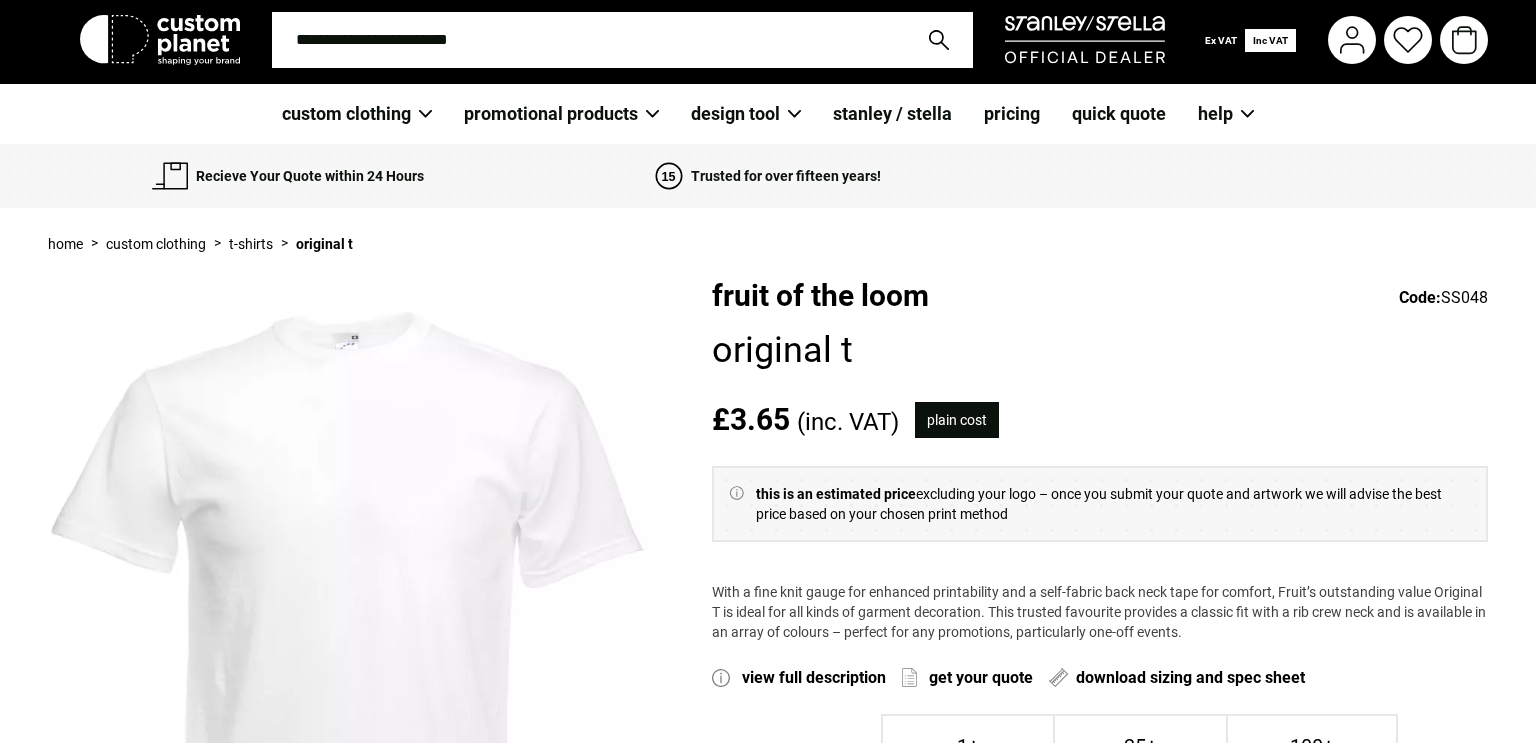 scroll, scrollTop: 100, scrollLeft: 0, axis: vertical 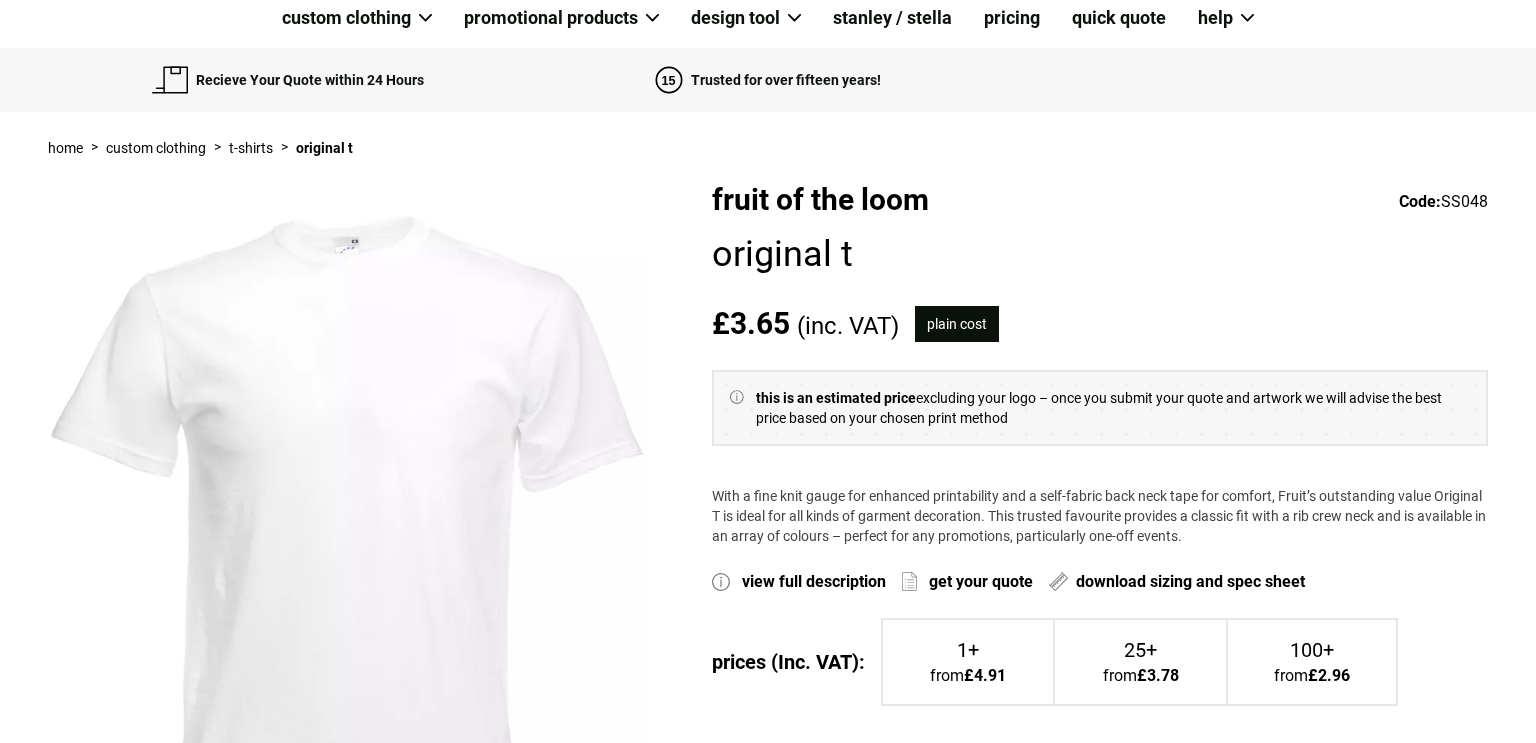 click on "plain cost" at bounding box center (957, 324) 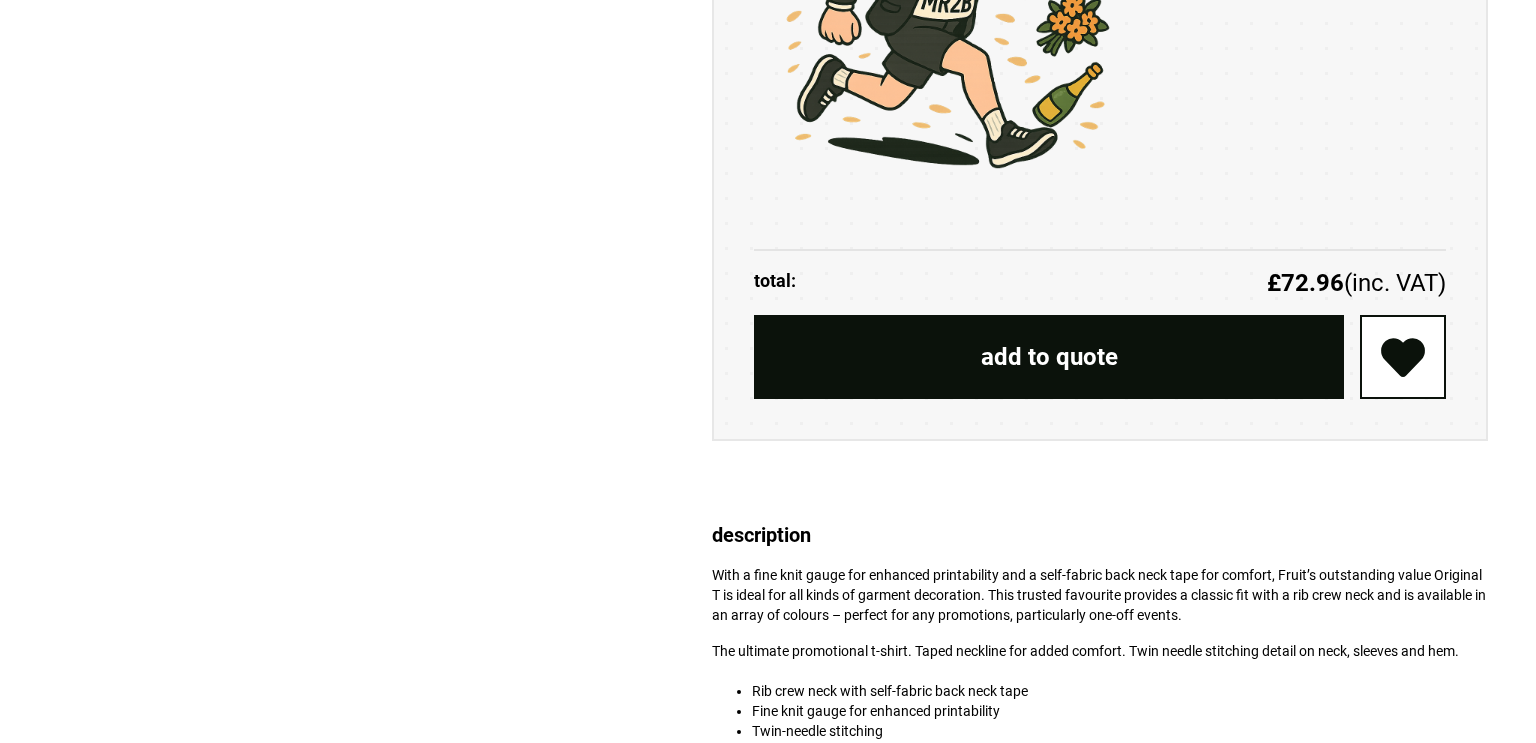 scroll, scrollTop: 2298, scrollLeft: 0, axis: vertical 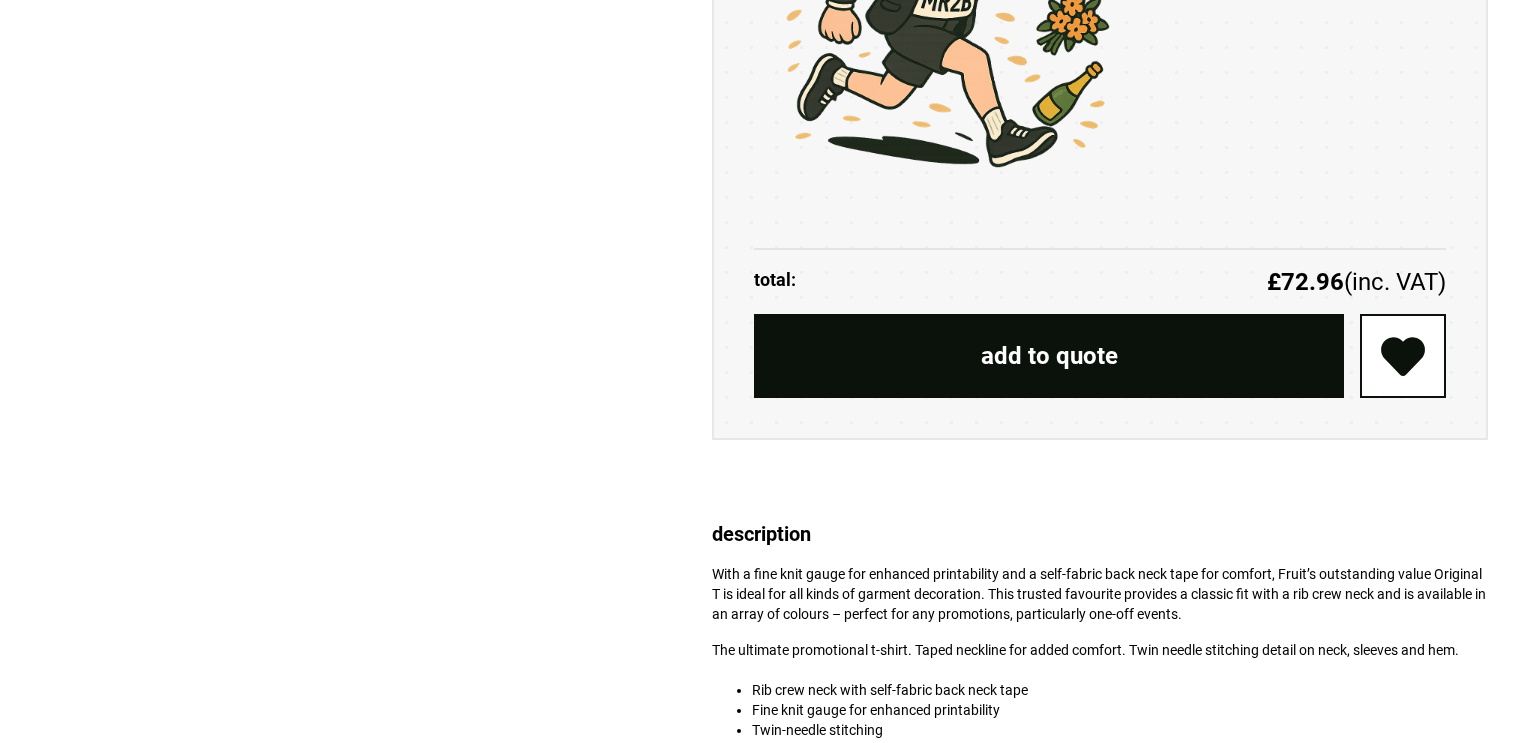 click on "add to quote" at bounding box center (1049, 356) 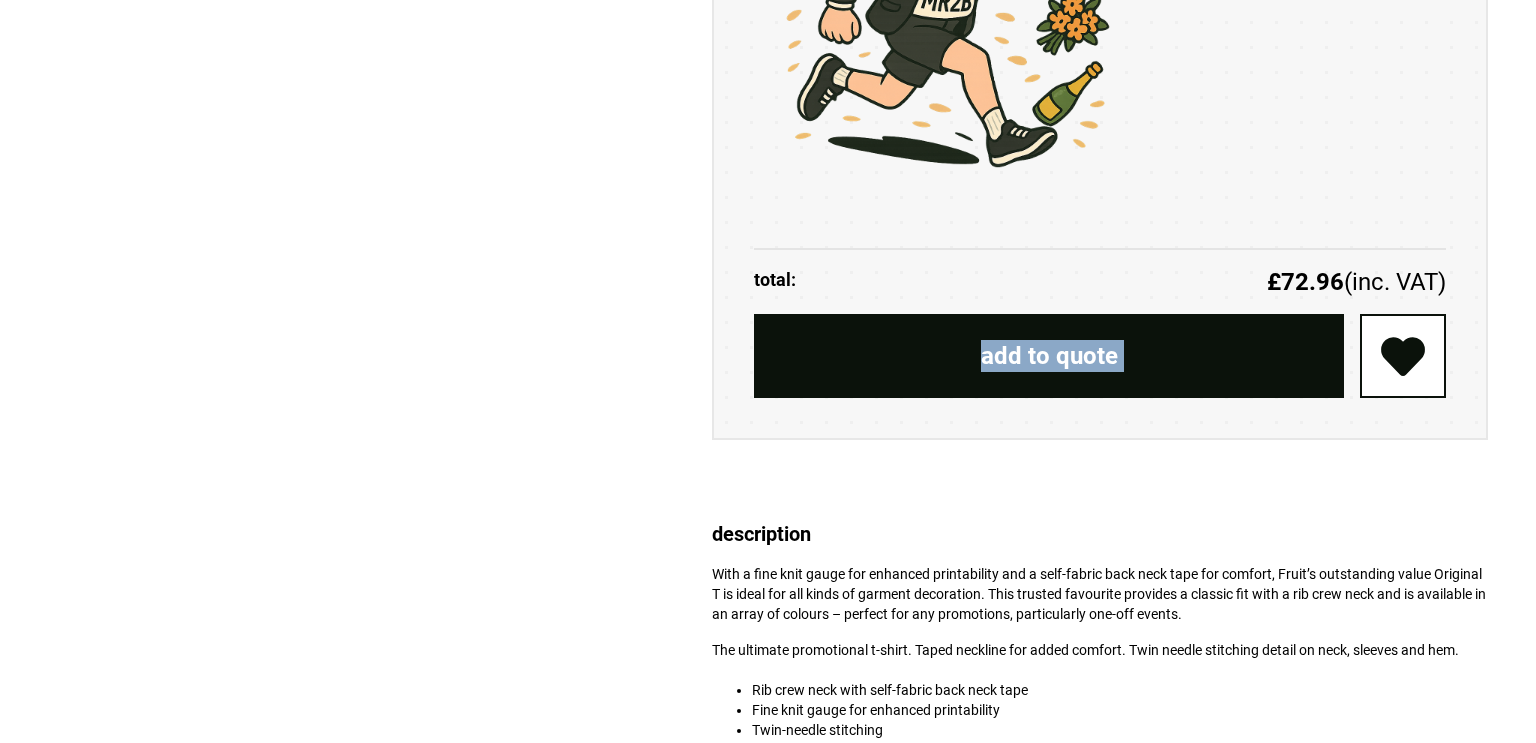click on "add to quote" at bounding box center [1049, 356] 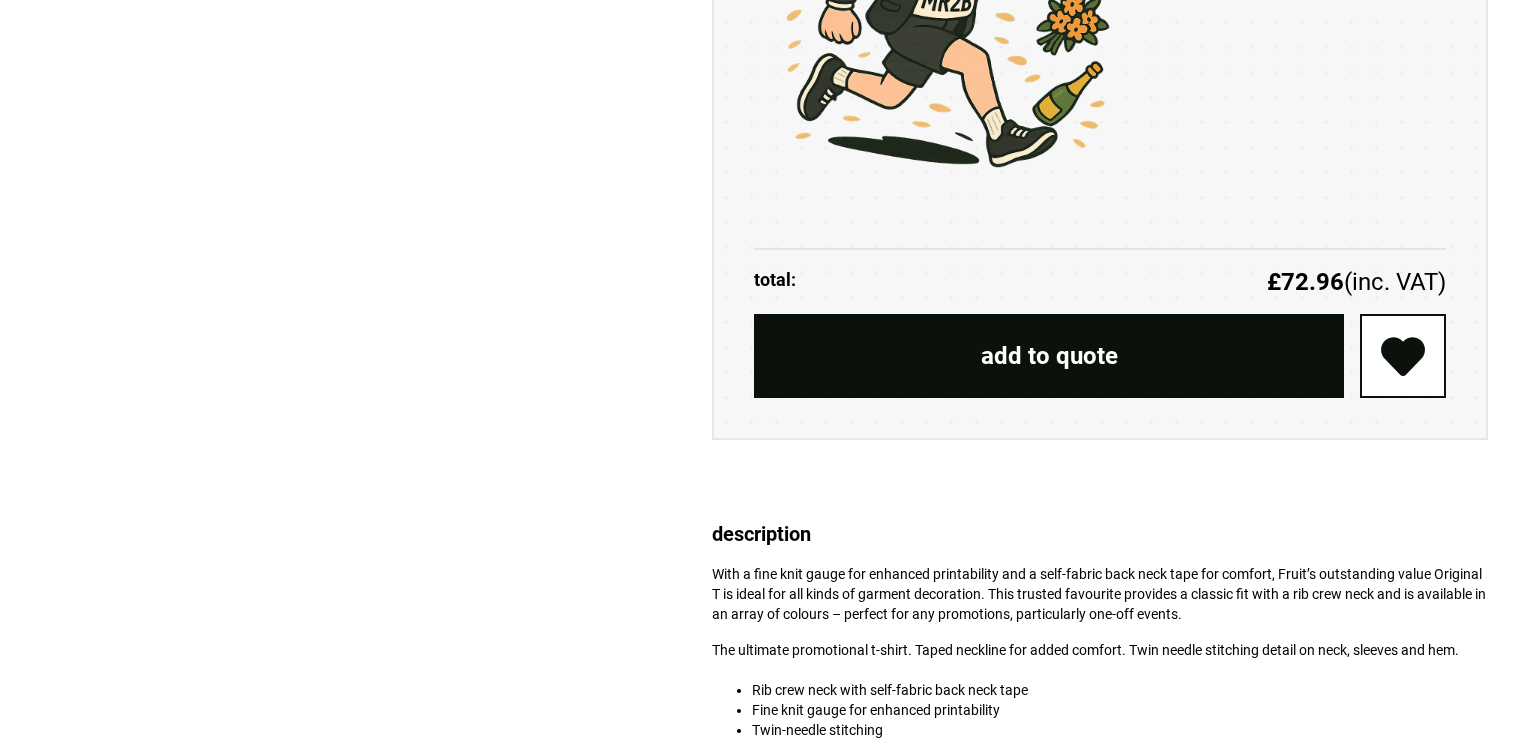 click on "add to quote" at bounding box center (1049, 356) 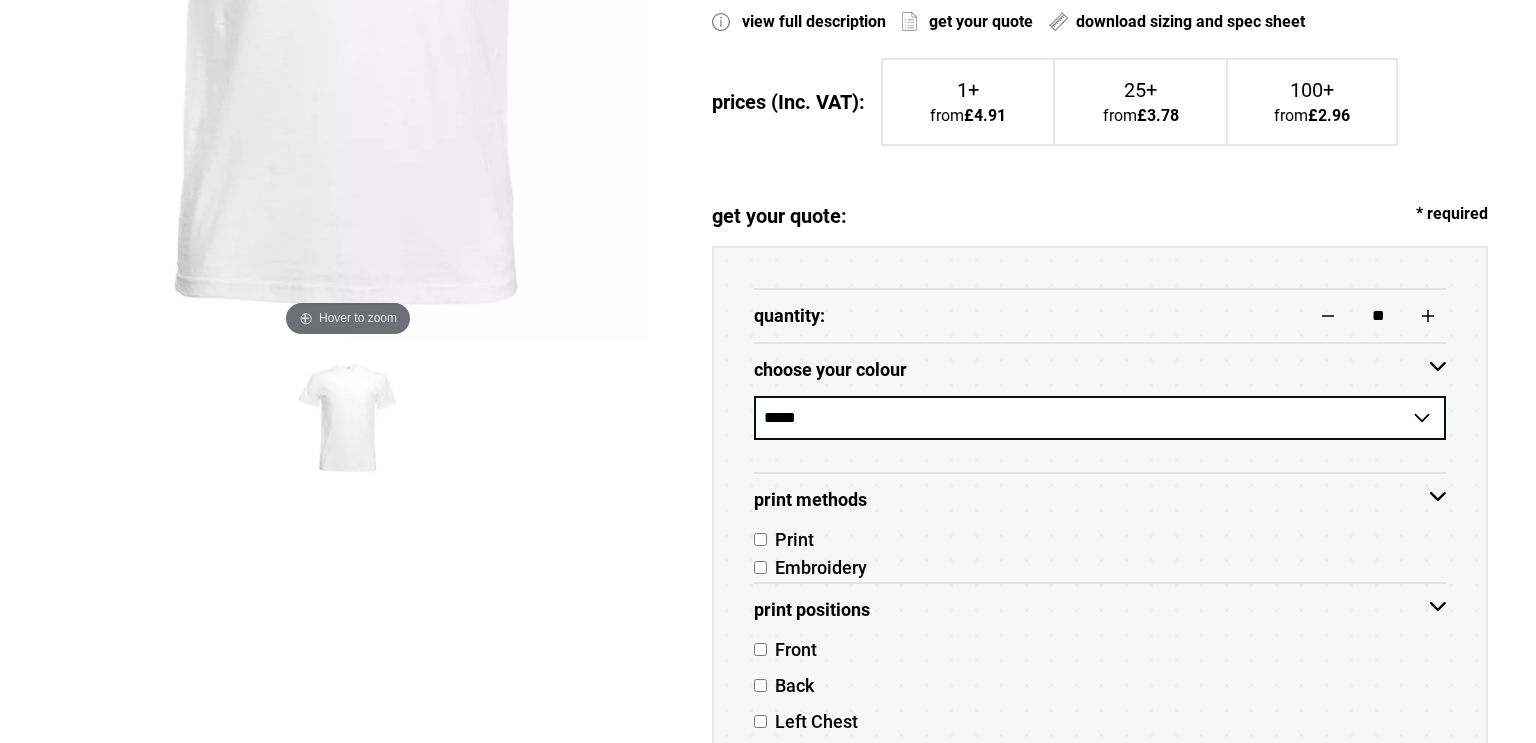 scroll, scrollTop: 0, scrollLeft: 0, axis: both 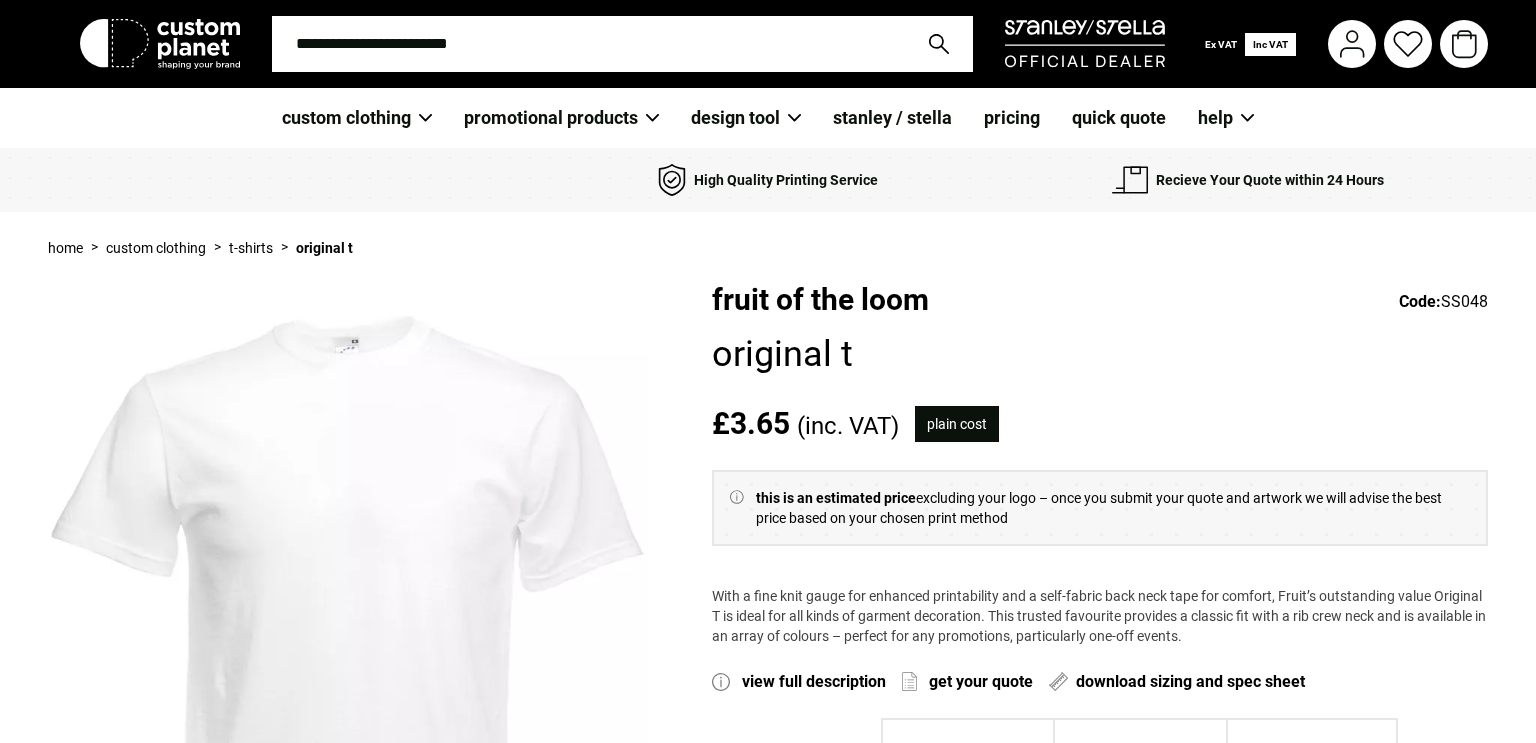 click on "Inc VAT" at bounding box center [1270, 44] 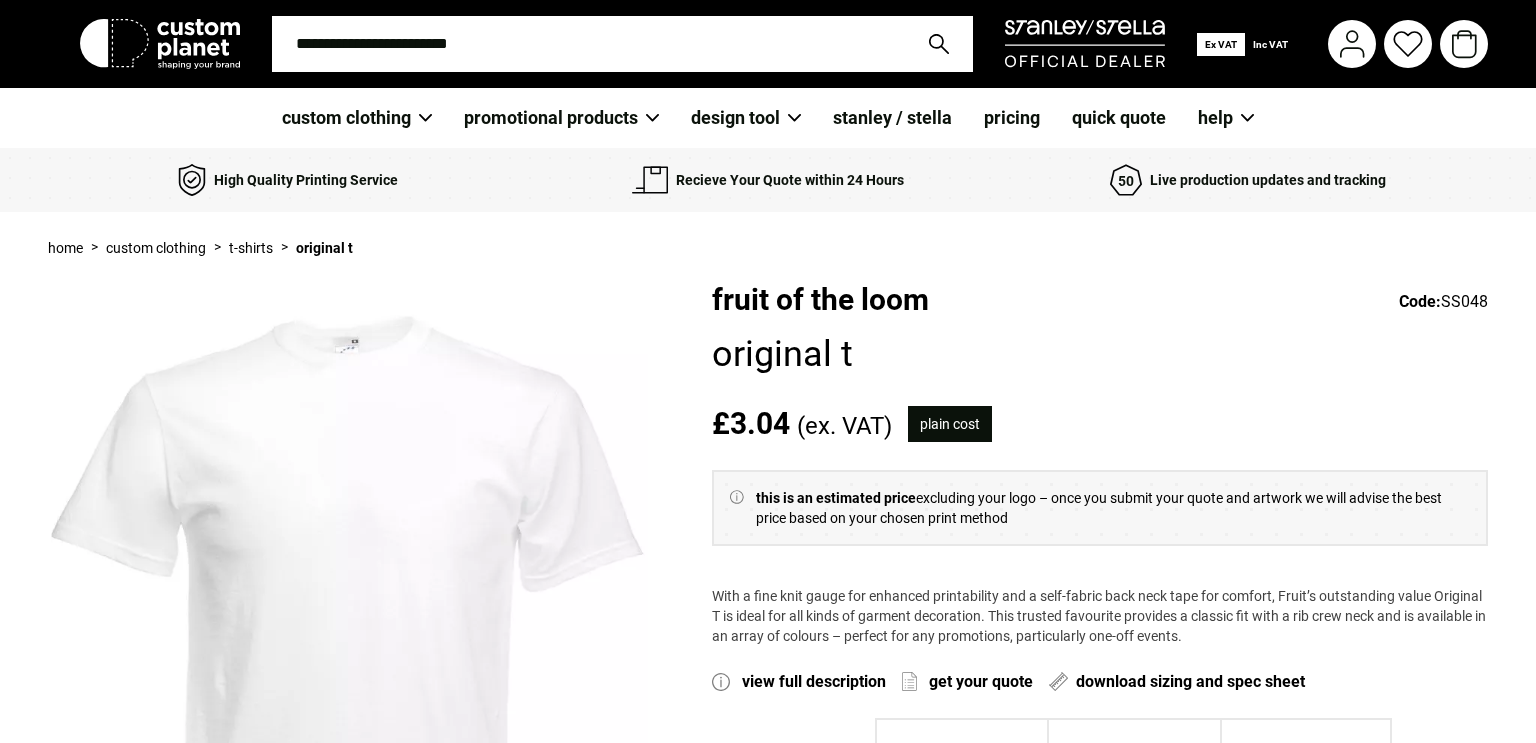 click on "Inc VAT" at bounding box center (1270, 44) 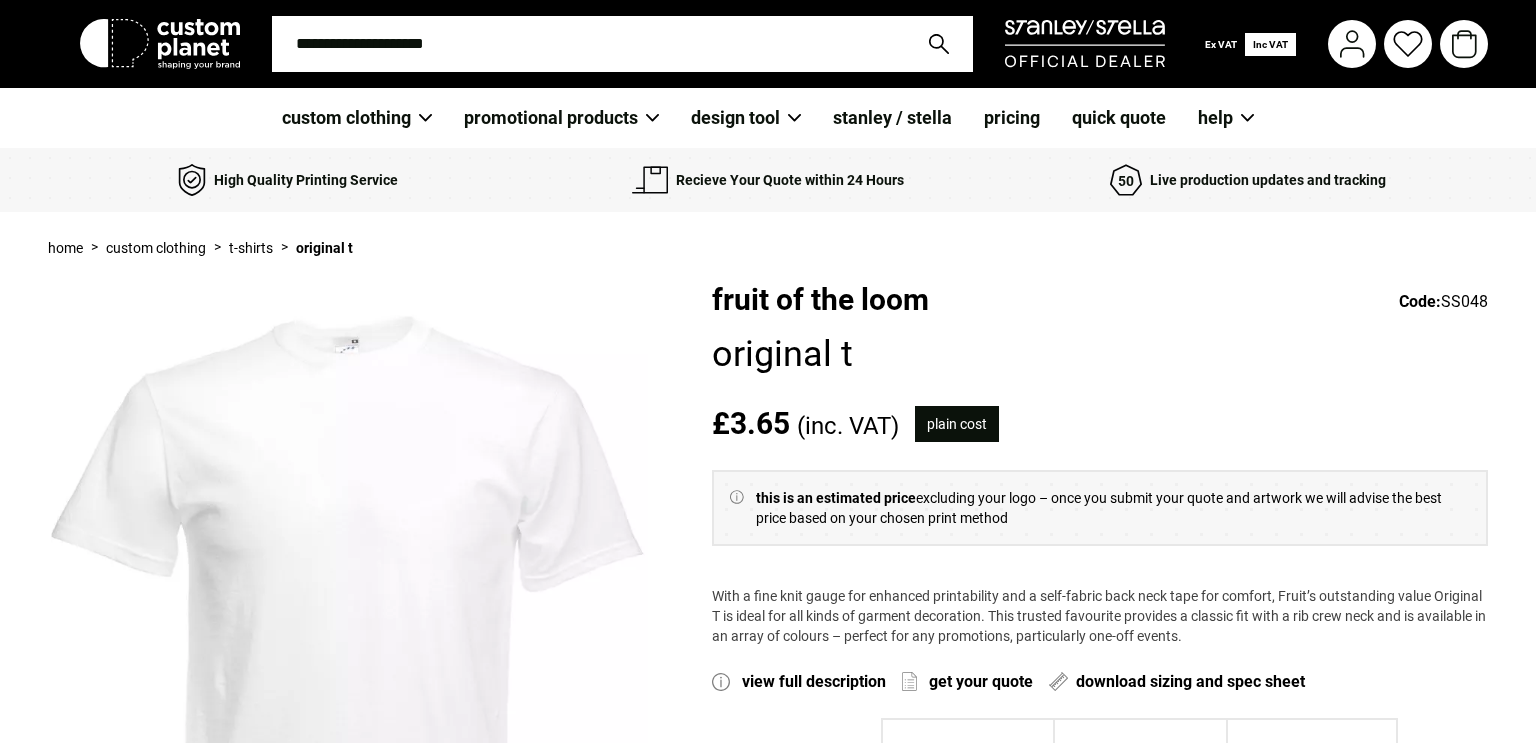 click on "Ex VAT" at bounding box center (1221, 44) 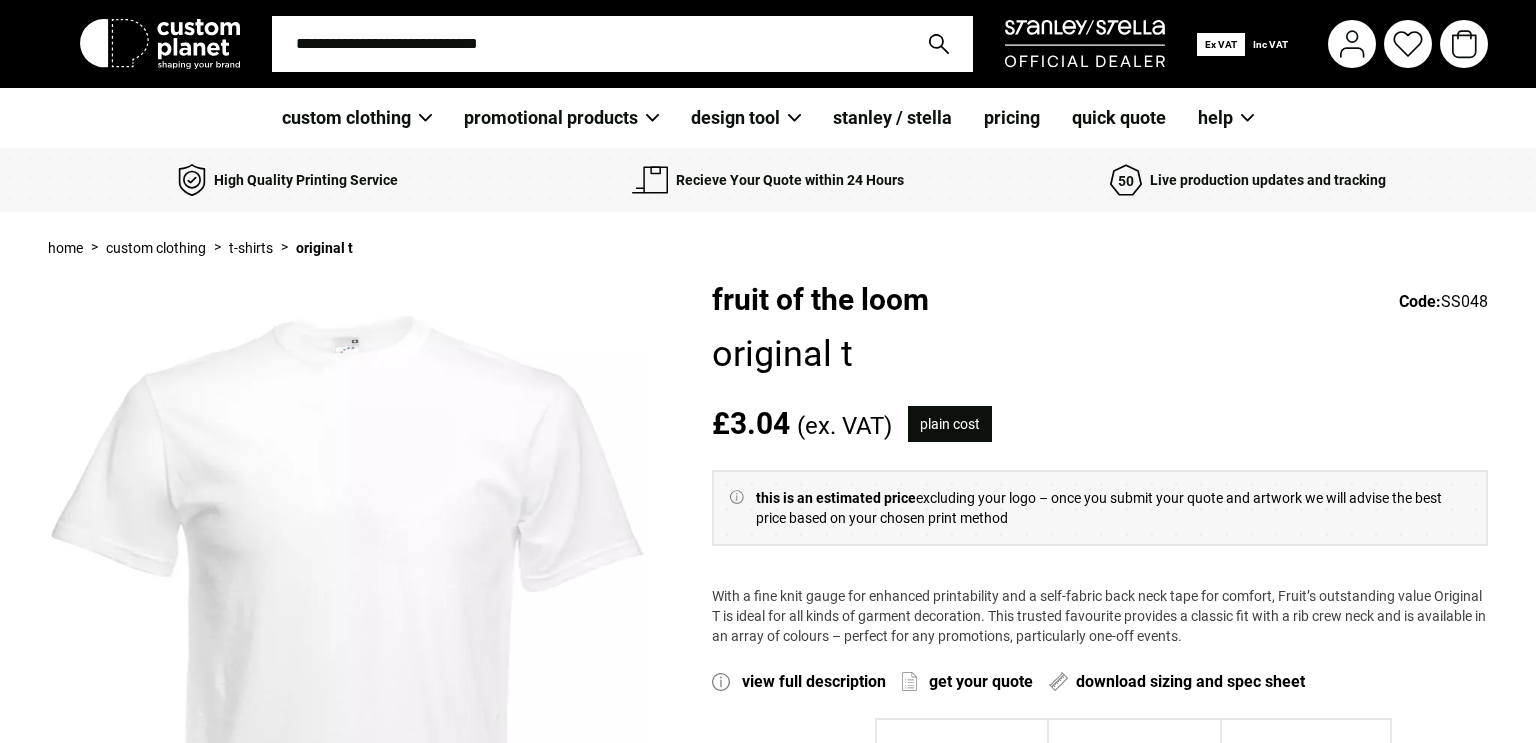 click on "Inc VAT" at bounding box center (1270, 44) 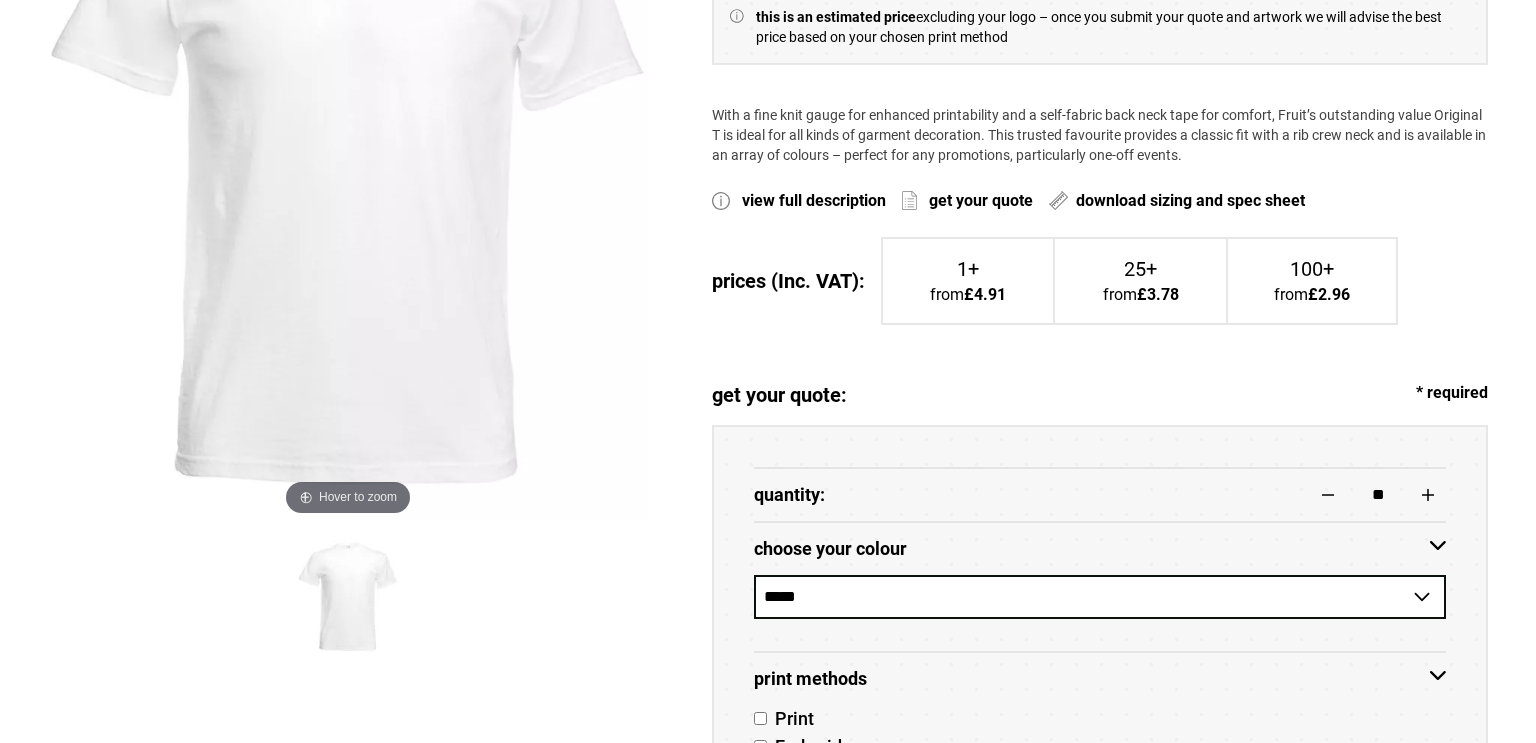 scroll, scrollTop: 523, scrollLeft: 0, axis: vertical 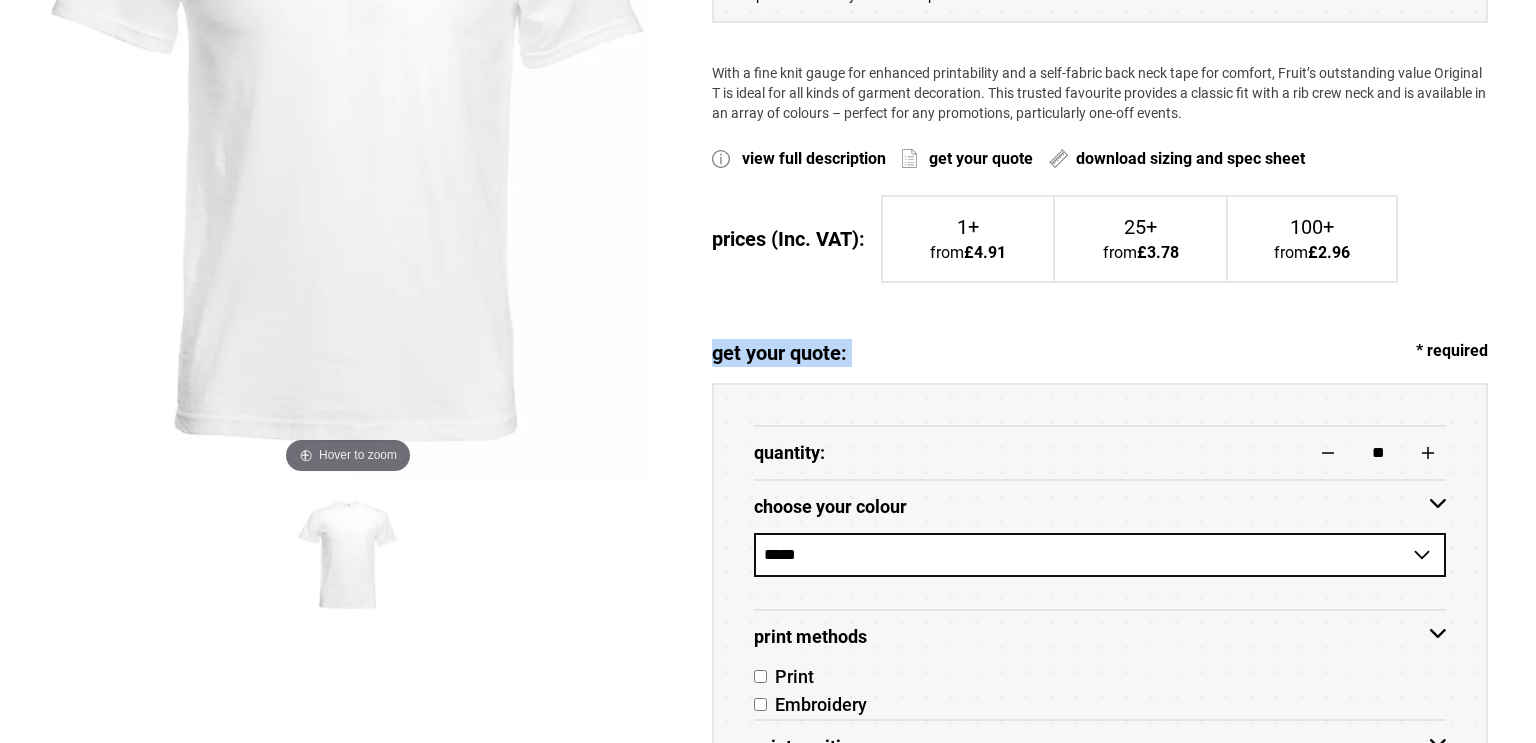 drag, startPoint x: 1415, startPoint y: 347, endPoint x: 1535, endPoint y: 295, distance: 130.78226 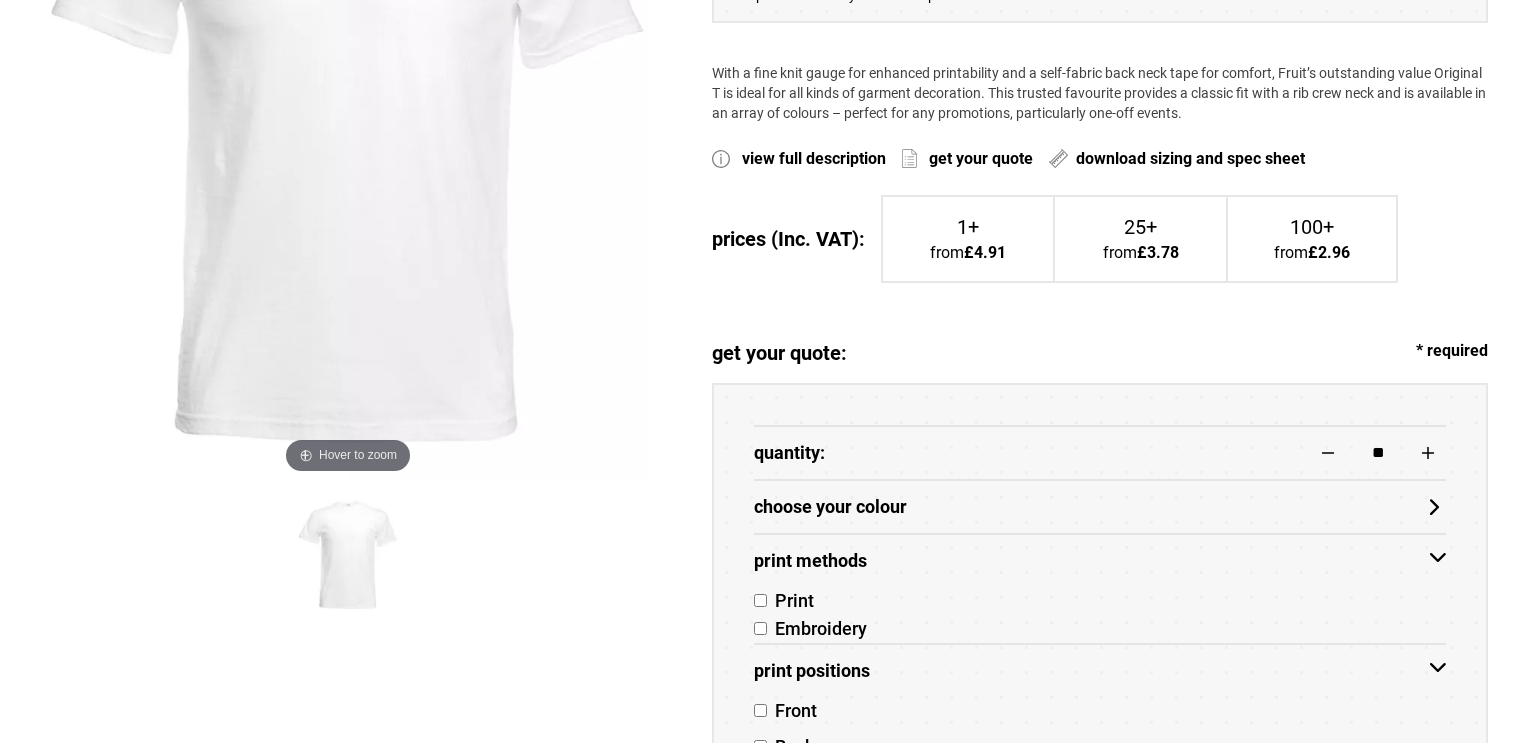click on "Print Methods" at bounding box center [1100, 561] 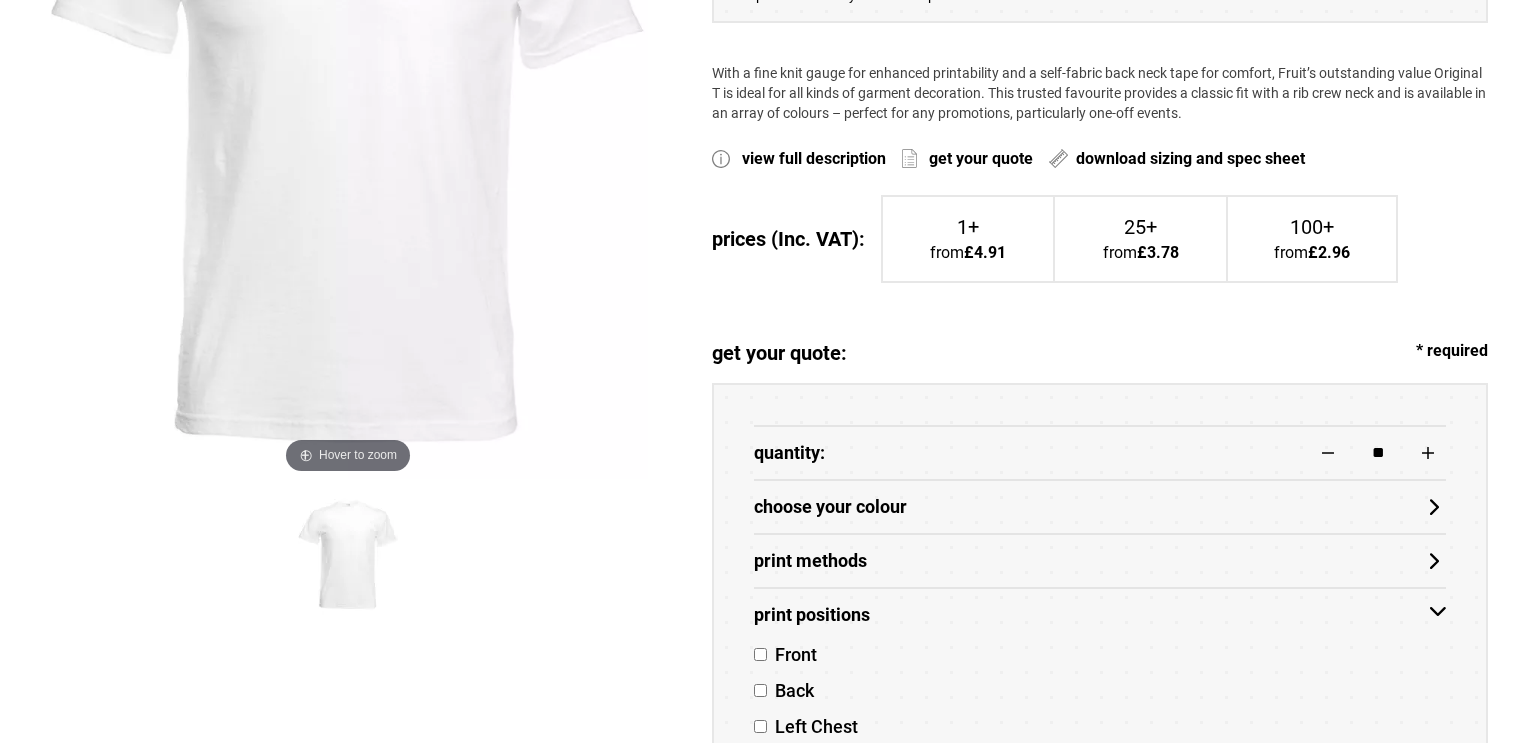 click on "Print Positions" at bounding box center [1100, 615] 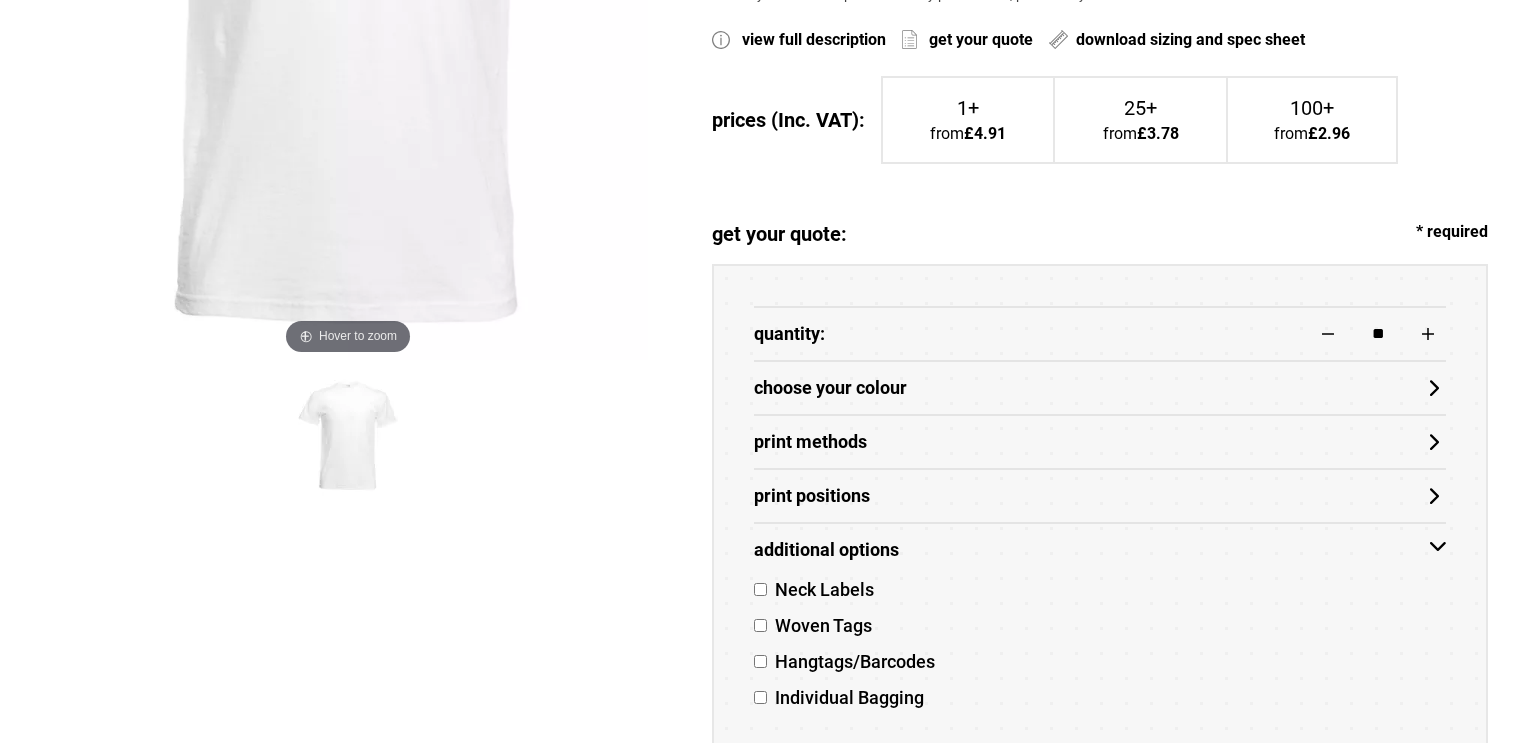 scroll, scrollTop: 648, scrollLeft: 0, axis: vertical 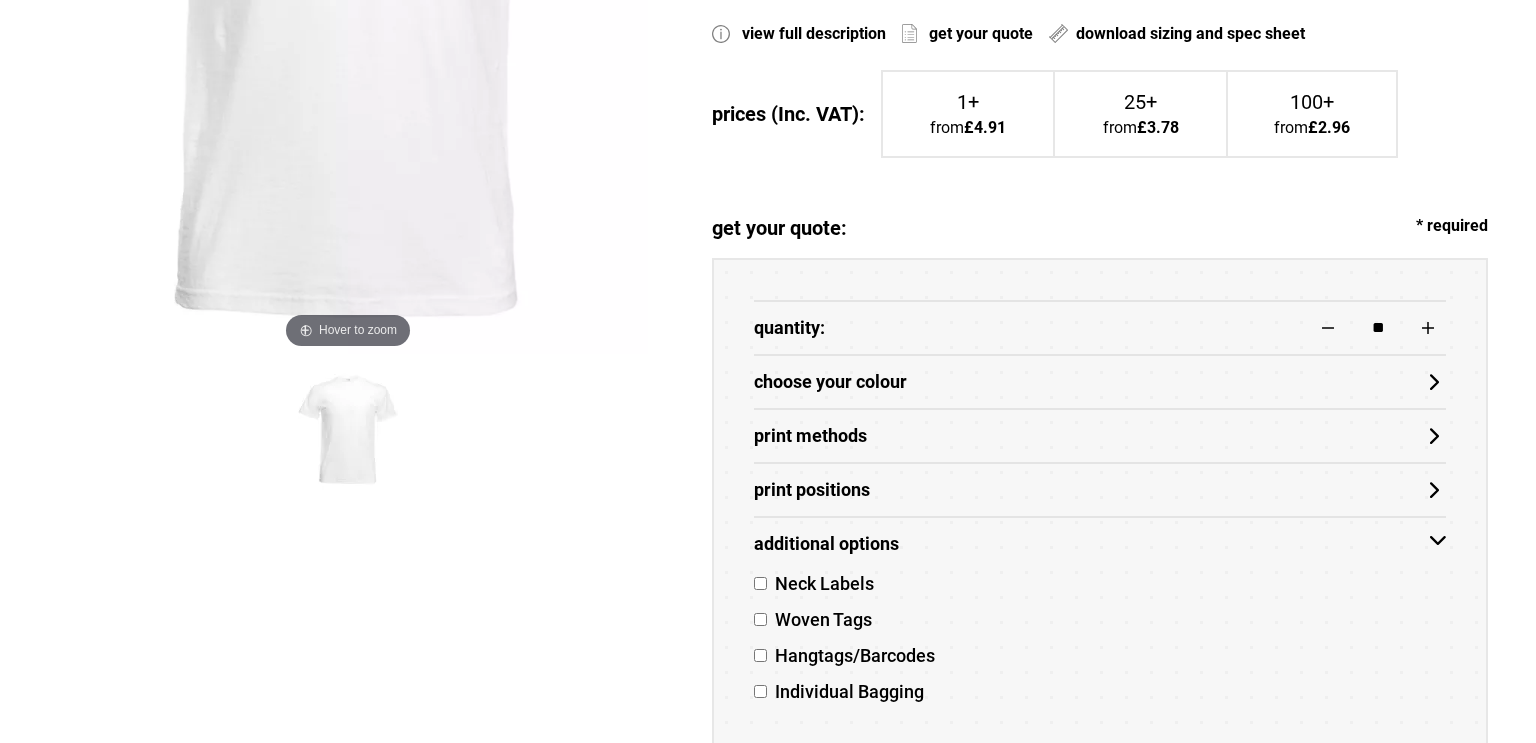 click on "Additional Options" at bounding box center (1100, 544) 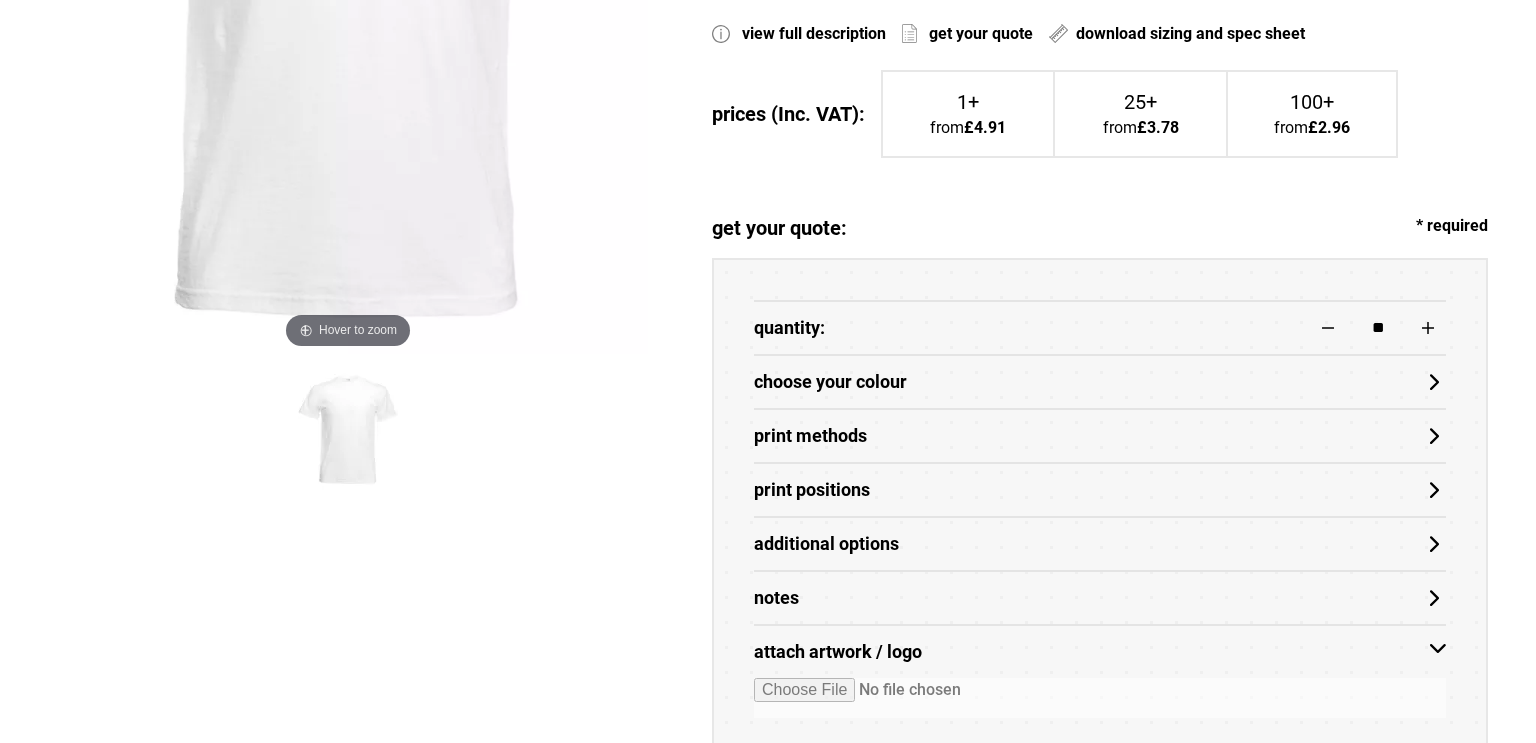 click on "attach artwork / logo" at bounding box center (1100, 652) 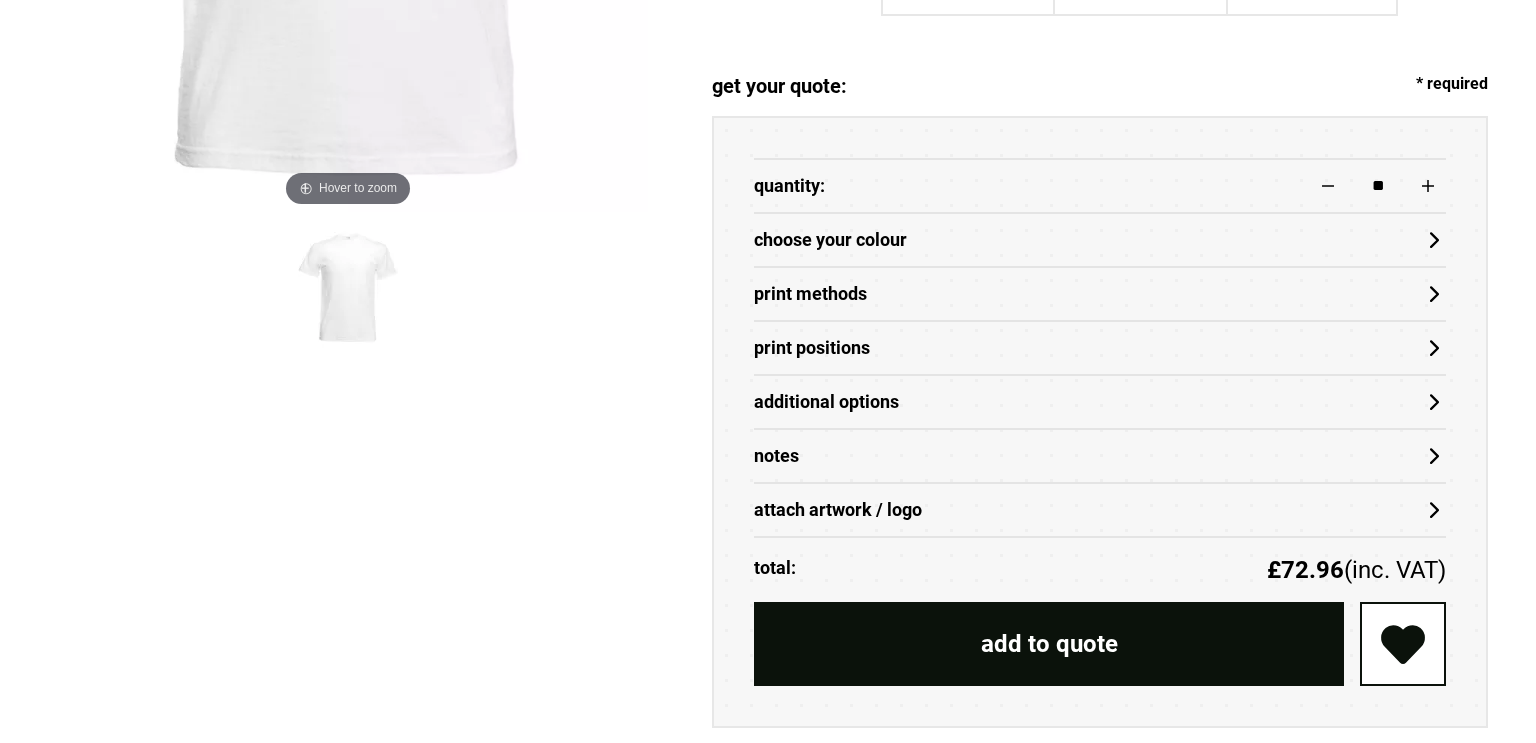 scroll, scrollTop: 795, scrollLeft: 0, axis: vertical 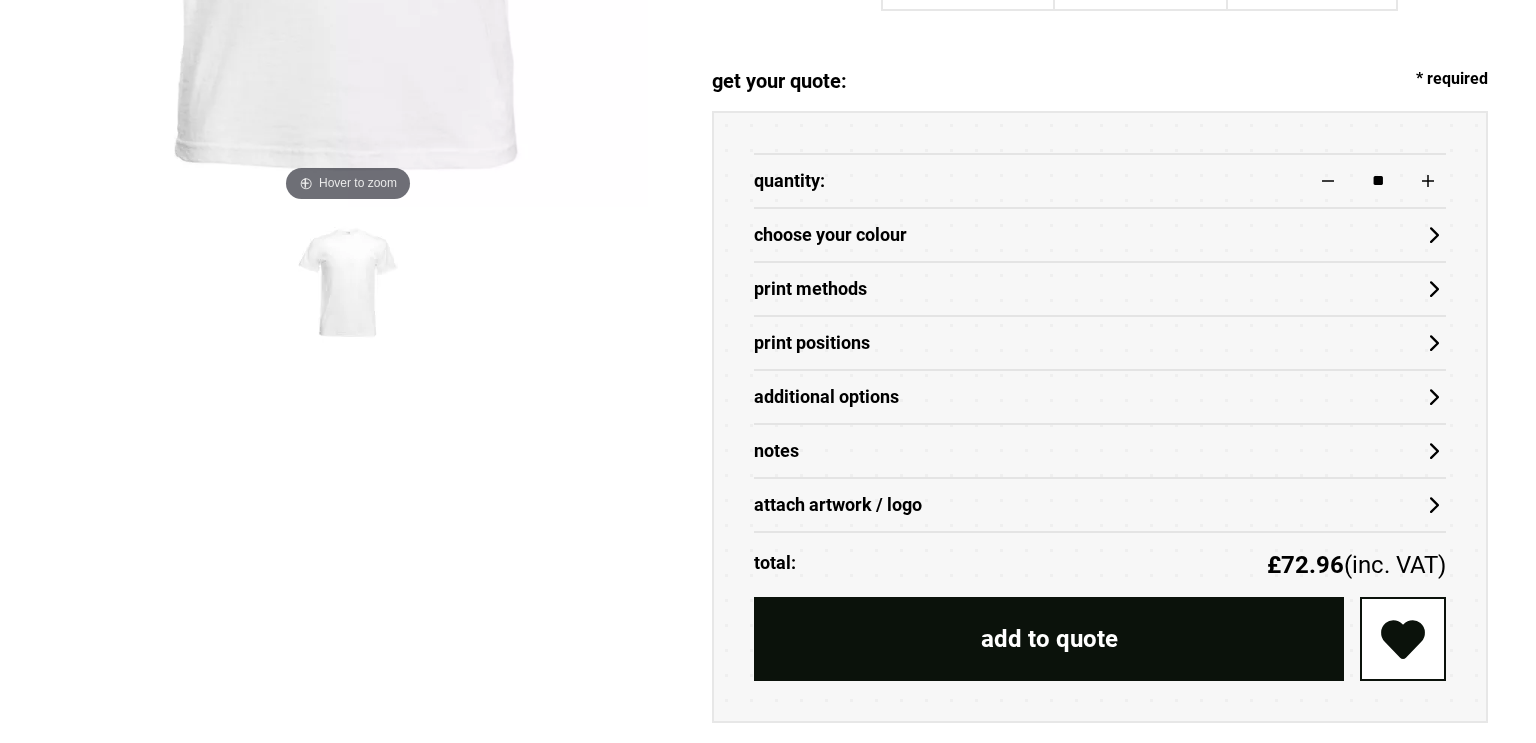 click on "attach artwork / logo" at bounding box center [1100, 505] 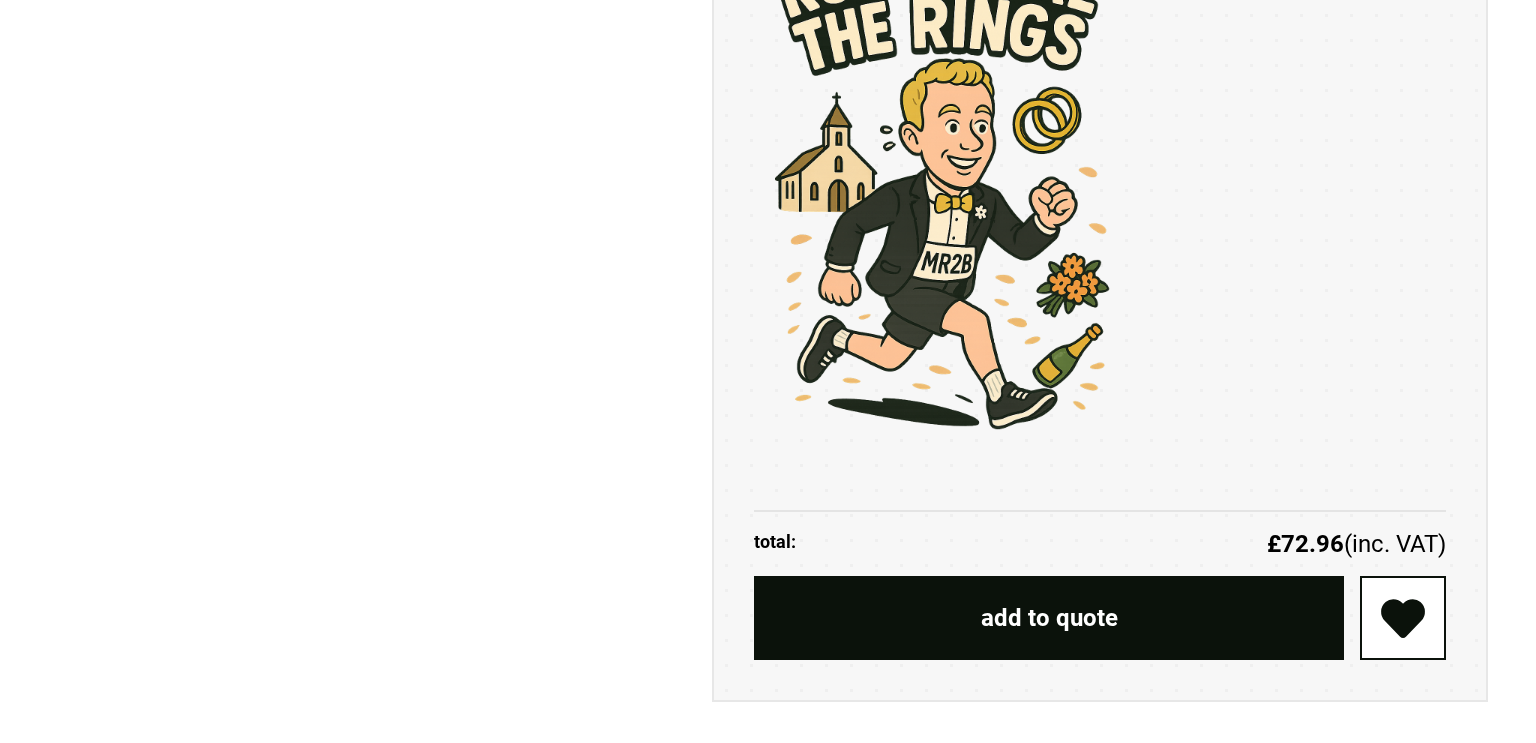 scroll, scrollTop: 1485, scrollLeft: 0, axis: vertical 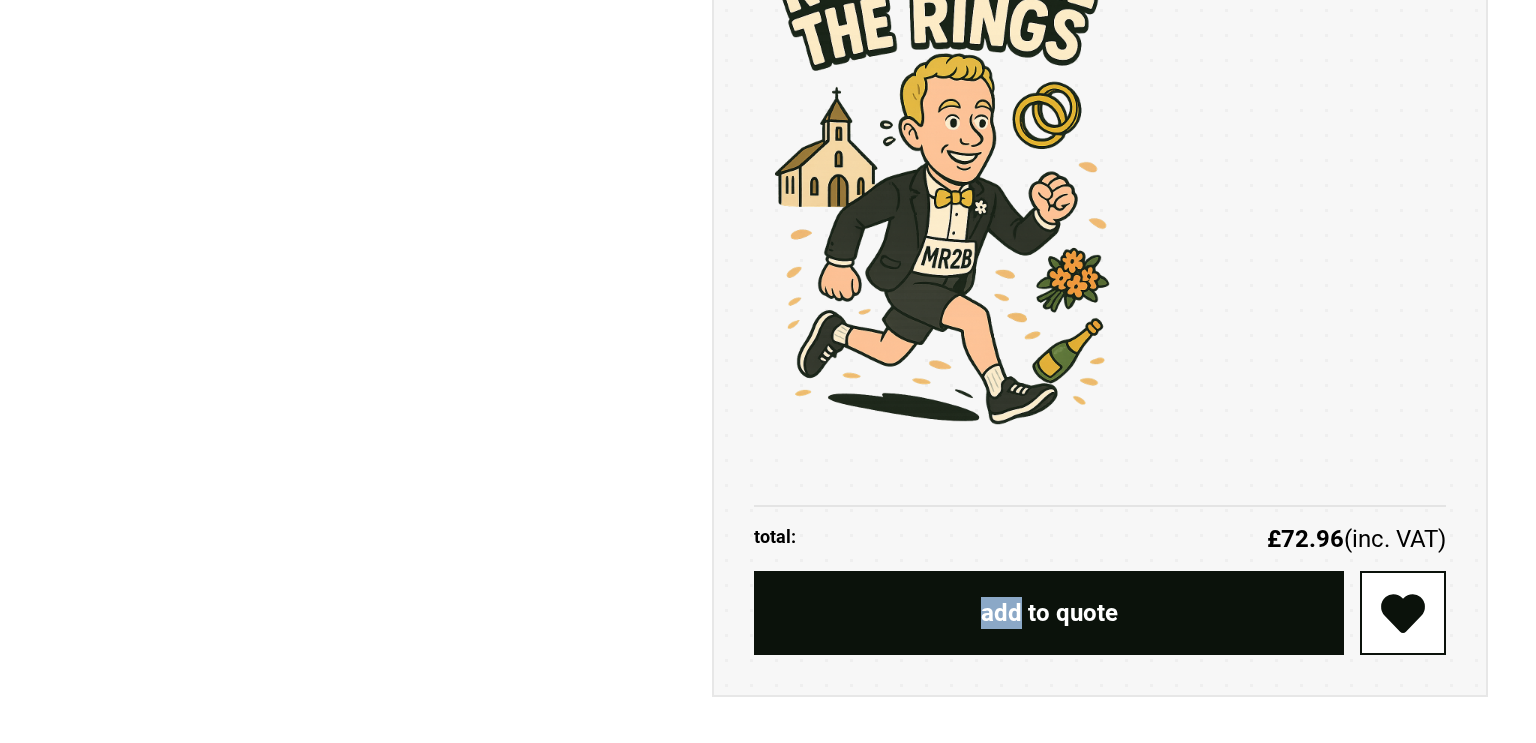 click on "add to quote" at bounding box center (1049, 613) 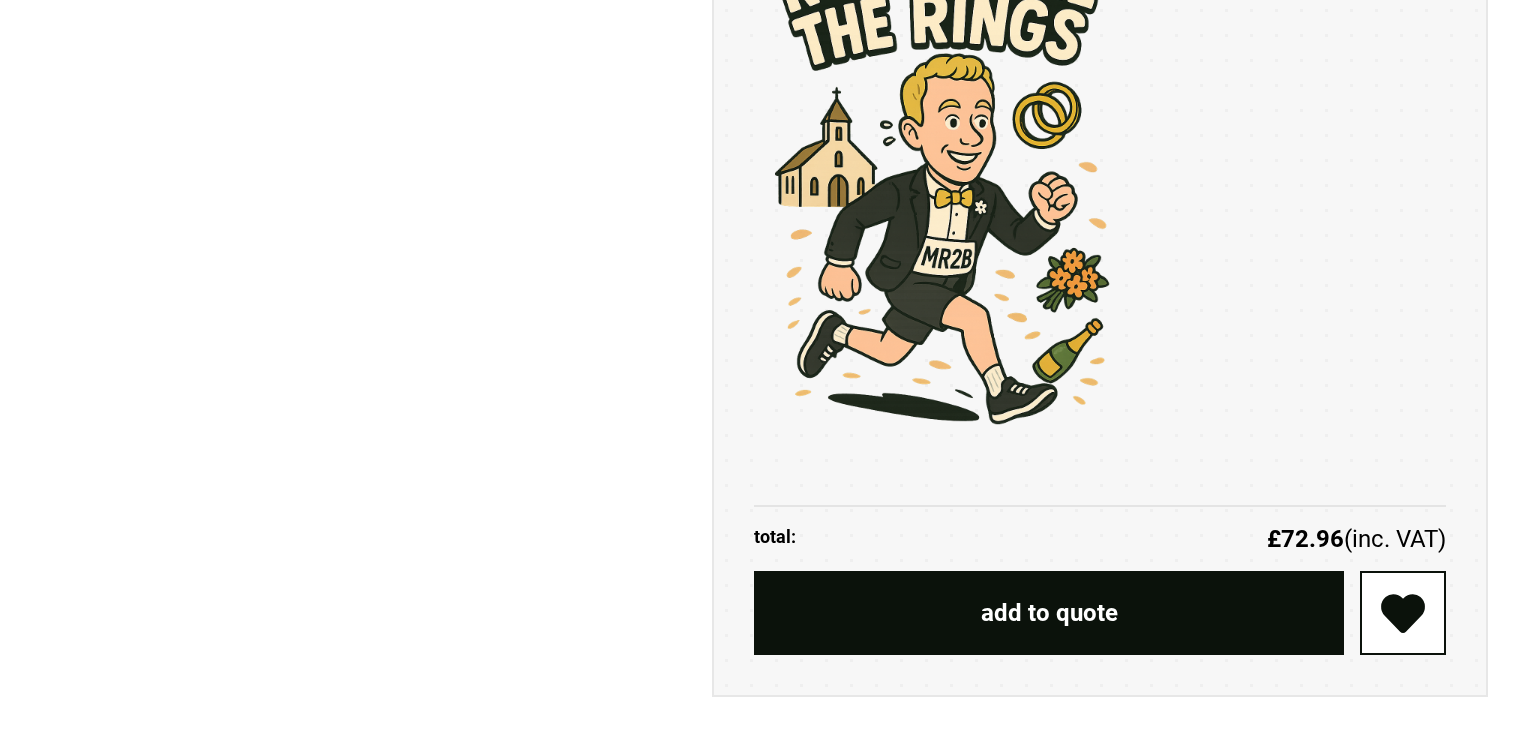 click on "**********" at bounding box center [1068, -76] 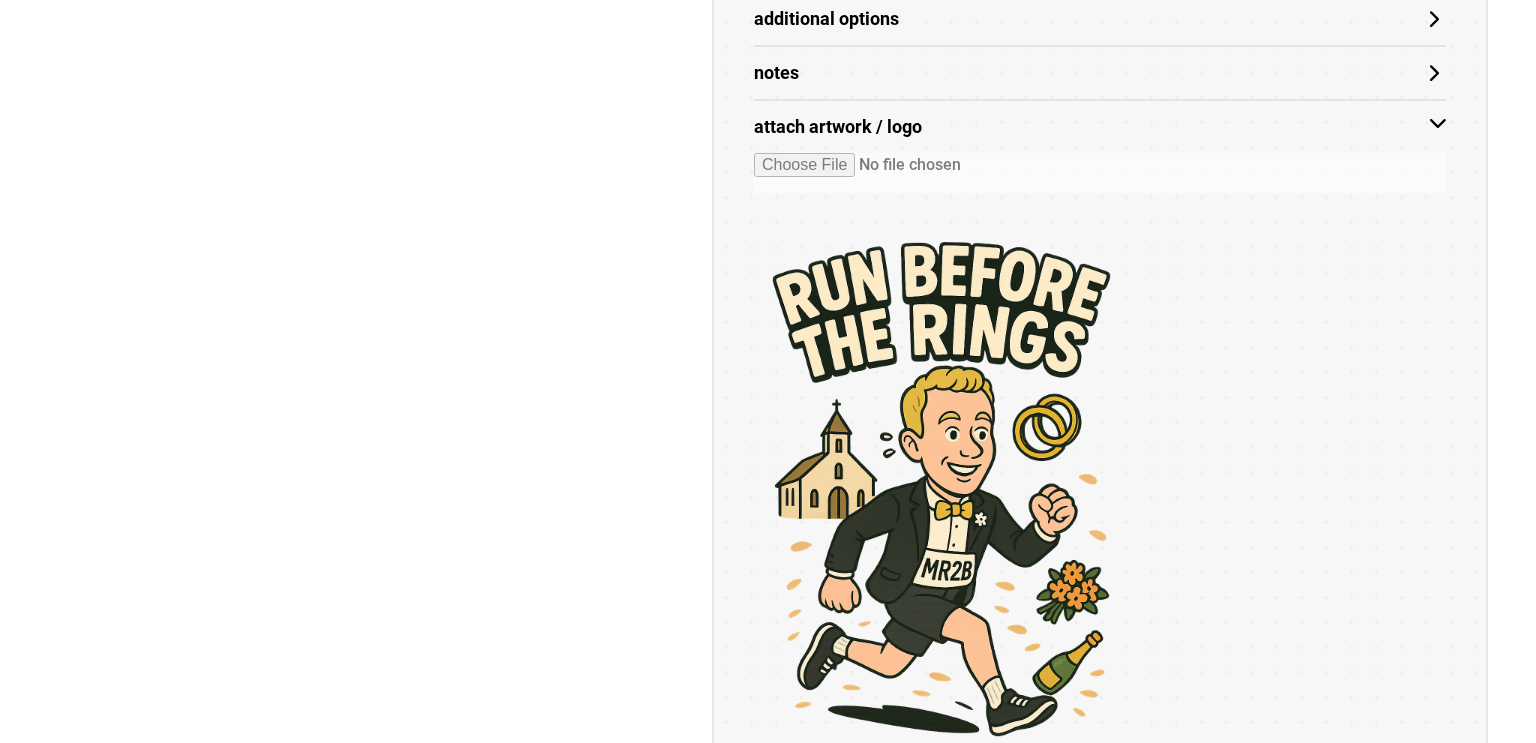 scroll, scrollTop: 1108, scrollLeft: 0, axis: vertical 